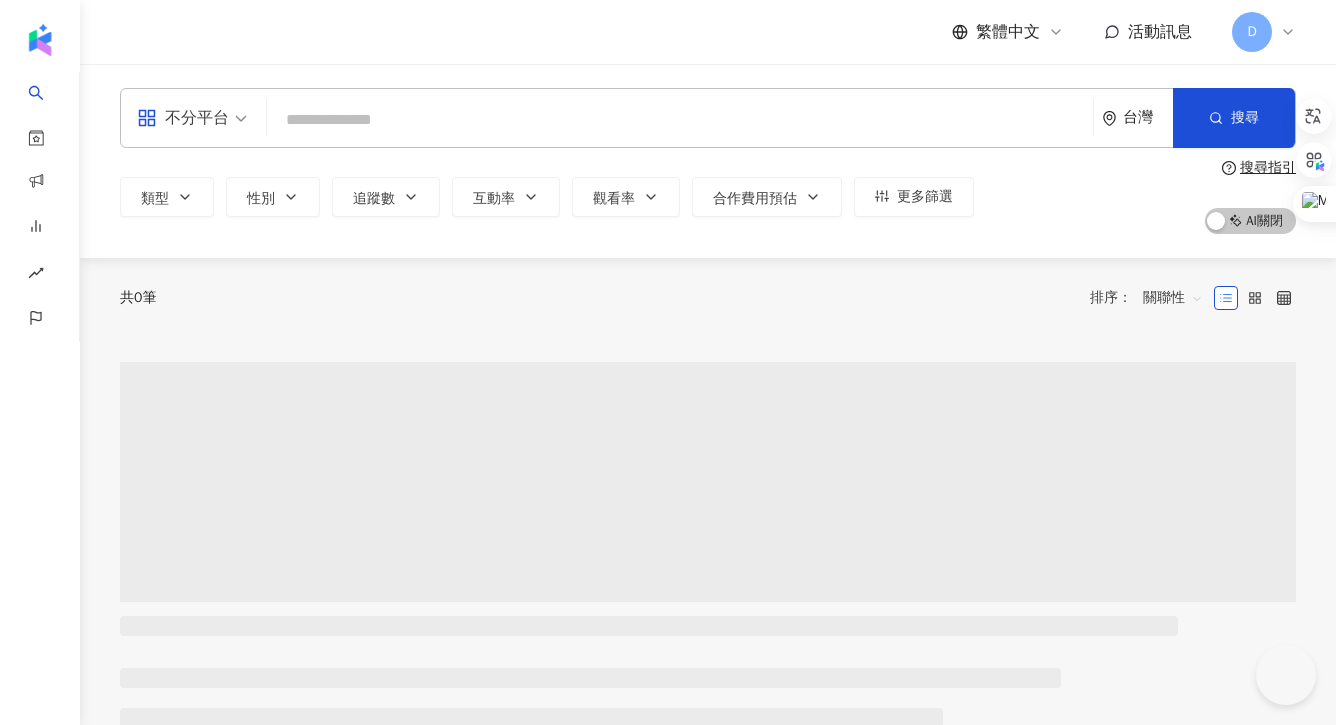 scroll, scrollTop: 0, scrollLeft: 0, axis: both 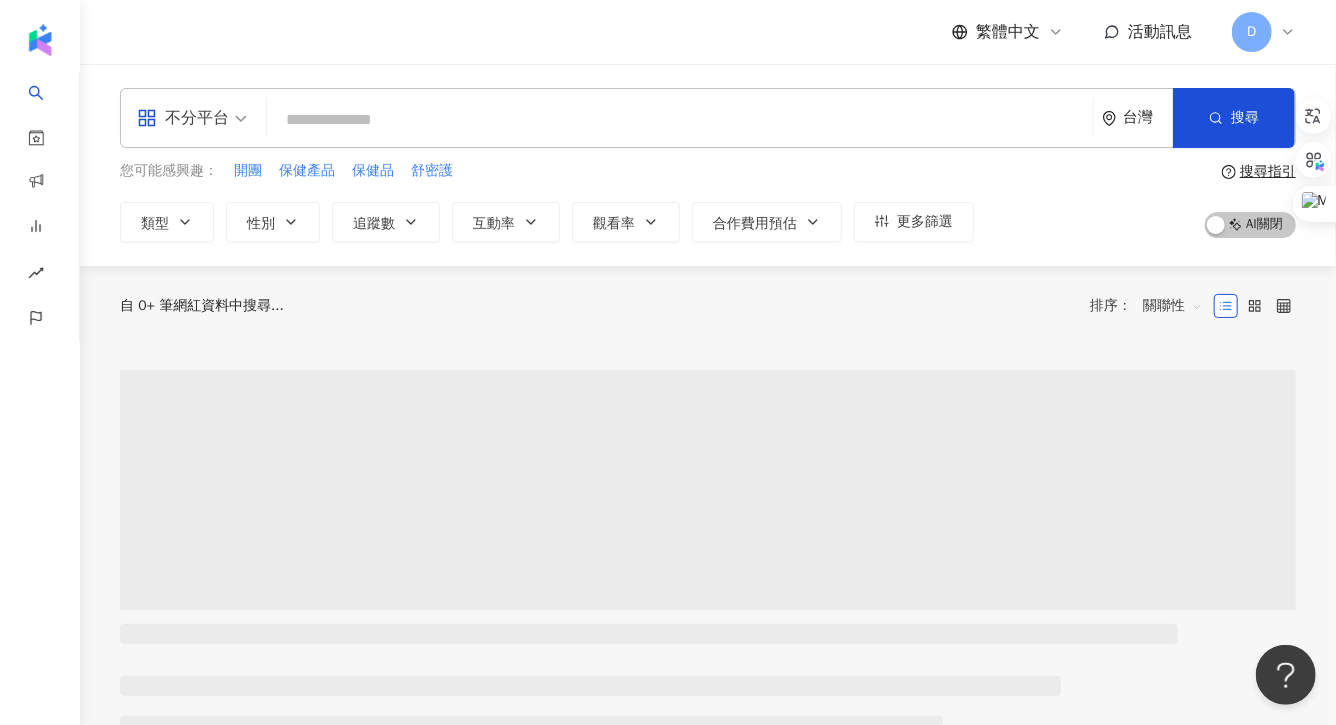 click at bounding box center [680, 120] 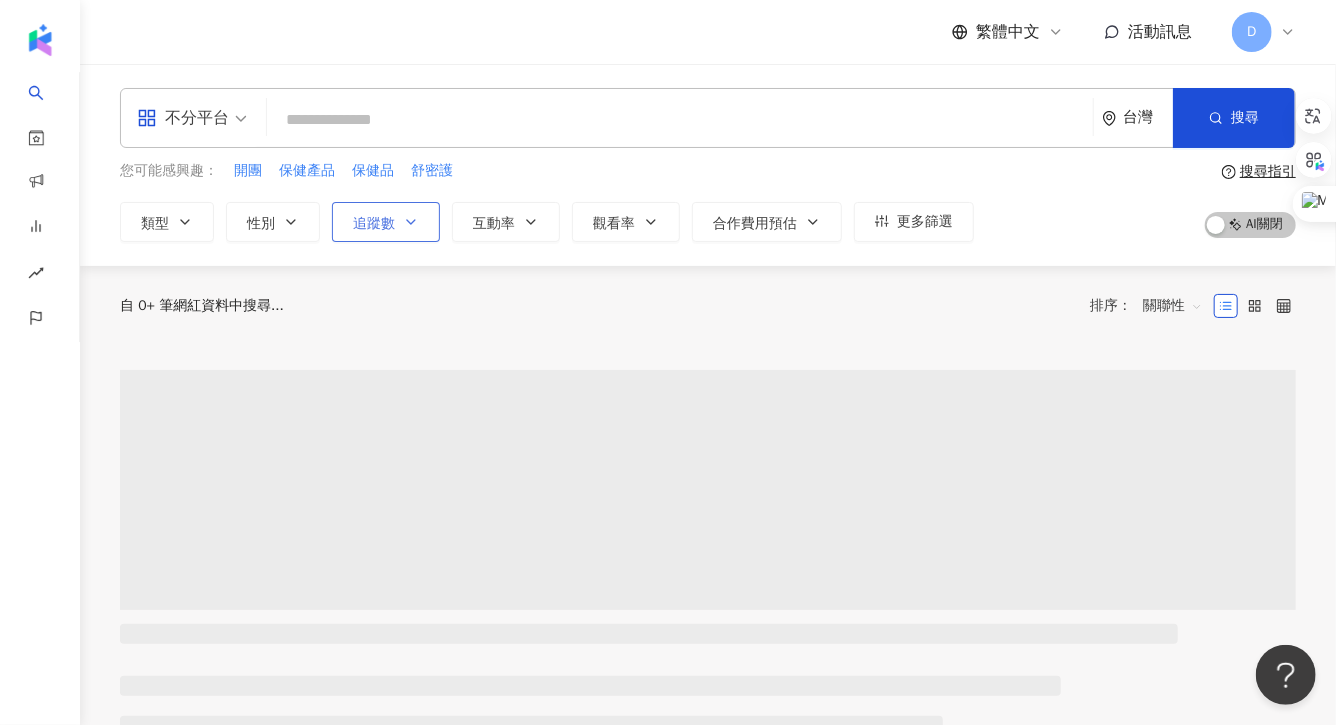 click on "追蹤數" at bounding box center [374, 224] 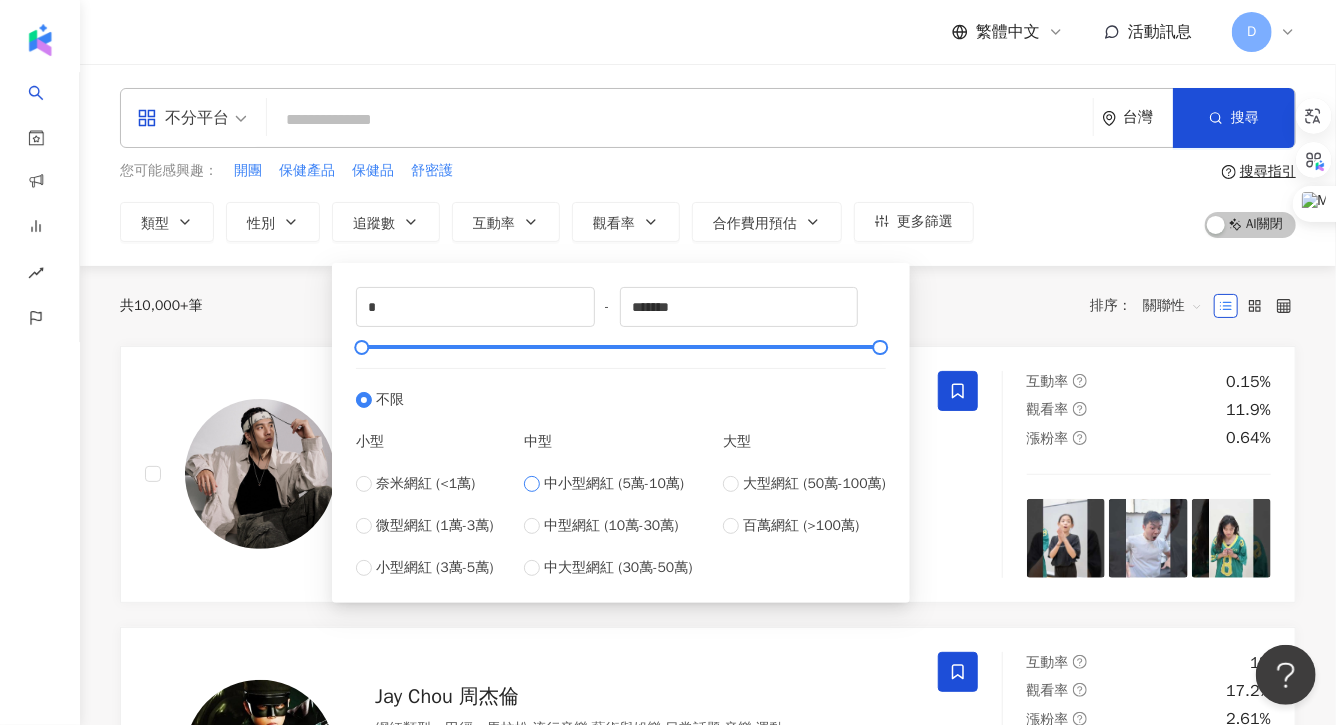click on "中小型網紅 (5萬-10萬)" at bounding box center (614, 484) 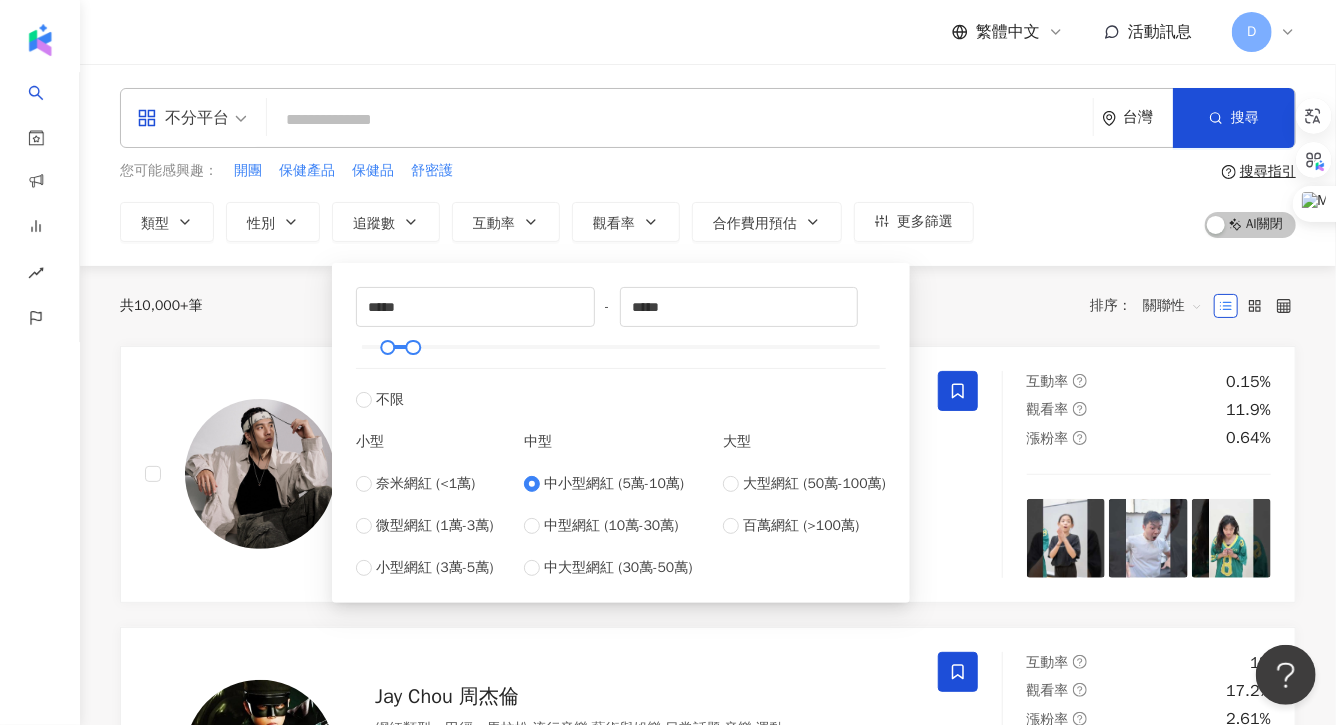 click on "您可能感興趣： 開團  保健產品  保健品  舒密護" at bounding box center (547, 171) 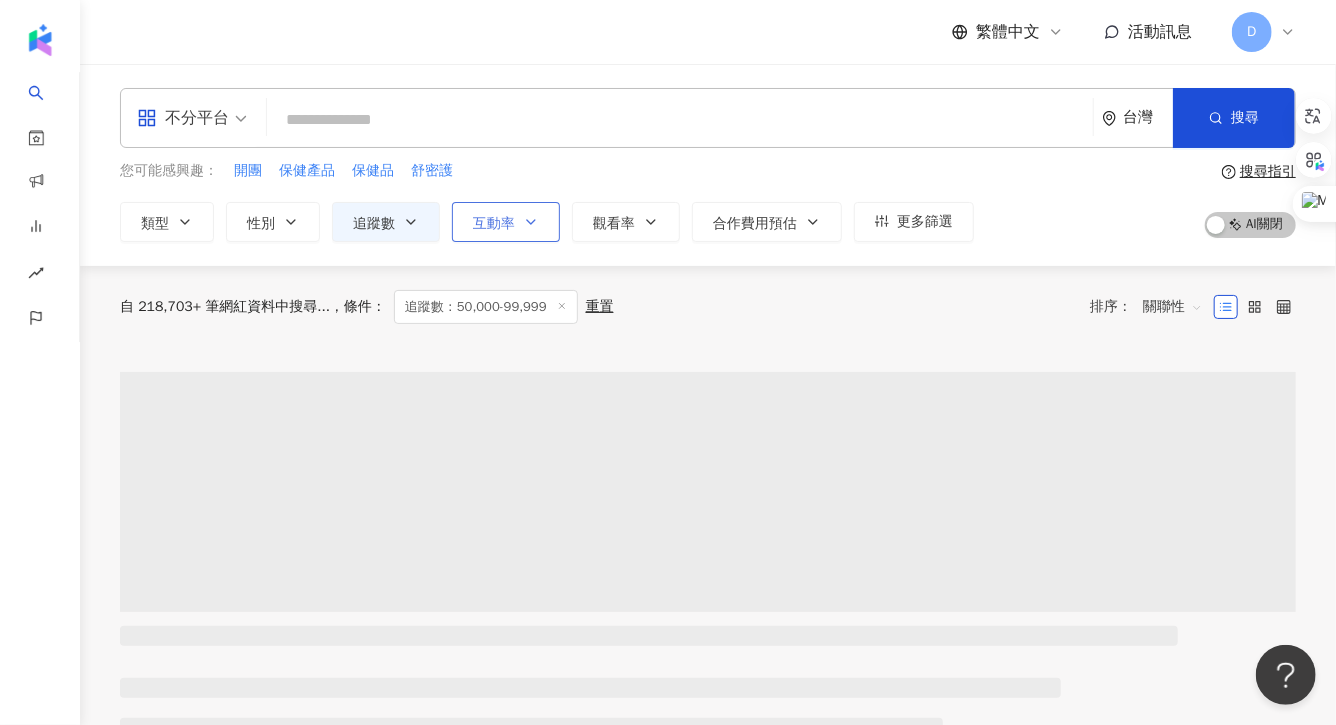 click on "互動率" at bounding box center [506, 222] 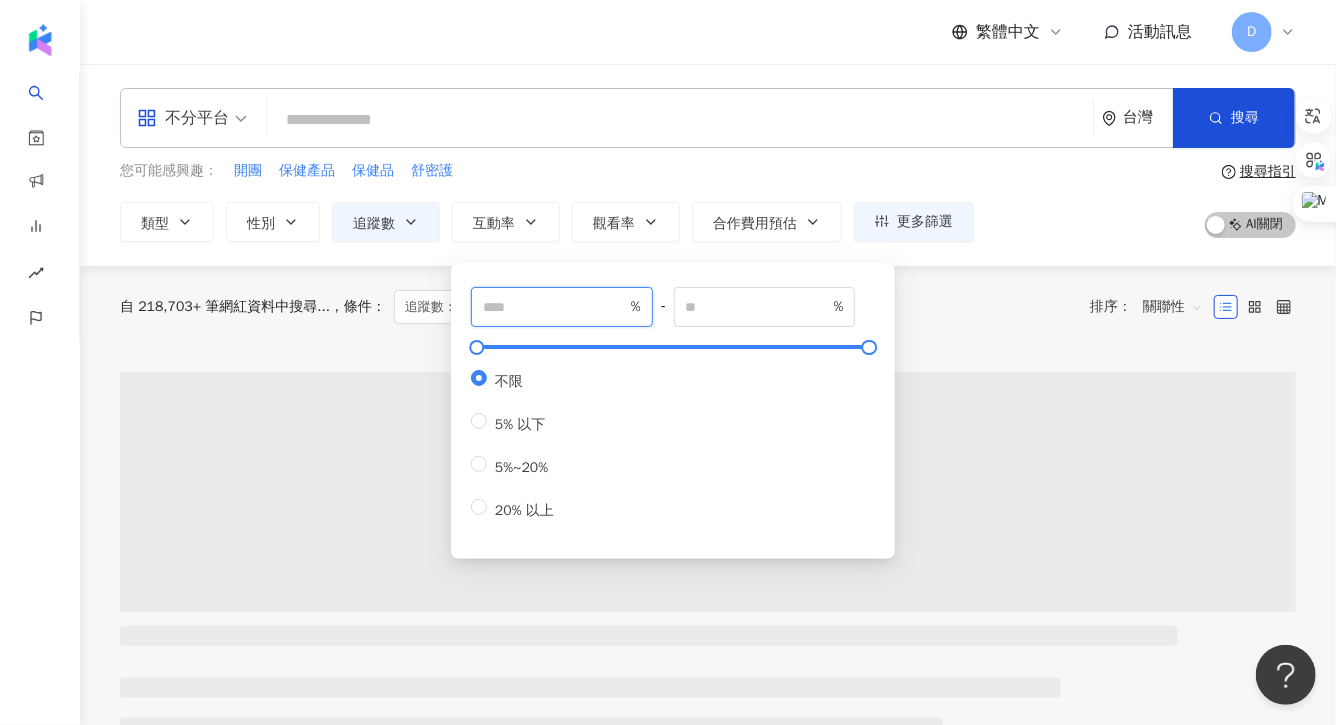 click at bounding box center (555, 307) 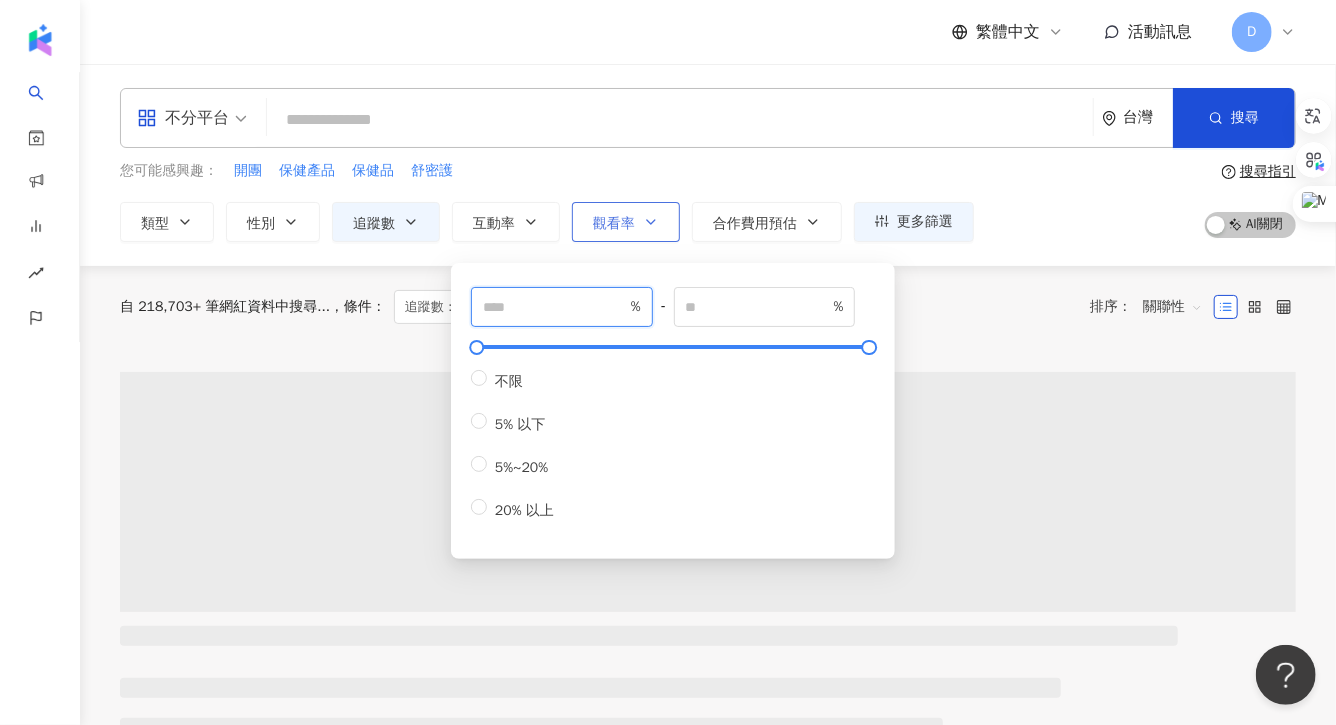 type on "*" 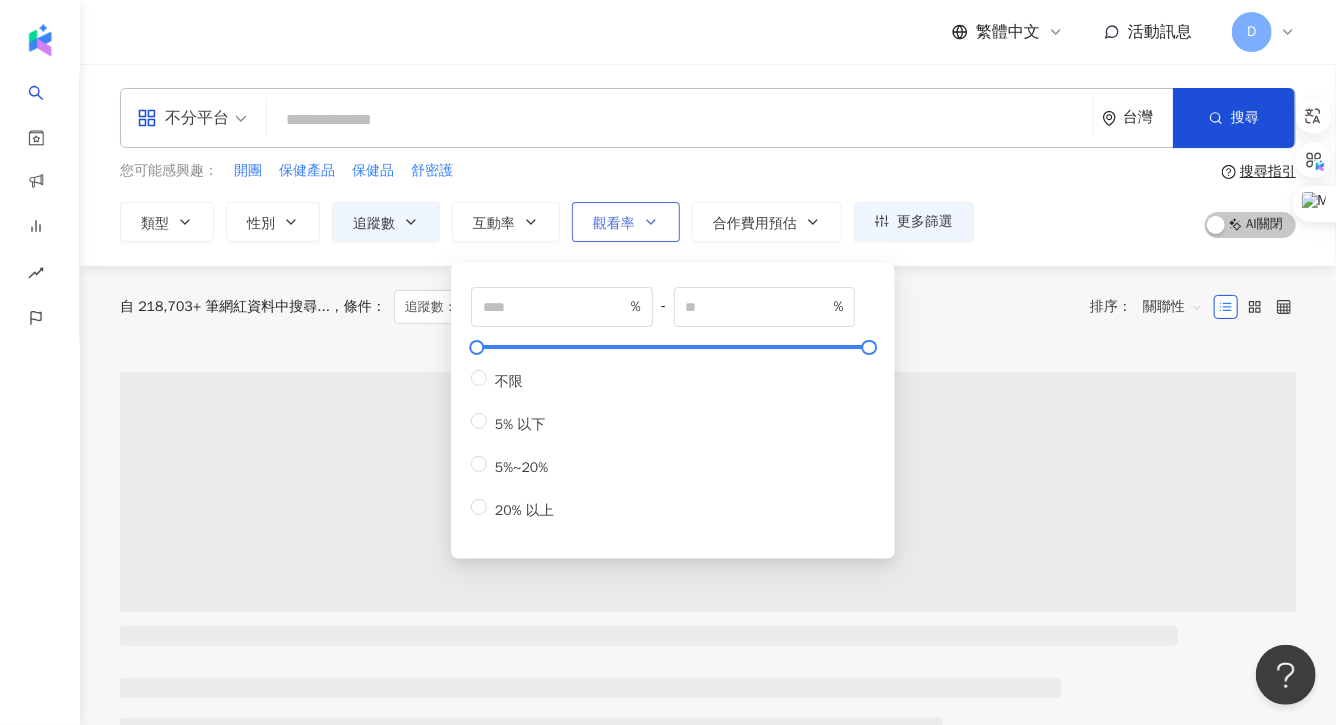 click on "觀看率" at bounding box center (626, 222) 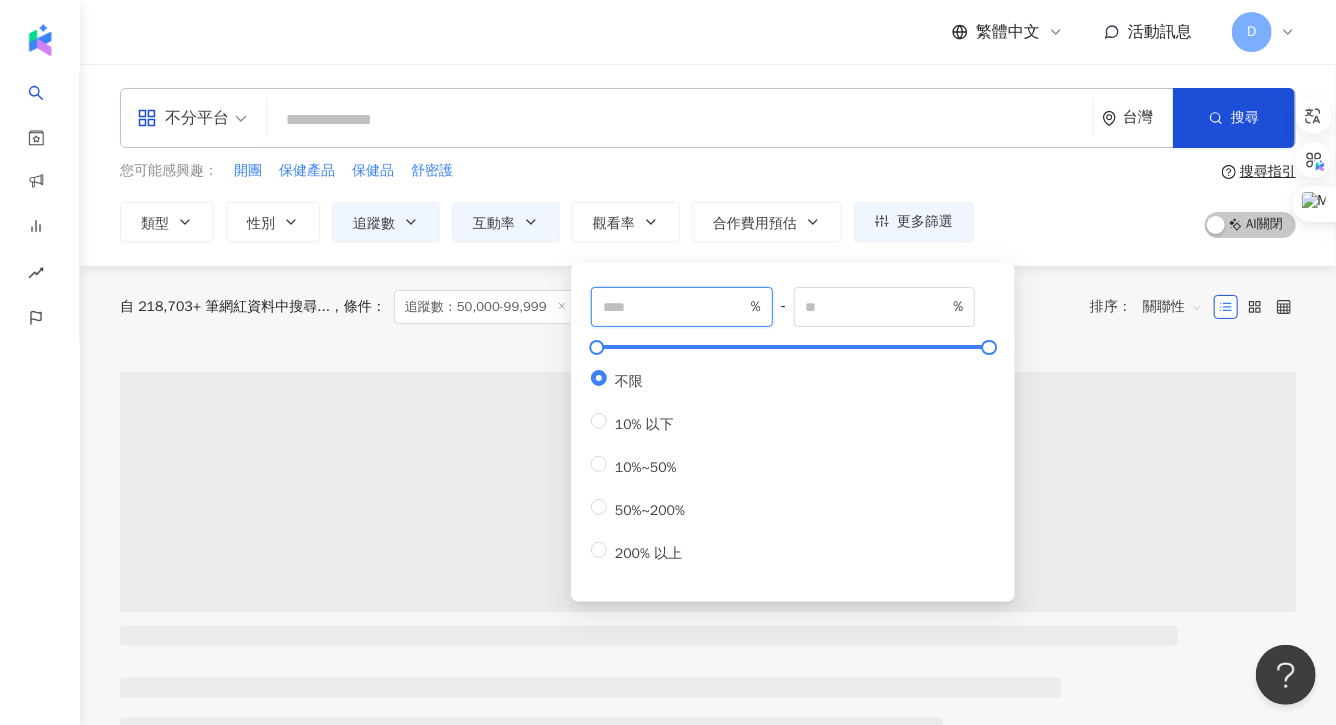click at bounding box center (675, 307) 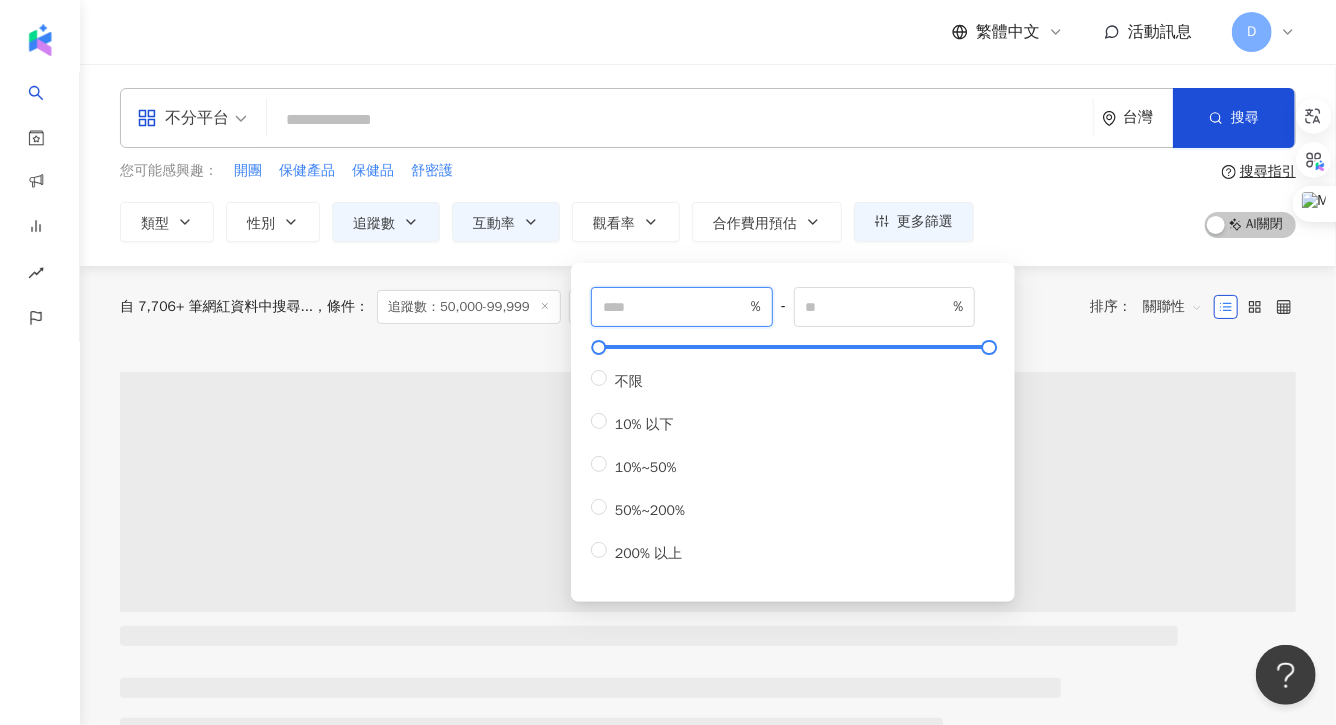 type on "**" 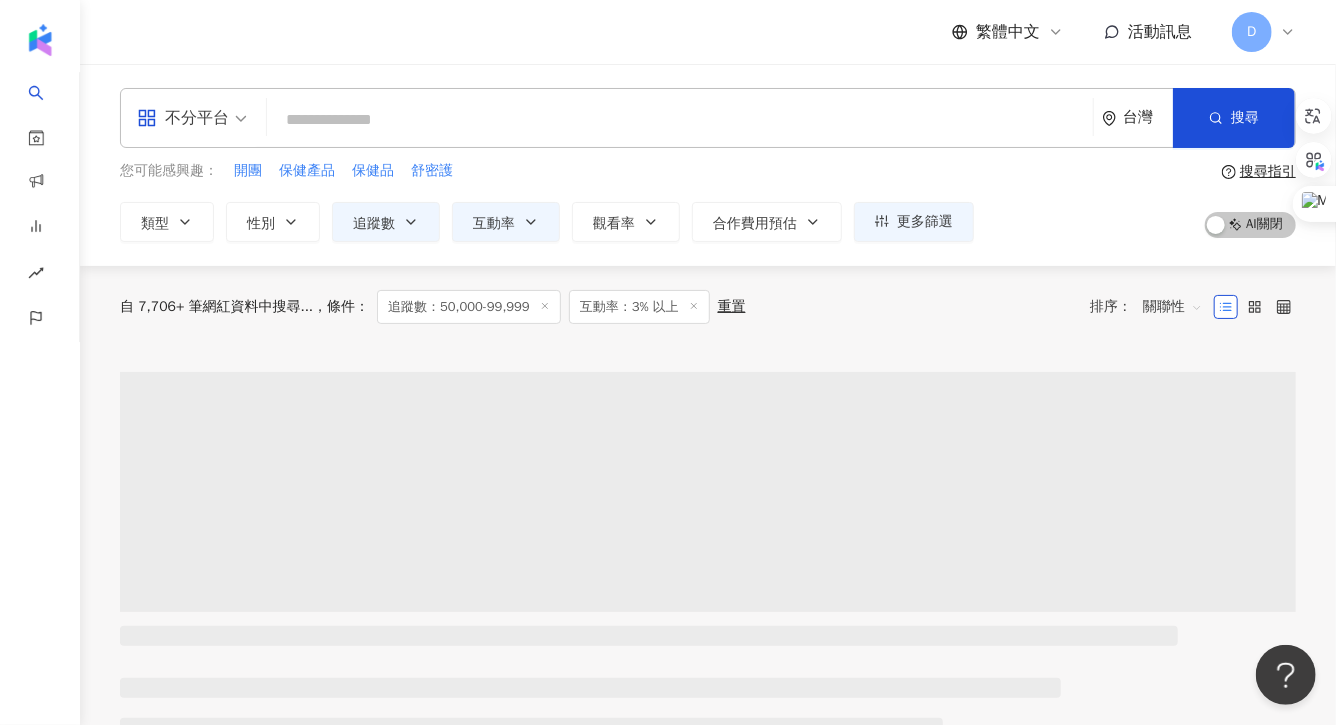 click on "您可能感興趣： 開團  保健產品  保健品  舒密護  類型 性別 追蹤數 互動率 觀看率 合作費用預估  更多篩選 *****  -  ***** 不限 小型 奈米網紅 (<1萬) 微型網紅 (1萬-3萬) 小型網紅 (3萬-5萬) 中型 中小型網紅 (5萬-10萬) 中型網紅 (10萬-30萬) 中大型網紅 (30萬-50萬) 大型 大型網紅 (50萬-100萬) 百萬網紅 (>100萬) * %  -  % 不限 5% 以下 5%~20% 20% 以上 ** %  -  % 不限 10% 以下 10%~50% 50%~200% 200% 以上" at bounding box center (547, 201) 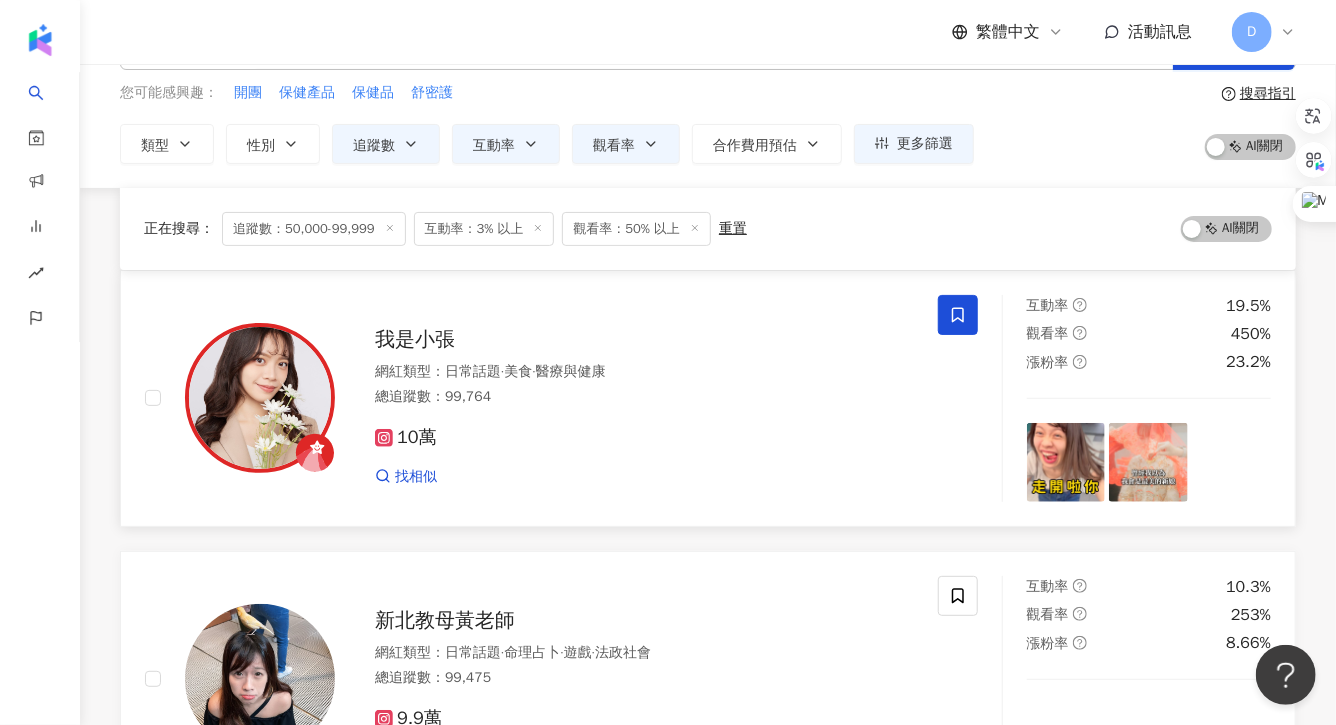 scroll, scrollTop: 0, scrollLeft: 0, axis: both 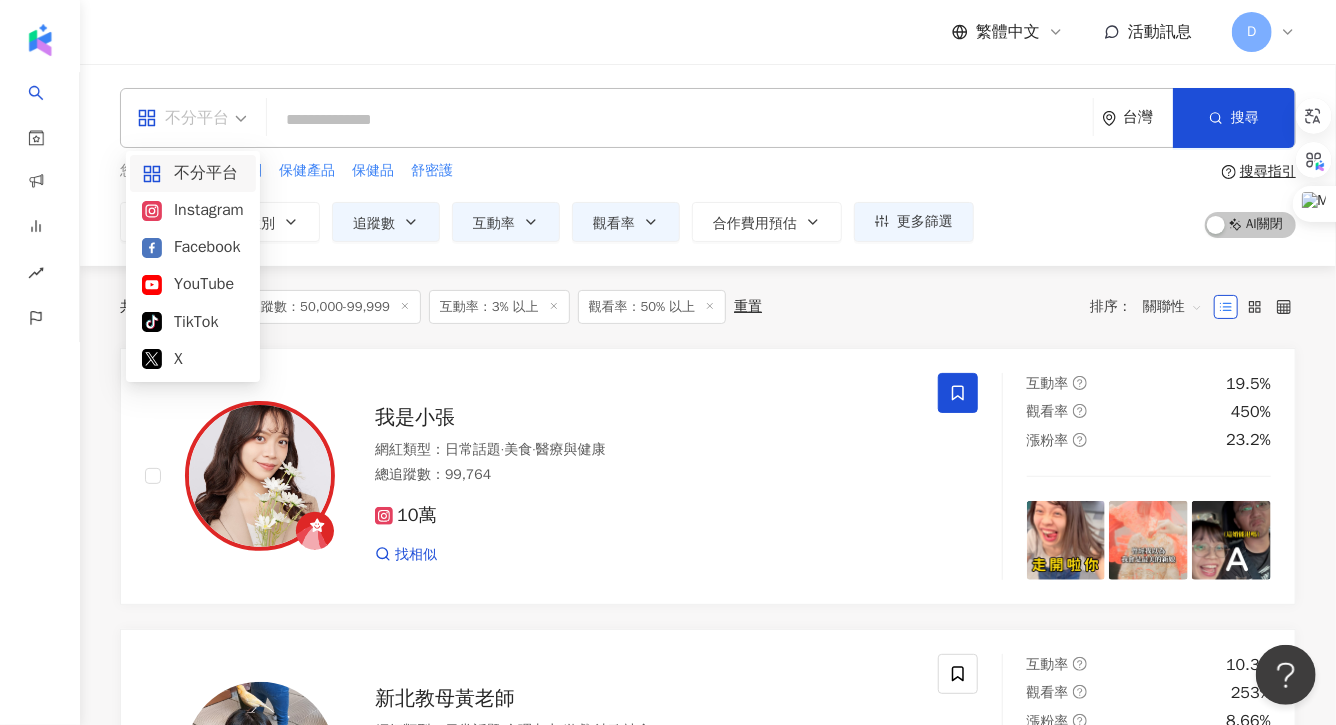 click on "不分平台" at bounding box center [183, 118] 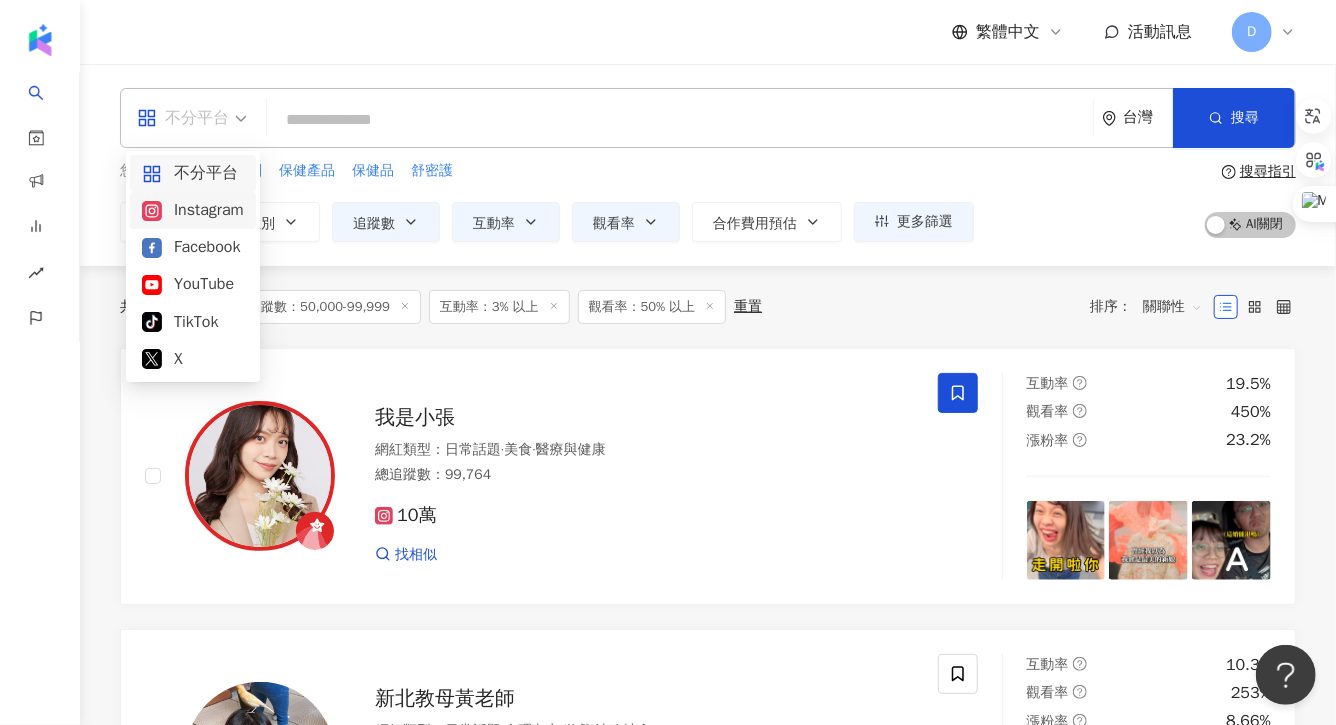 click on "Instagram" at bounding box center [193, 210] 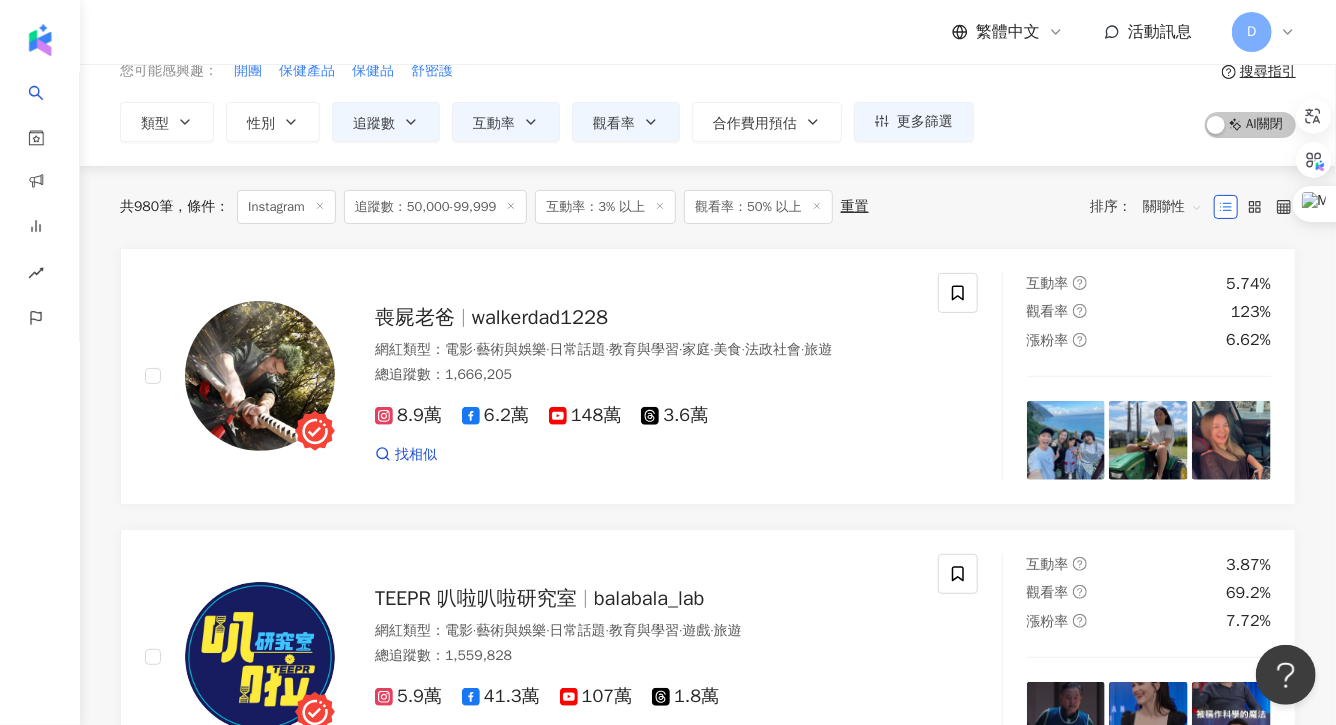 scroll, scrollTop: 0, scrollLeft: 0, axis: both 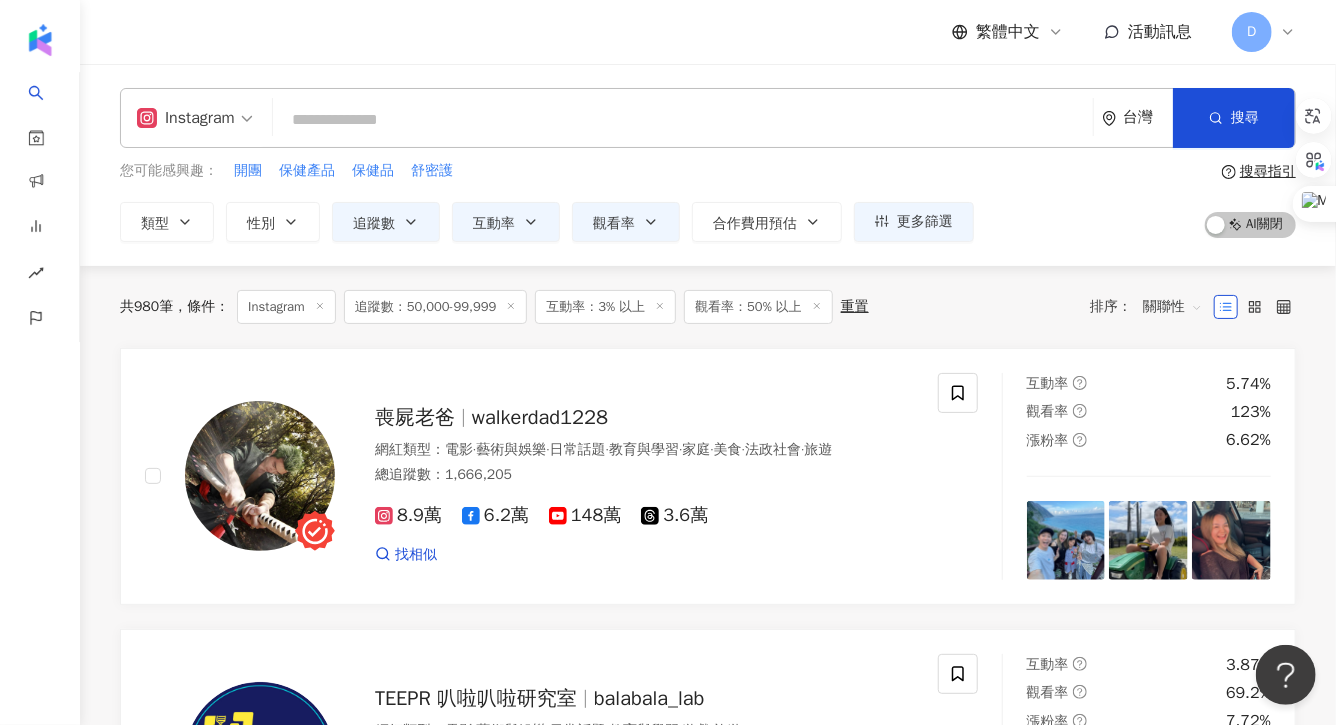 click at bounding box center [683, 120] 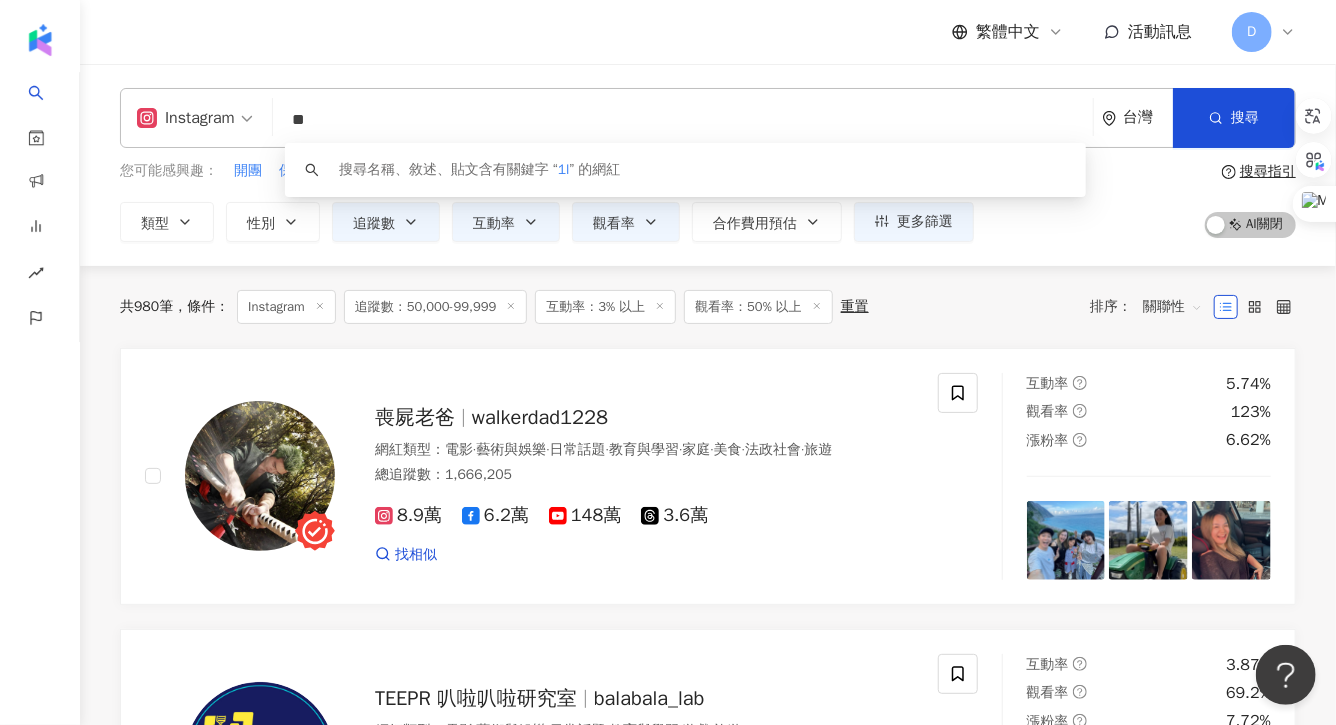 type on "*" 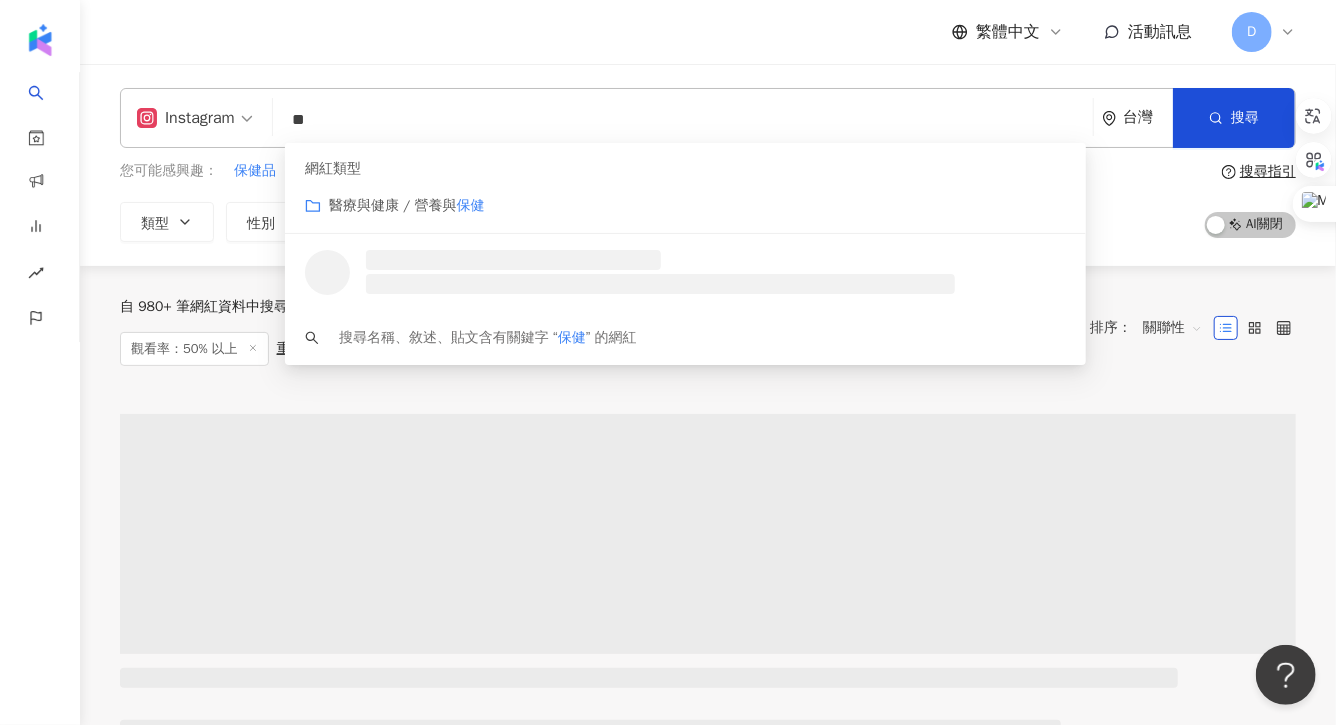 click on "Instagram ** 台灣 搜尋 customizedTag 網紅類型 醫療與健康 / 營養與 保健 搜尋名稱、敘述、貼文含有關鍵字 “ 保健 ” 的網紅 您可能感興趣： 保健品  舒密護  日常保健  保健產品  威客維  類型 性別 追蹤數 互動率 觀看率 合作費用預估  更多篩選 *****  -  ***** 不限 小型 奈米網紅 (<1萬) 微型網紅 (1萬-3萬) 小型網紅 (3萬-5萬) 中型 中小型網紅 (5萬-10萬) 中型網紅 (10萬-30萬) 中大型網紅 (30萬-50萬) 大型 大型網紅 (50萬-100萬) 百萬網紅 (>100萬) * %  -  % 不限 5% 以下 5%~20% 20% 以上 ** %  -  % 不限 10% 以下 10%~50% 50%~200% 200% 以上 搜尋指引 AI  開啟 AI  關閉" at bounding box center [708, 165] 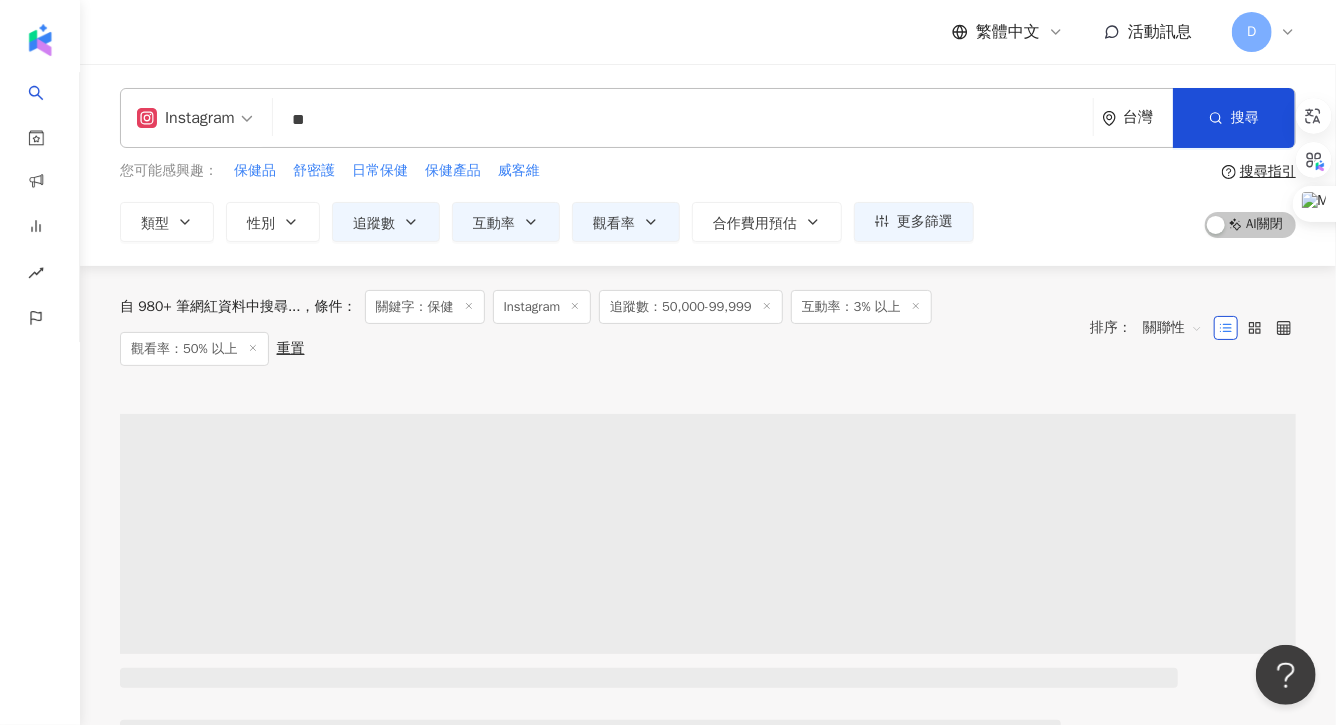click on "**" at bounding box center [683, 120] 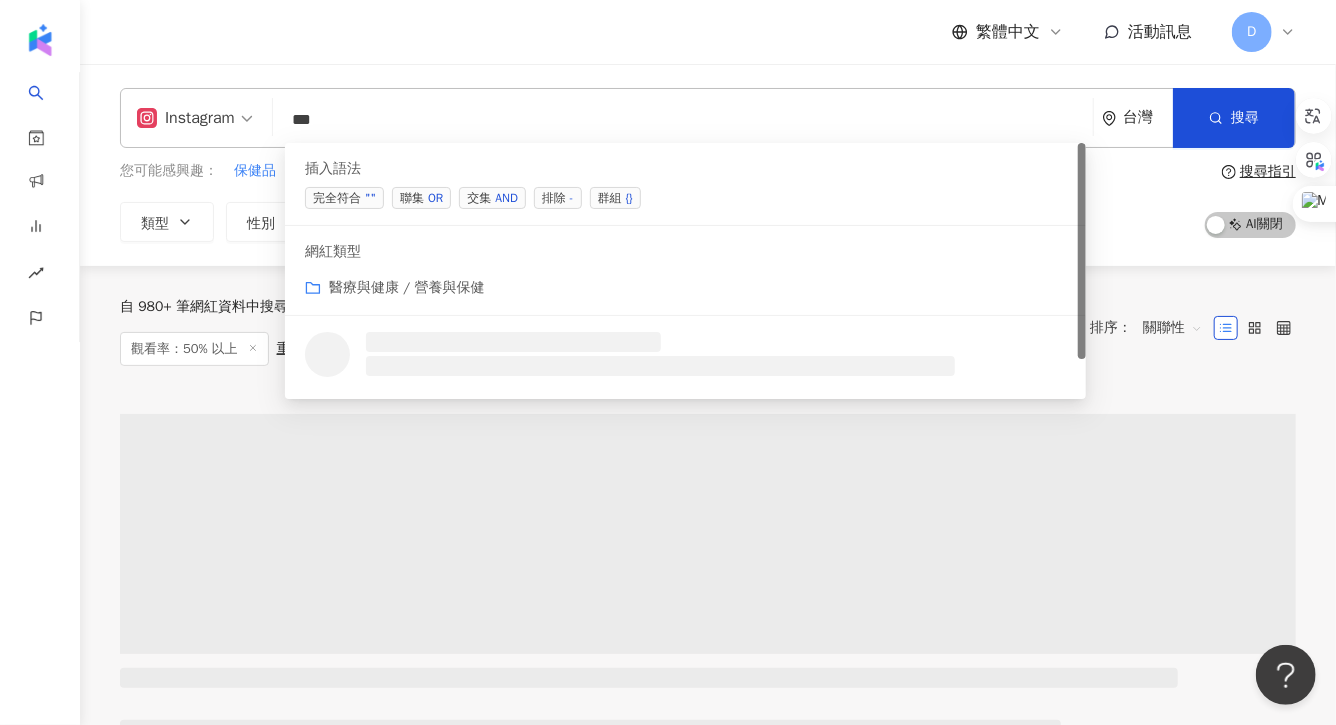 click on "聯集 OR" at bounding box center (421, 198) 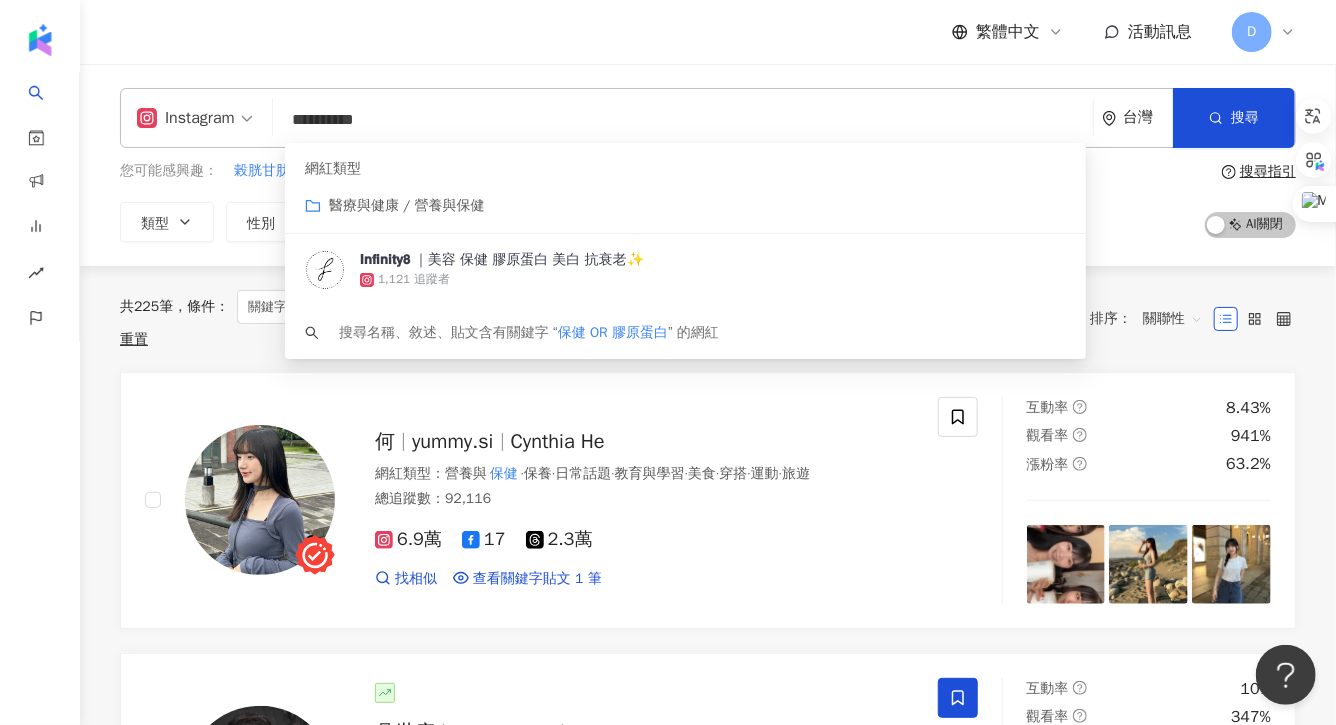 type on "**********" 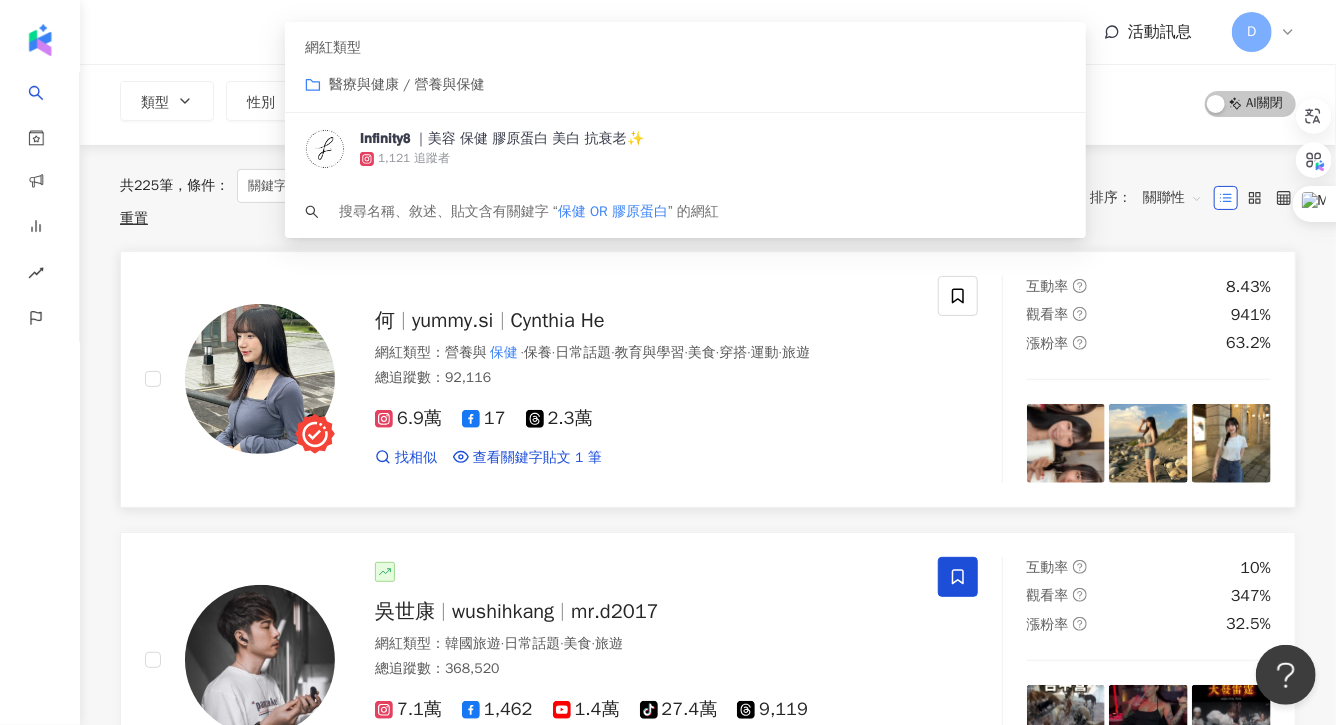 scroll, scrollTop: 136, scrollLeft: 0, axis: vertical 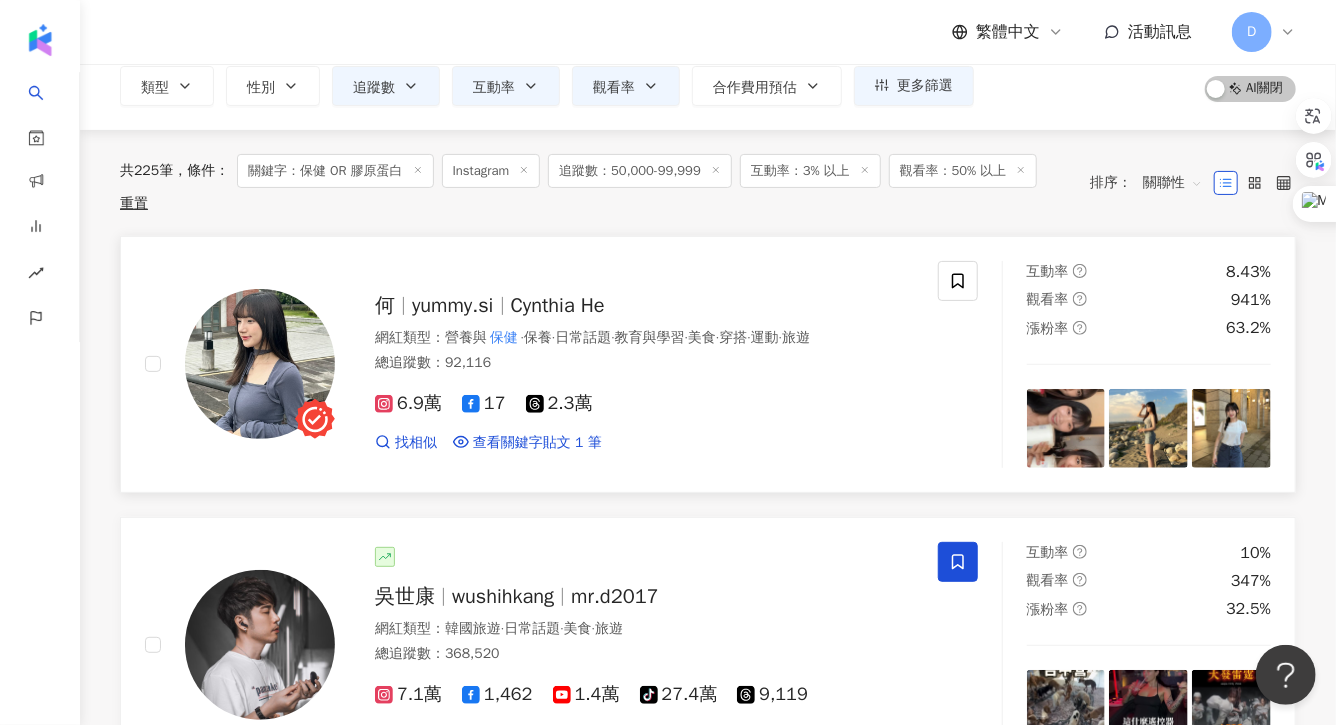 click on "yummy.si" at bounding box center (453, 305) 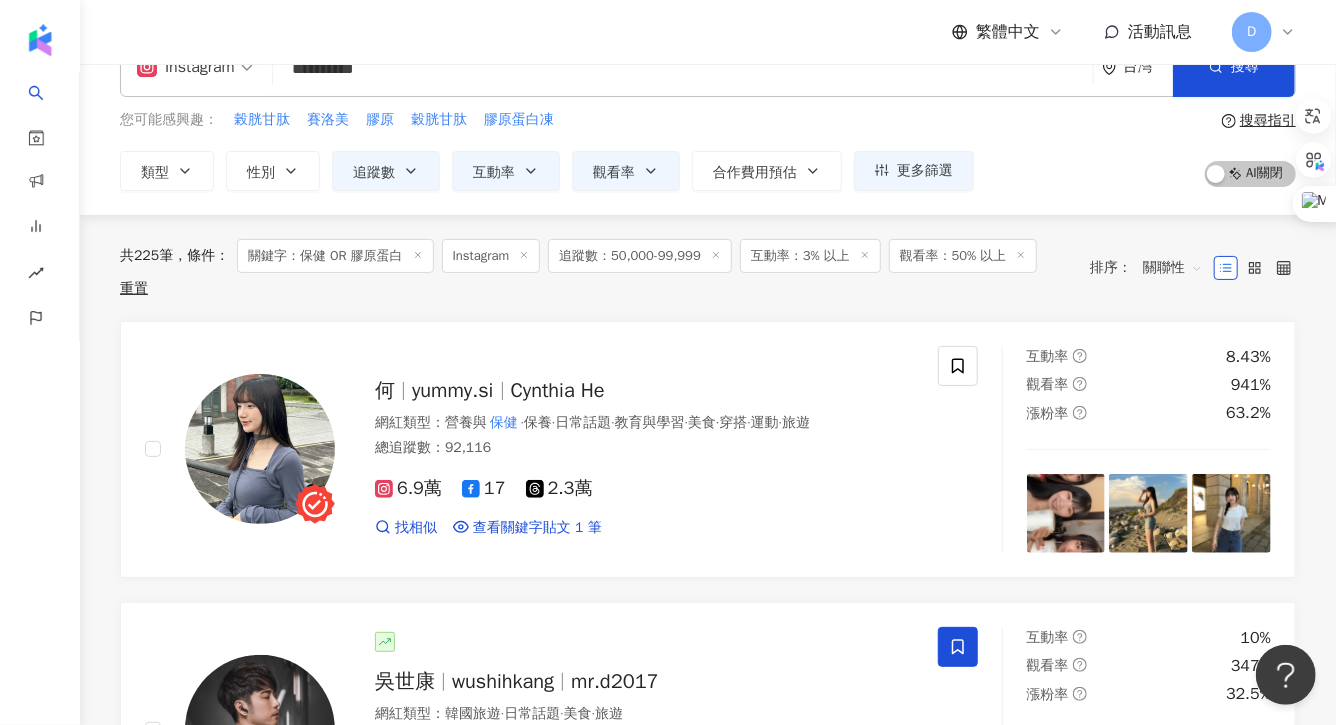 scroll, scrollTop: 50, scrollLeft: 0, axis: vertical 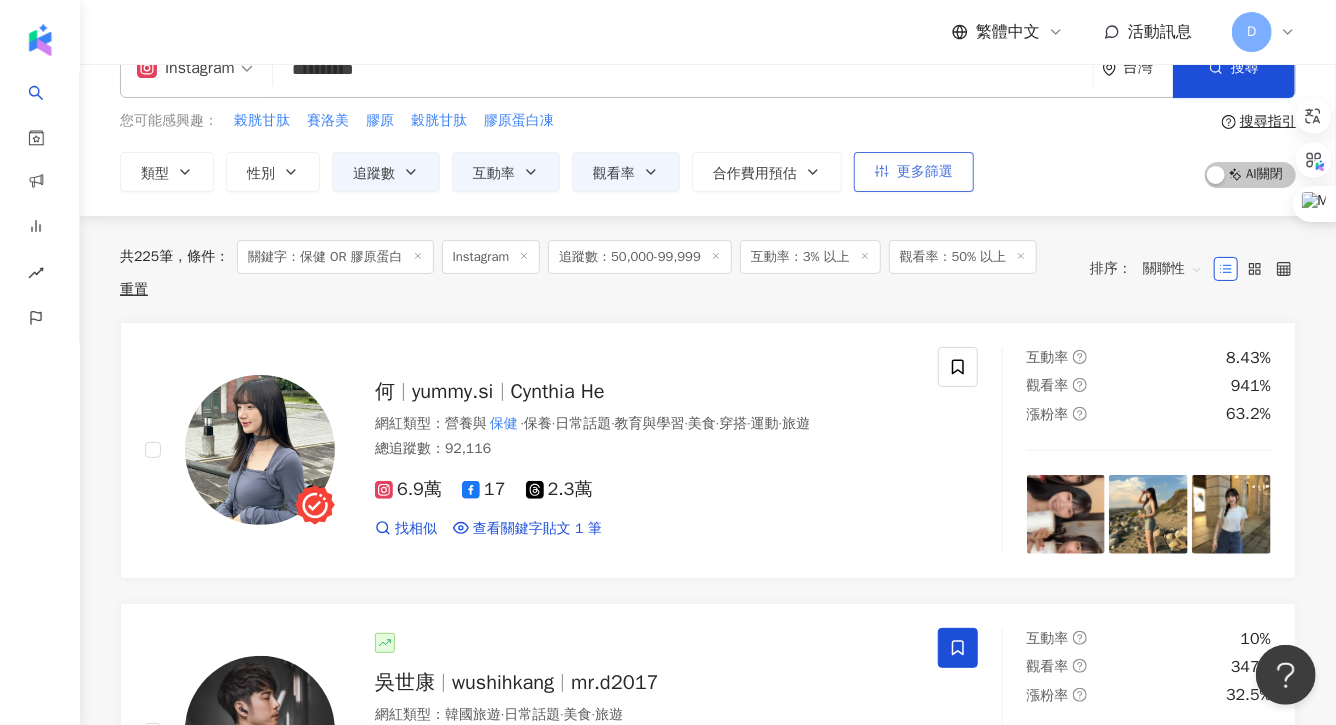 click on "更多篩選" at bounding box center [925, 172] 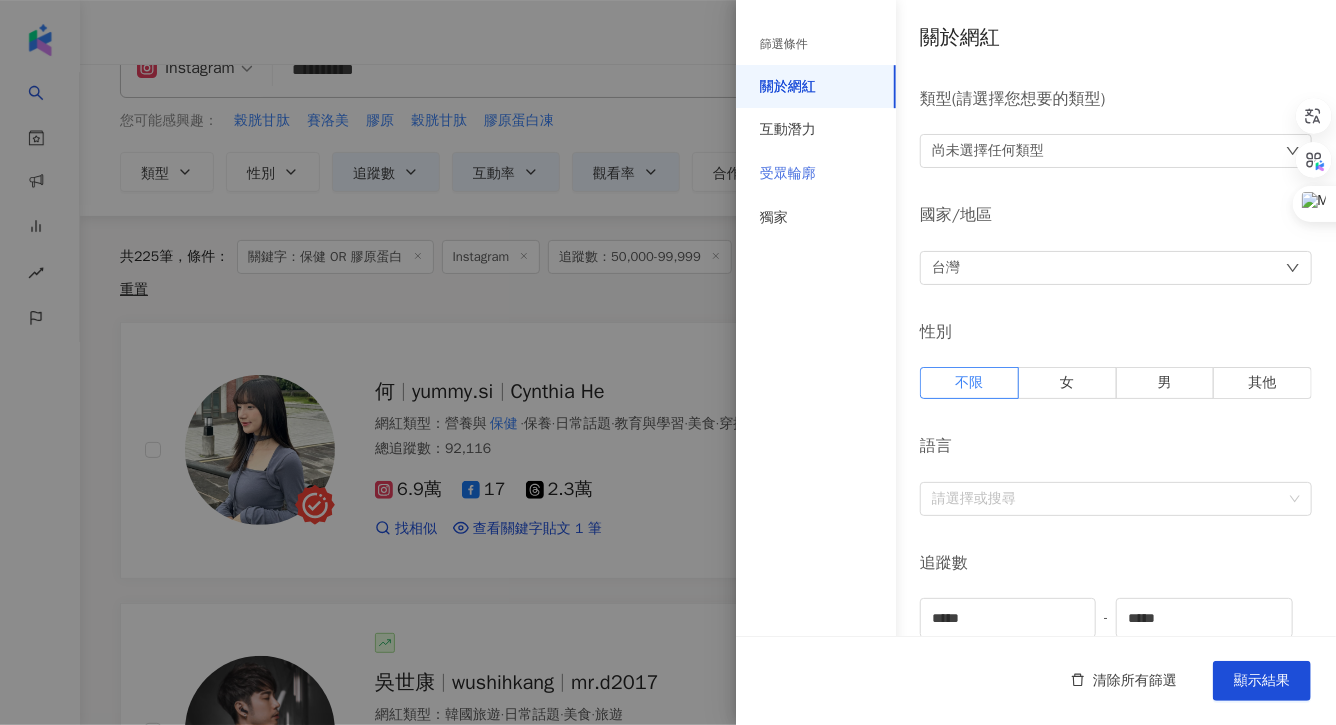 click on "受眾輪廓" at bounding box center (816, 174) 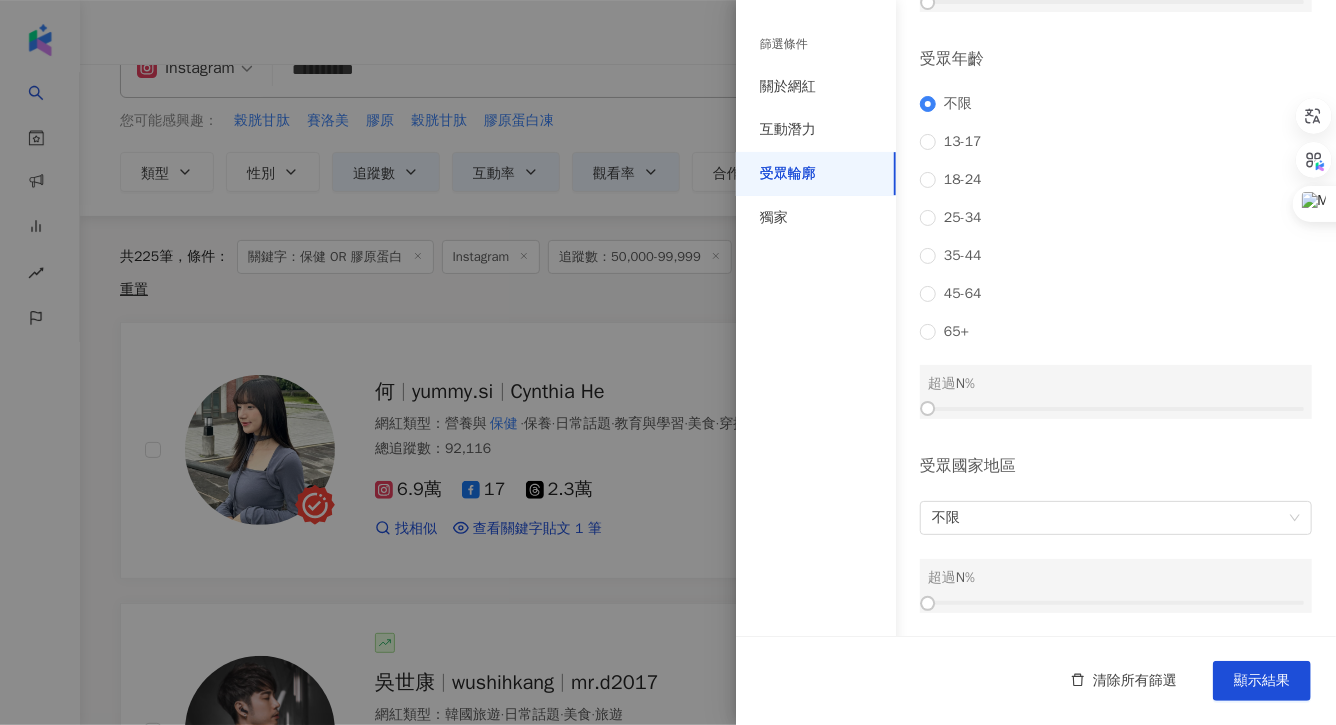 scroll, scrollTop: 251, scrollLeft: 0, axis: vertical 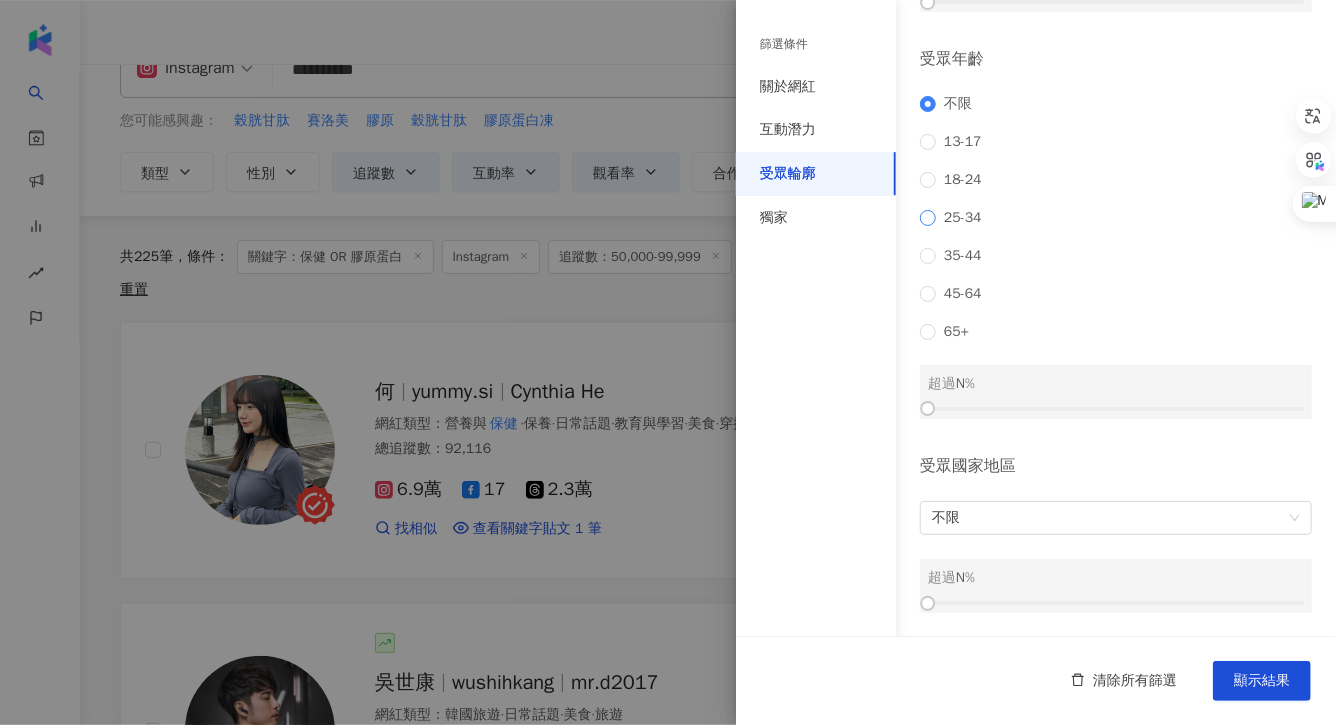 click on "25-34" at bounding box center [963, 218] 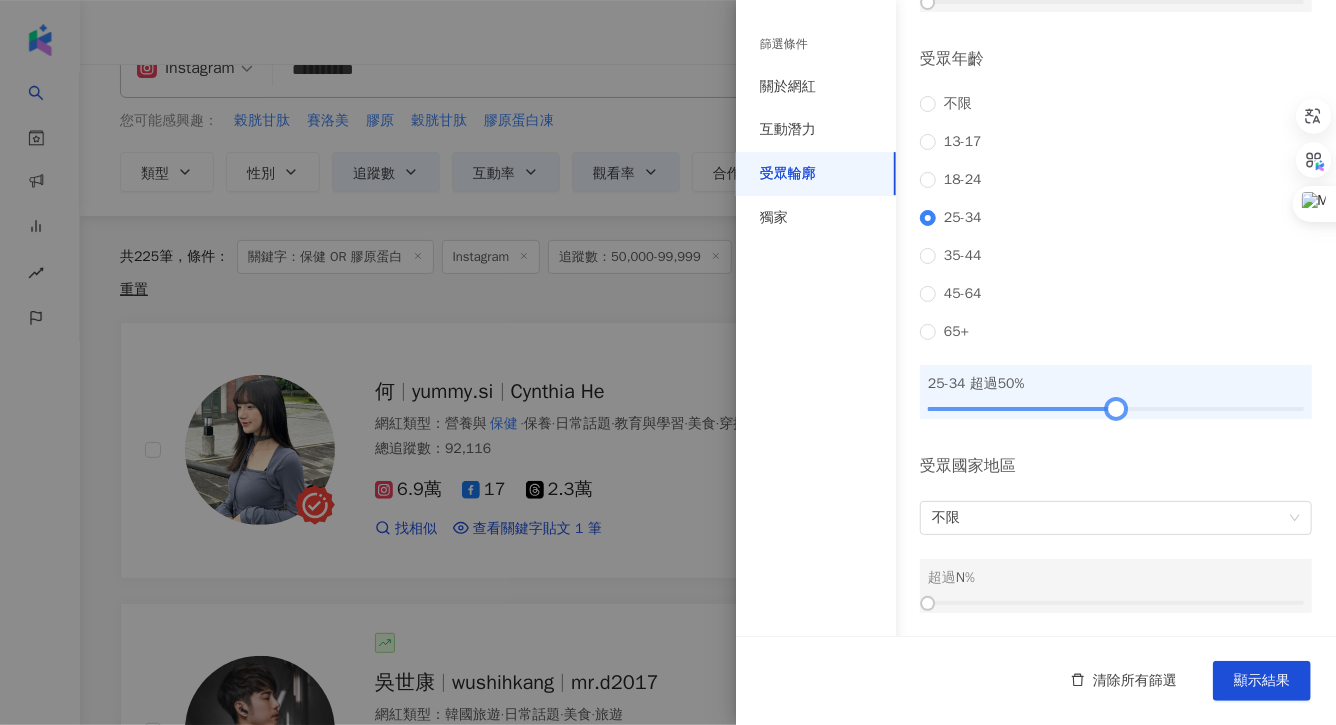 drag, startPoint x: 929, startPoint y: 412, endPoint x: 1117, endPoint y: 411, distance: 188.00266 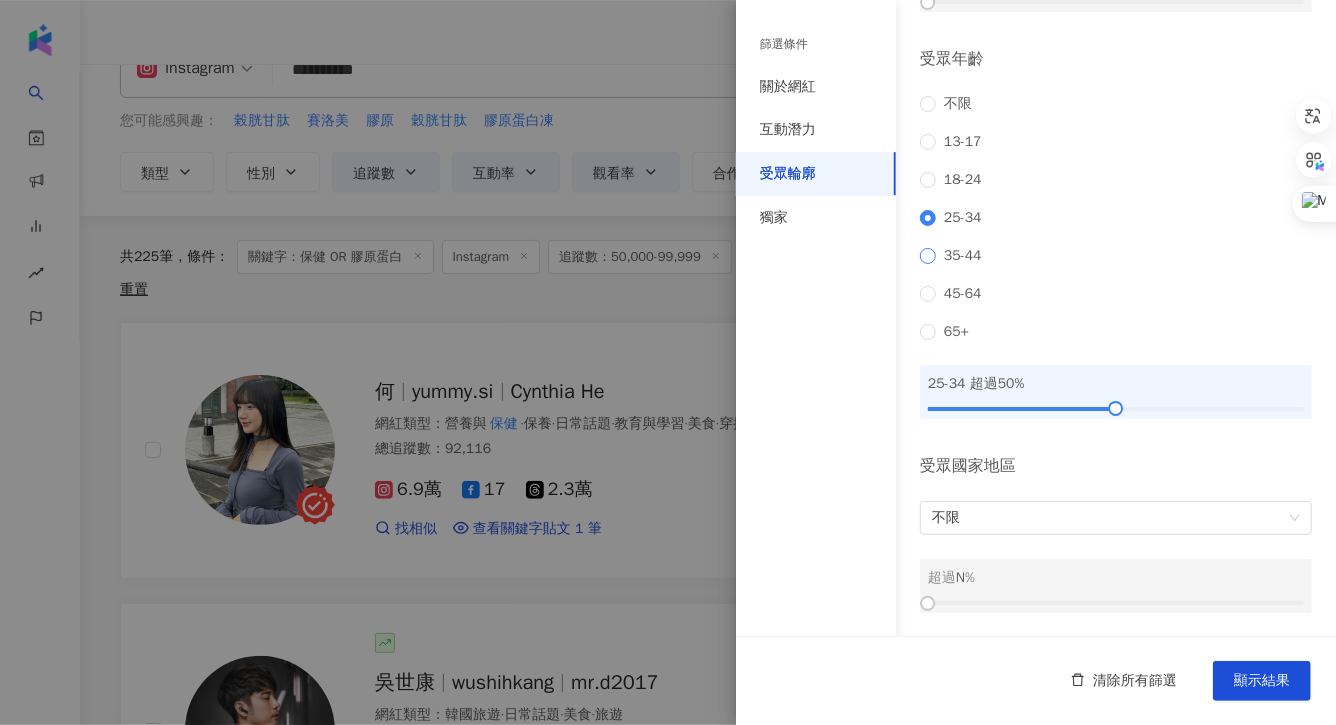 click on "35-44" at bounding box center [963, 256] 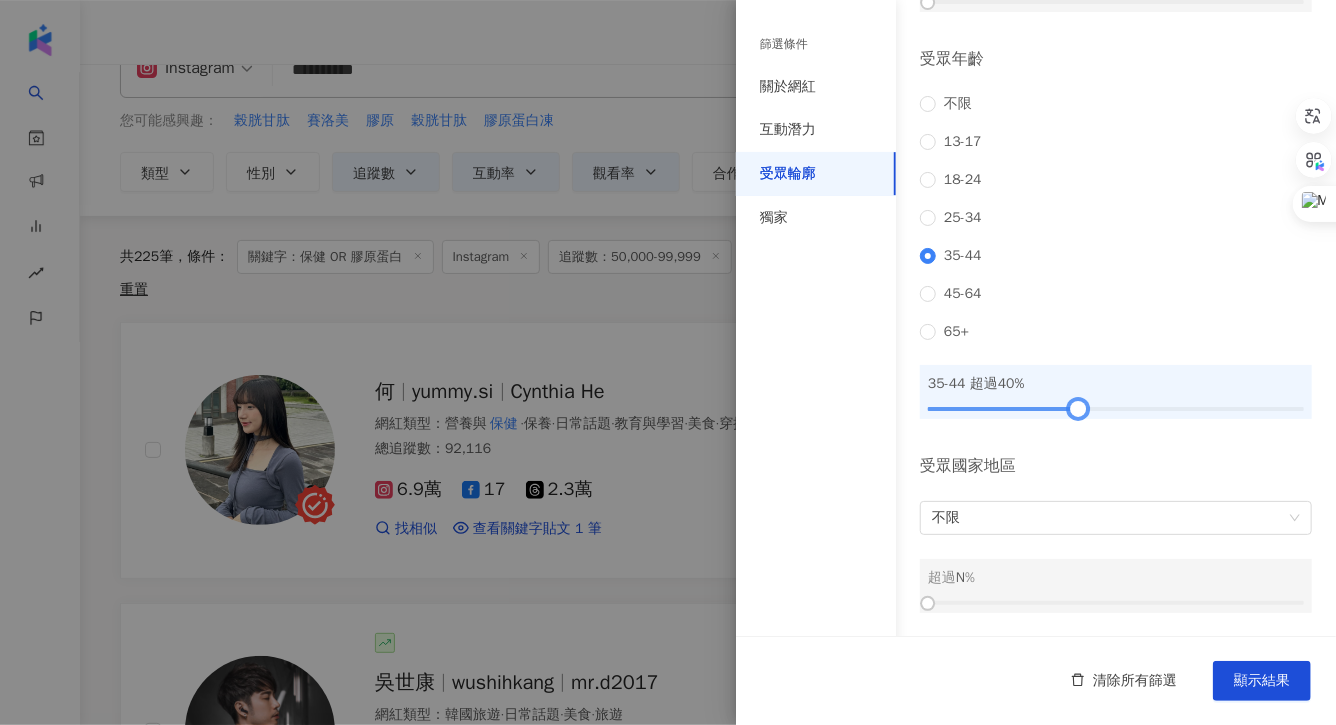 drag, startPoint x: 1115, startPoint y: 412, endPoint x: 1078, endPoint y: 412, distance: 37 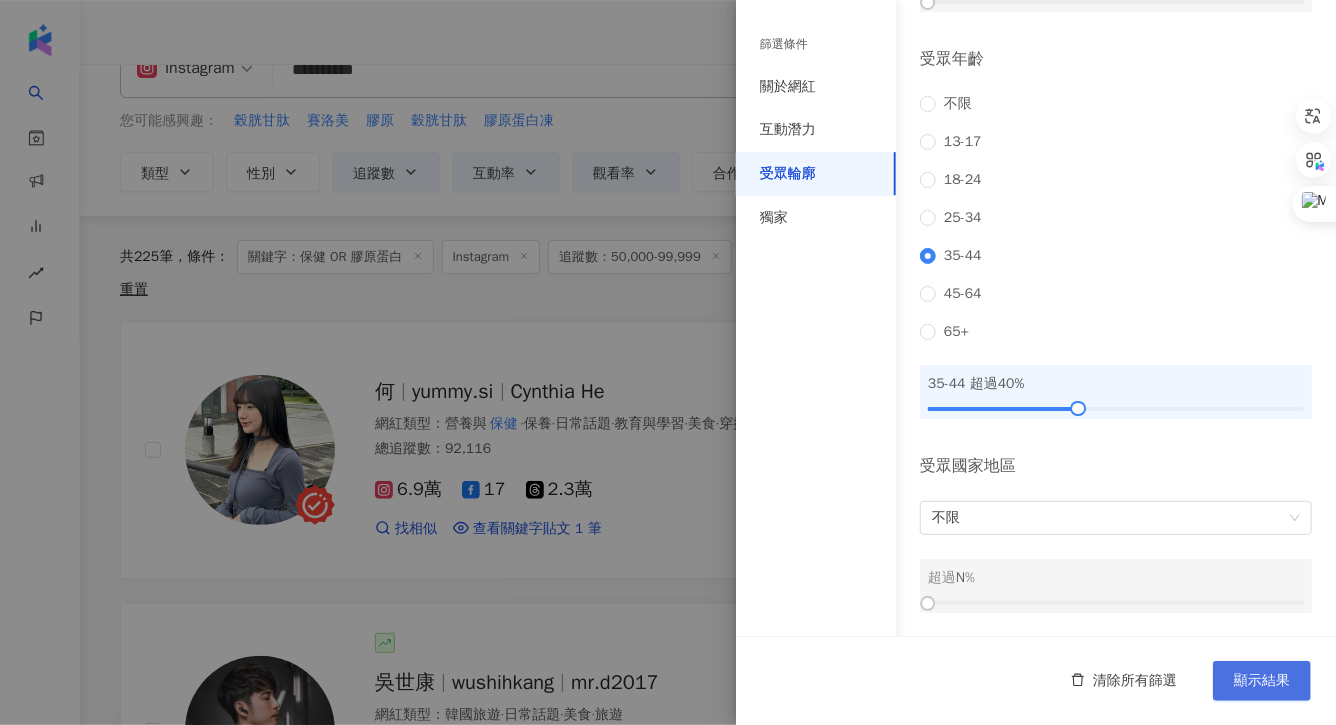 click on "顯示結果" at bounding box center (1262, 681) 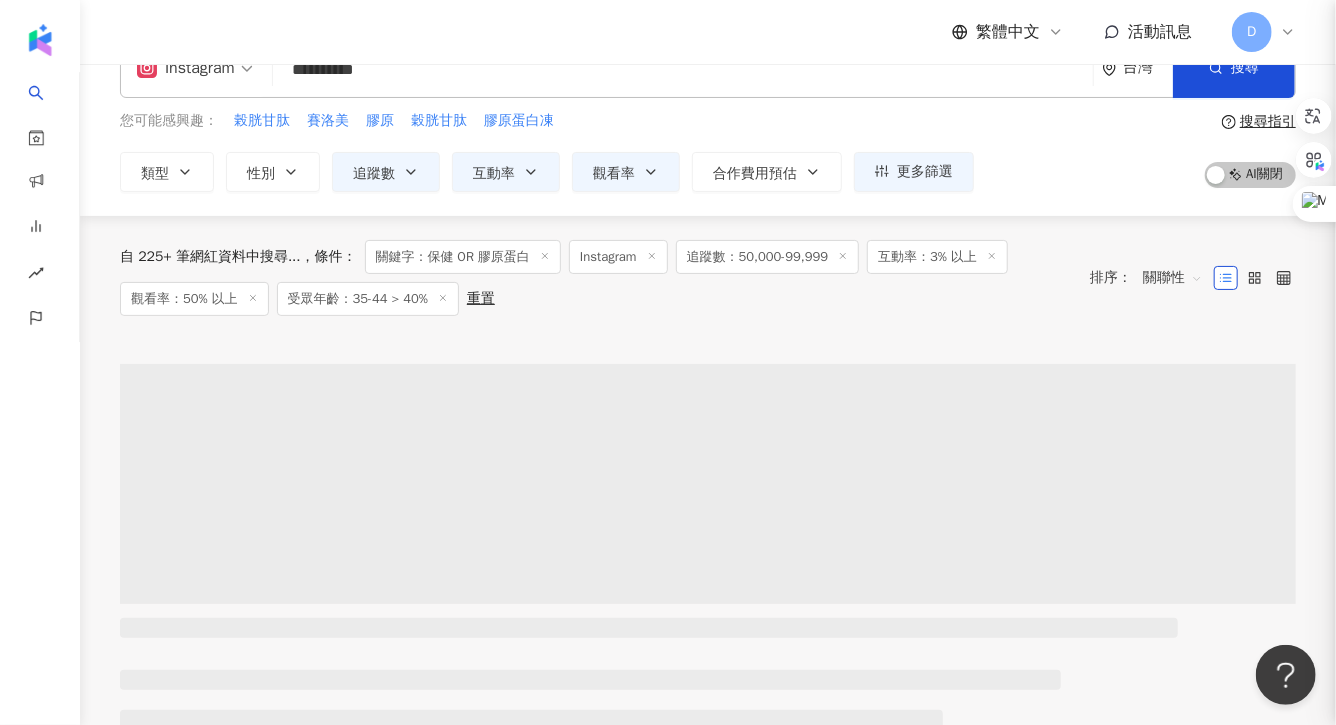 scroll, scrollTop: 0, scrollLeft: 0, axis: both 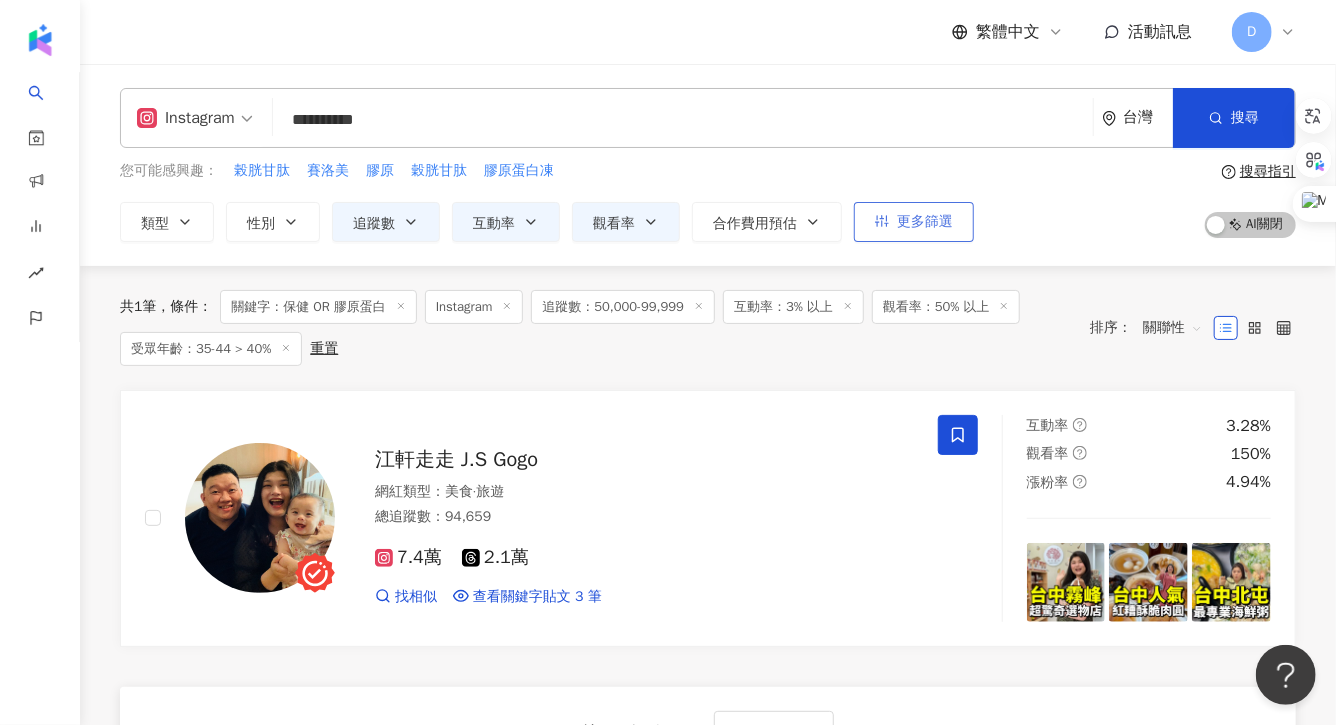 click on "更多篩選" at bounding box center (925, 222) 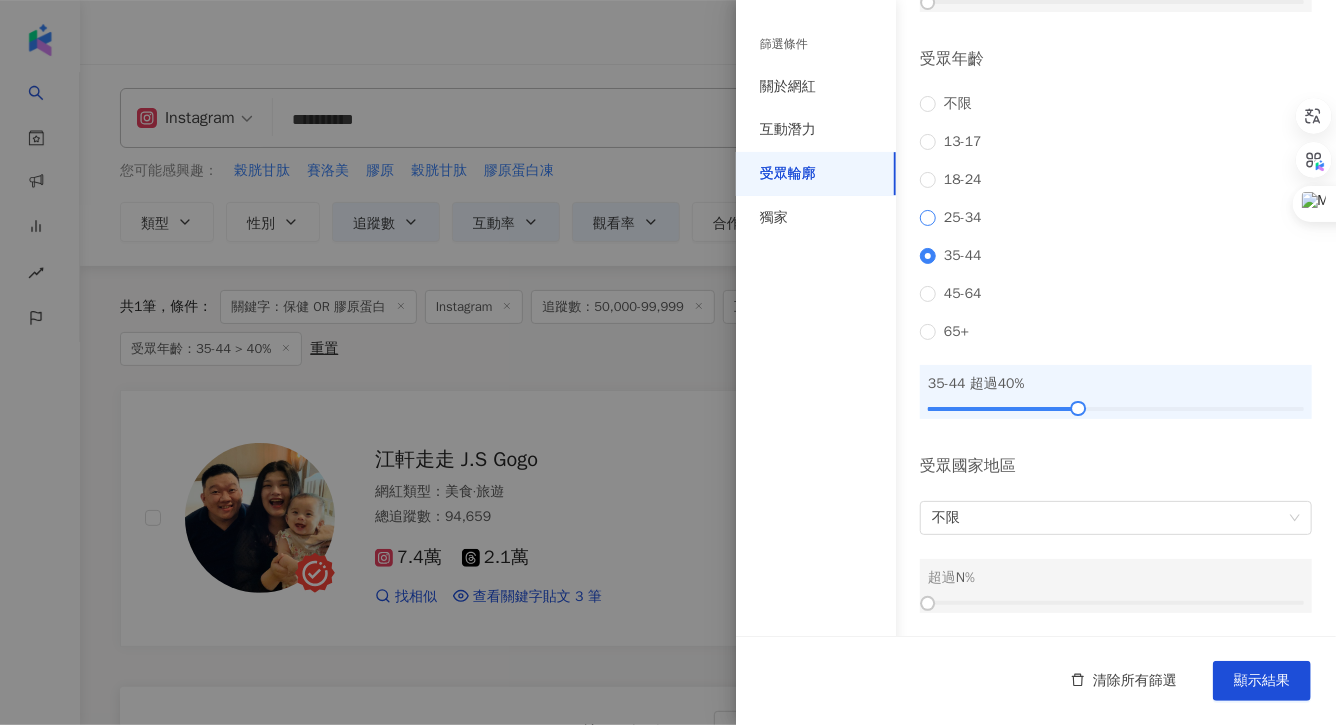 click on "25-34" at bounding box center [963, 218] 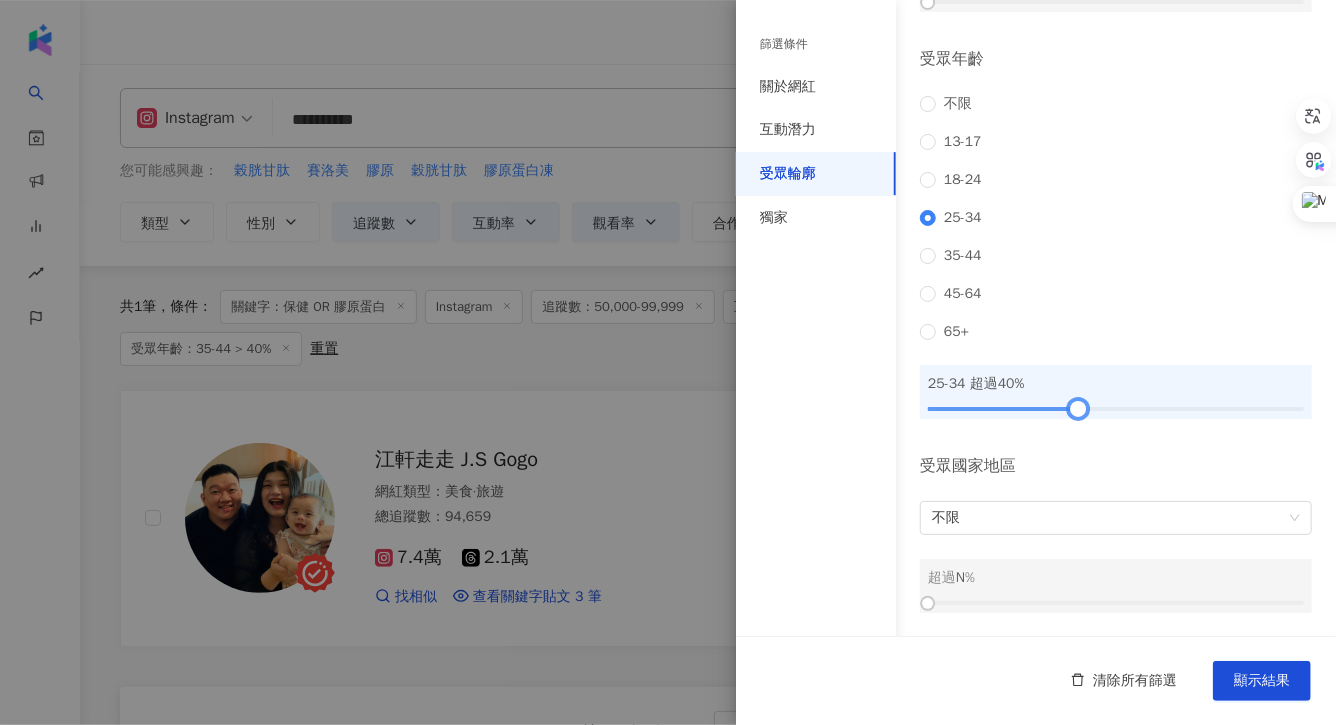 click at bounding box center (1078, 408) 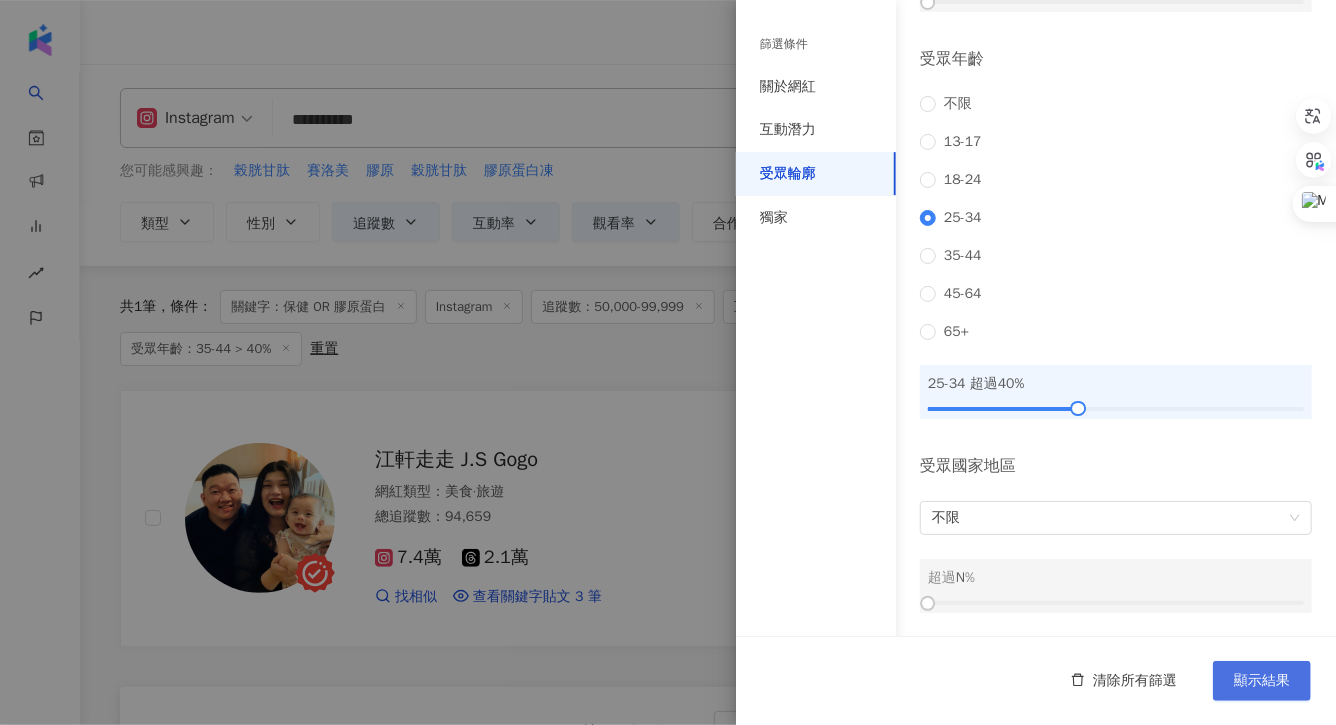 click on "顯示結果" at bounding box center [1262, 681] 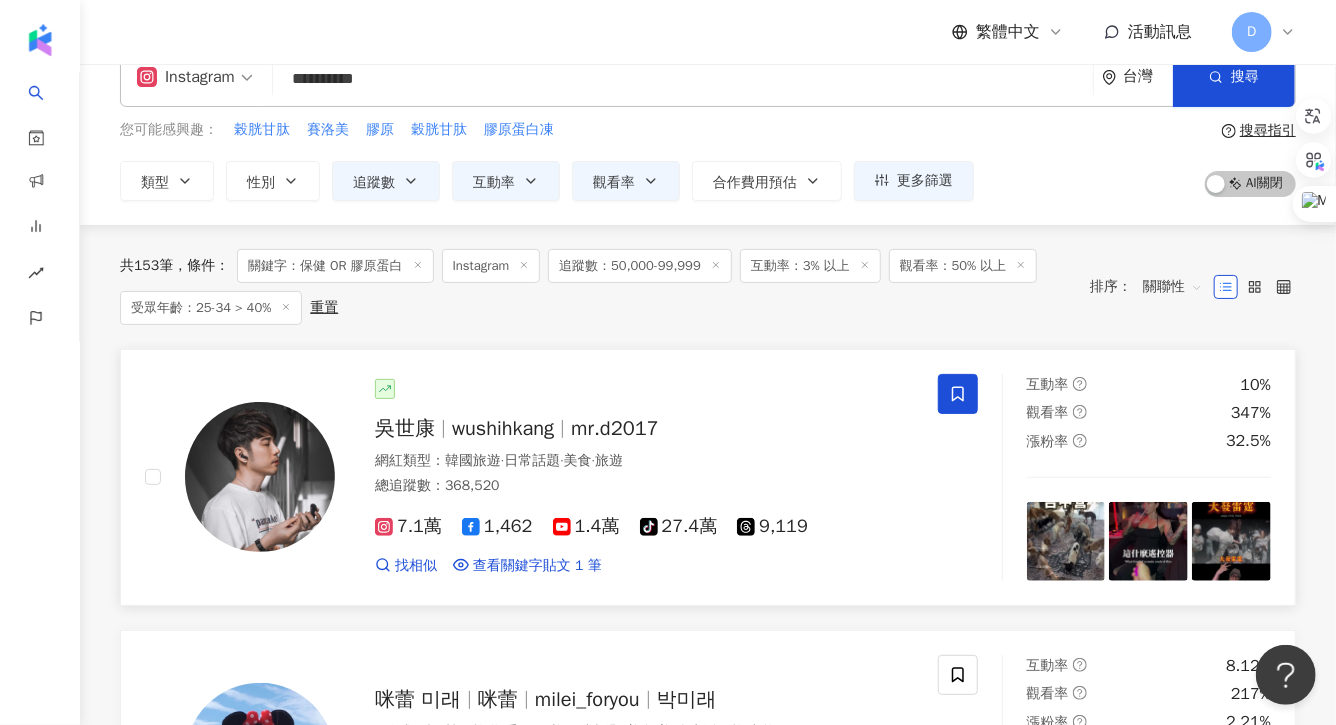 scroll, scrollTop: 42, scrollLeft: 0, axis: vertical 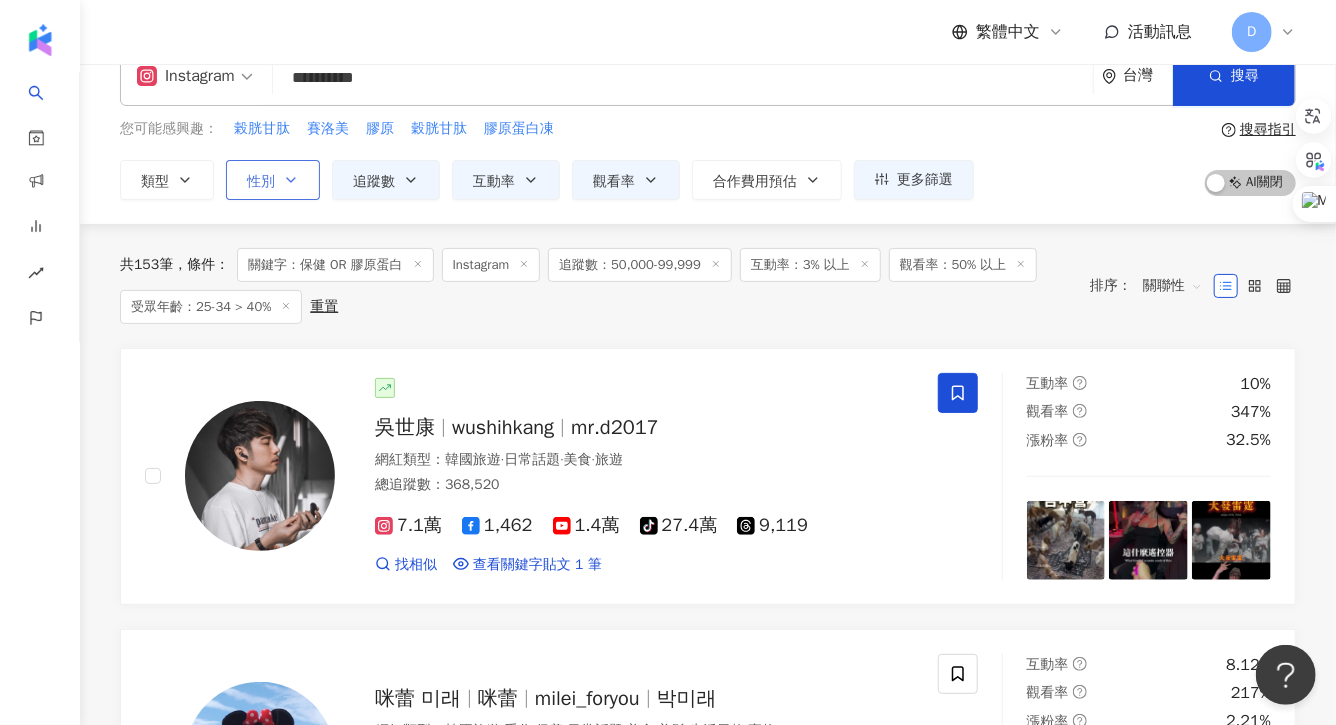 click on "性別" at bounding box center (273, 180) 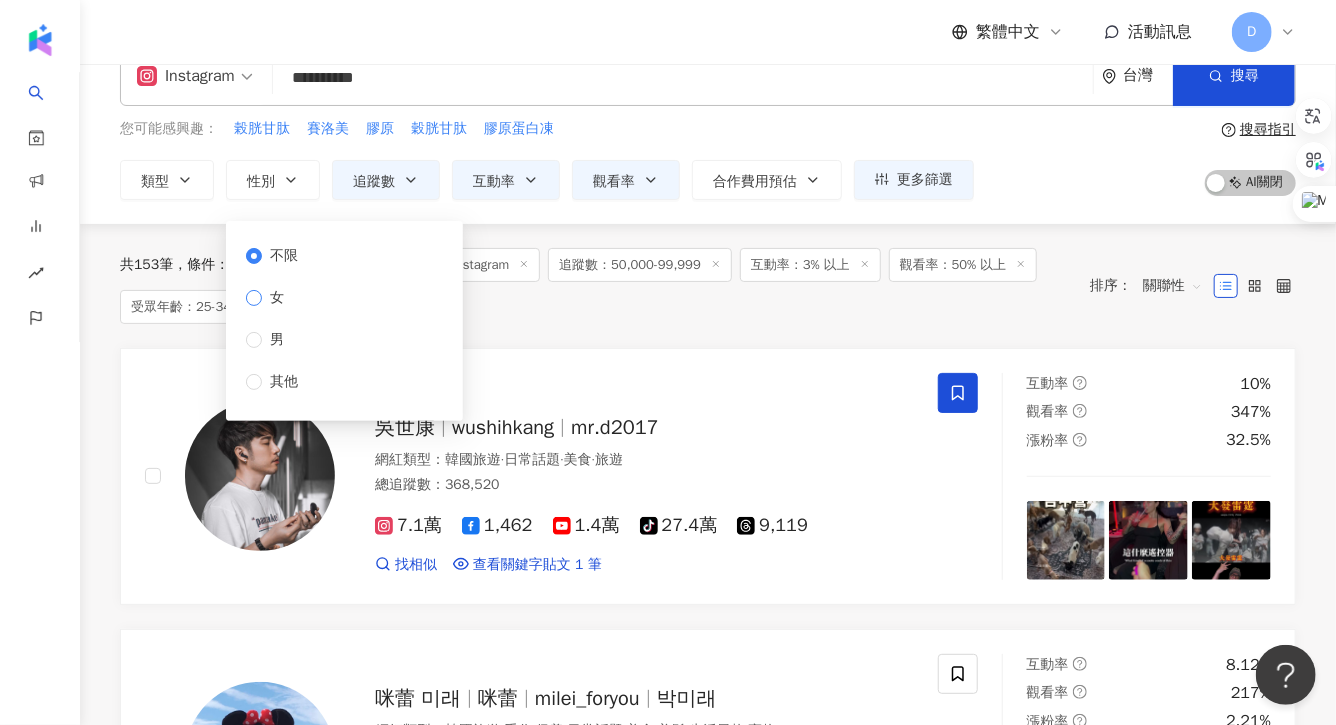 click on "女" at bounding box center (277, 298) 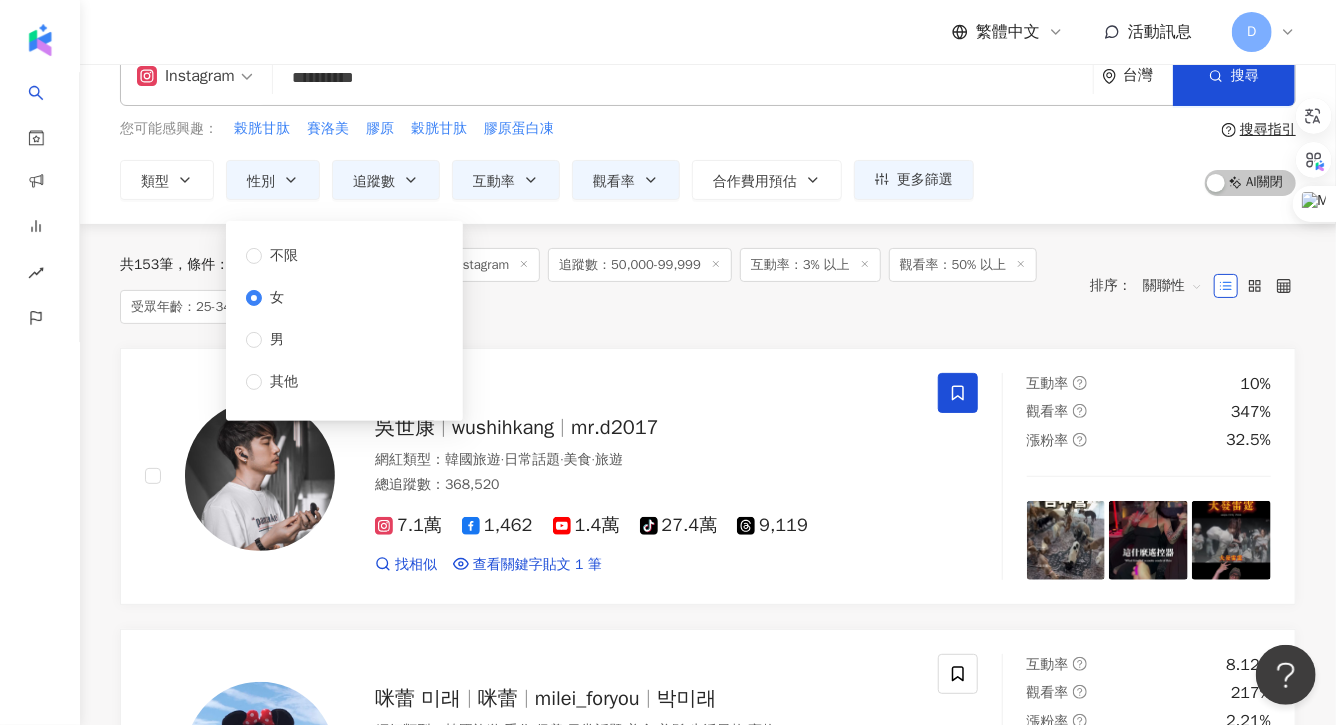 click on "您可能感興趣： 榖胱甘肽  賽洛美  膠原  穀胱甘肽  膠原蛋白凍" at bounding box center (547, 129) 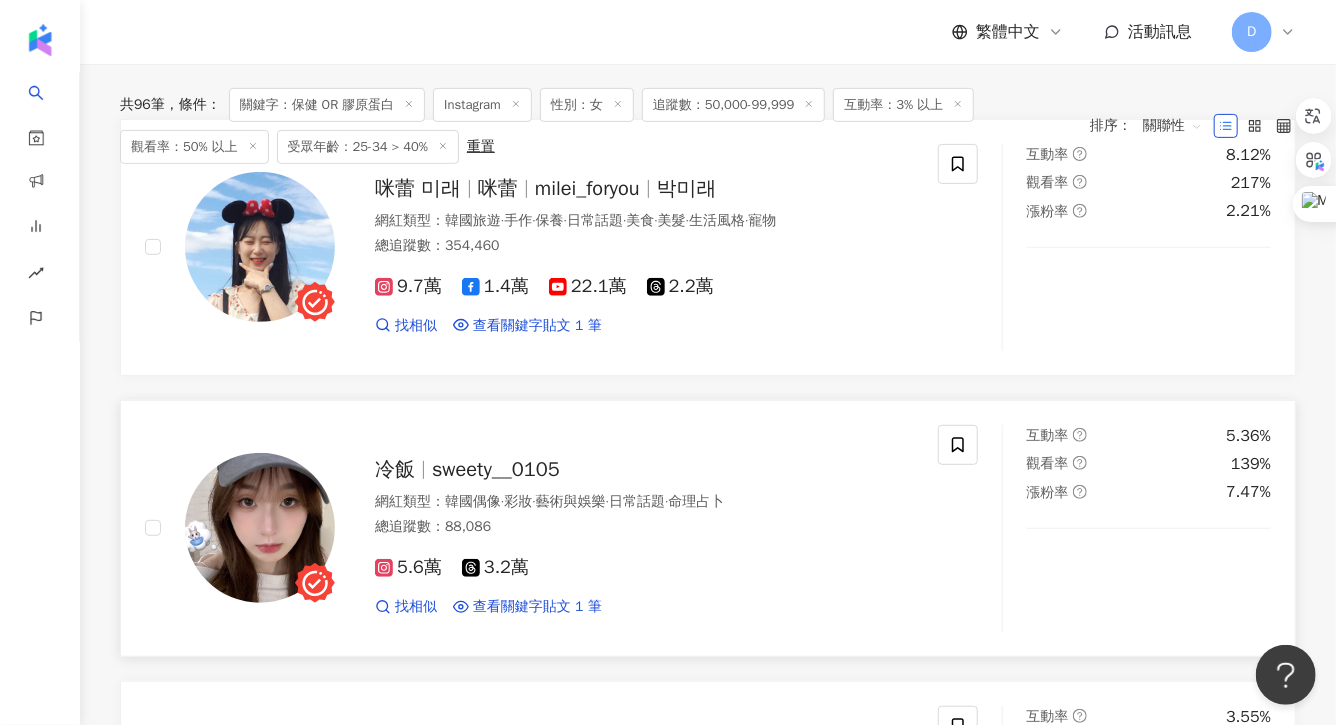 scroll, scrollTop: 177, scrollLeft: 0, axis: vertical 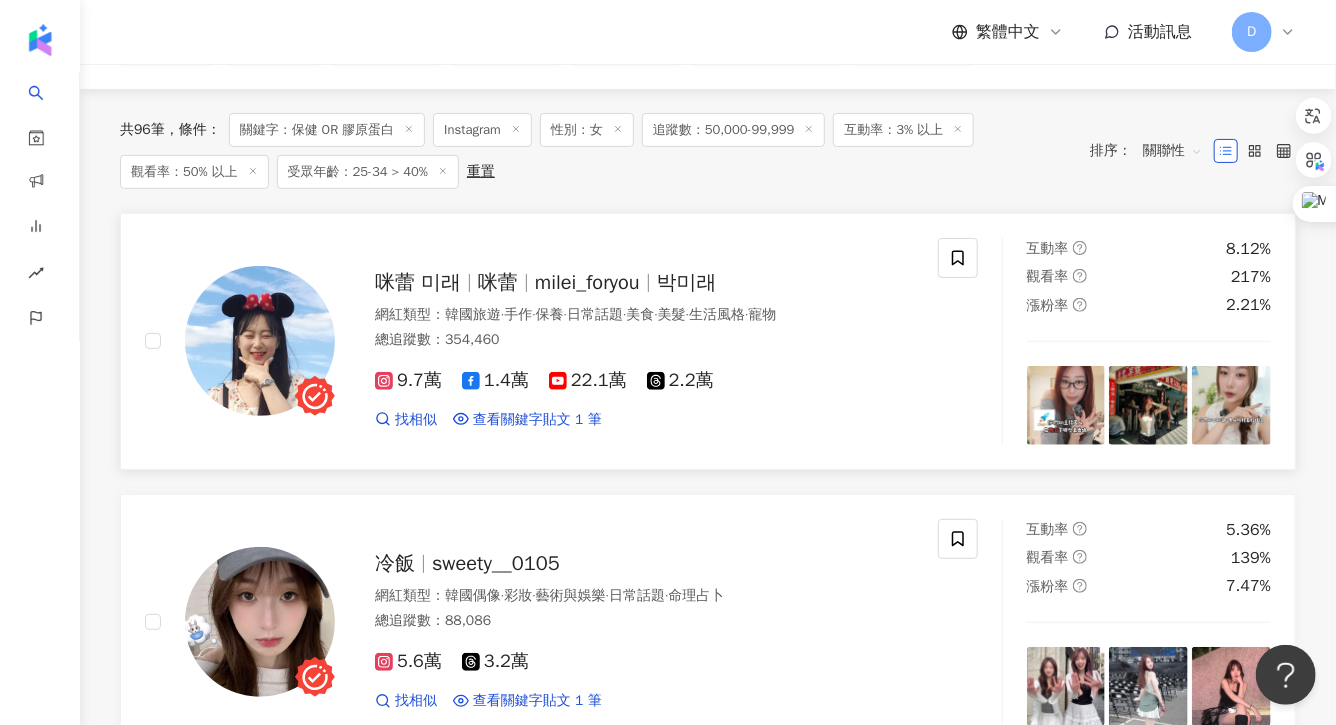 click on "咪蕾 미래" at bounding box center (418, 282) 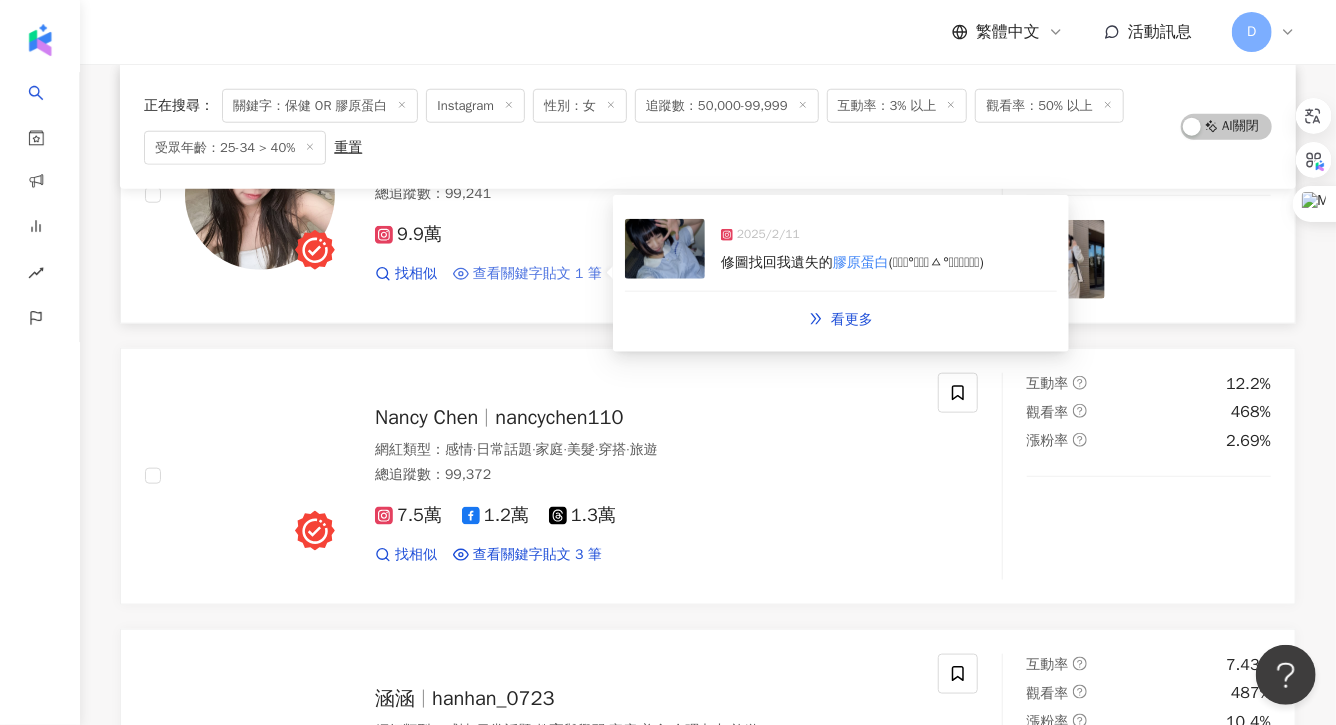 scroll, scrollTop: 902, scrollLeft: 0, axis: vertical 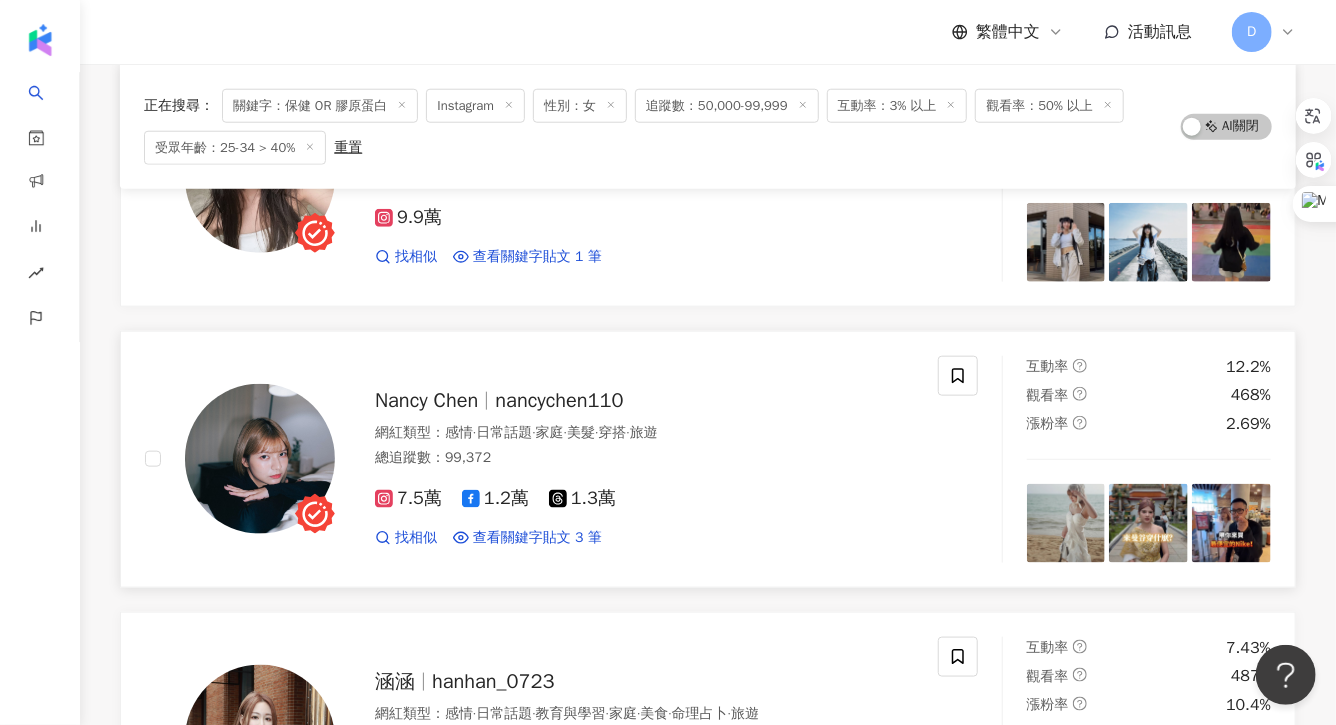 click on "Nancy Chen" at bounding box center [426, 400] 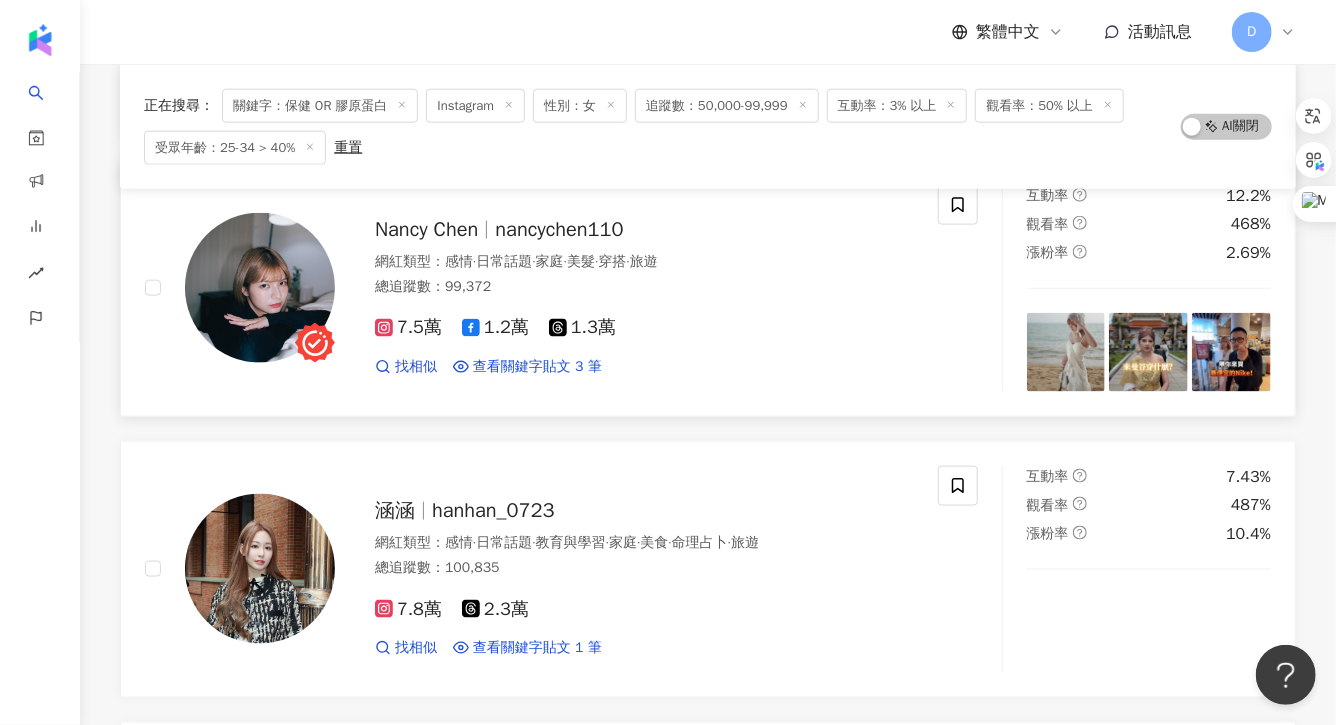 scroll, scrollTop: 1086, scrollLeft: 0, axis: vertical 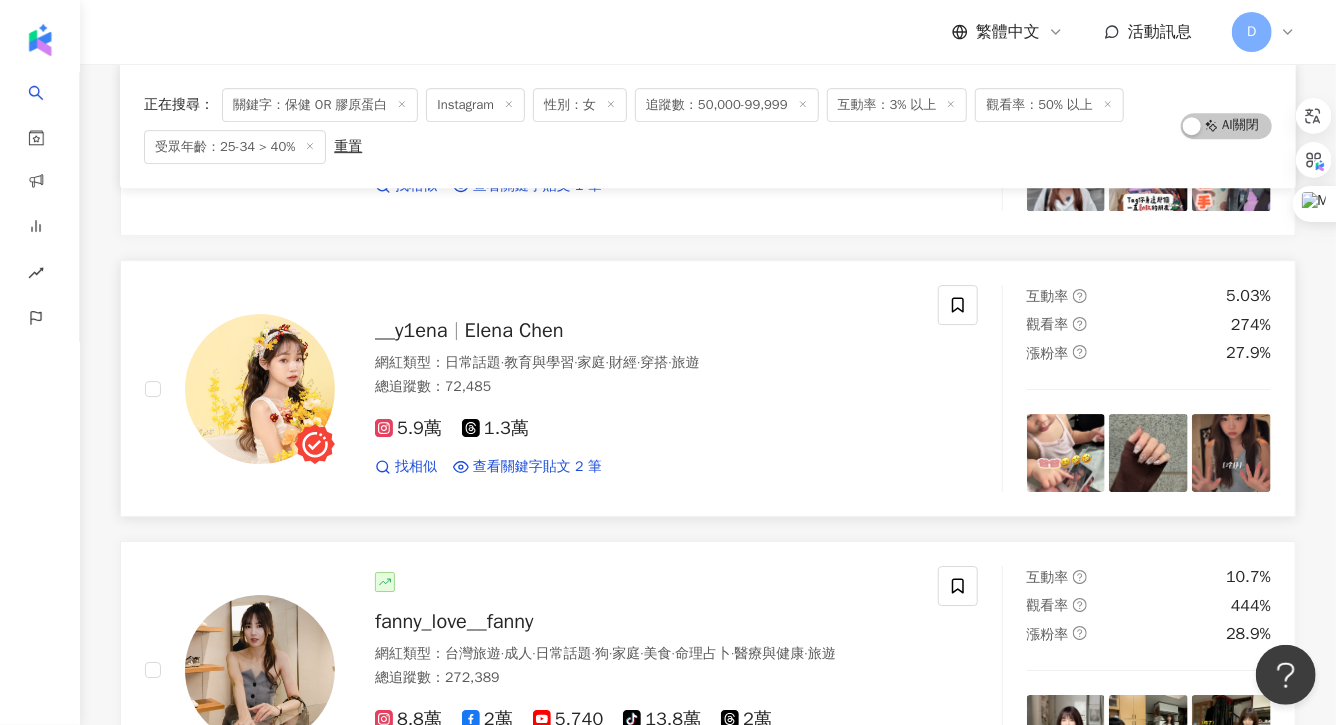 click on "Elena Chen" at bounding box center (514, 330) 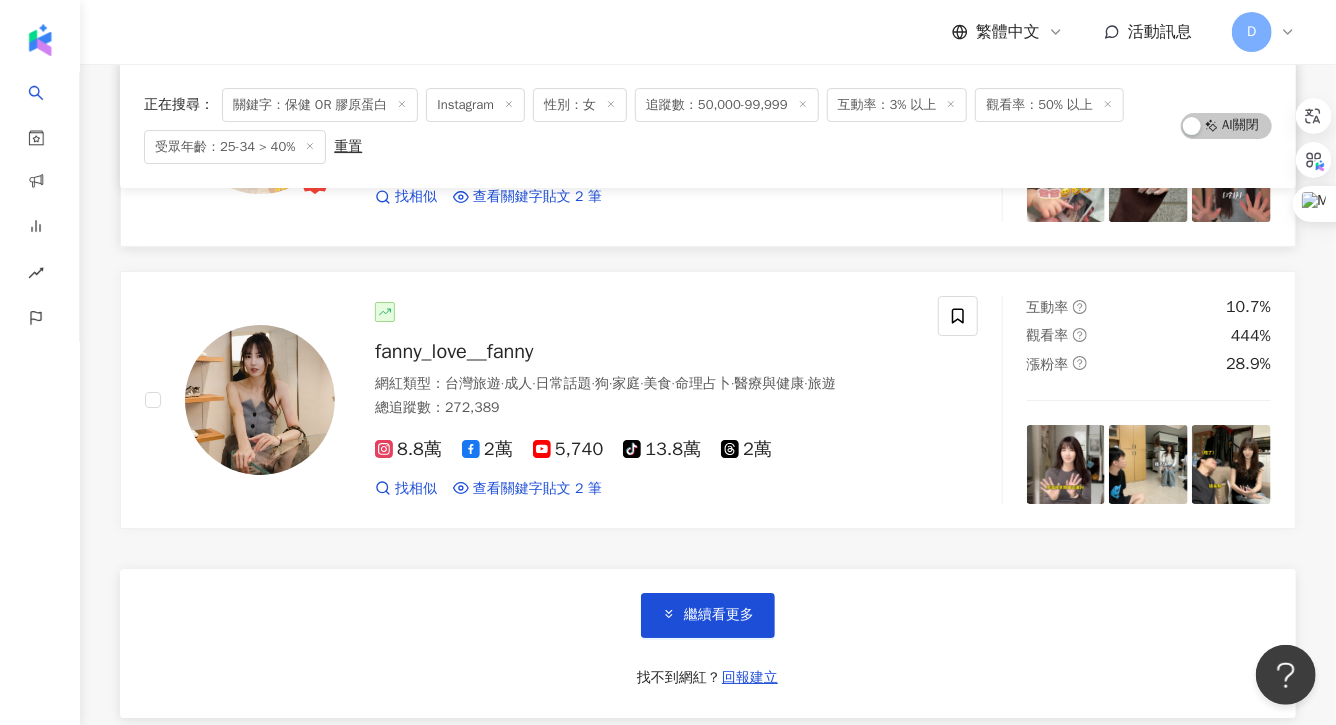 scroll, scrollTop: 3383, scrollLeft: 0, axis: vertical 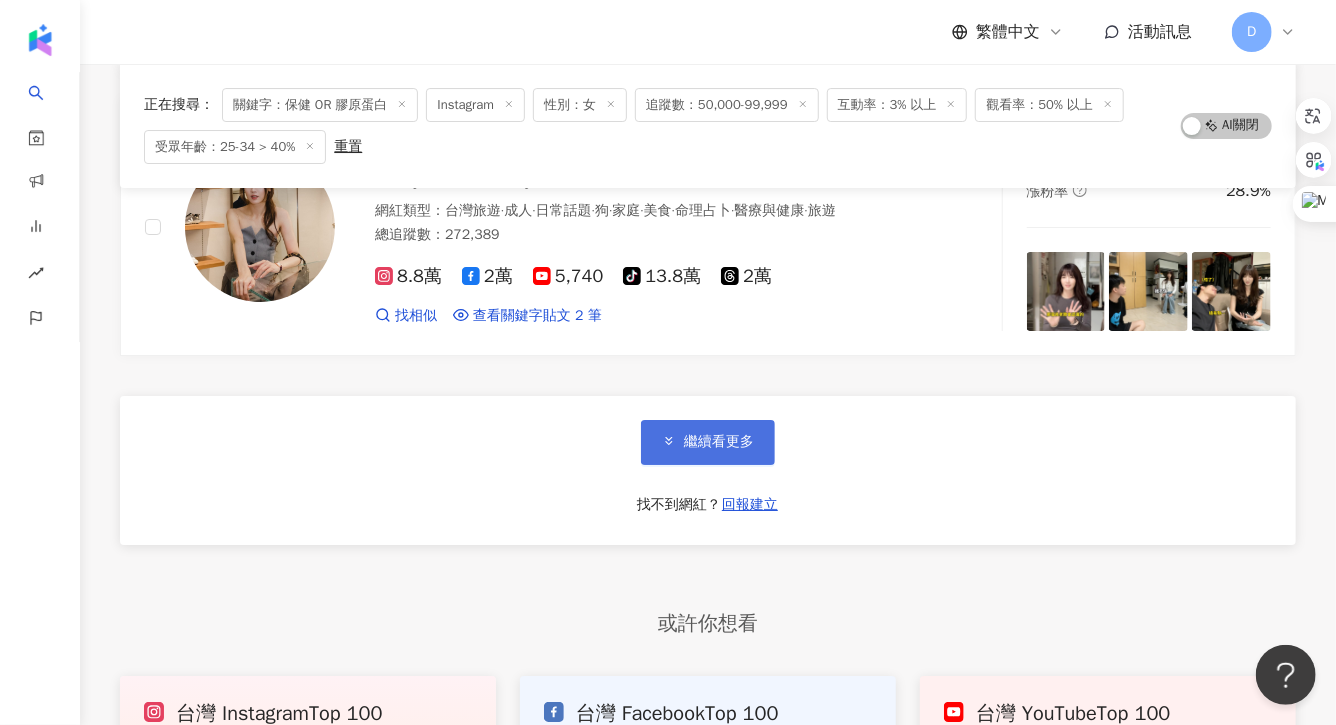 click on "繼續看更多" at bounding box center (719, 442) 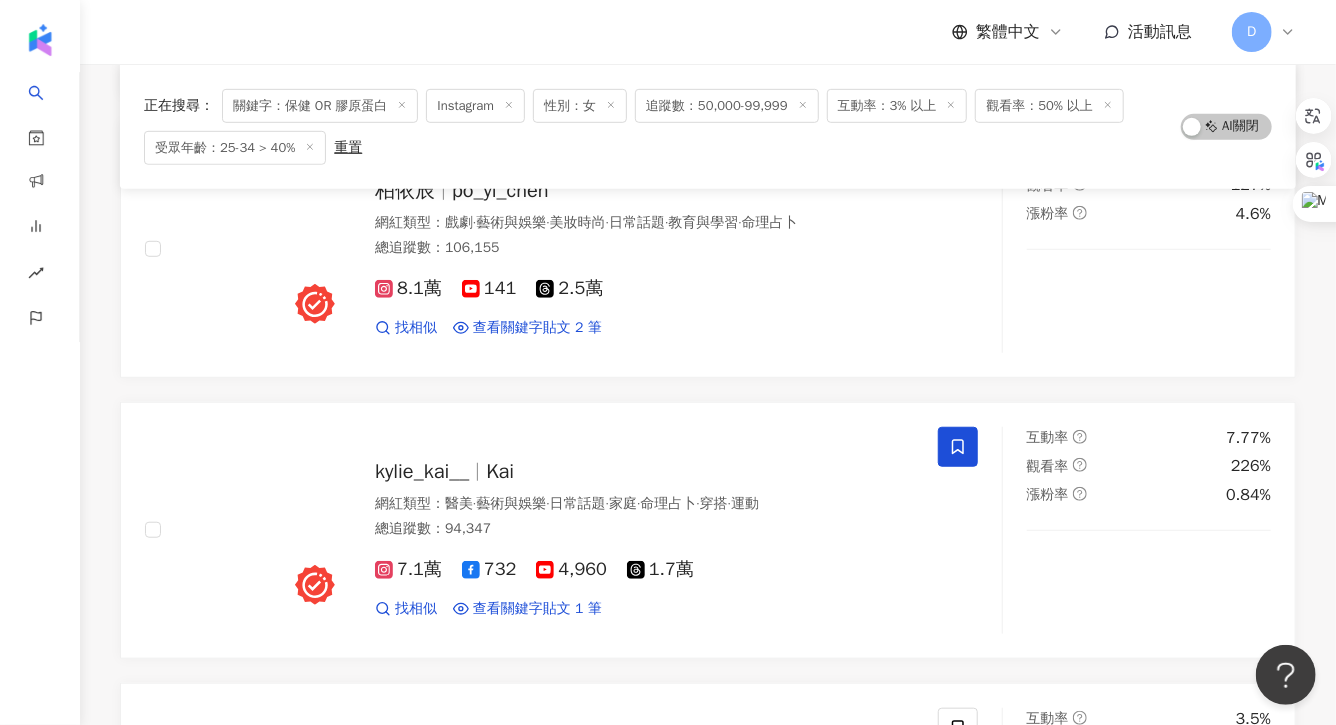 scroll, scrollTop: 4207, scrollLeft: 0, axis: vertical 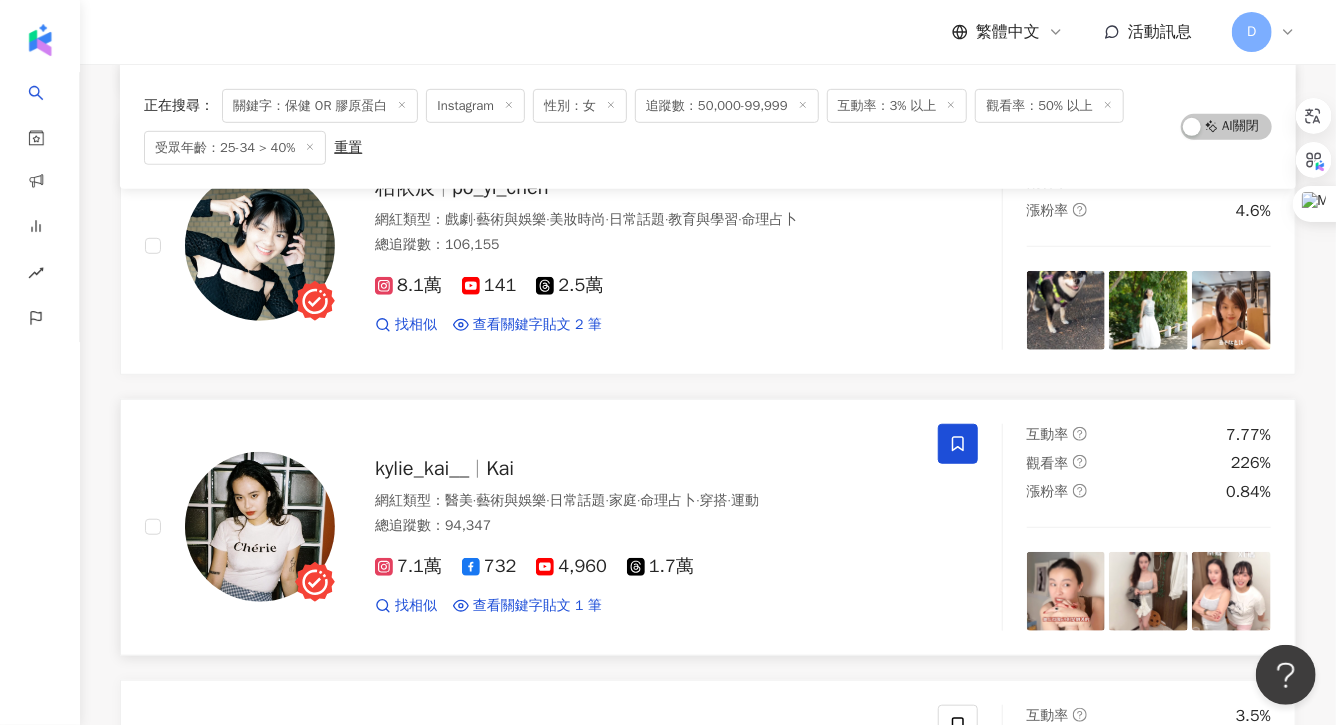 click on "kylie_kai__ Kai 網紅類型 ： 醫美  ·  藝術與娛樂  ·  日常話題  ·  家庭  ·  命理占卜  ·  穿搭  ·  運動 總追蹤數 ： 94,347 7.1萬 732 4,960 1.7萬 找相似 查看關鍵字貼文 1 筆 2024/11/1 . 不然前一晚這麼累，身體忙著代謝酒精， 膠原蛋白 大概就是在這種時候大量流失的..  看更多" at bounding box center [624, 527] 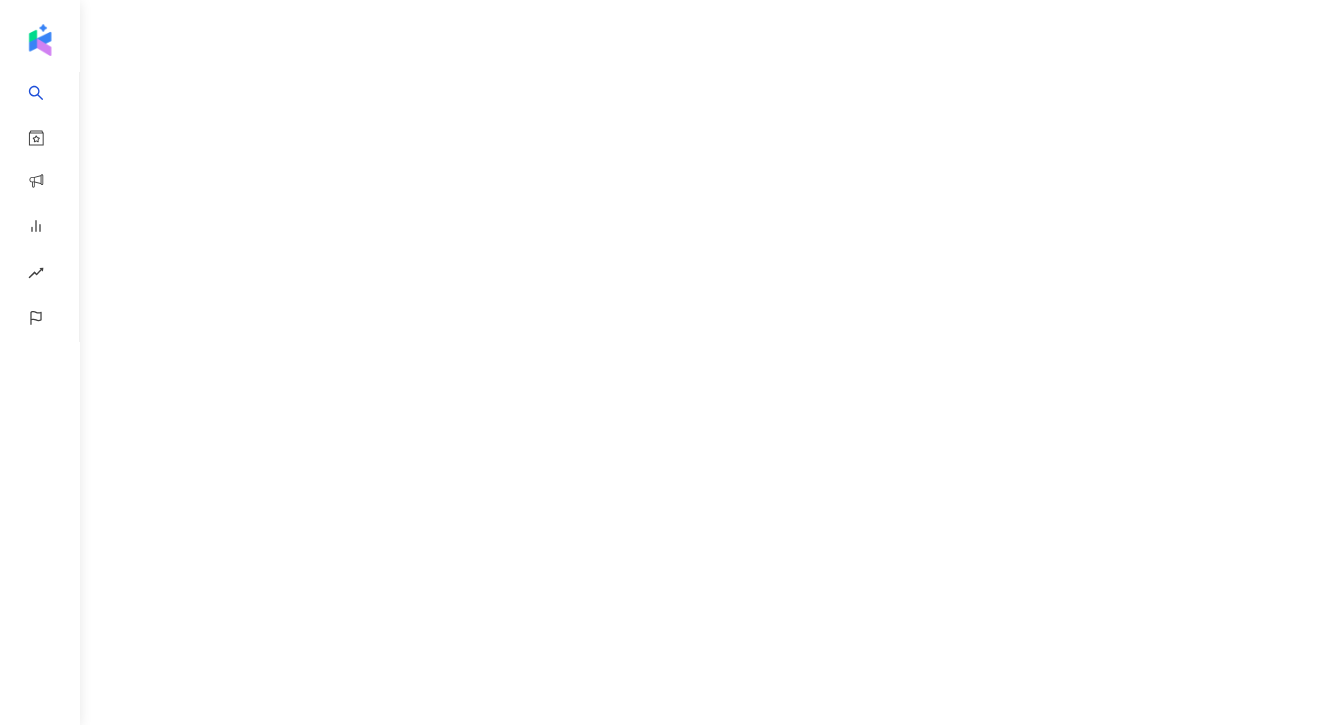 scroll, scrollTop: 0, scrollLeft: 0, axis: both 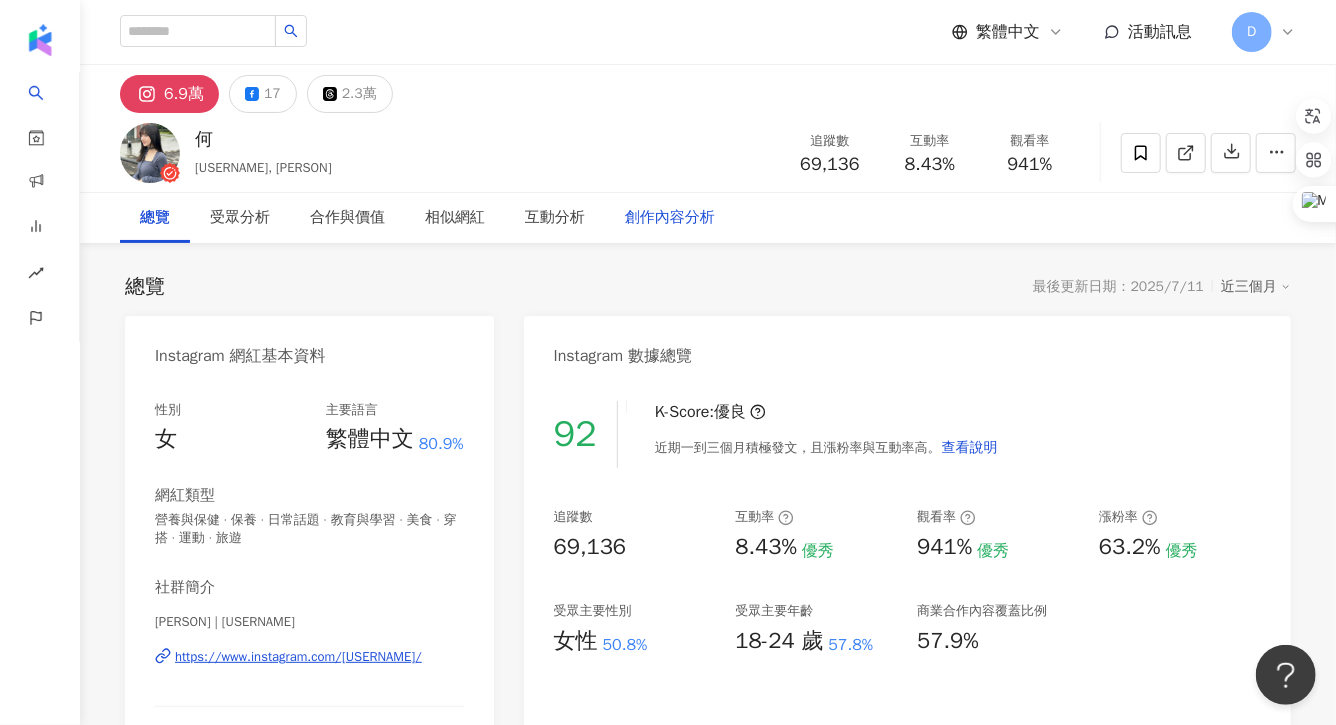 click on "創作內容分析" at bounding box center (670, 218) 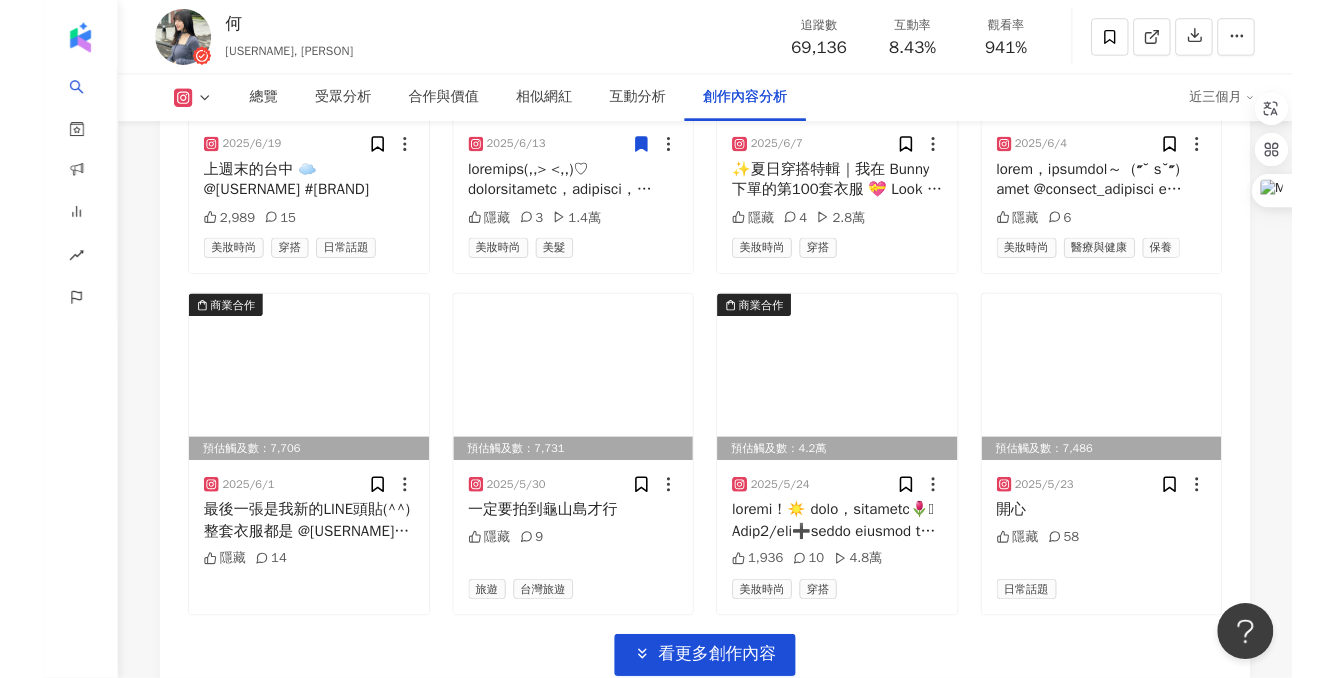 scroll, scrollTop: 6761, scrollLeft: 0, axis: vertical 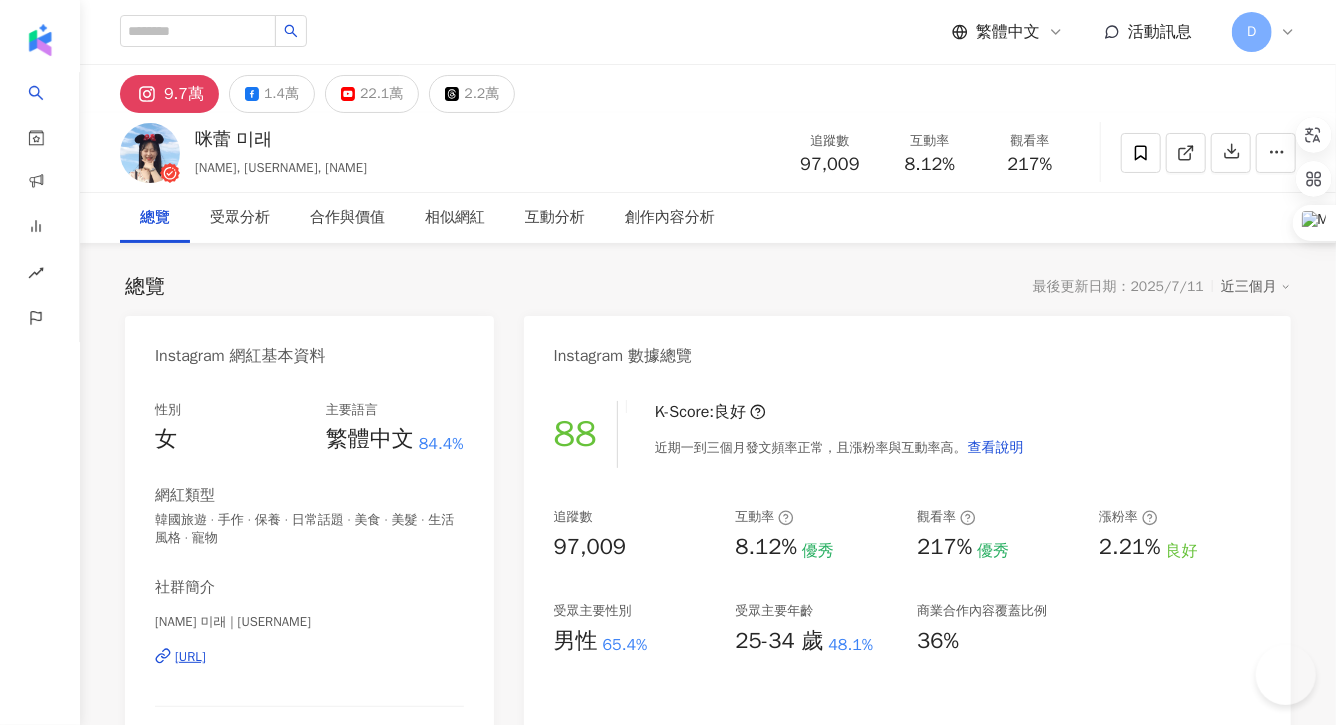 click on "總覽 受眾分析 合作與價值 相似網紅 互動分析 創作內容分析" at bounding box center (708, 218) 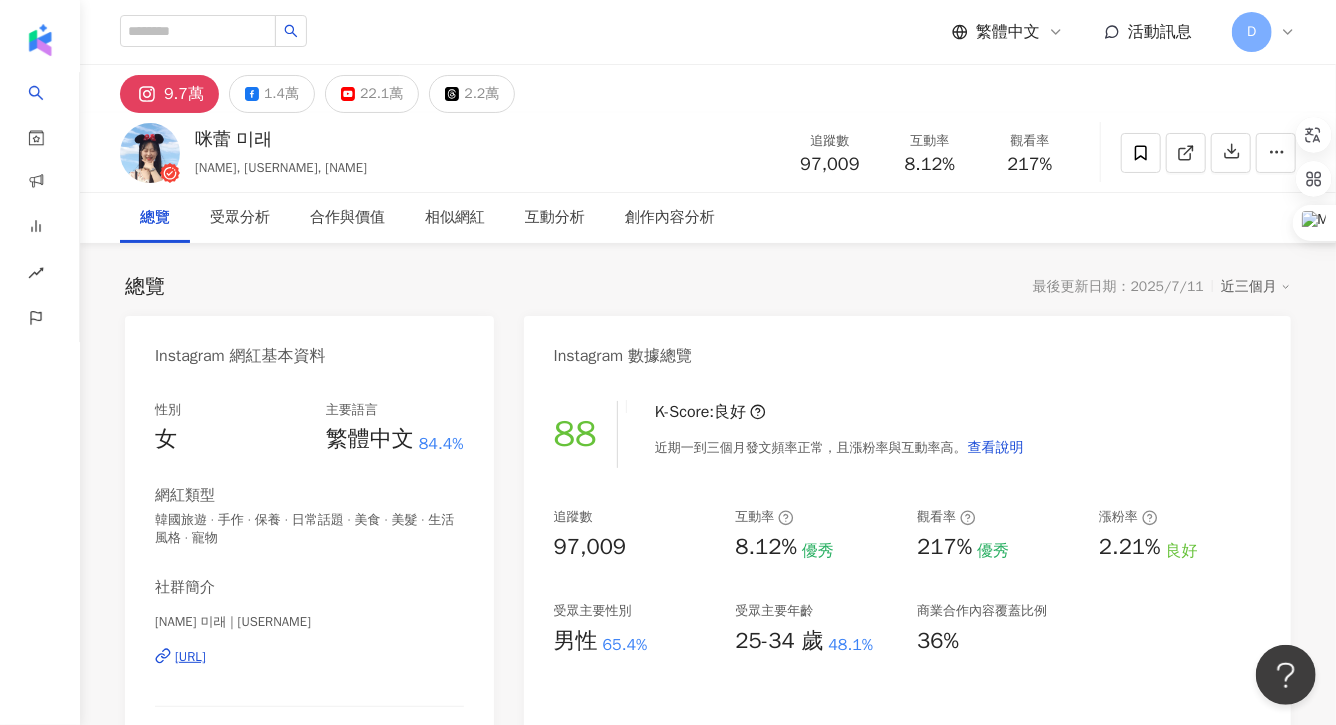 scroll, scrollTop: 0, scrollLeft: 0, axis: both 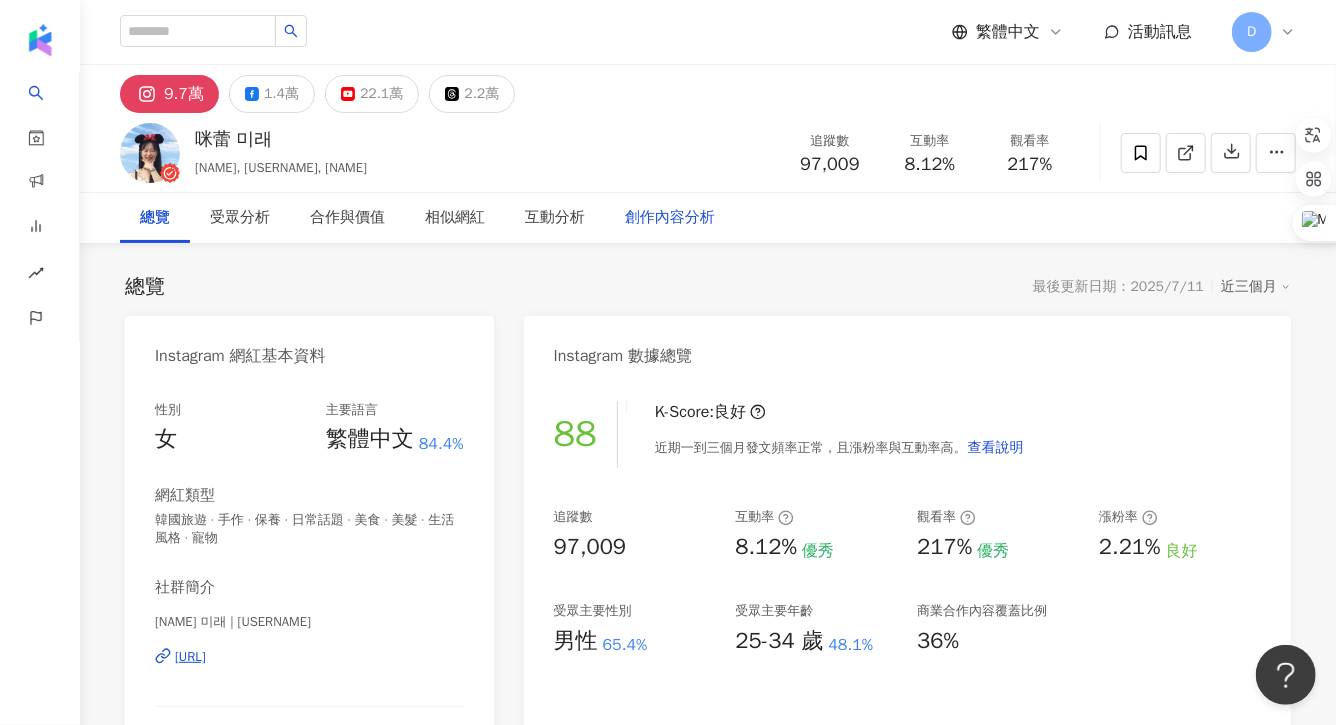 click on "創作內容分析" at bounding box center (670, 218) 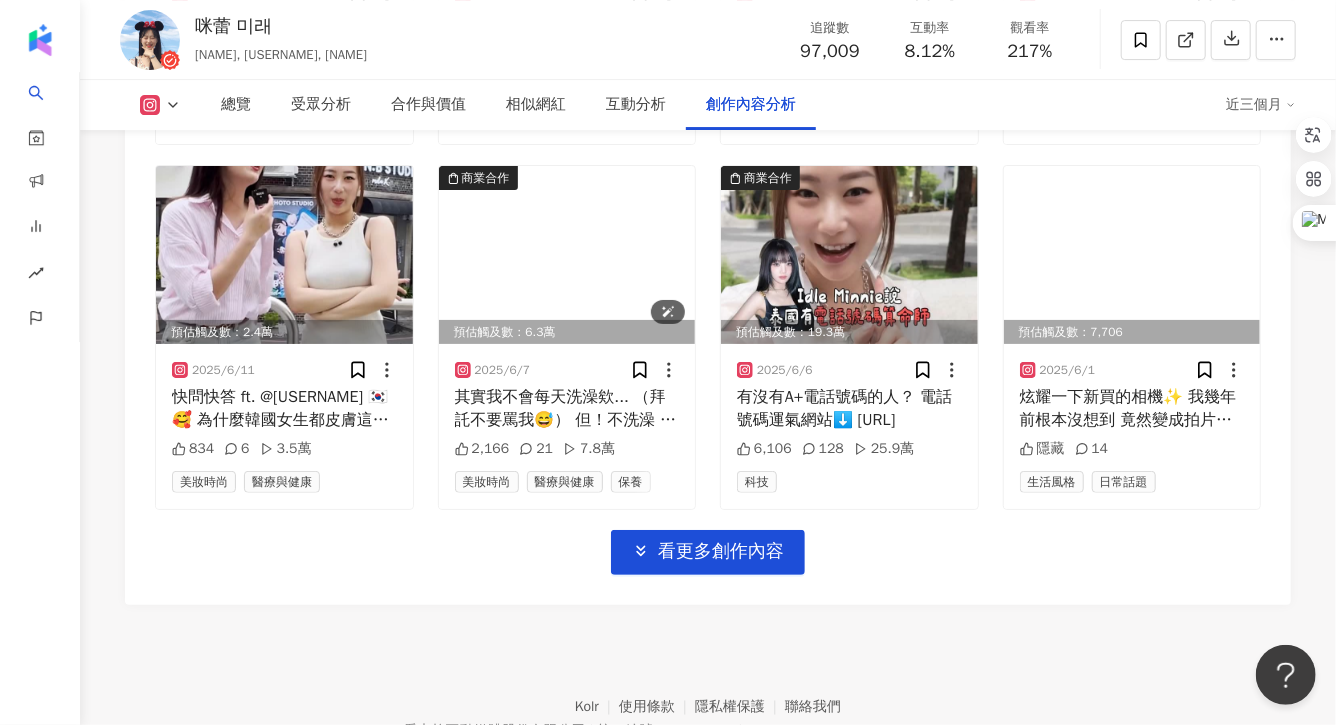 scroll, scrollTop: 7005, scrollLeft: 0, axis: vertical 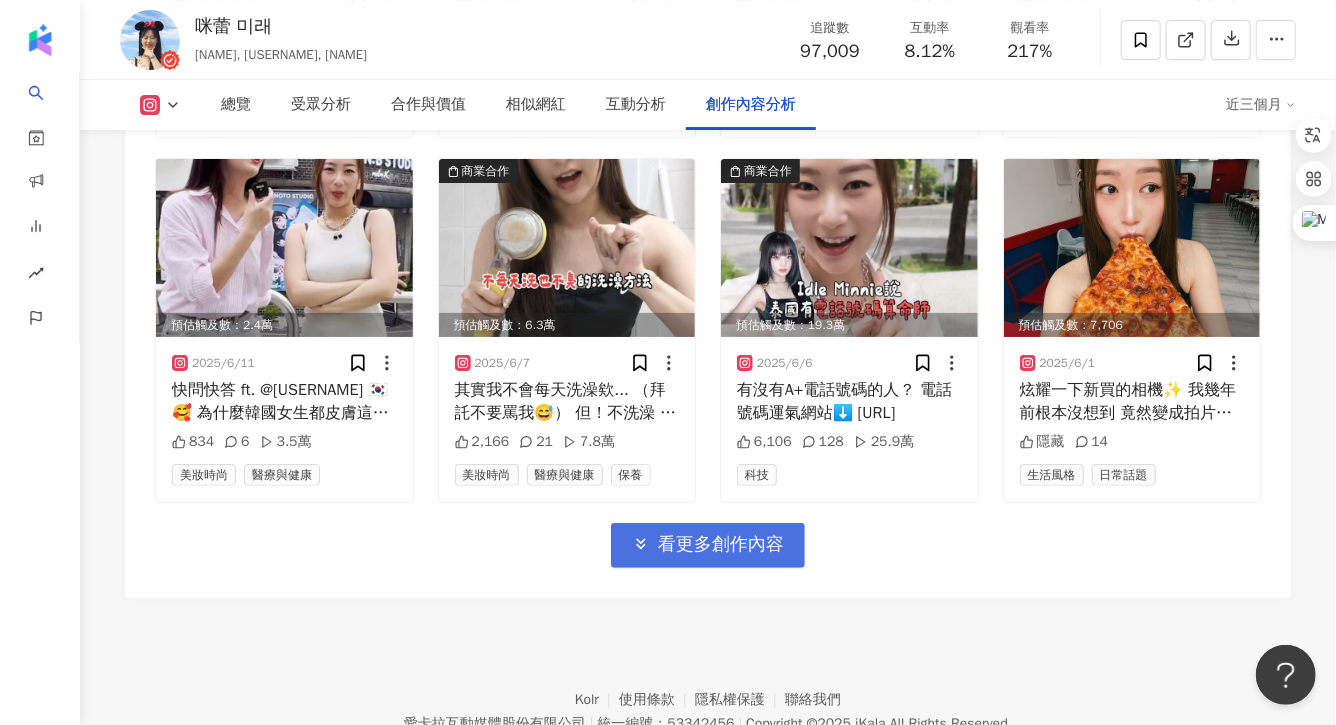 click on "看更多創作內容" at bounding box center [708, 545] 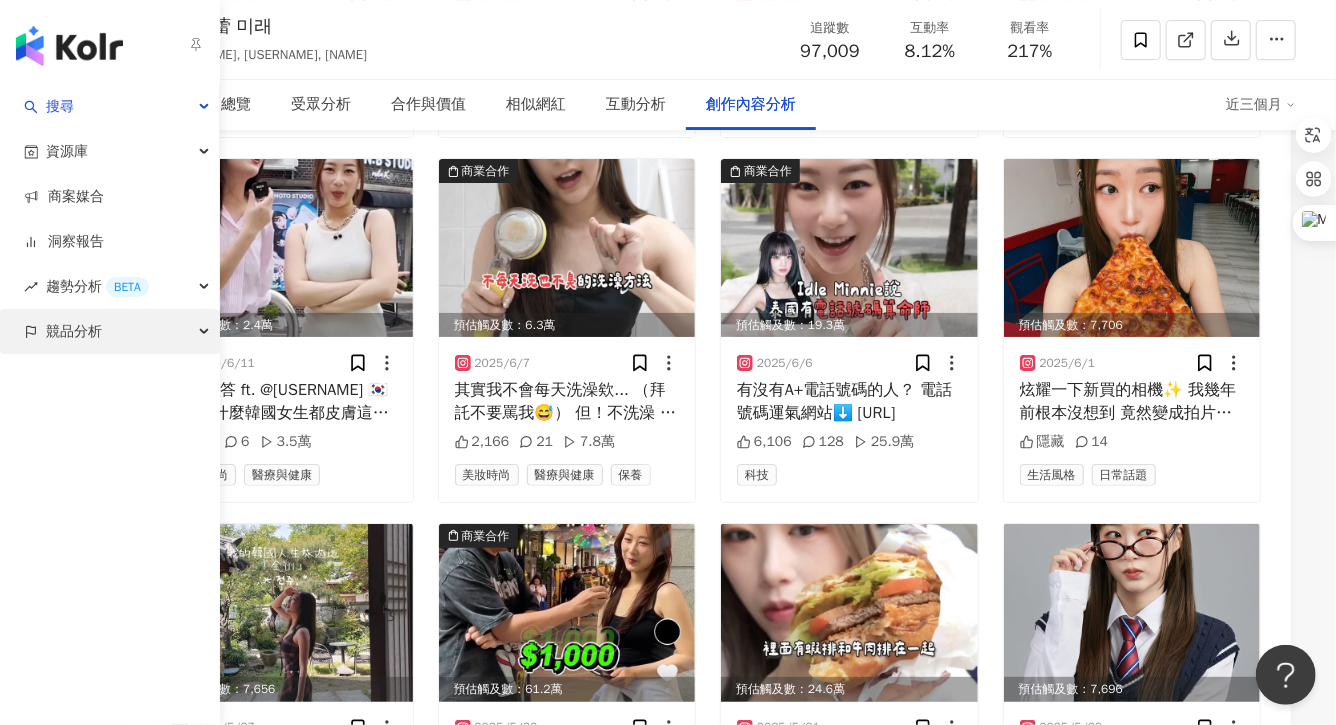click on "競品分析" at bounding box center (74, 331) 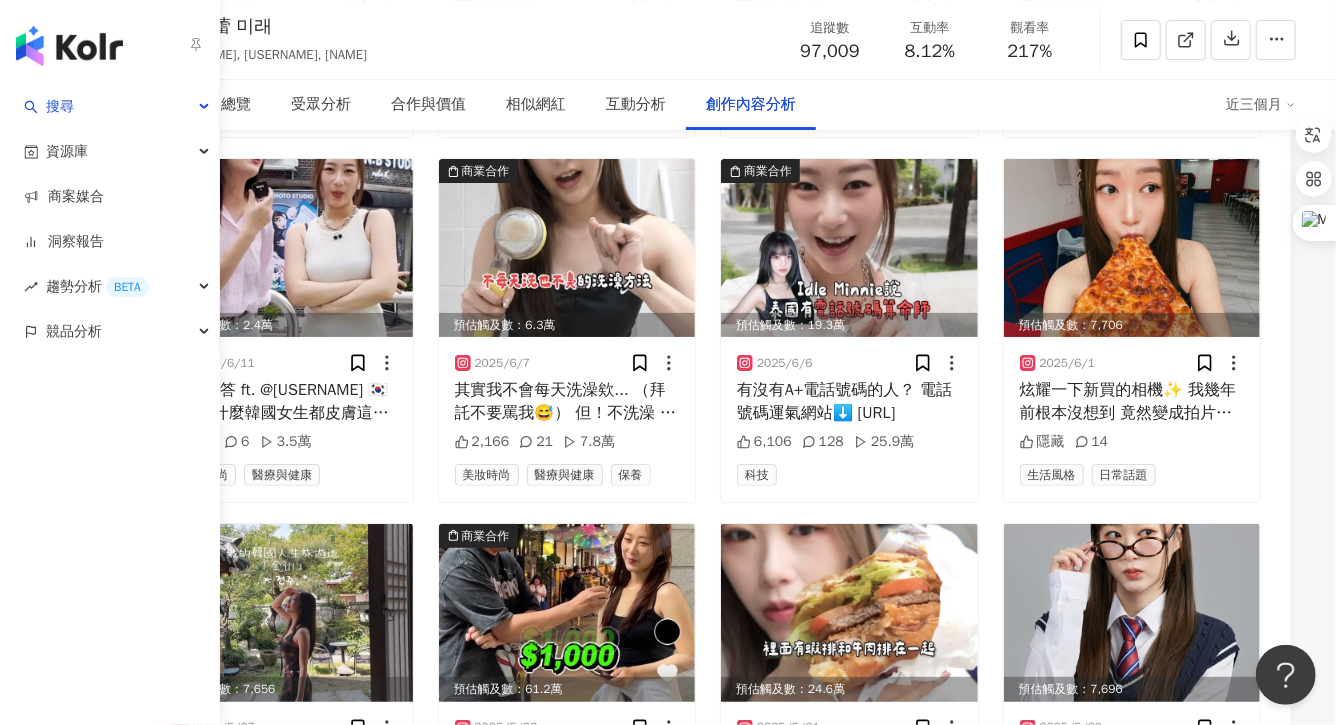click at bounding box center (69, 46) 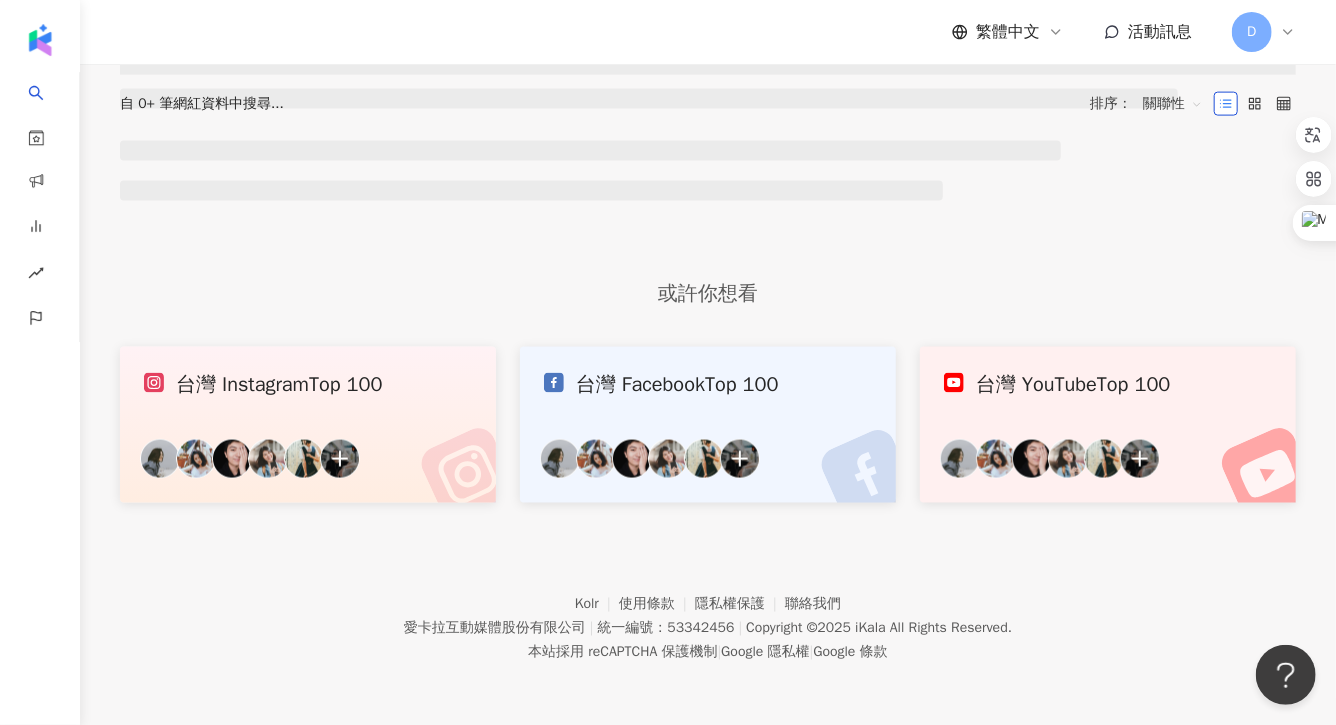 scroll, scrollTop: 0, scrollLeft: 0, axis: both 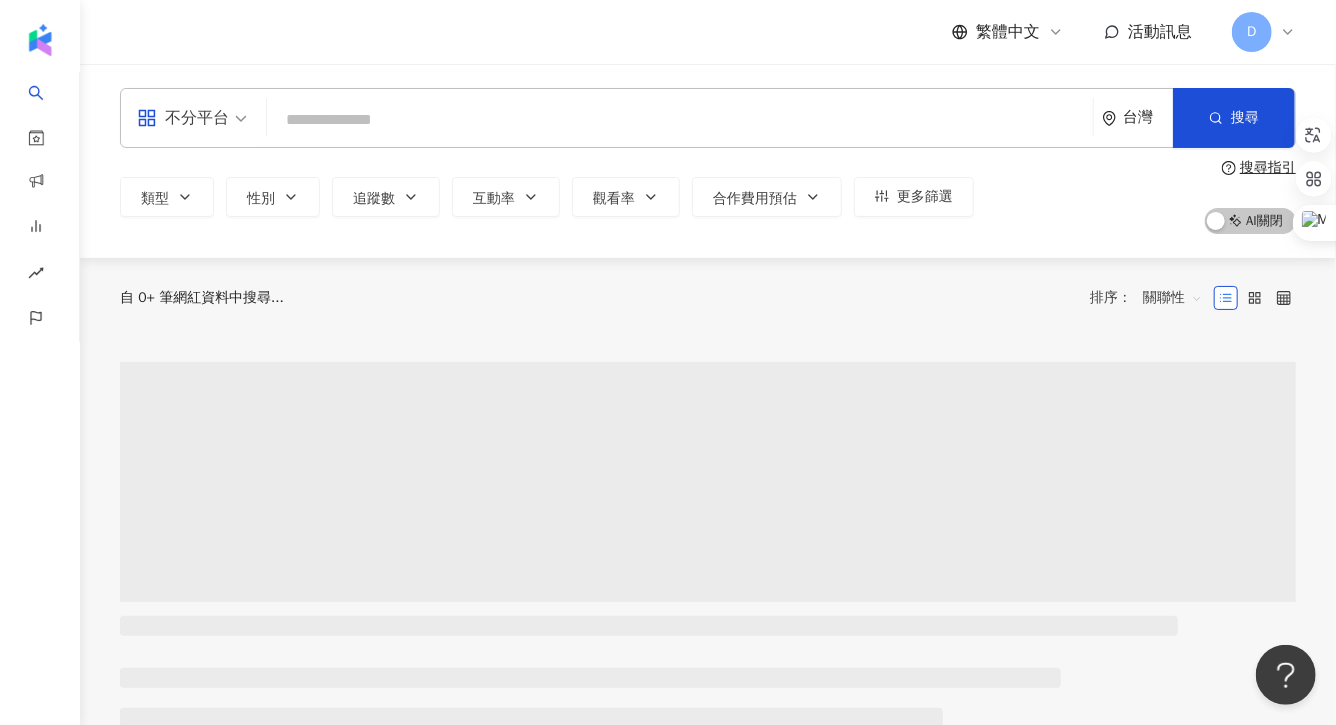 click on "D" at bounding box center (1264, 32) 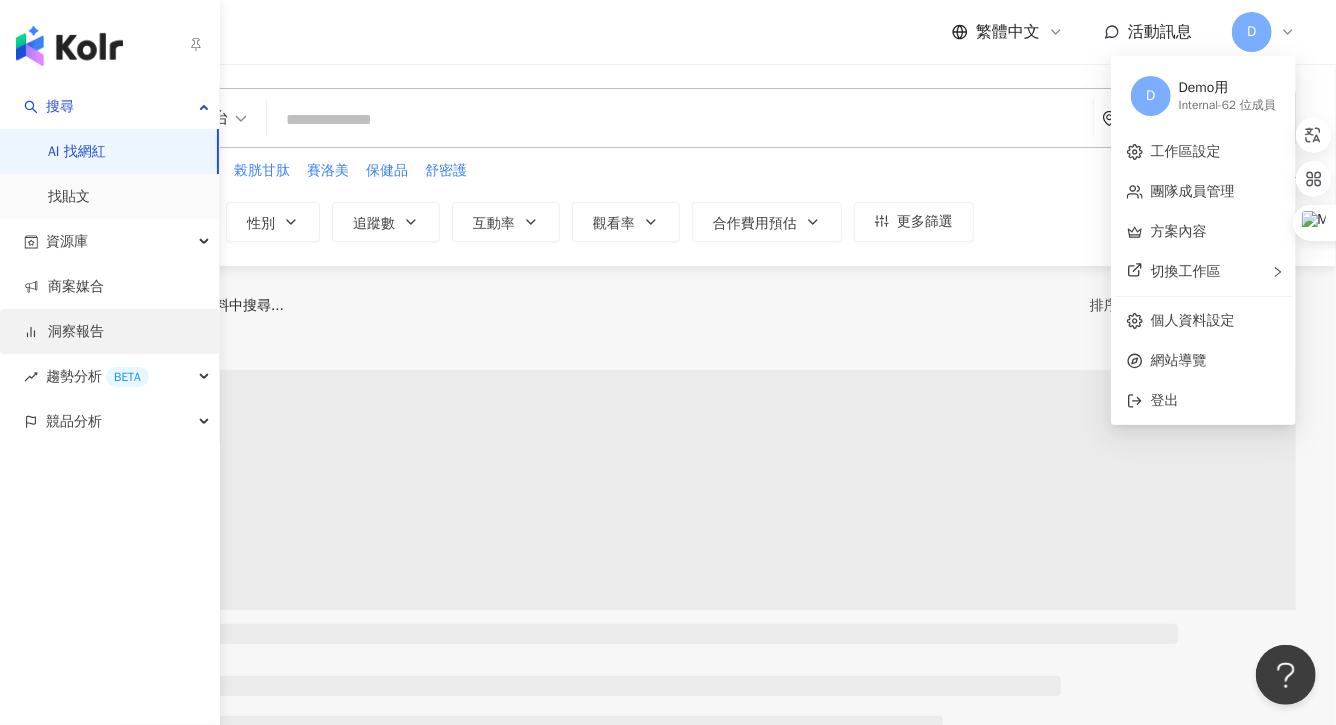 click on "搜尋 AI 找網紅 找貼文 資源庫 商案媒合 洞察報告 趨勢分析 BETA 競品分析" at bounding box center [110, 264] 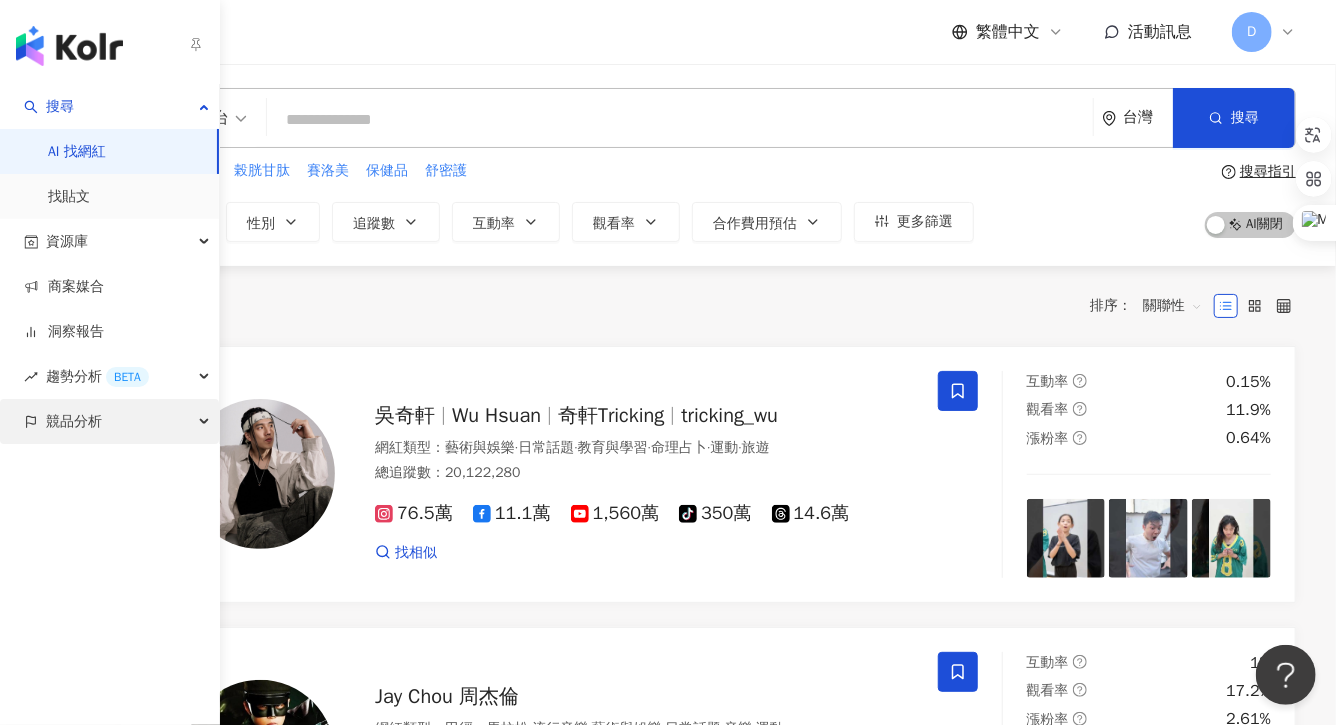 click on "競品分析" at bounding box center (109, 421) 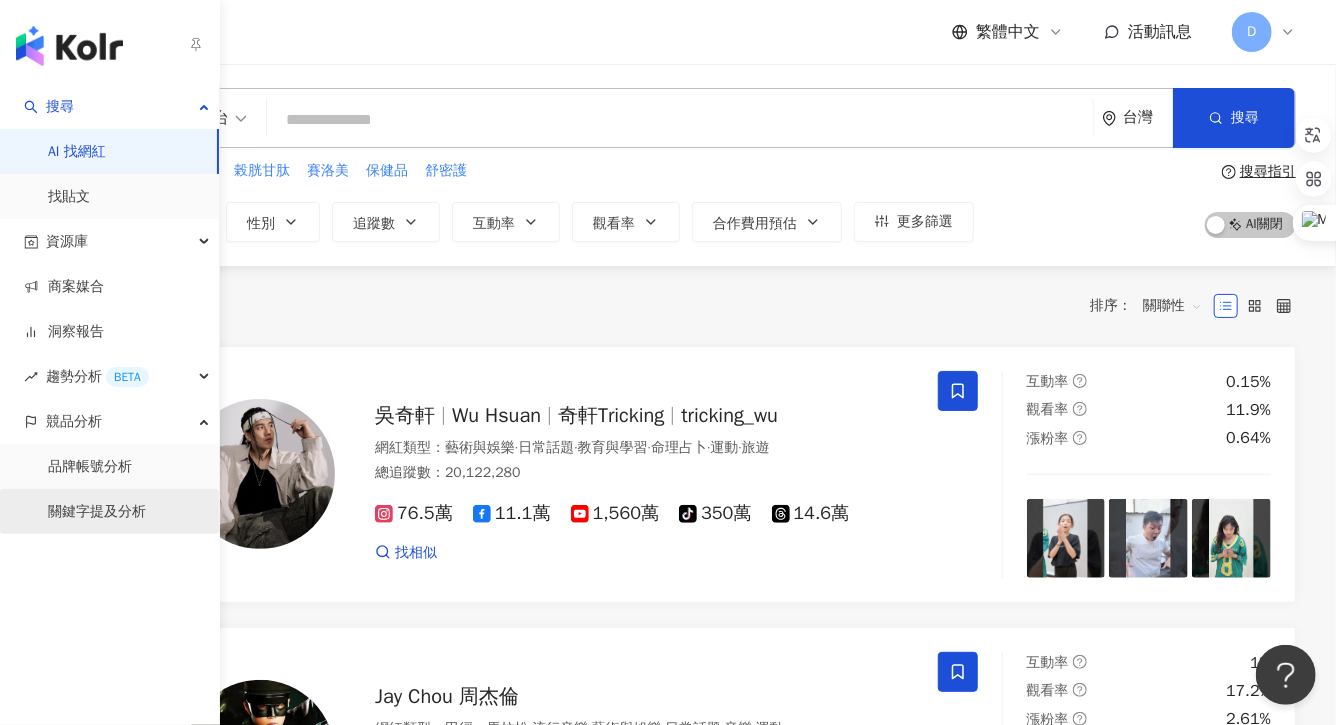 click on "關鍵字提及分析" at bounding box center [97, 512] 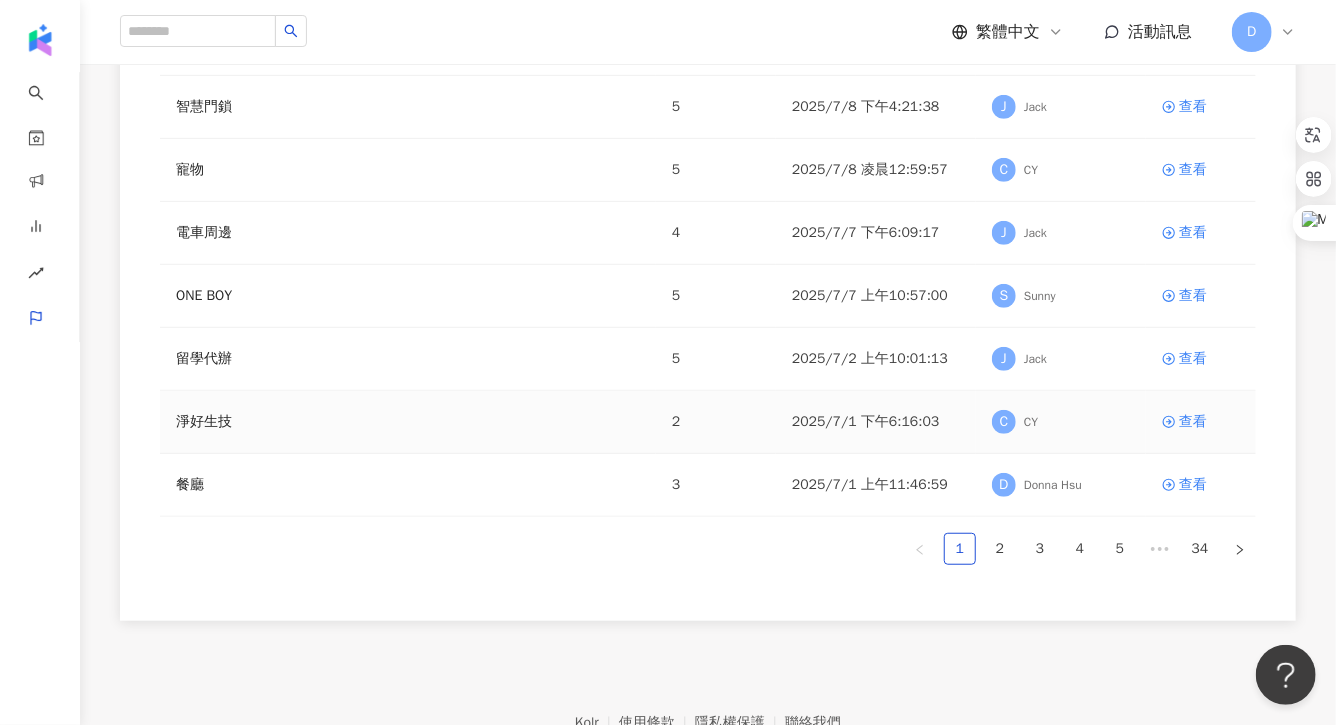 scroll, scrollTop: 450, scrollLeft: 0, axis: vertical 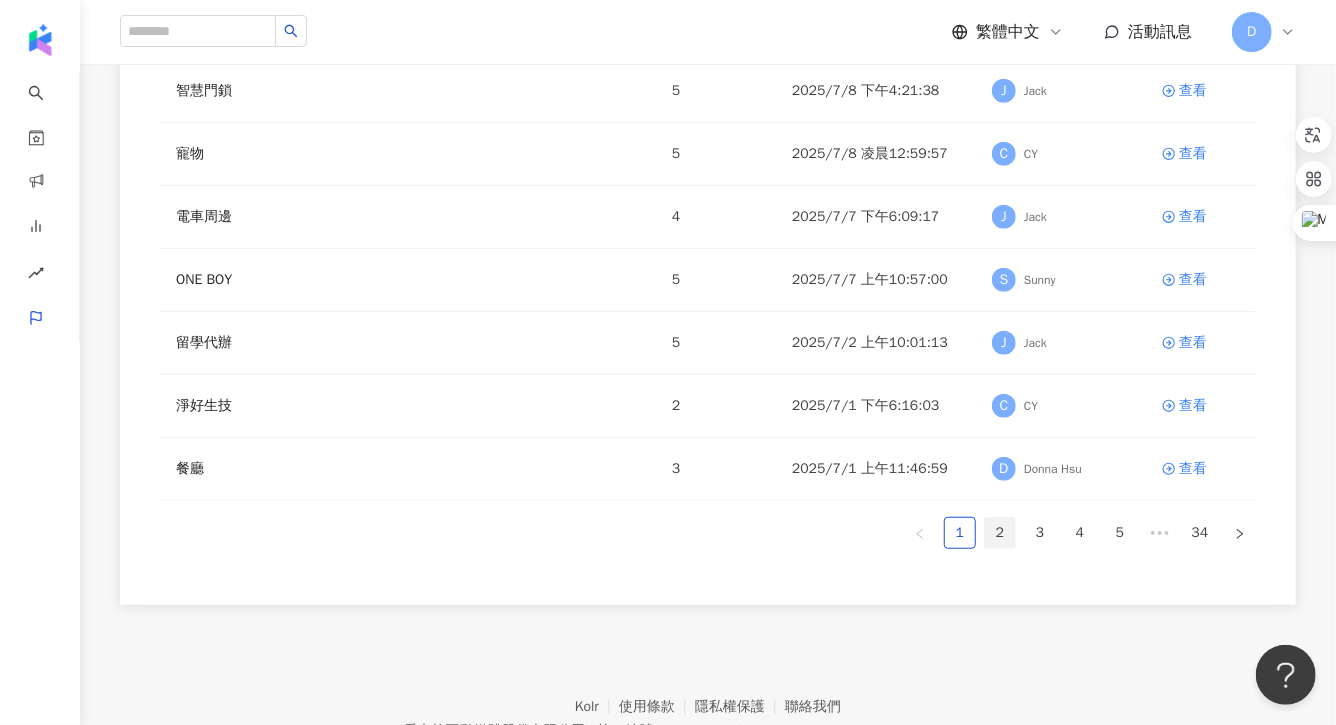 click on "2" at bounding box center [1000, 533] 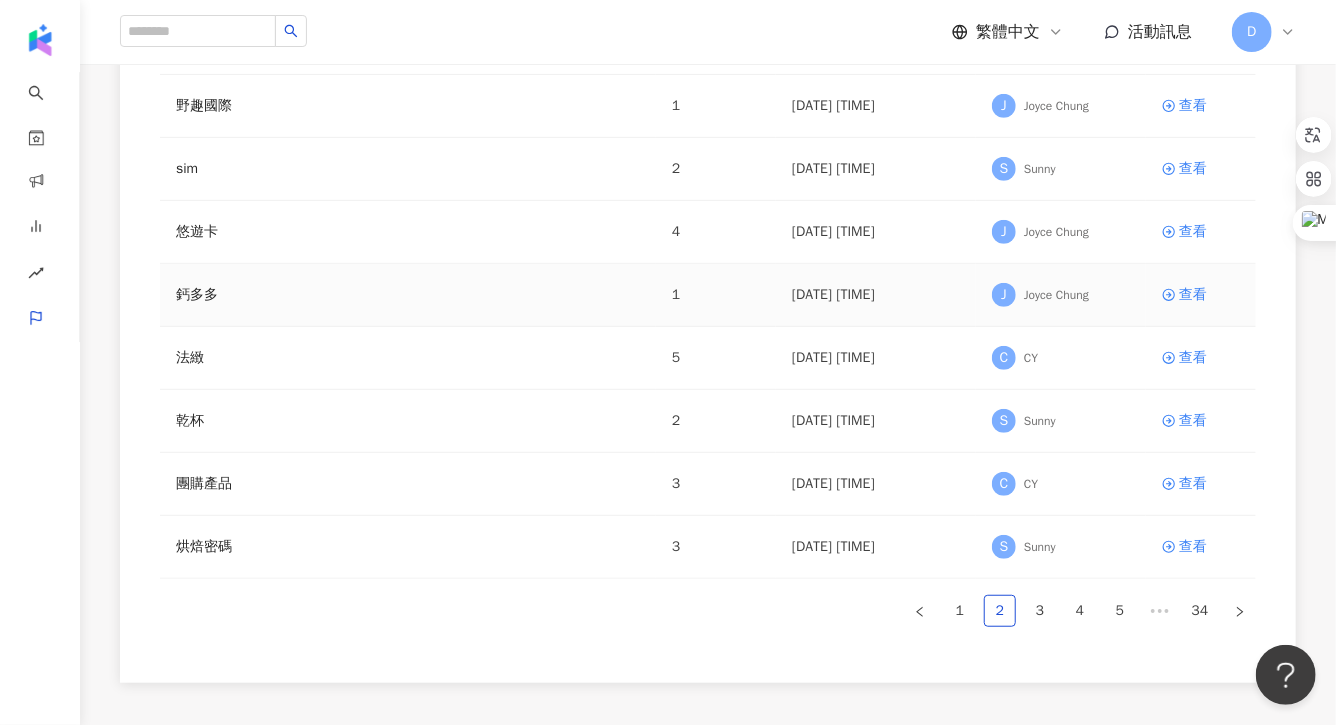 scroll, scrollTop: 381, scrollLeft: 0, axis: vertical 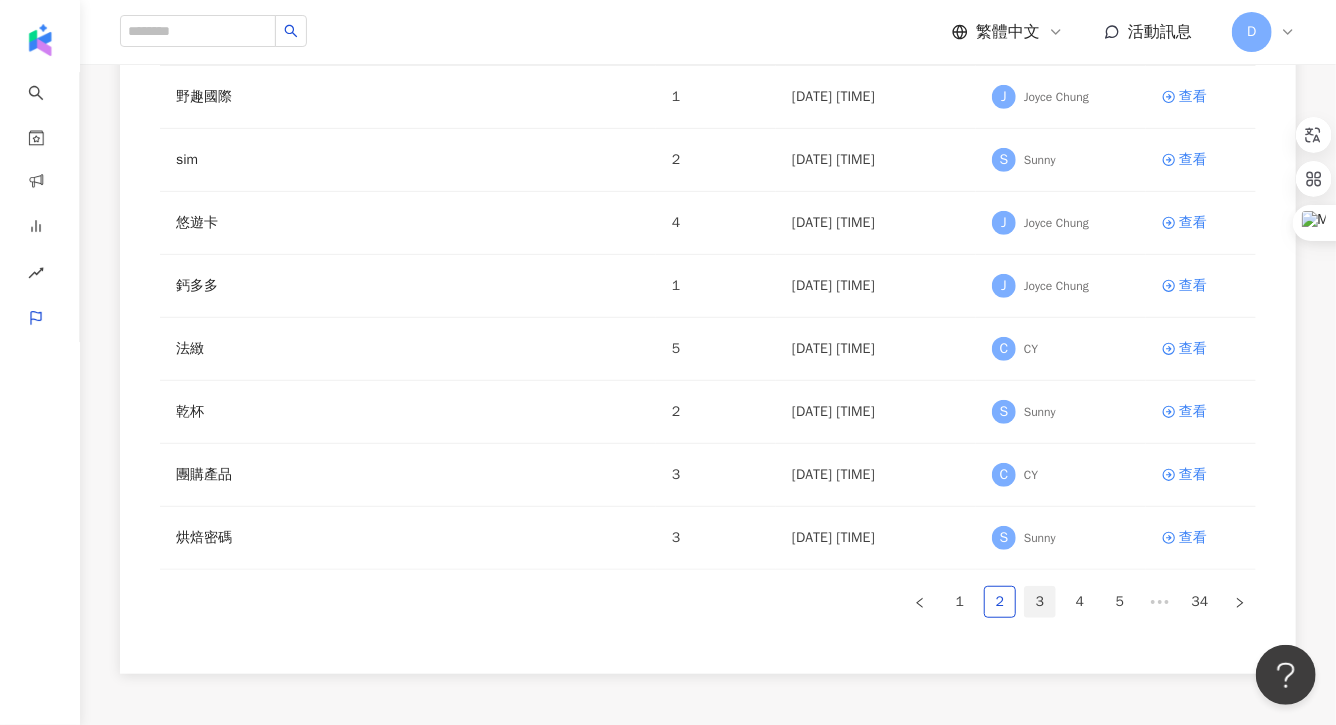 click on "3" at bounding box center [1040, 602] 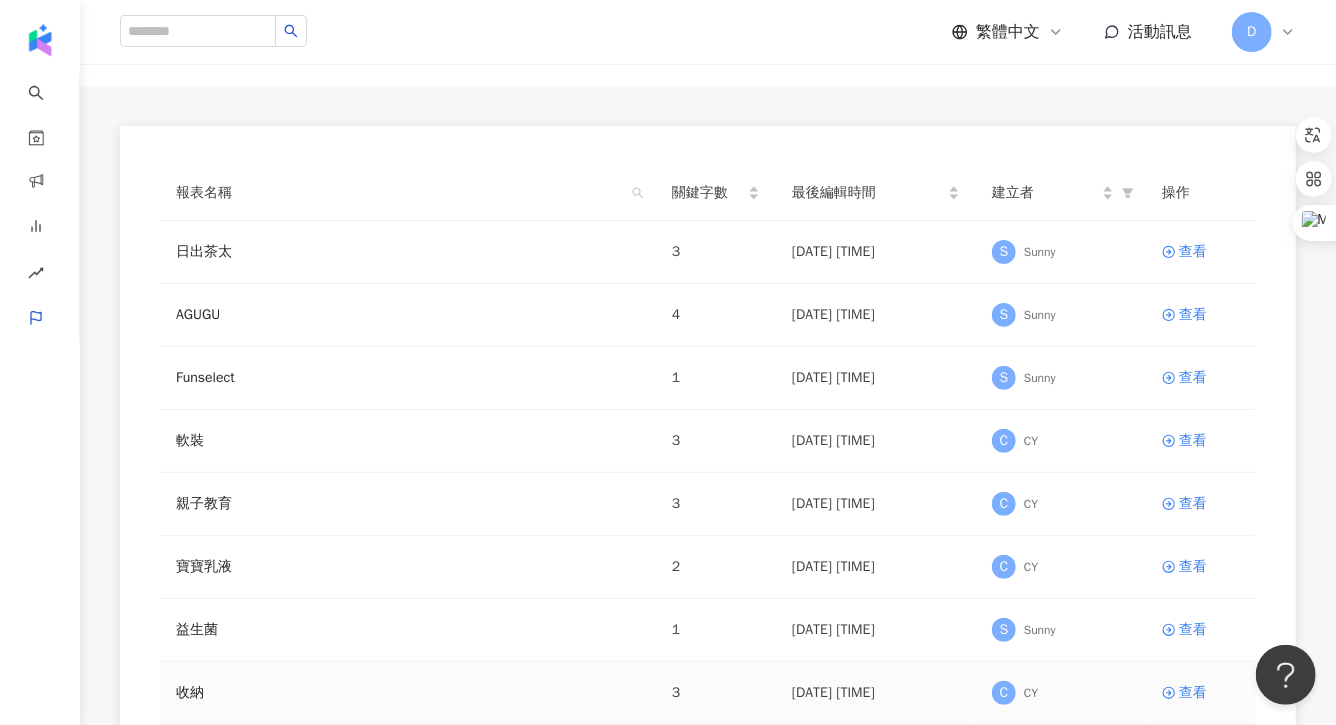 scroll, scrollTop: 68, scrollLeft: 0, axis: vertical 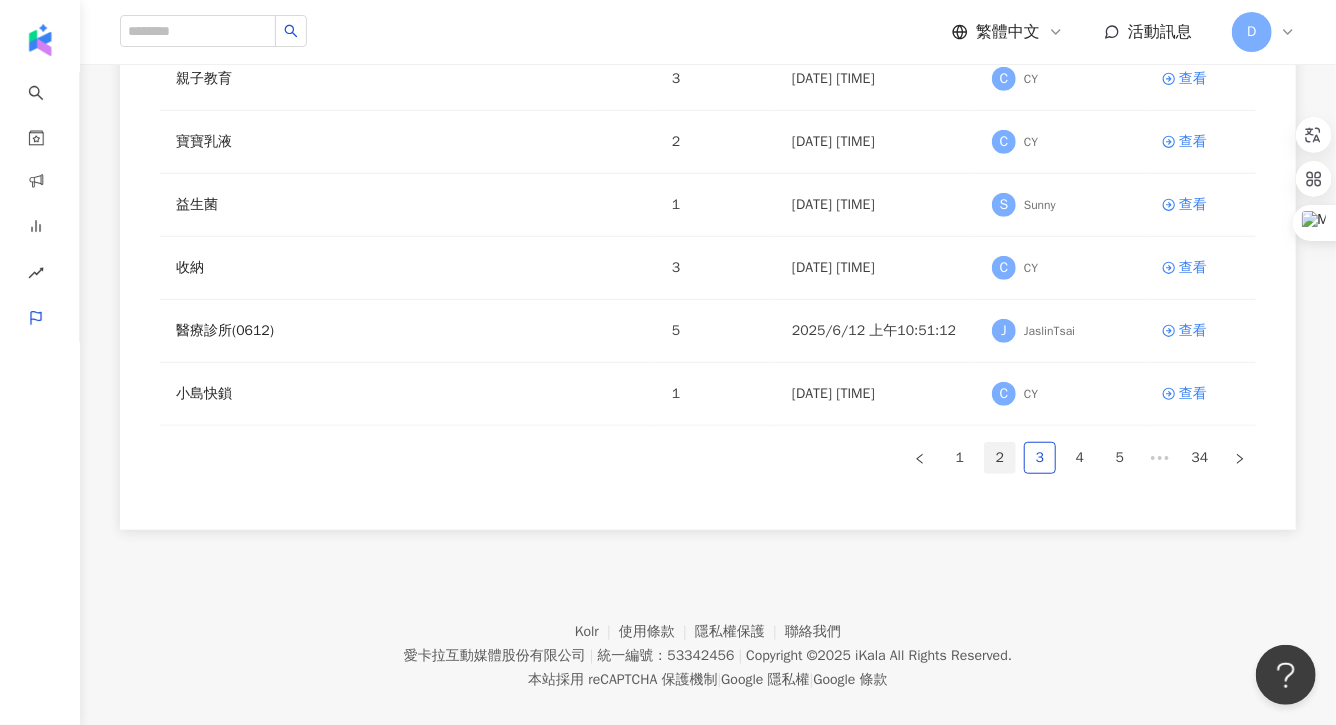 click on "2" at bounding box center (1000, 458) 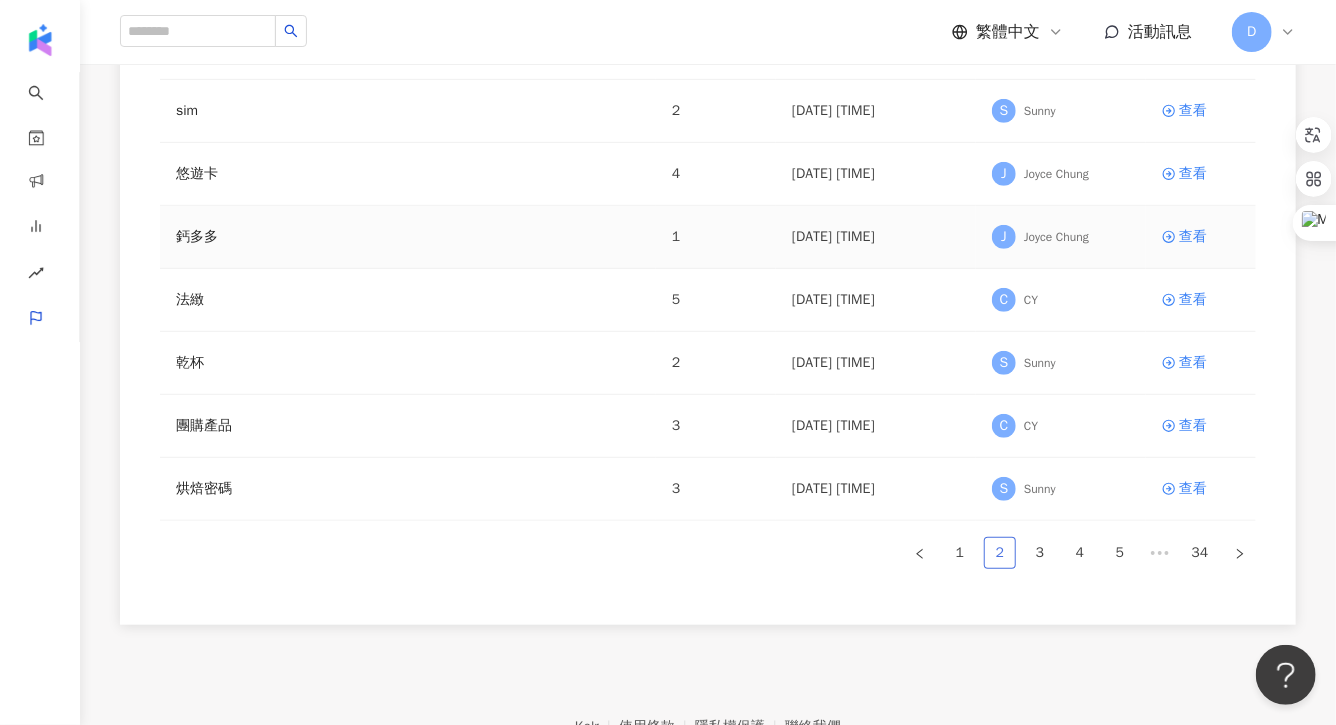 scroll, scrollTop: 457, scrollLeft: 0, axis: vertical 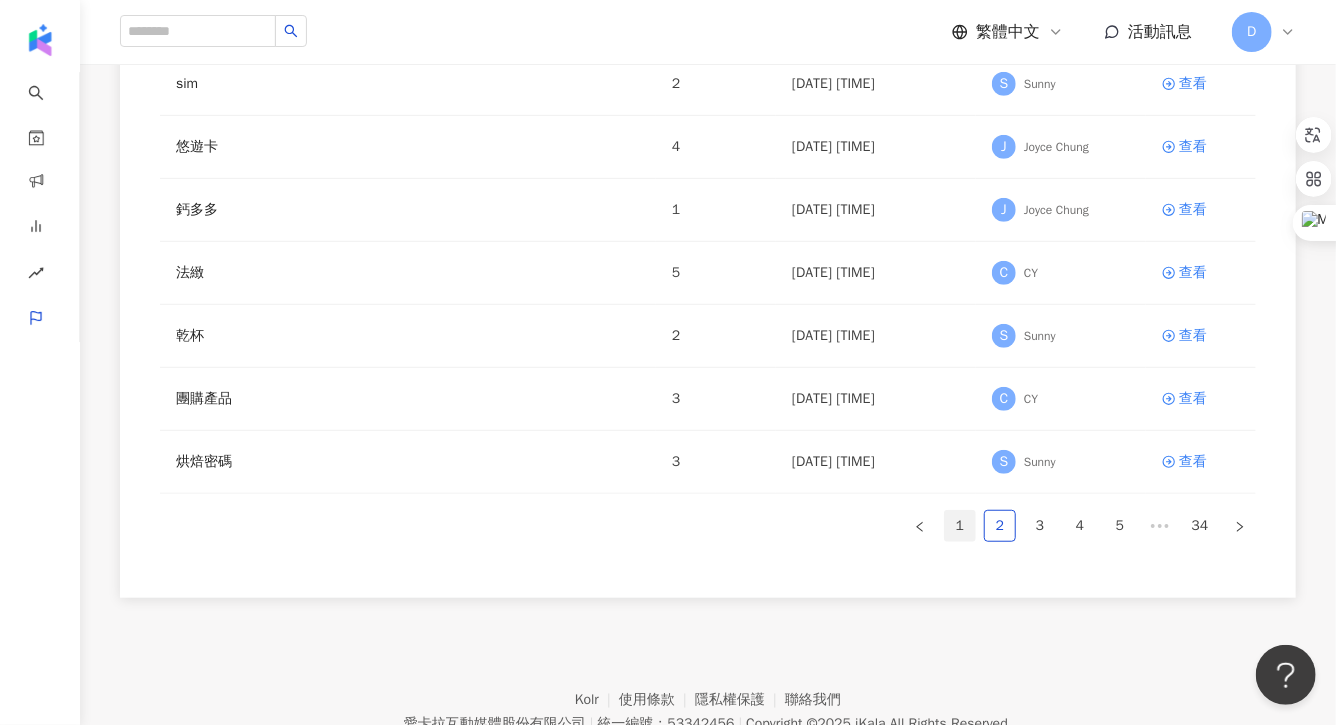 click on "1" at bounding box center (960, 526) 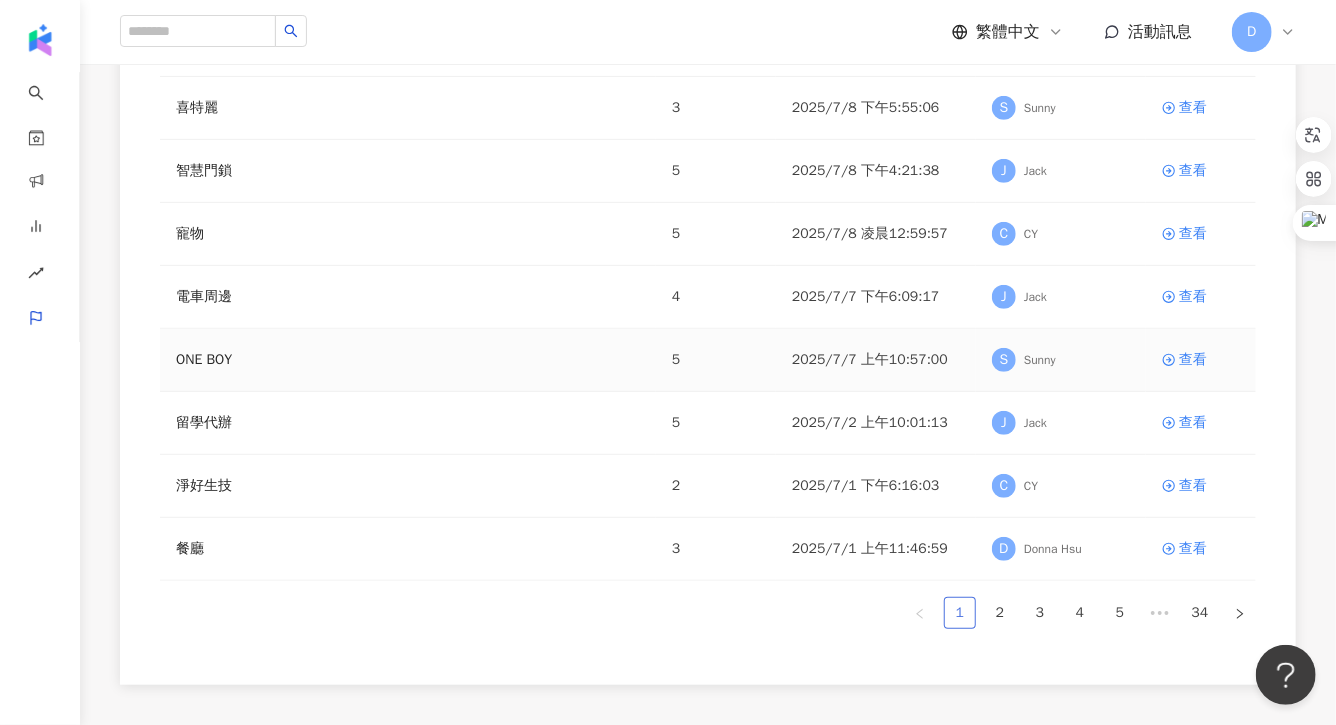 scroll, scrollTop: 371, scrollLeft: 0, axis: vertical 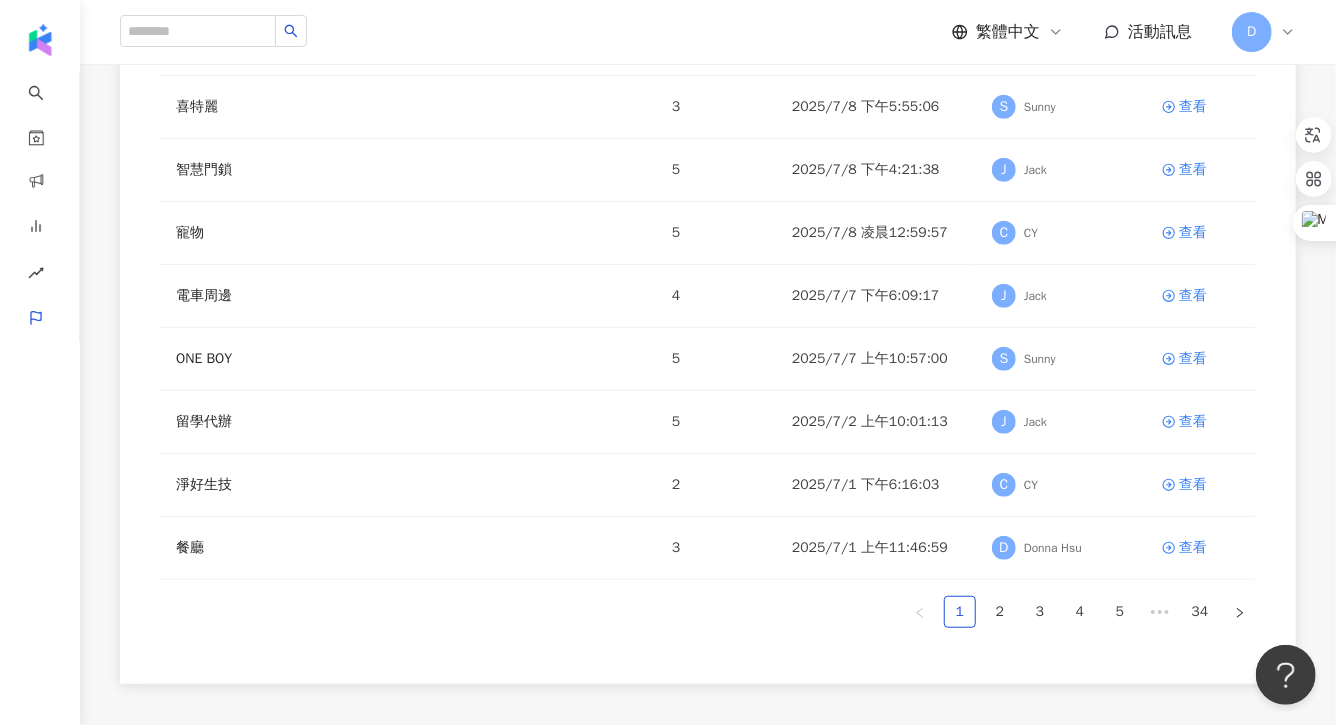 click on "1 2 3 4 5 ••• 34" at bounding box center (708, 612) 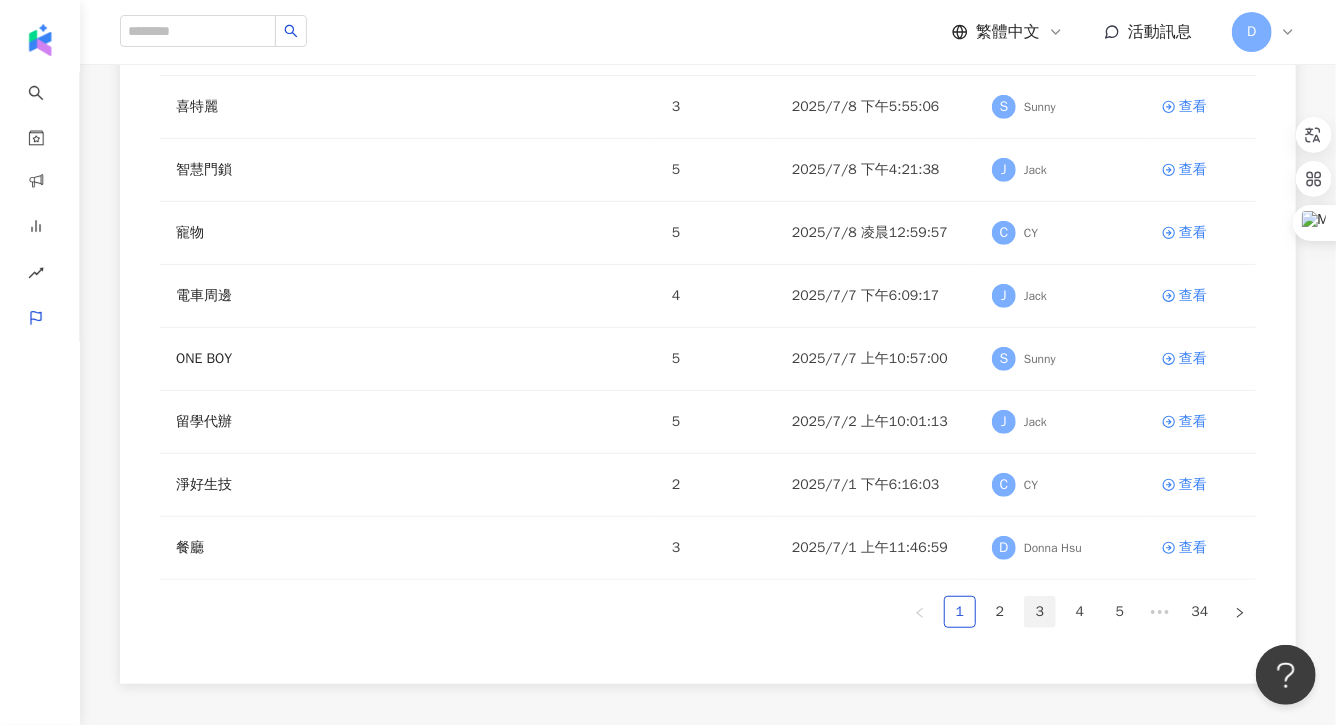 click on "3" at bounding box center (1040, 612) 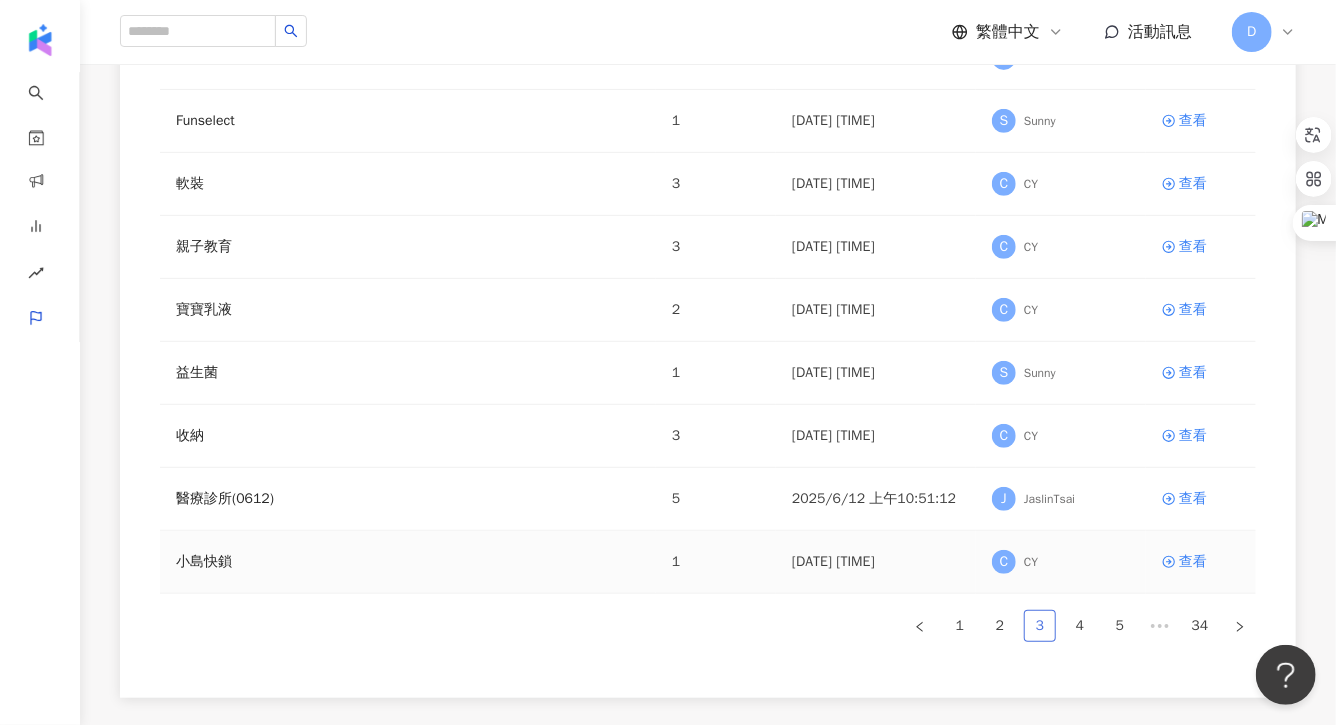 scroll, scrollTop: 360, scrollLeft: 0, axis: vertical 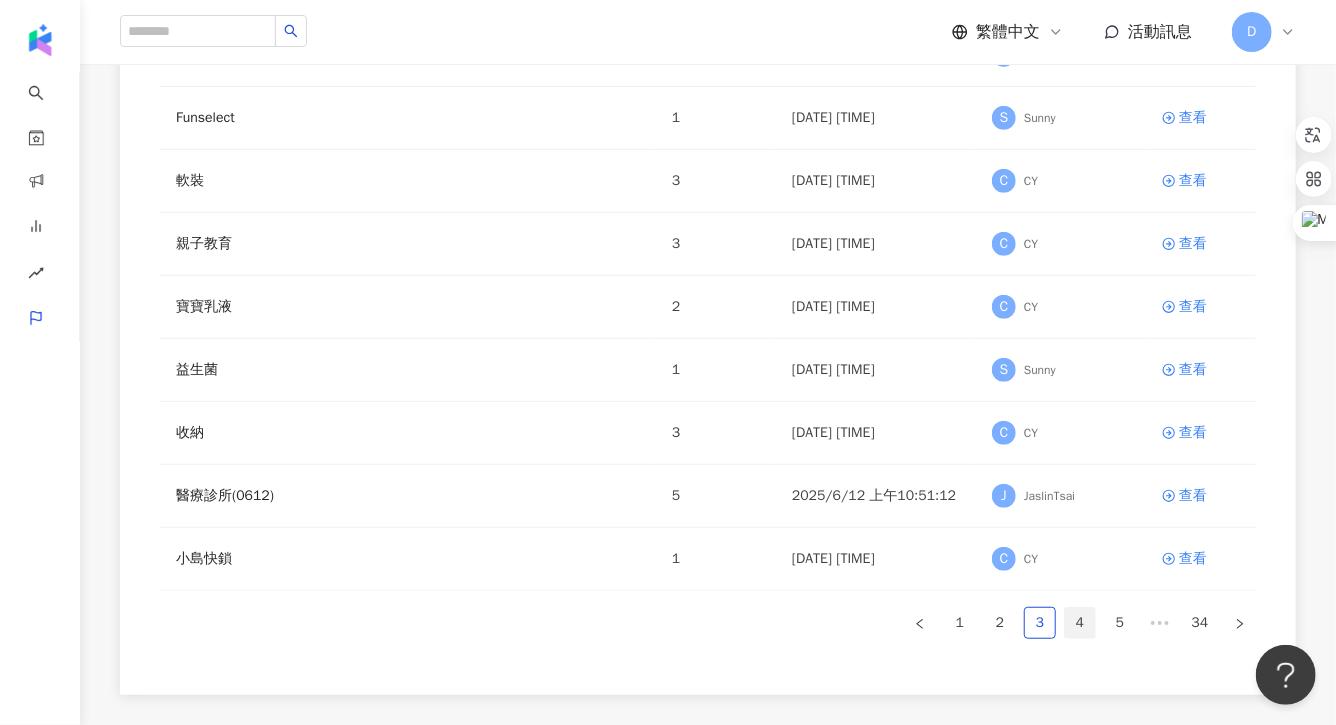 click on "4" at bounding box center [1080, 623] 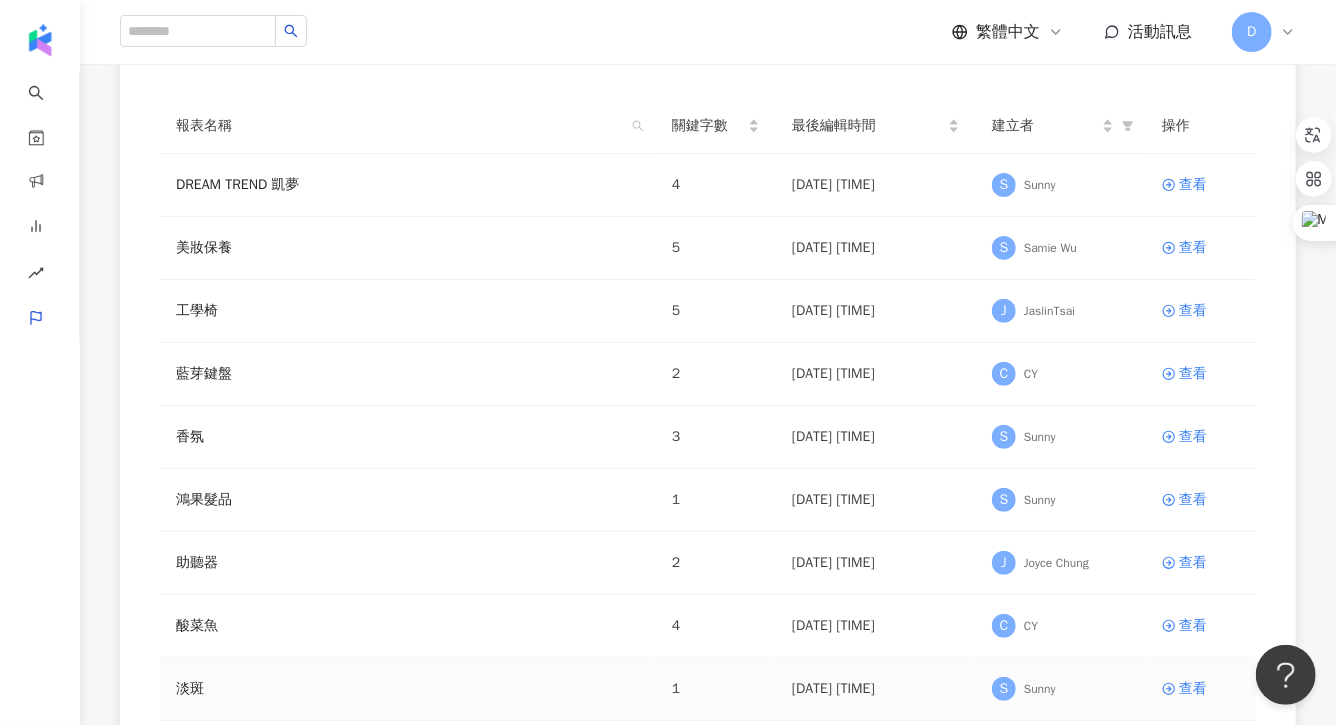 scroll, scrollTop: 164, scrollLeft: 0, axis: vertical 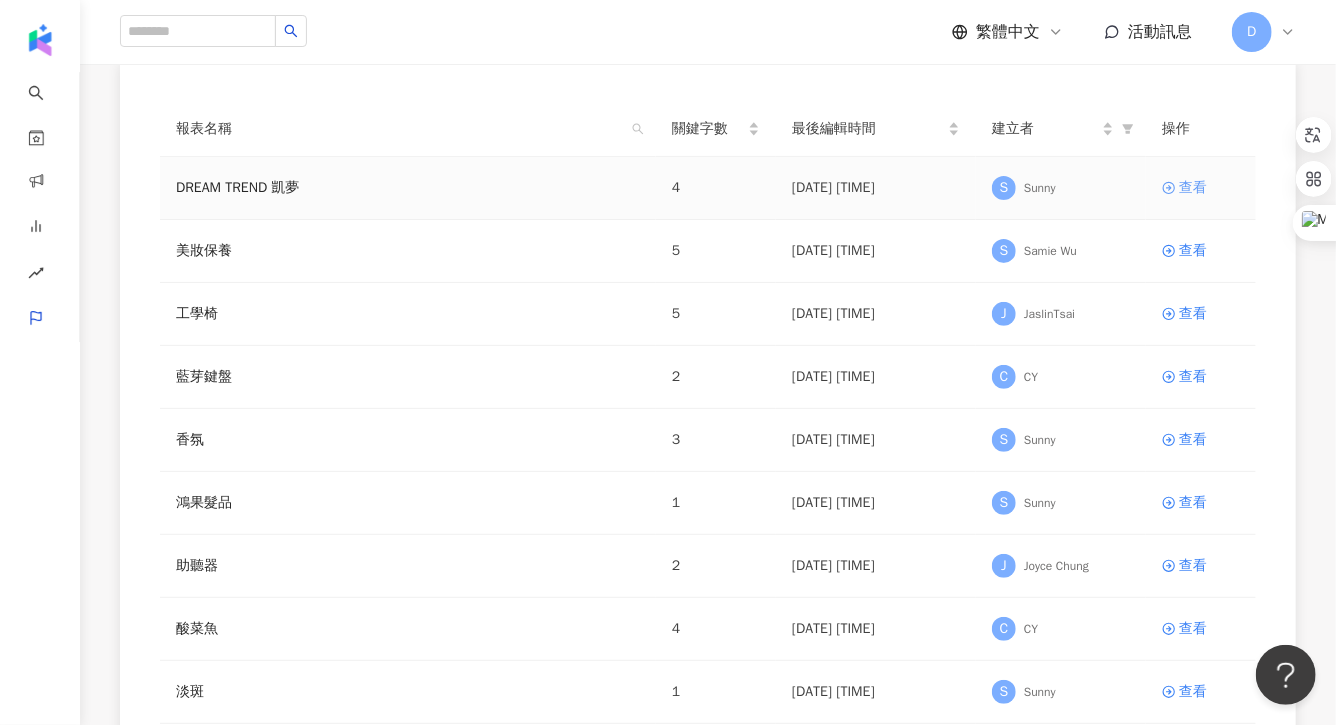 click on "查看" at bounding box center [1193, 188] 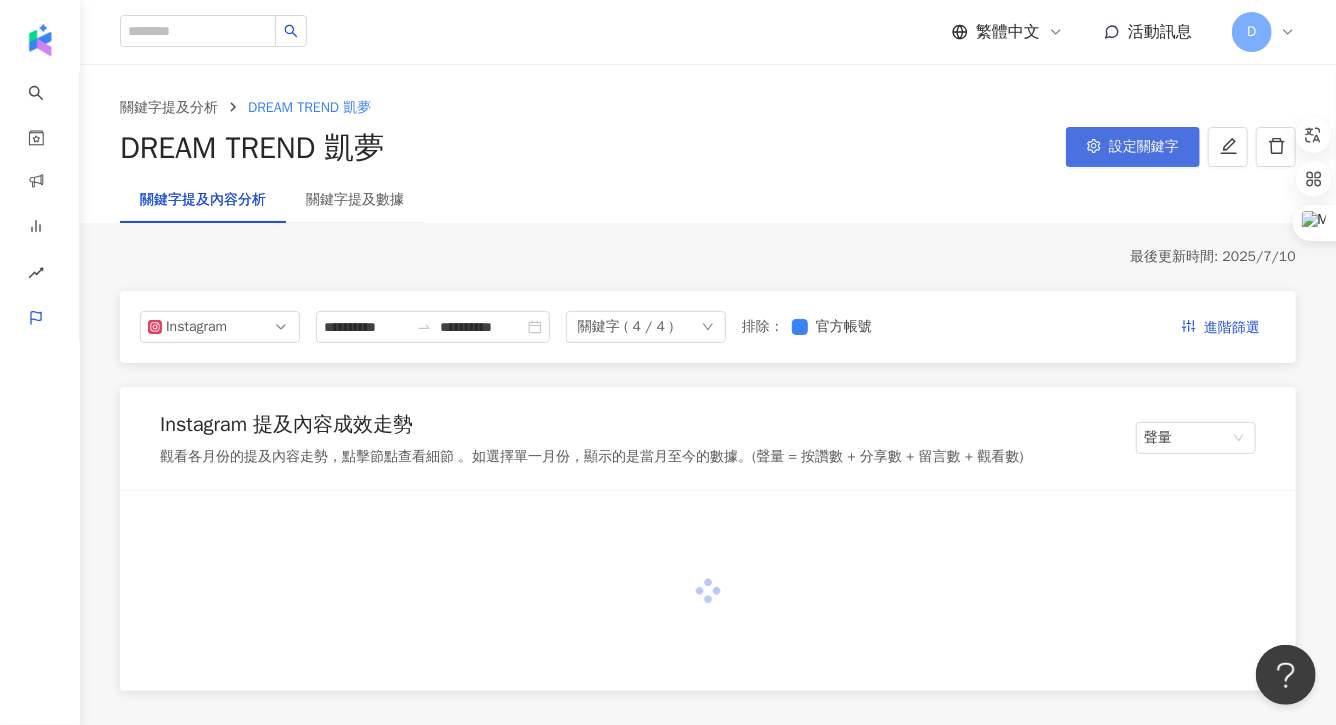 click on "設定關鍵字" at bounding box center [1133, 147] 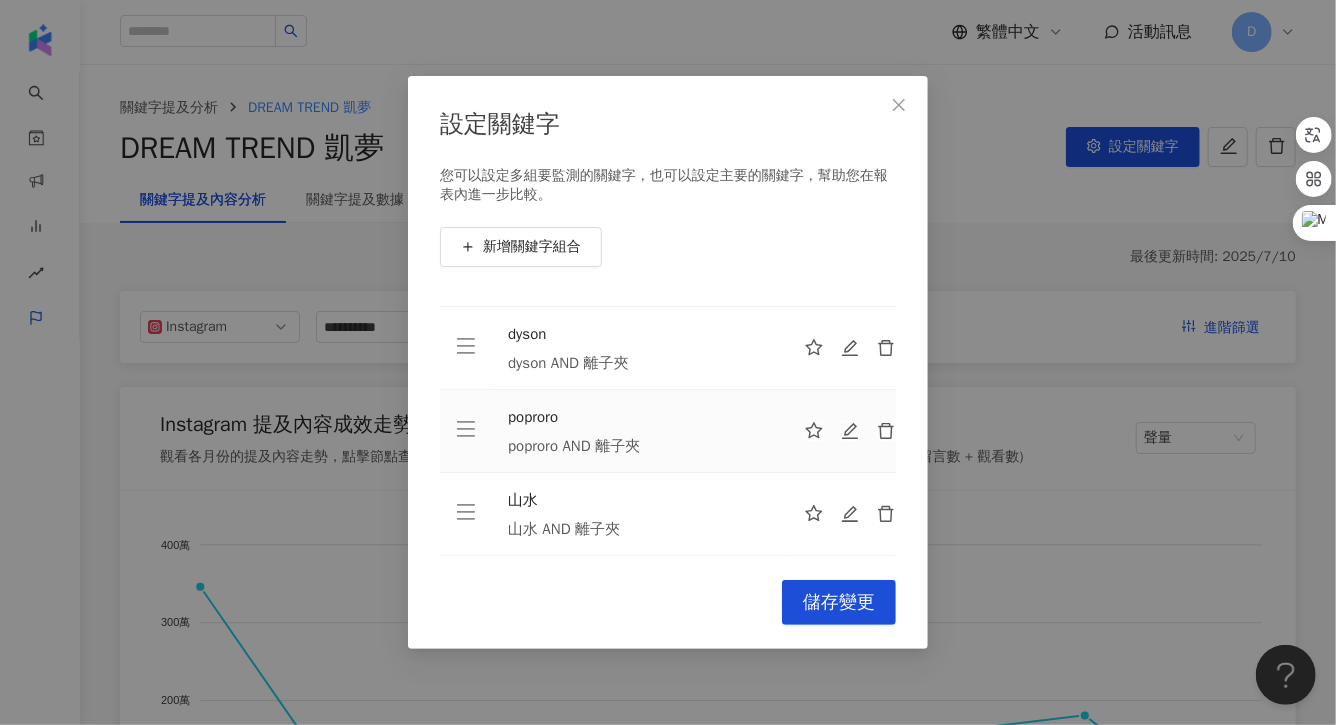 scroll, scrollTop: 0, scrollLeft: 0, axis: both 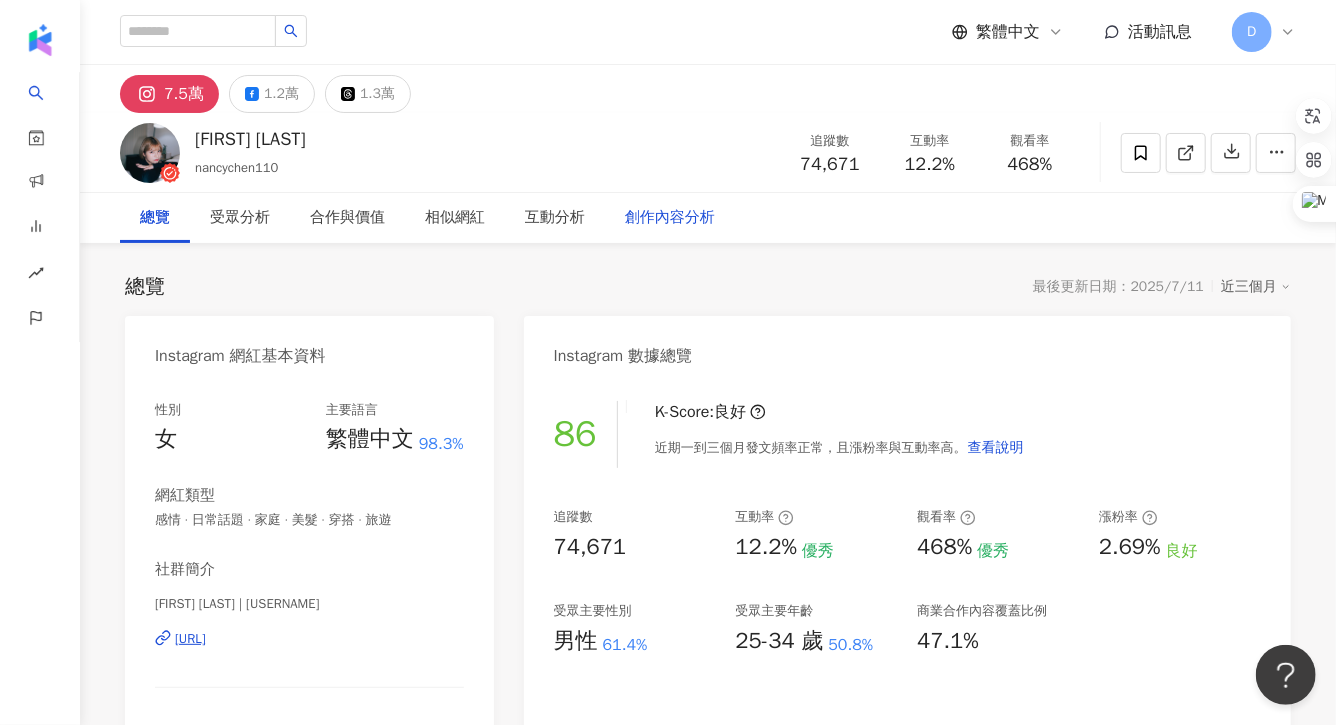 click on "創作內容分析" at bounding box center [670, 218] 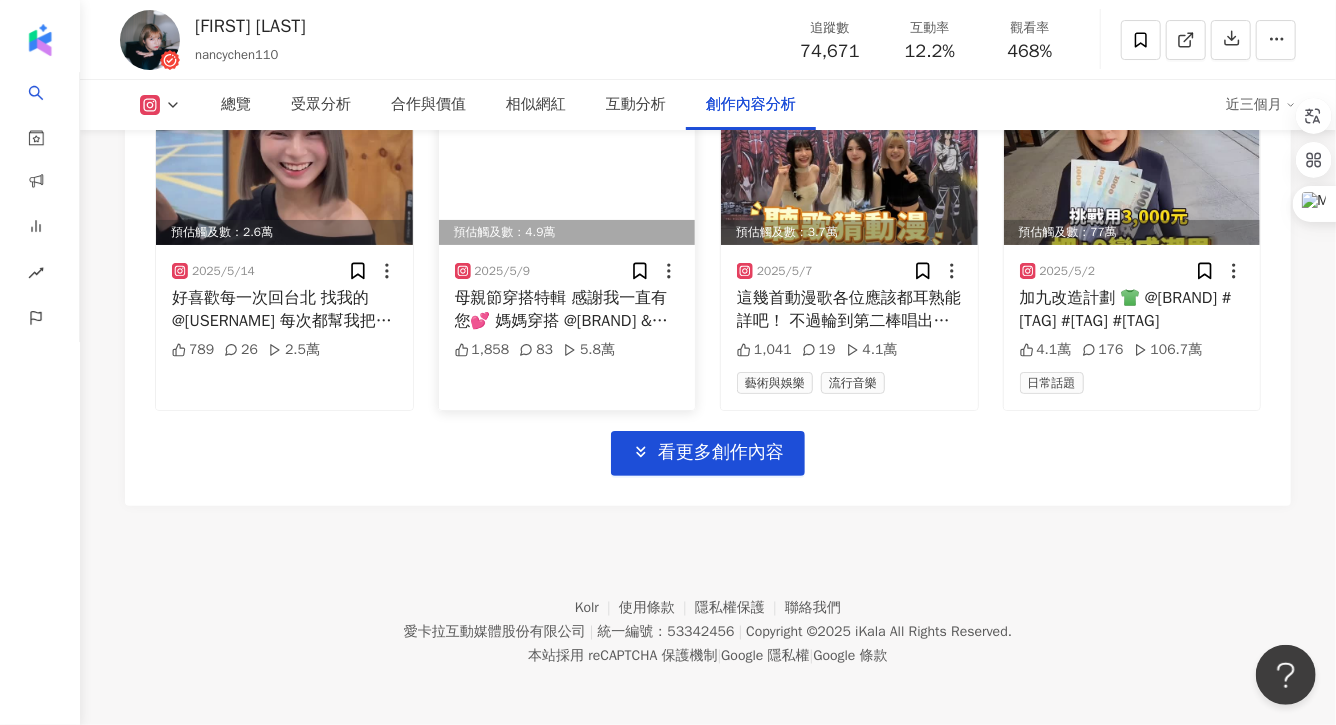 scroll, scrollTop: 6902, scrollLeft: 0, axis: vertical 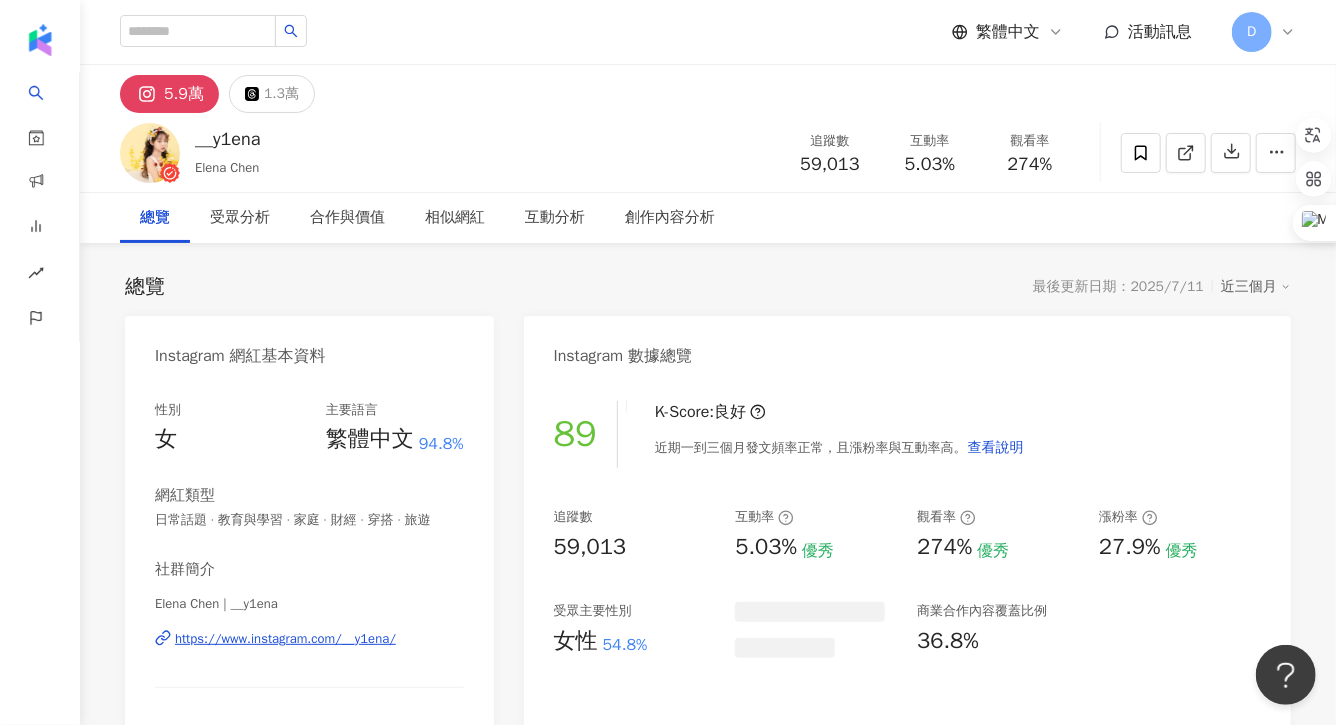 click on "__y1ena Elena Chen 追蹤數 59,013 互動率 5.03% 觀看率 274%" at bounding box center [708, 152] 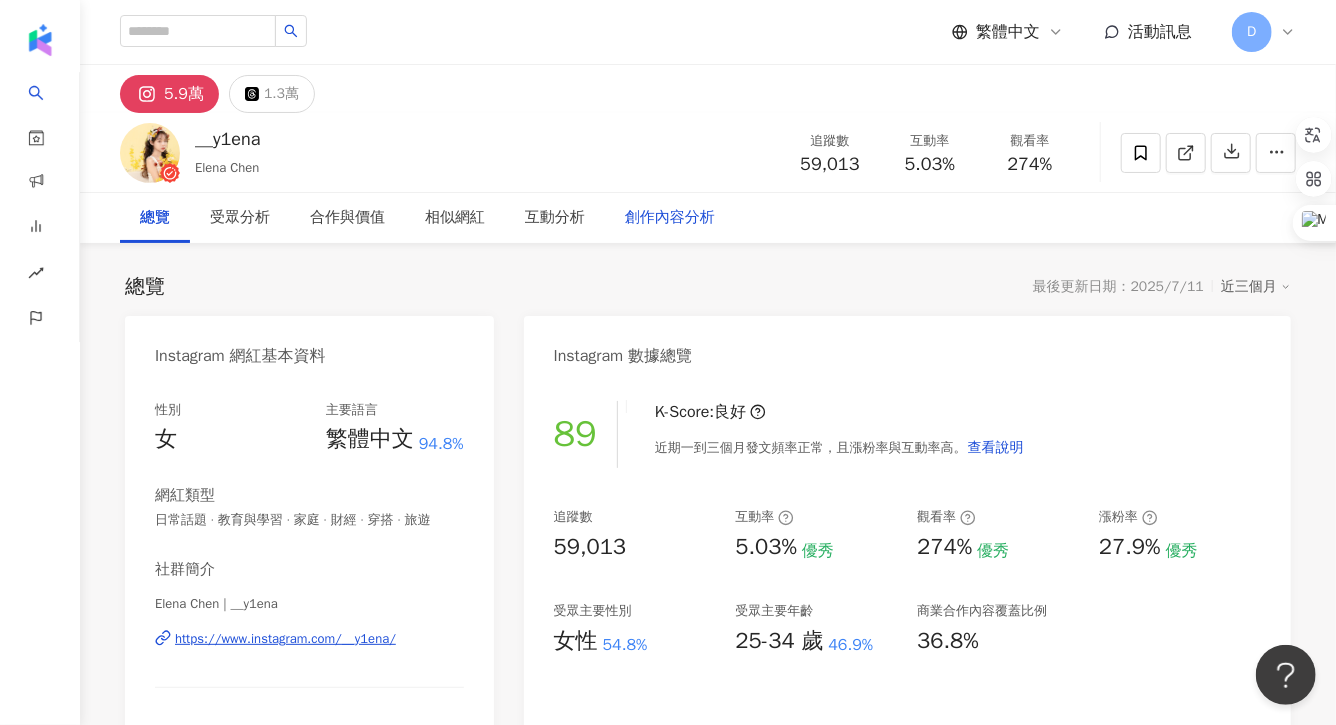 click on "創作內容分析" at bounding box center [670, 218] 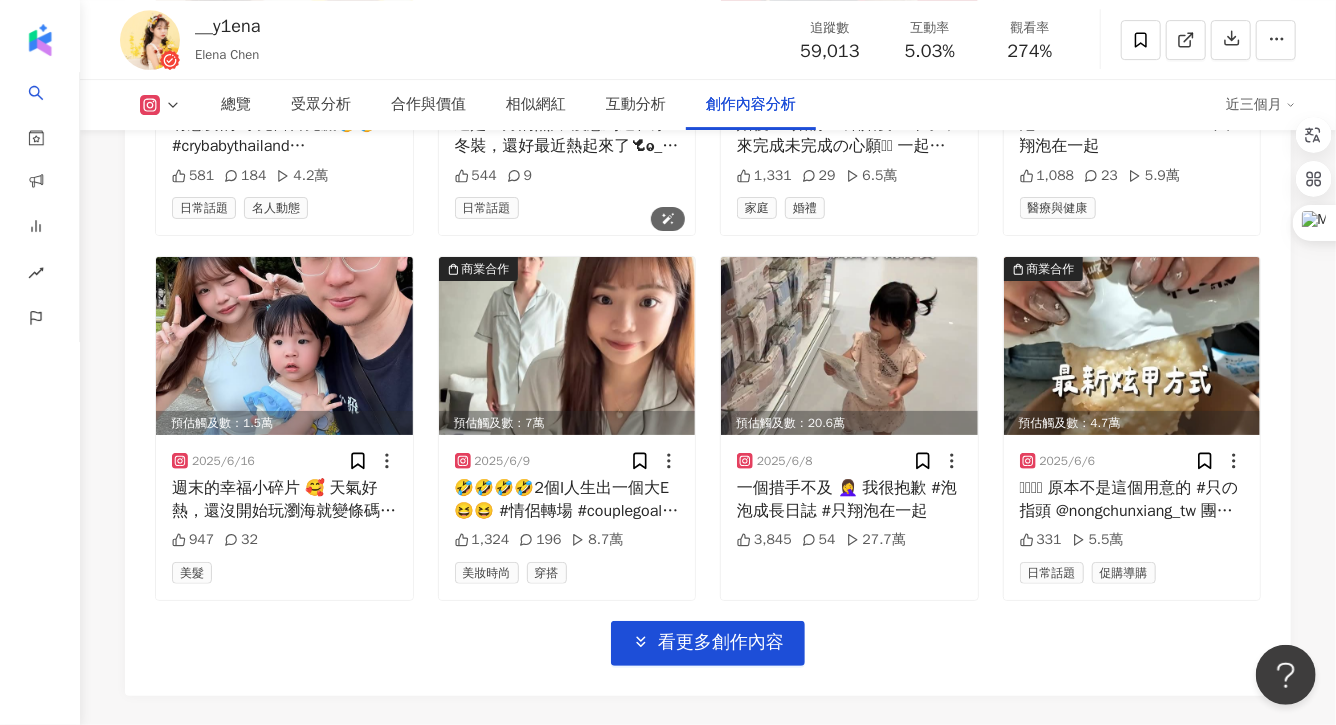 scroll, scrollTop: 7048, scrollLeft: 0, axis: vertical 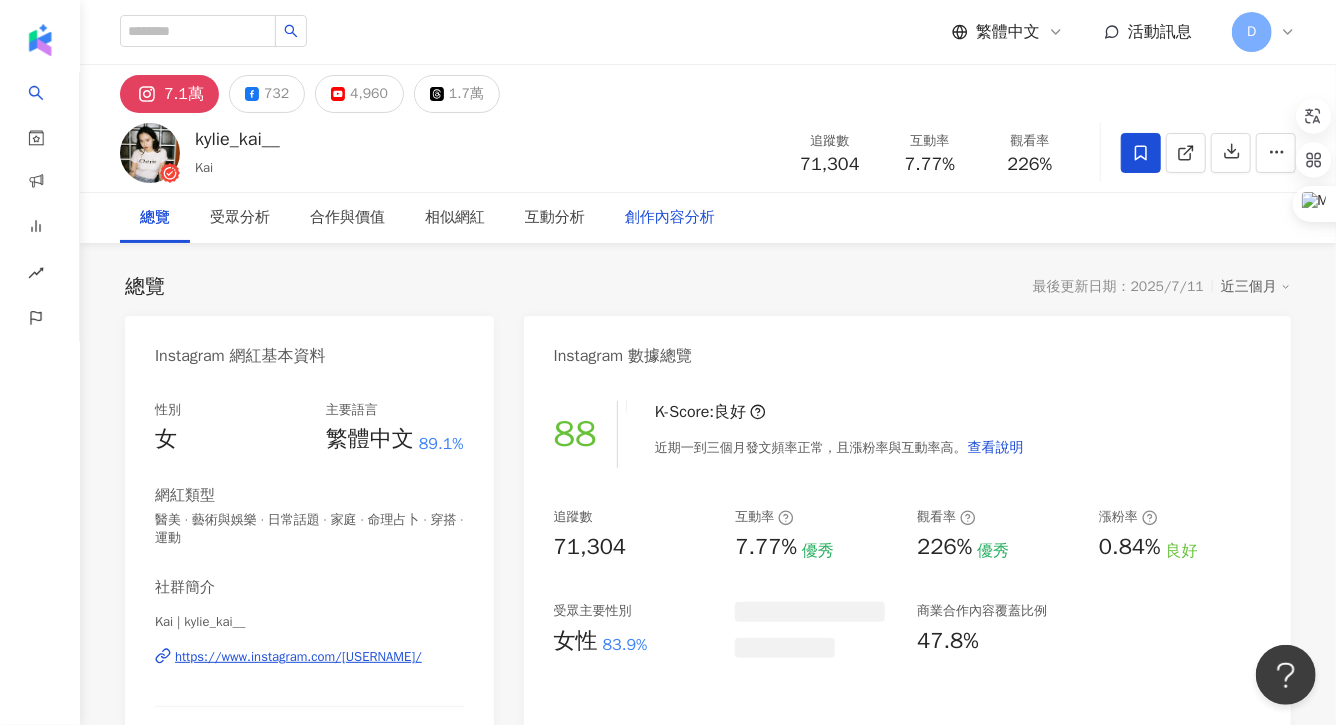 click on "創作內容分析" at bounding box center [670, 218] 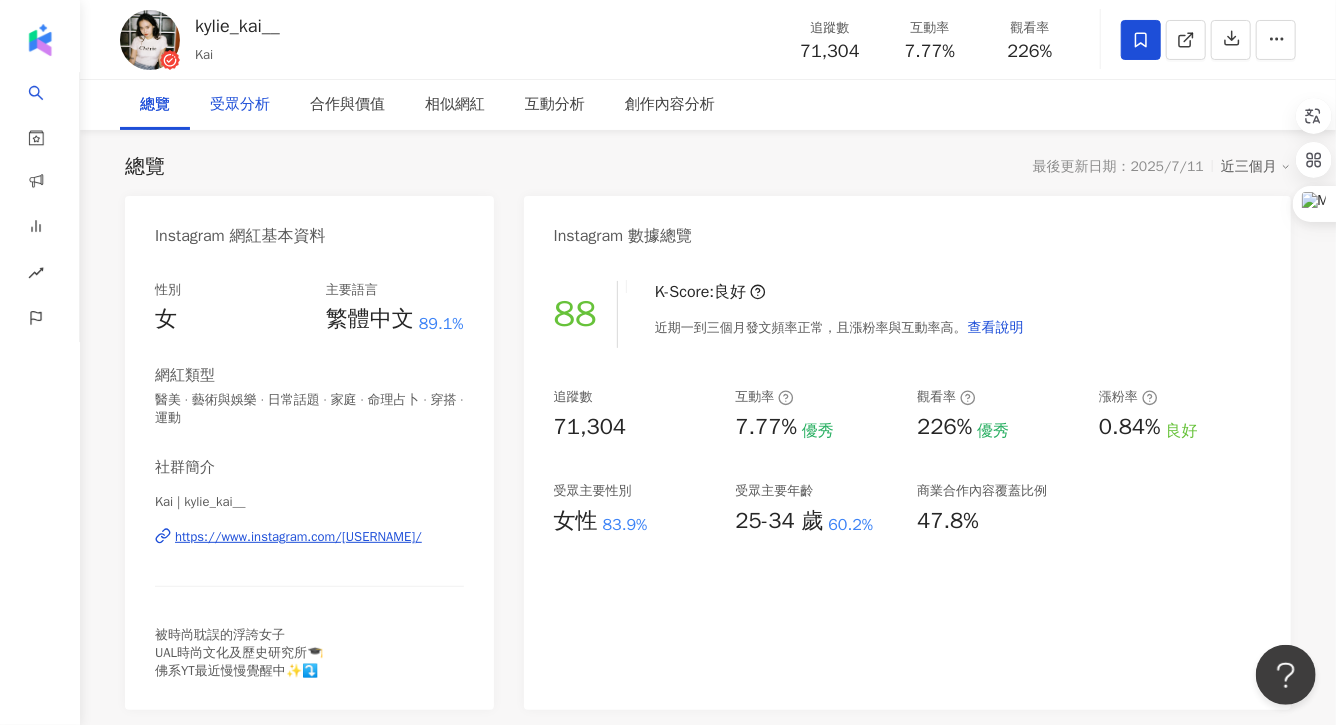 scroll, scrollTop: 0, scrollLeft: 0, axis: both 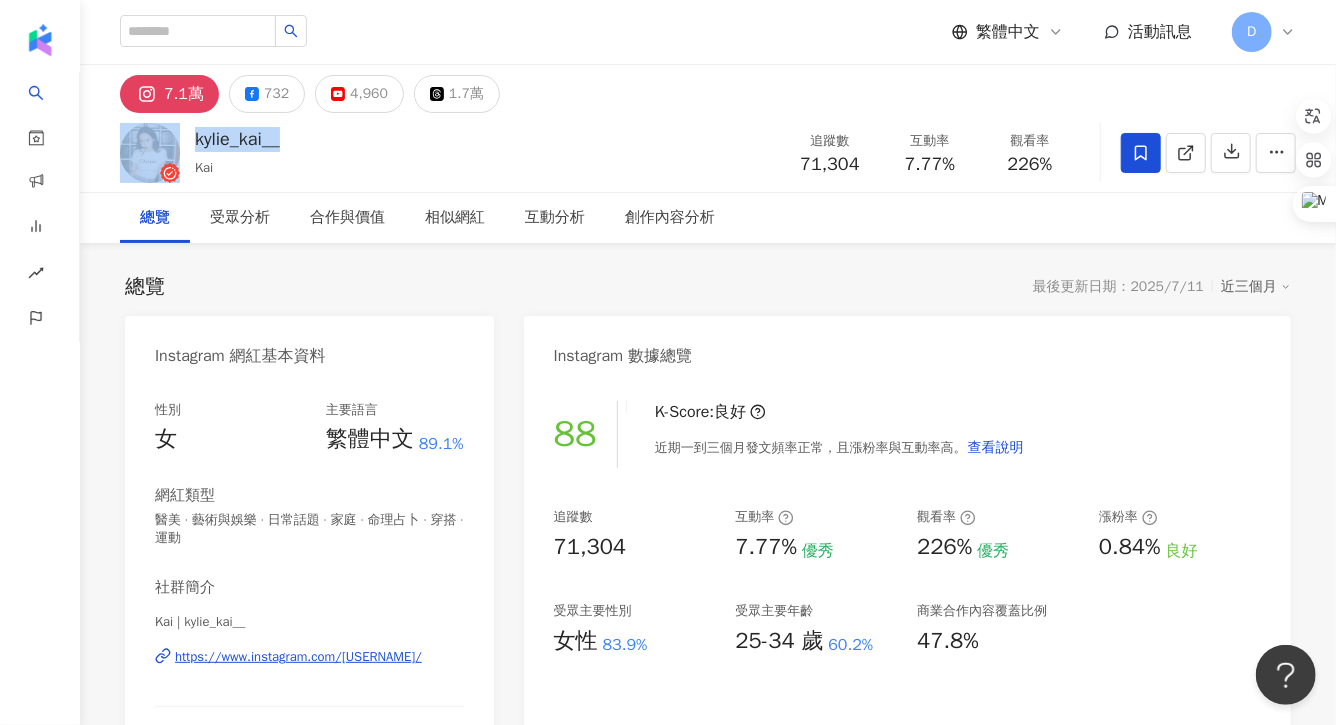 drag, startPoint x: 312, startPoint y: 138, endPoint x: 186, endPoint y: 138, distance: 126 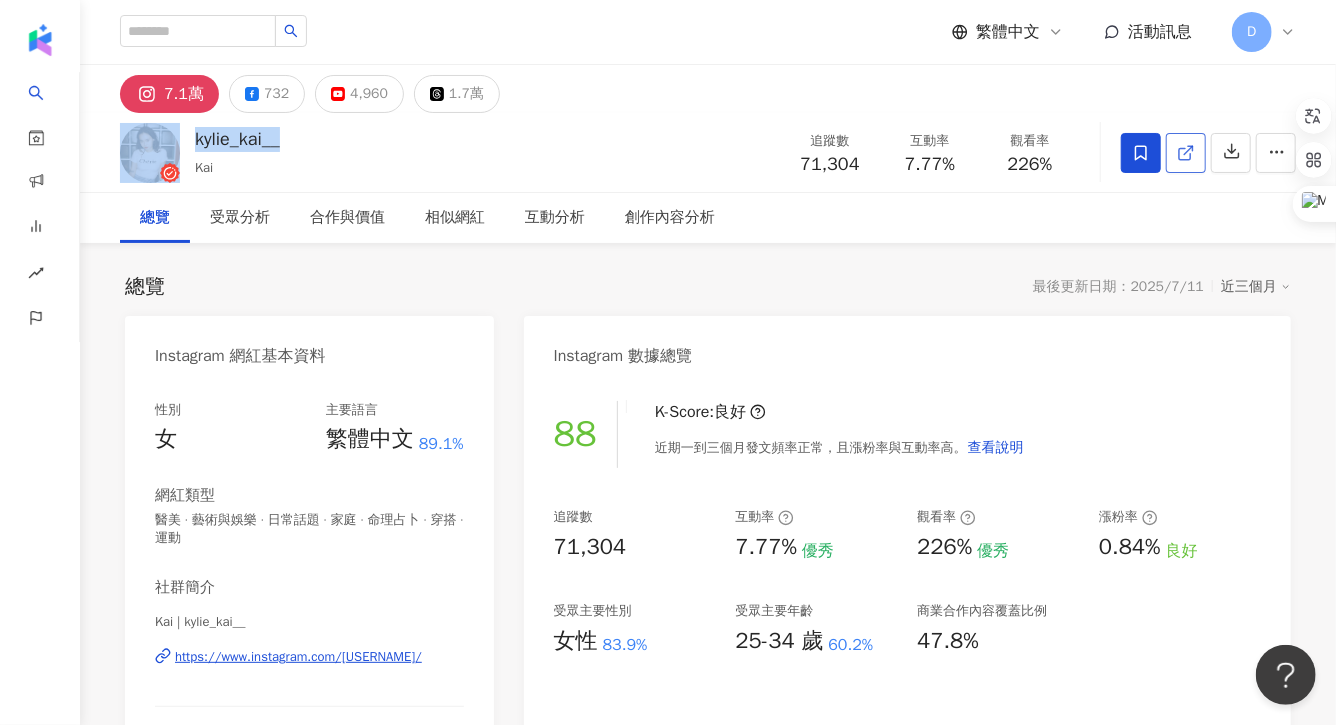 click 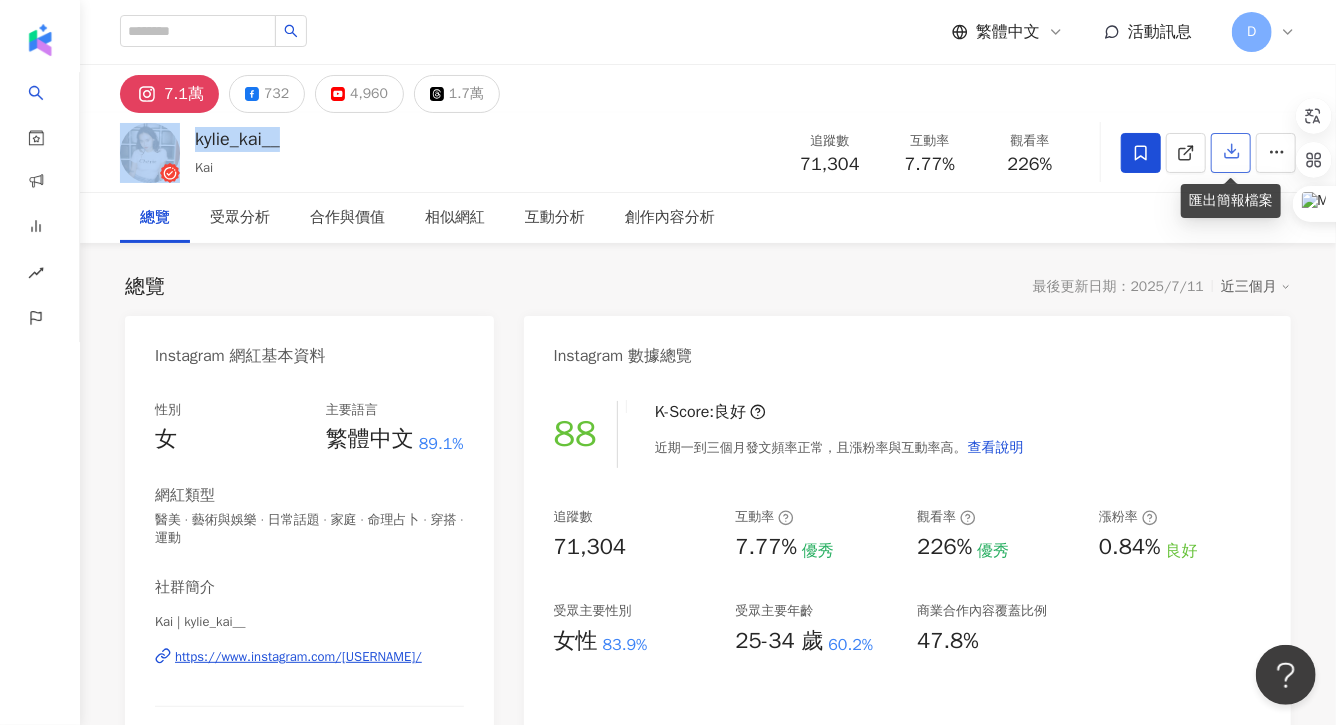 click 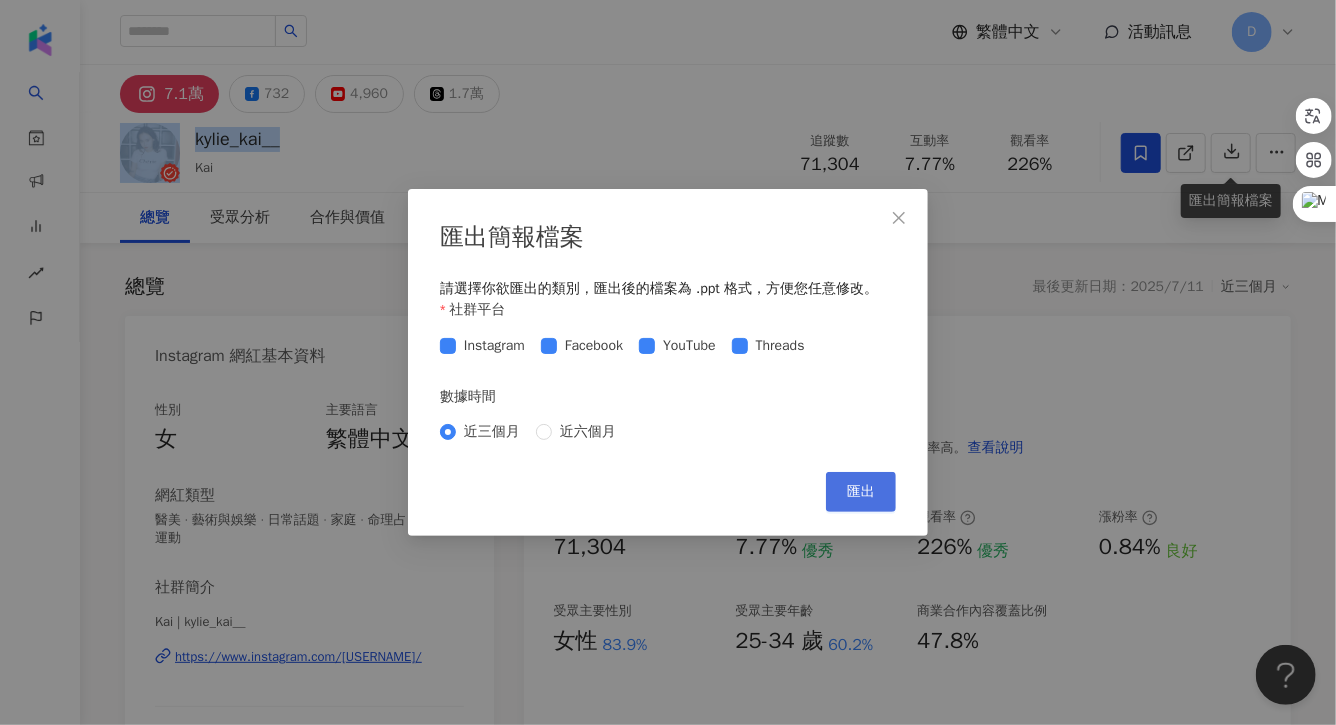 click on "匯出" at bounding box center [861, 492] 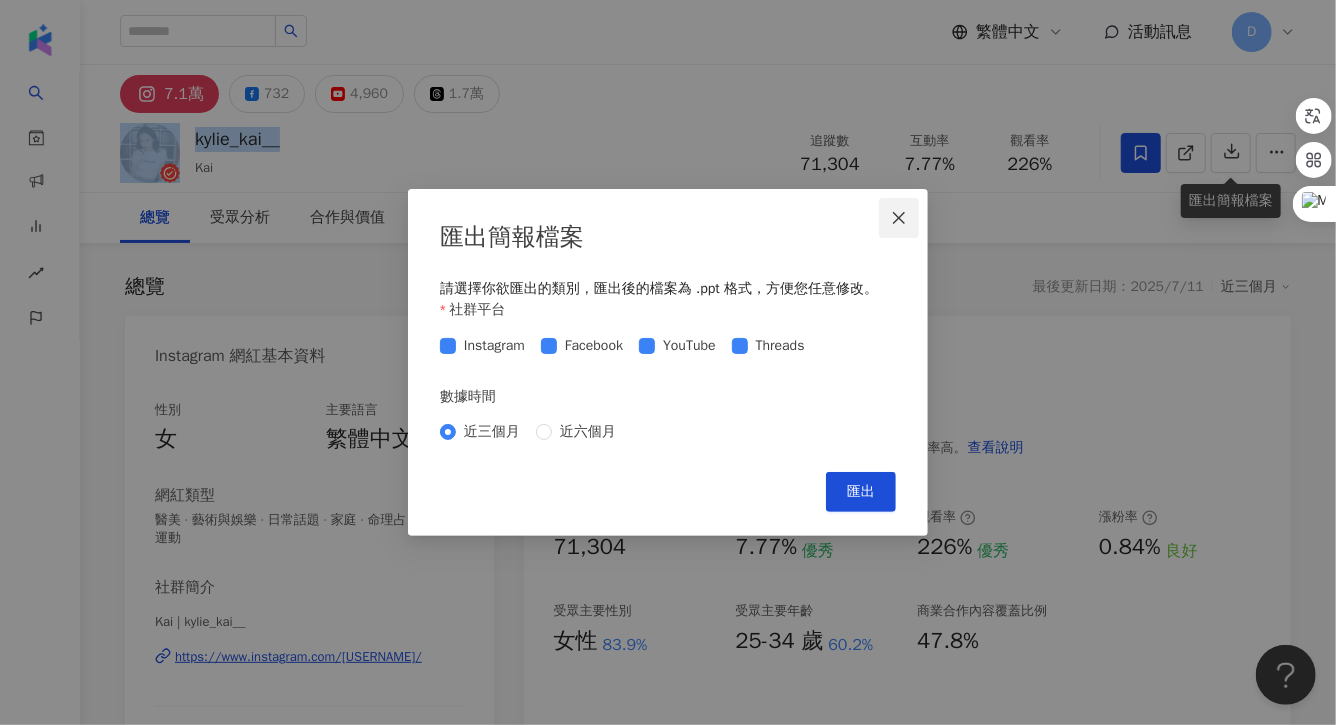 click 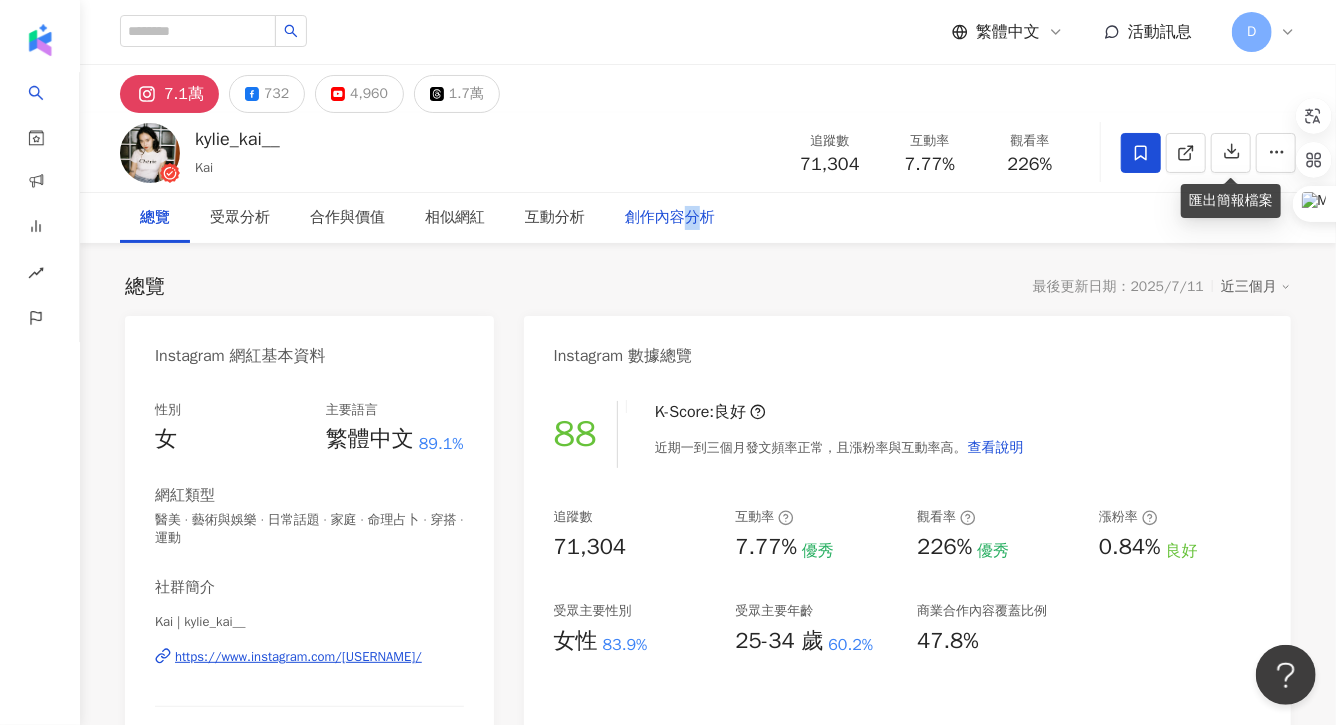 click on "創作內容分析" at bounding box center (670, 218) 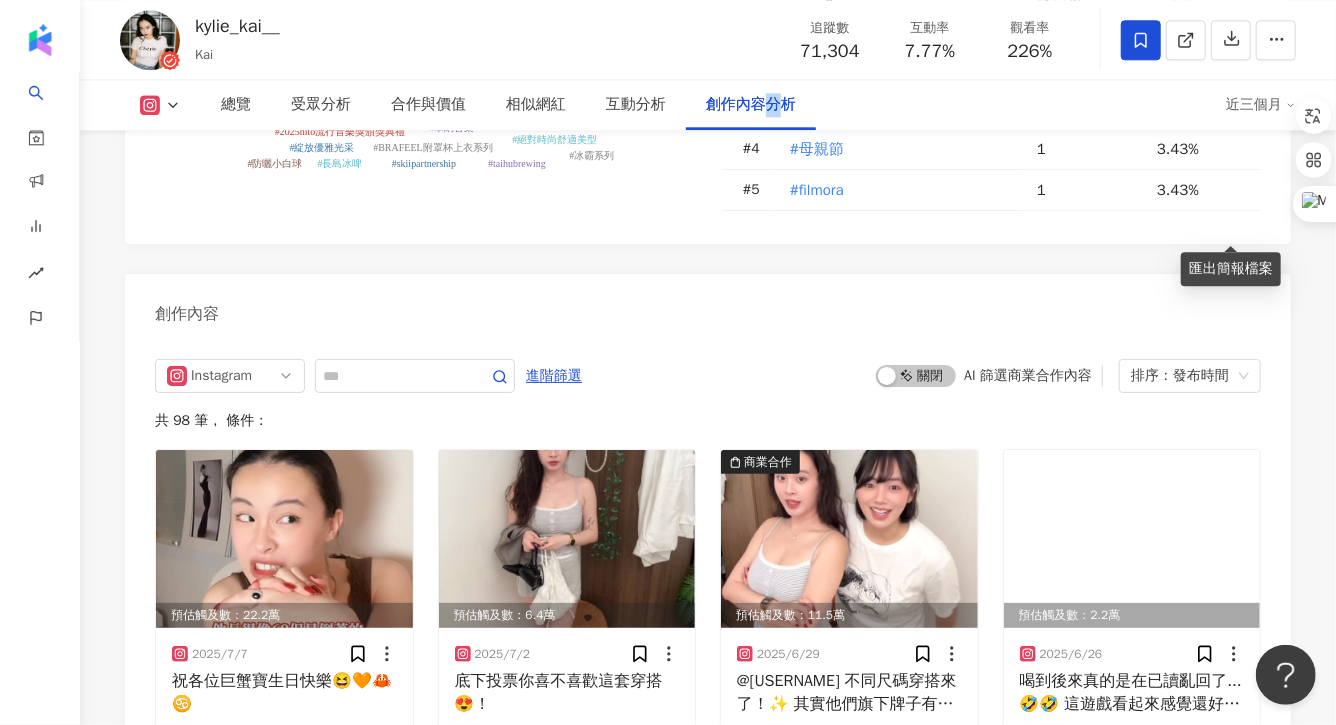 scroll, scrollTop: 6246, scrollLeft: 0, axis: vertical 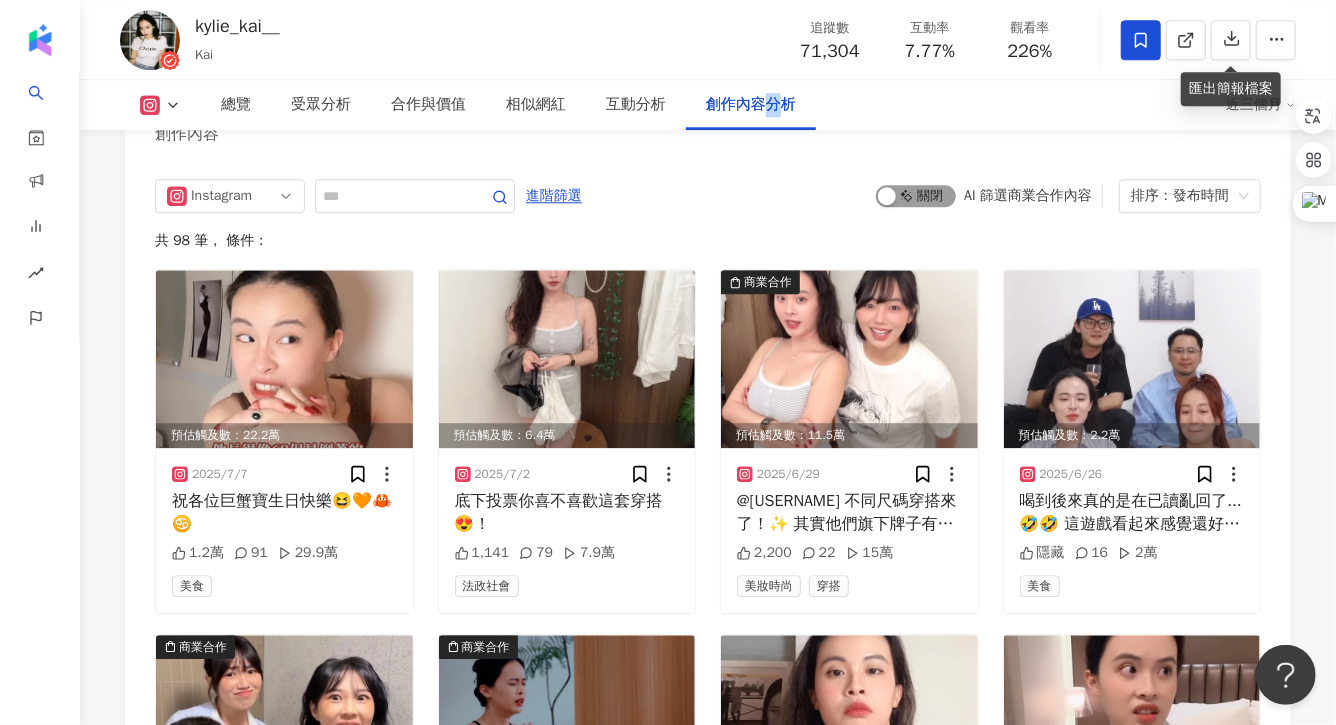 click on "啟動 關閉" at bounding box center (916, 196) 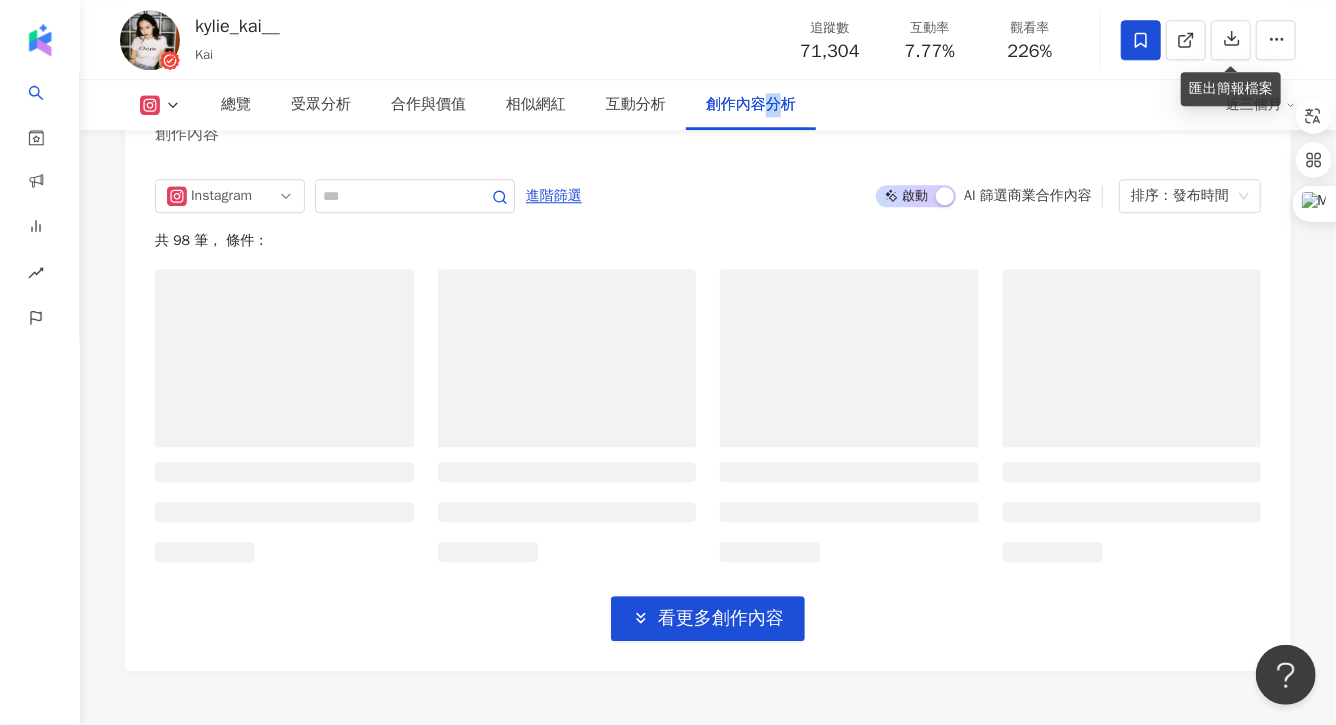 scroll, scrollTop: 6224, scrollLeft: 0, axis: vertical 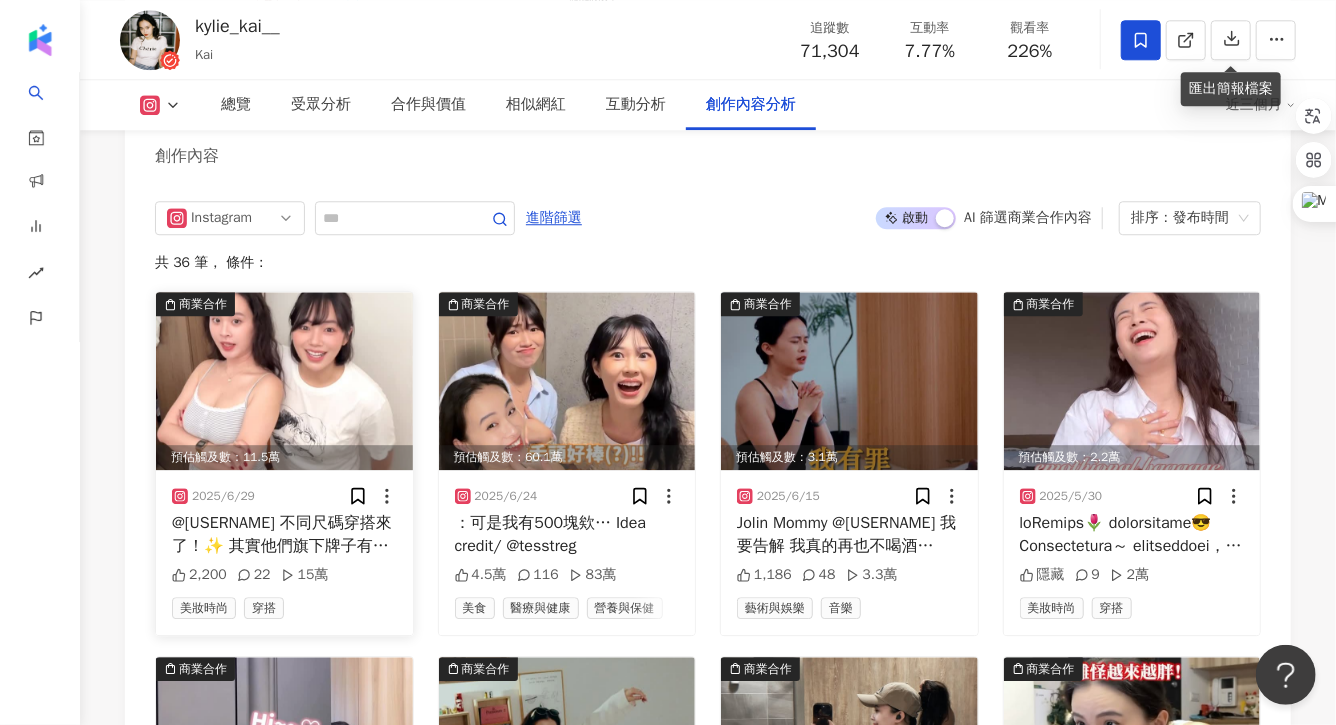 click on "@ur_living_ 不同尺碼穿搭來了！✨
其實他們旗下牌子有些尺寸跨度蠻大的不用擔心
上衣 @mercci22 我們分別穿S號M號
下身 @miyukiselect 條紋西褲超可愛
kai穿M 我L殘念穿不下
但是！旗下 @weartoeat.official
也有類似款式尺碼齊全🤤😍💕
鞋子我的是 @dafshoes 她們最近出了一些熟女感鞋子
好愛💕
下次再去 @ur_living_ 其他牌子幫大家試穿喜歡的衣服
記得可愛漂亮的話要留言喔
鼓勵呱拍更多影片🥳🥳" at bounding box center [284, 534] 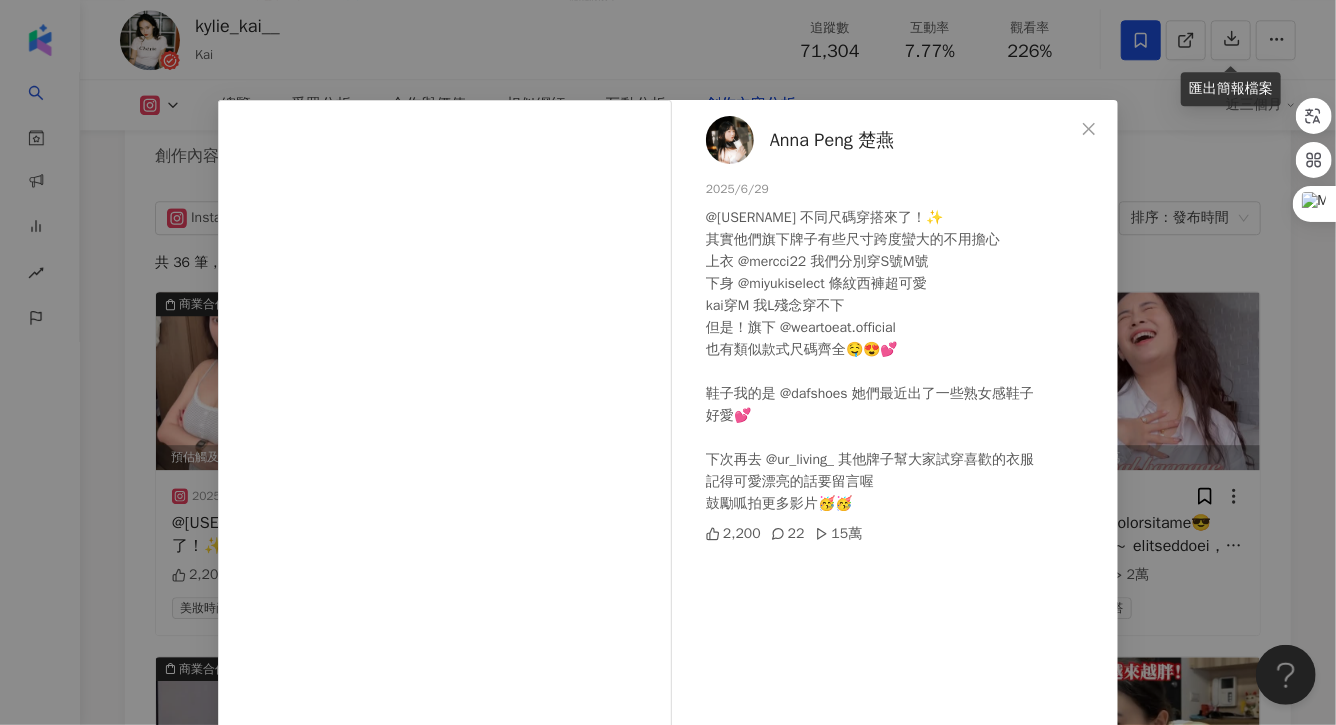 scroll, scrollTop: 172, scrollLeft: 0, axis: vertical 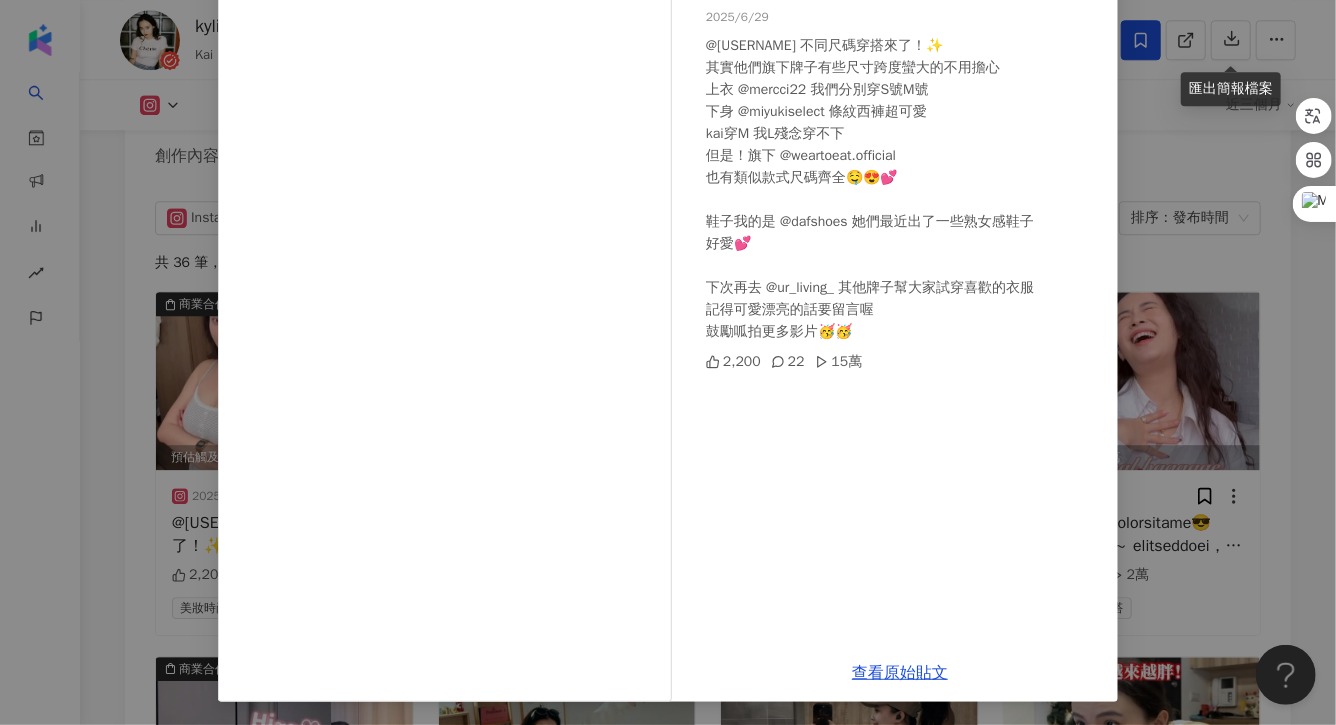 click on "Anna Peng 楚燕 2025/6/29 @ur_living_ 不同尺碼穿搭來了！✨
其實他們旗下牌子有些尺寸跨度蠻大的不用擔心
上衣 @mercci22 我們分別穿S號M號
下身 @miyukiselect 條紋西褲超可愛
kai穿M 我L殘念穿不下
但是！旗下 @weartoeat.official
也有類似款式尺碼齊全🤤😍💕
鞋子我的是 @dafshoes 她們最近出了一些熟女感鞋子
好愛💕
下次再去 @ur_living_ 其他牌子幫大家試穿喜歡的衣服
記得可愛漂亮的話要留言喔
鼓勵呱拍更多影片🥳🥳 2,200 22 15萬 查看原始貼文" at bounding box center (668, 362) 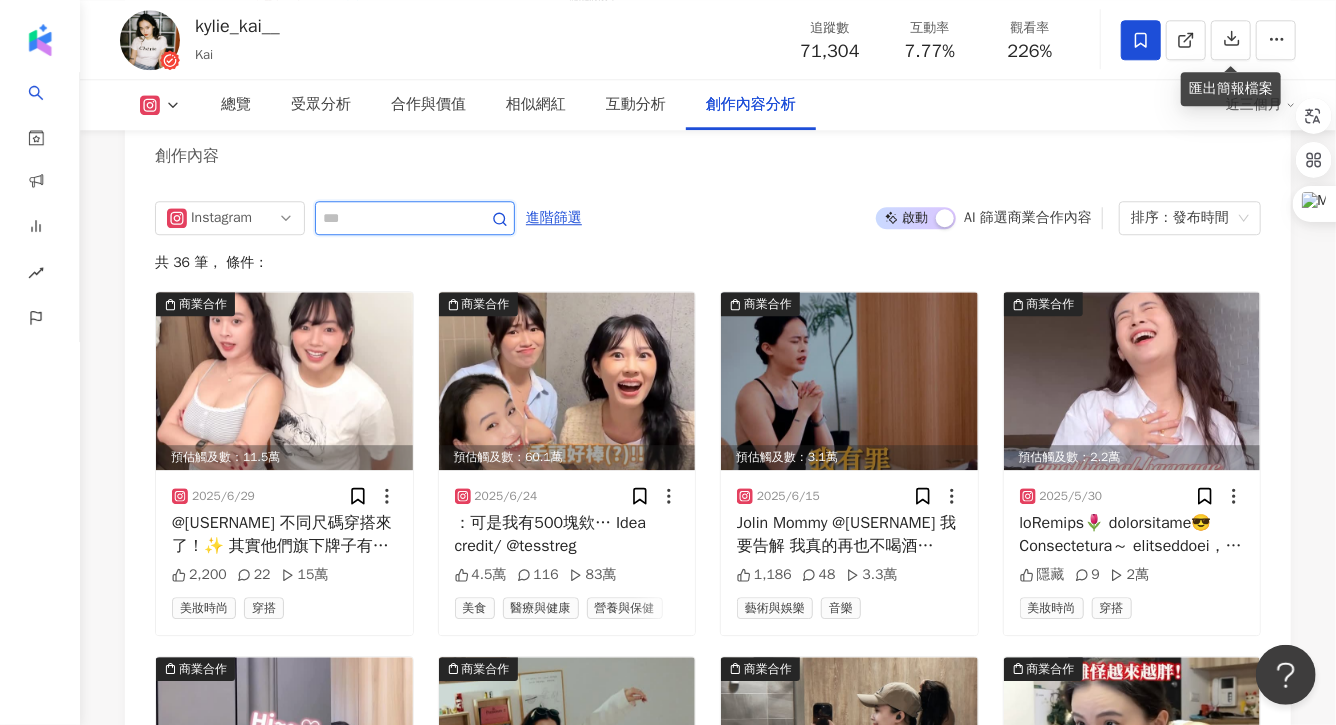 click at bounding box center [393, 218] 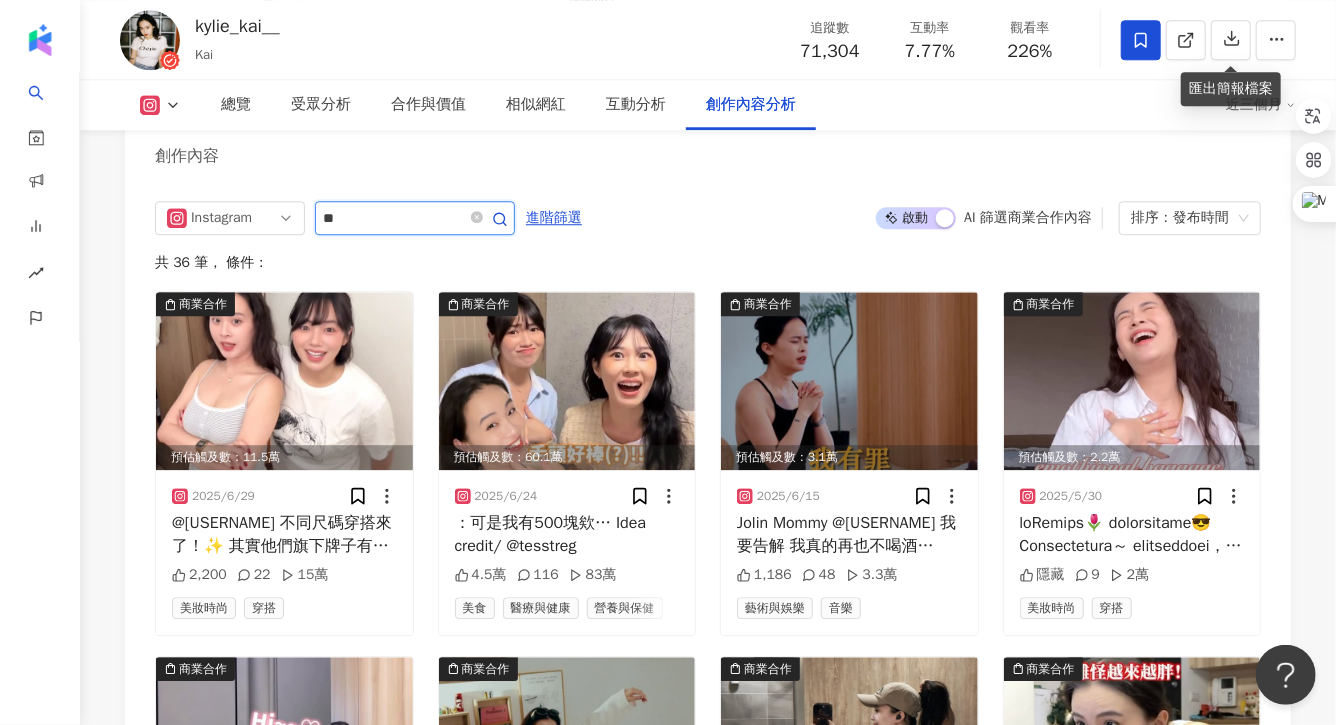 type on "*" 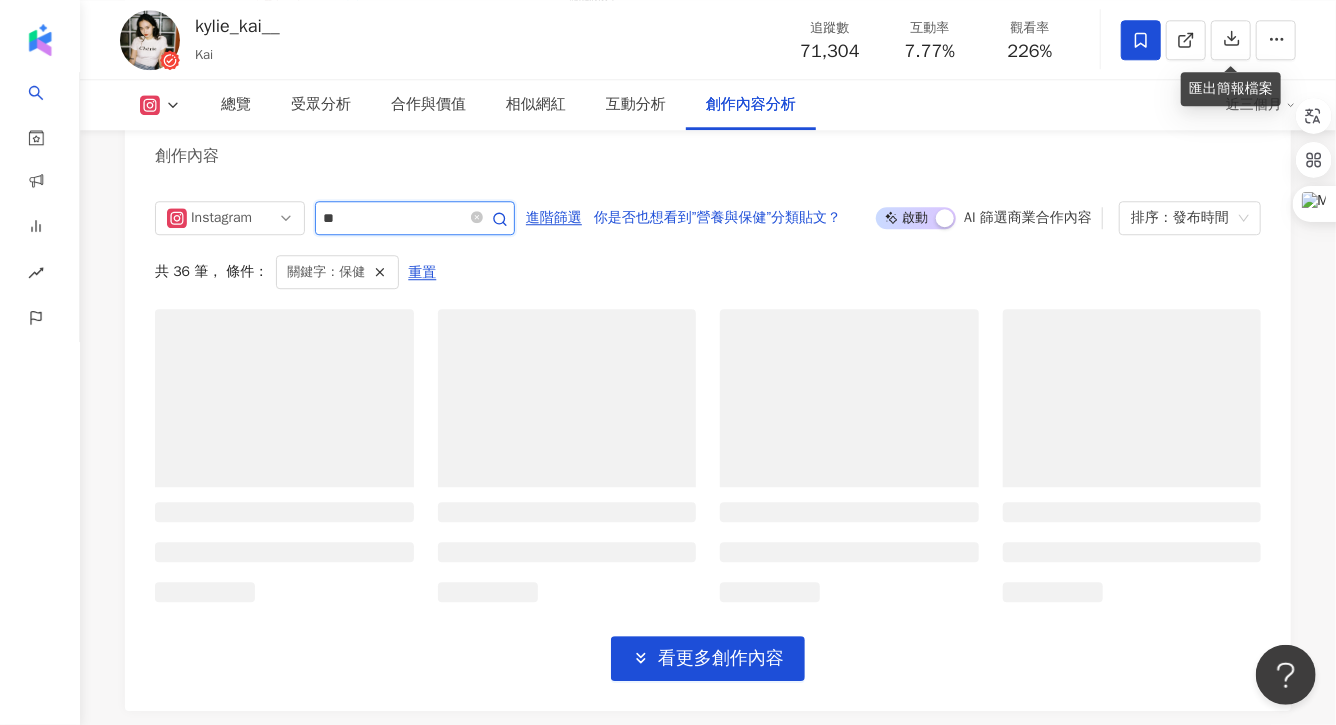 scroll, scrollTop: 6212, scrollLeft: 0, axis: vertical 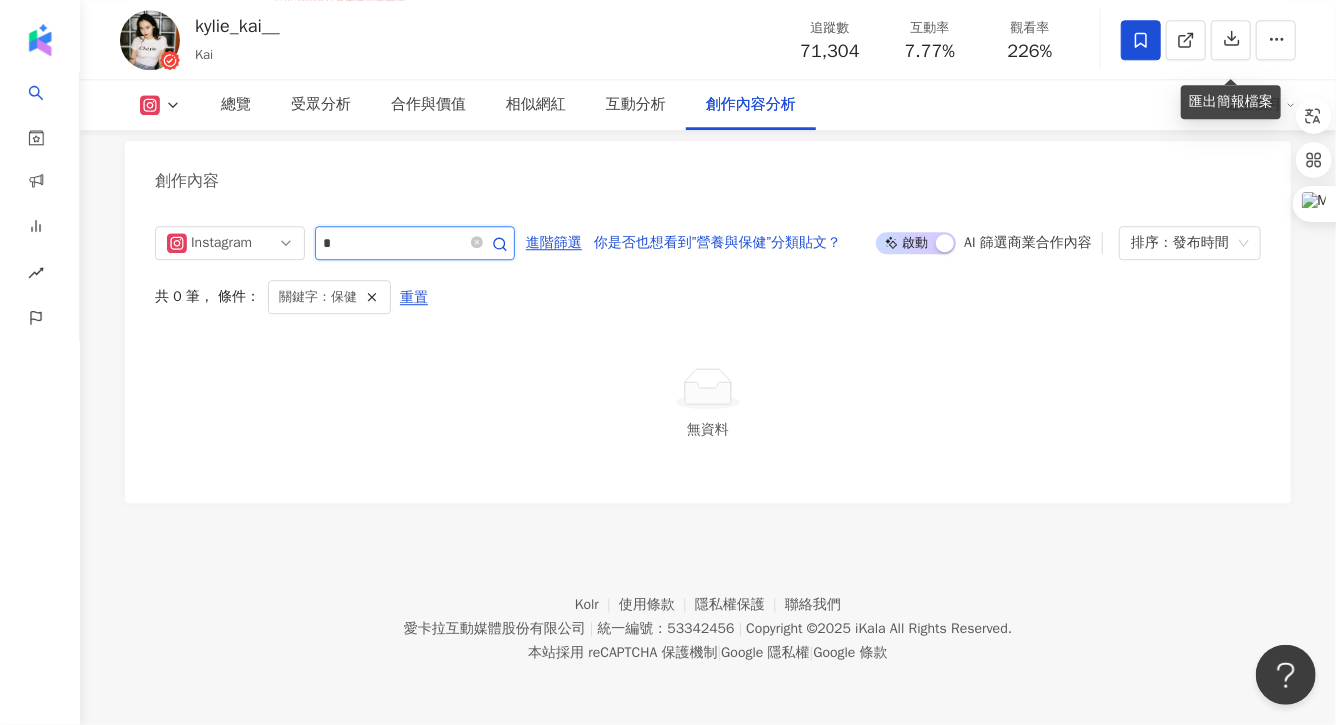 type on "*" 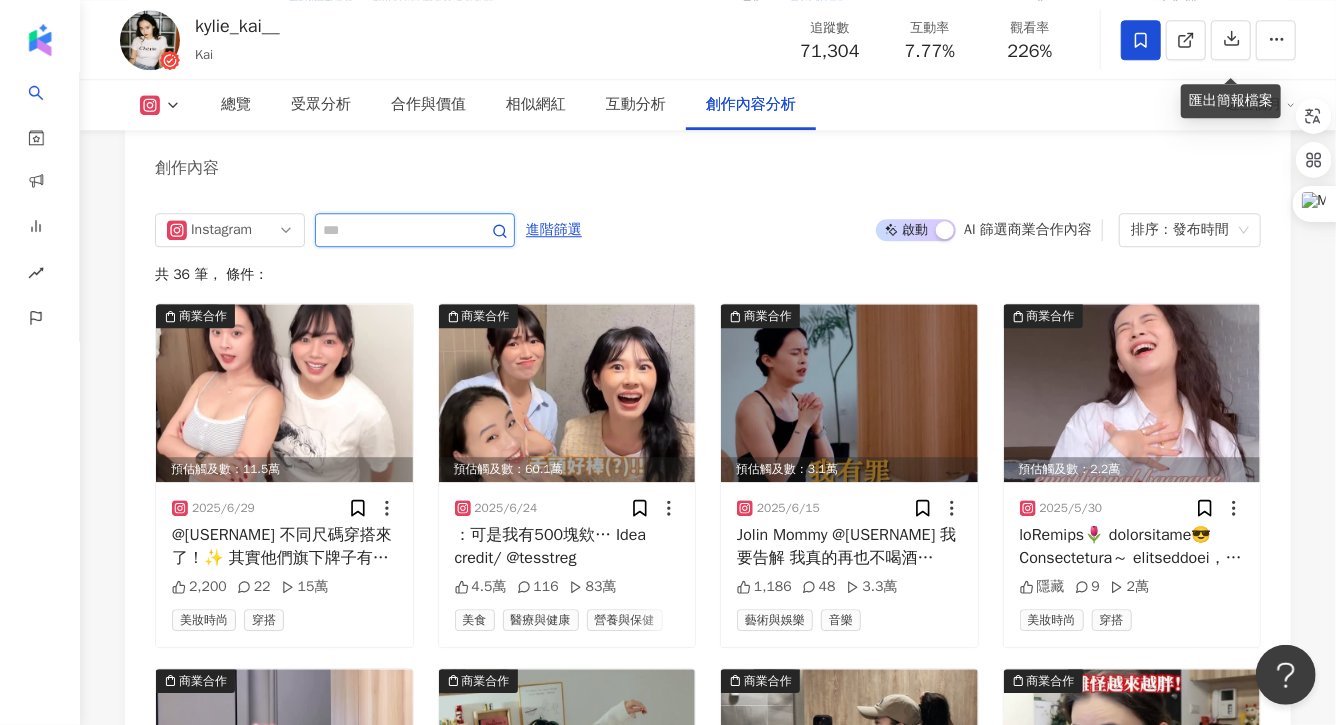 scroll, scrollTop: 6224, scrollLeft: 0, axis: vertical 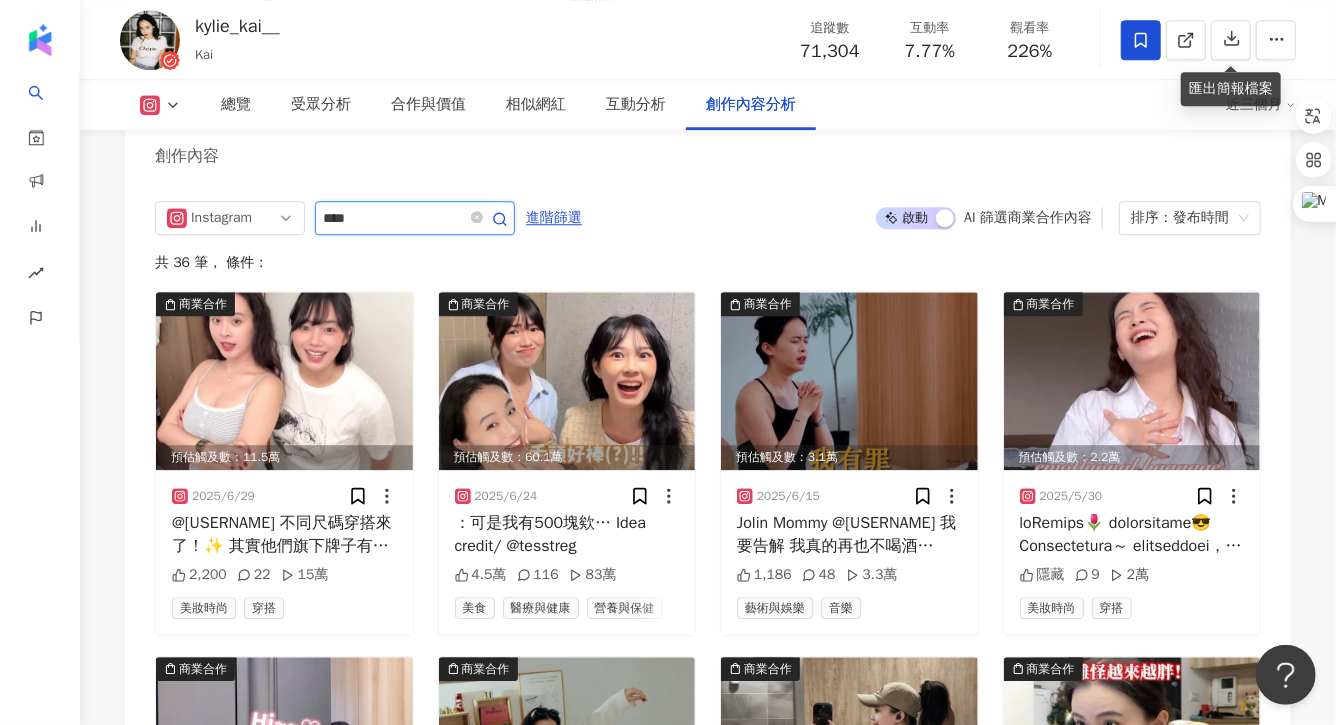 type on "****" 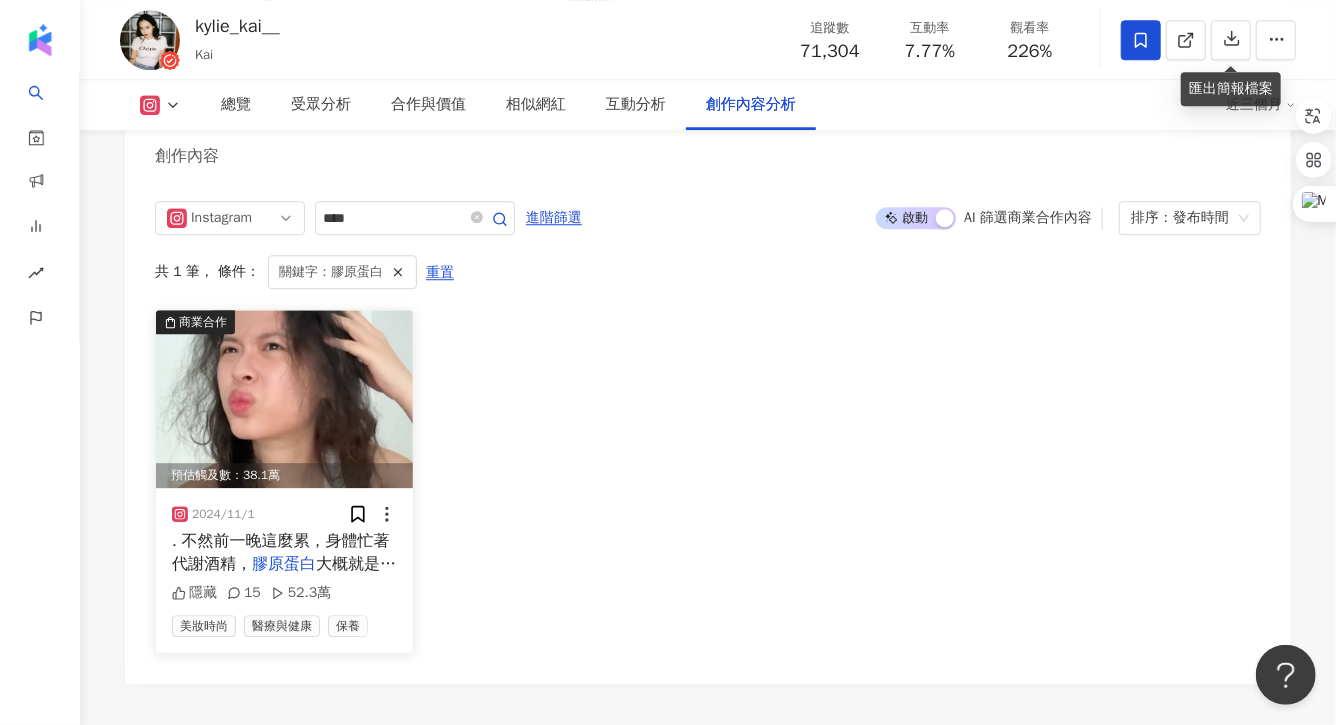 click on ". 不然前一晚這麼累，身體忙著代謝酒精，" at bounding box center [281, 552] 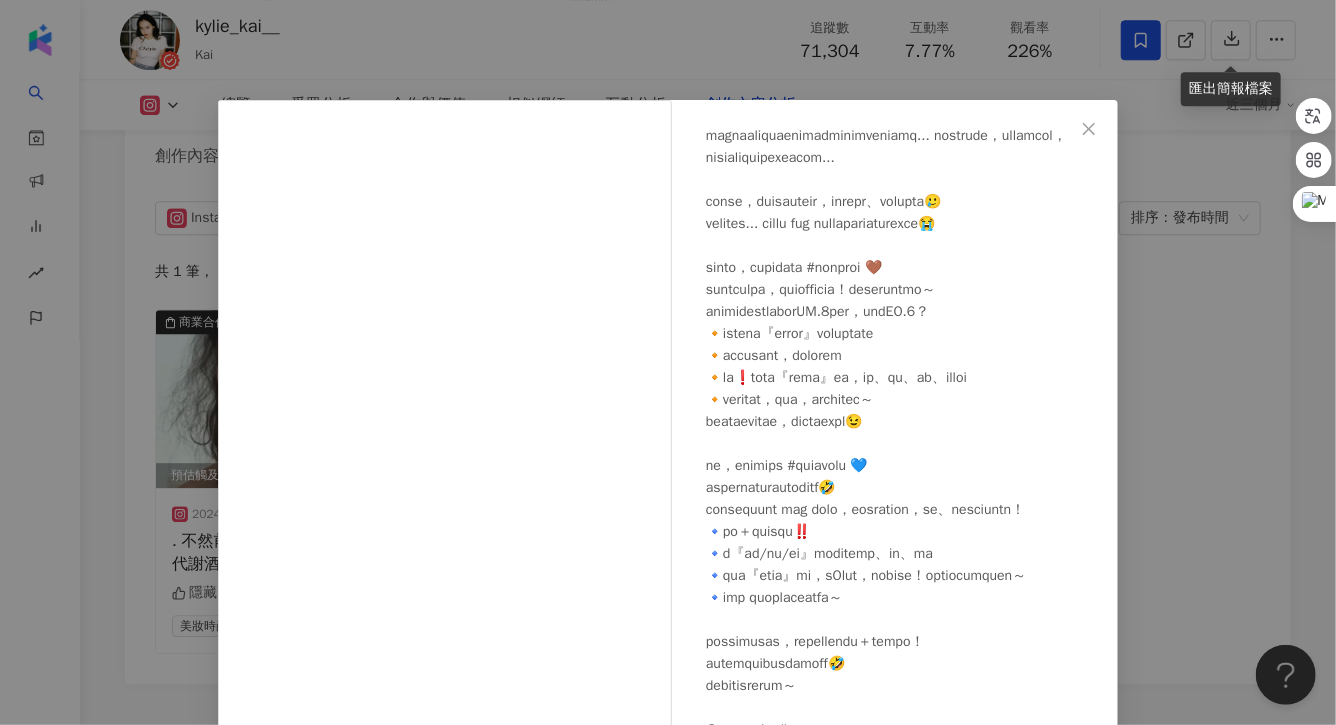 scroll, scrollTop: 324, scrollLeft: 0, axis: vertical 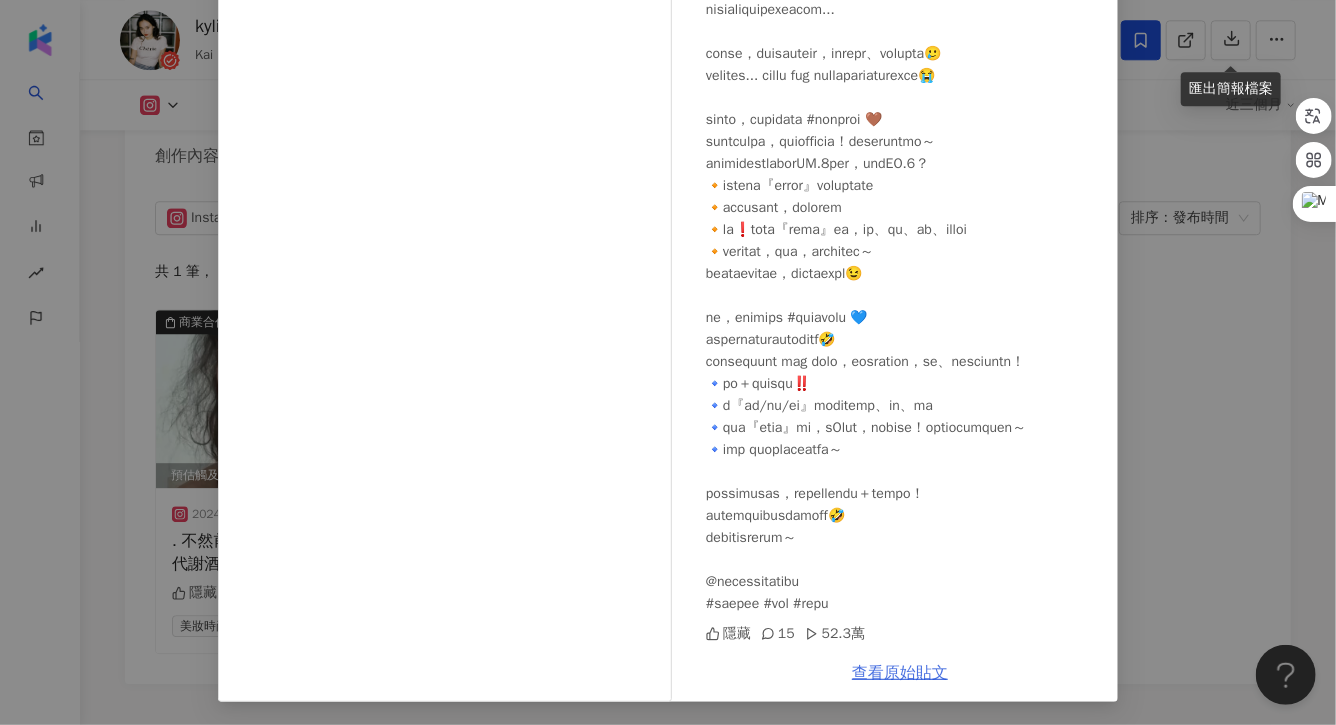 click on "查看原始貼文" at bounding box center (900, 673) 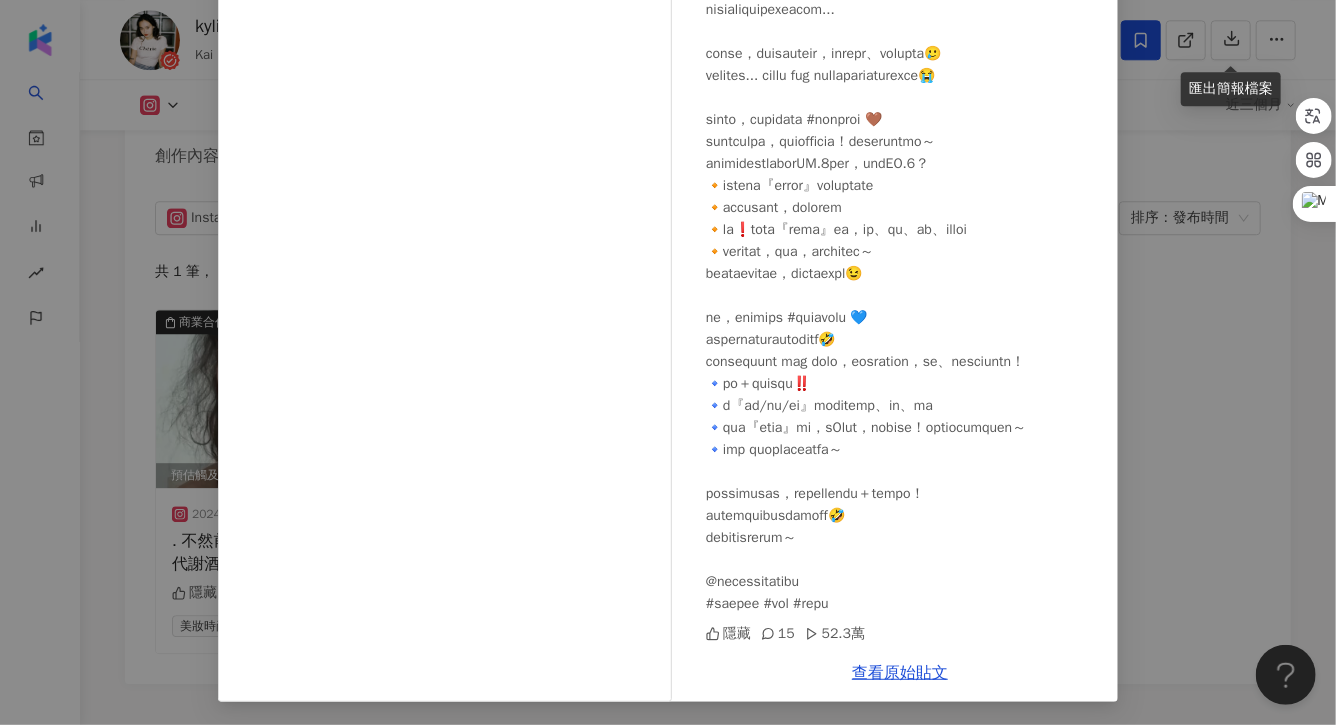 click on "kylie_kai__ 2024/11/1 隱藏 15 52.3萬 查看原始貼文" at bounding box center (668, 362) 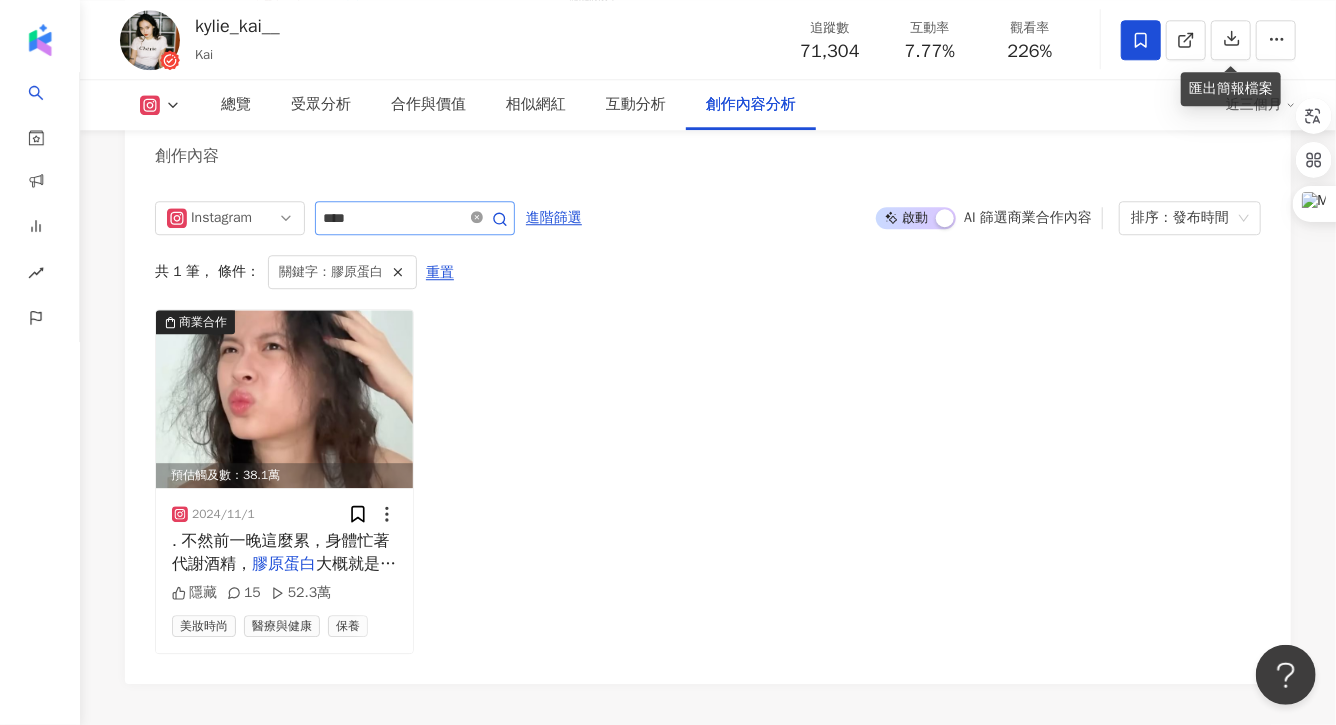 click 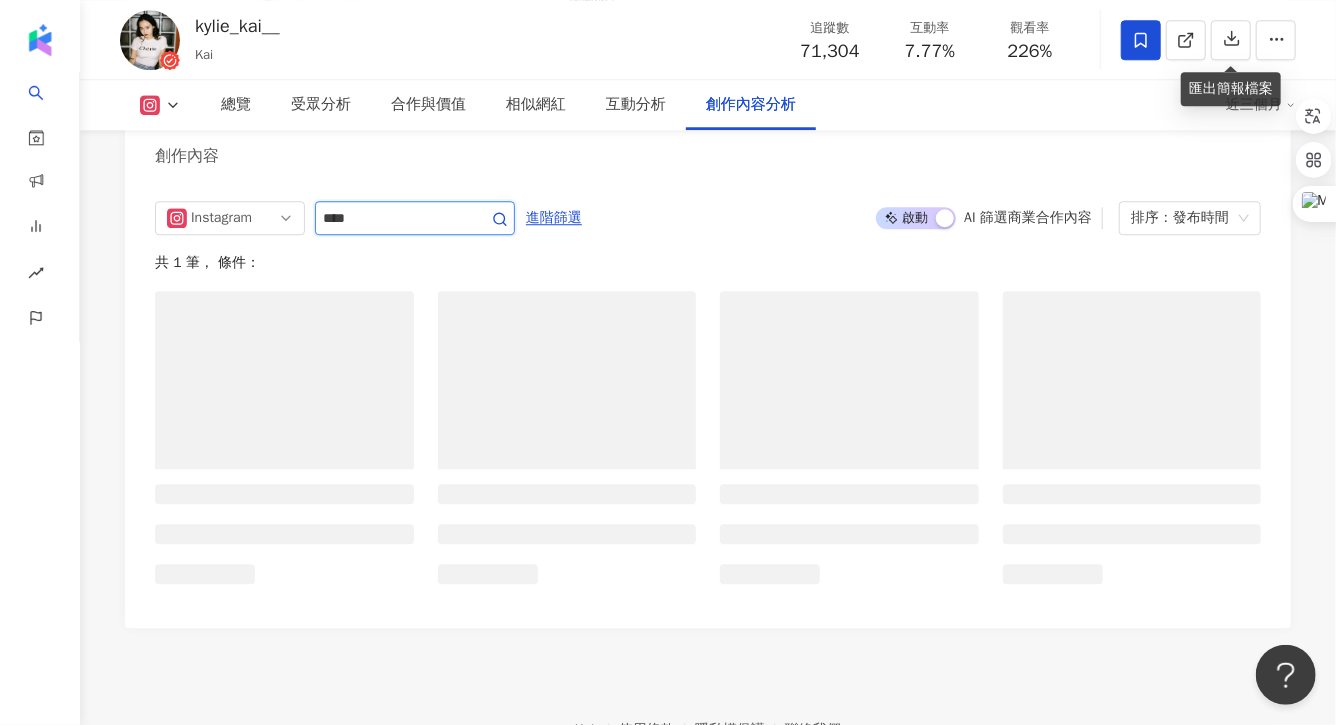 type 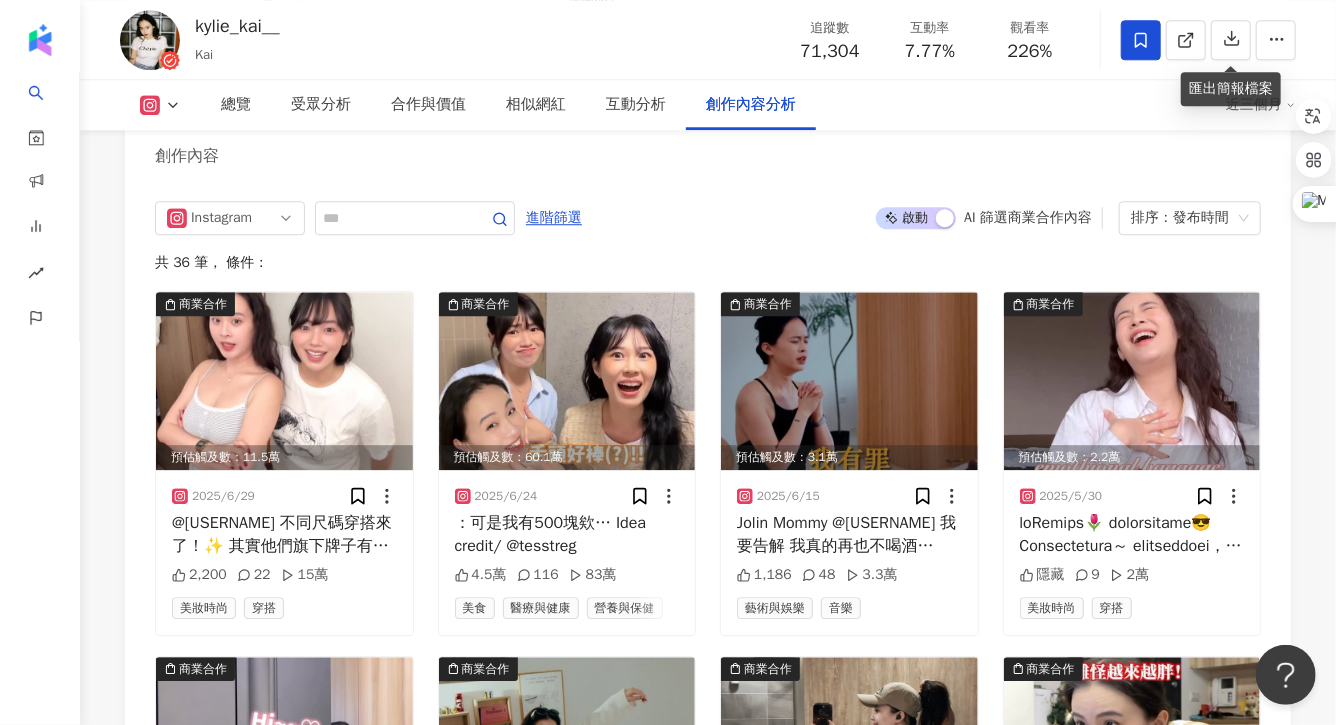 click on "啟動 關閉" at bounding box center [916, 218] 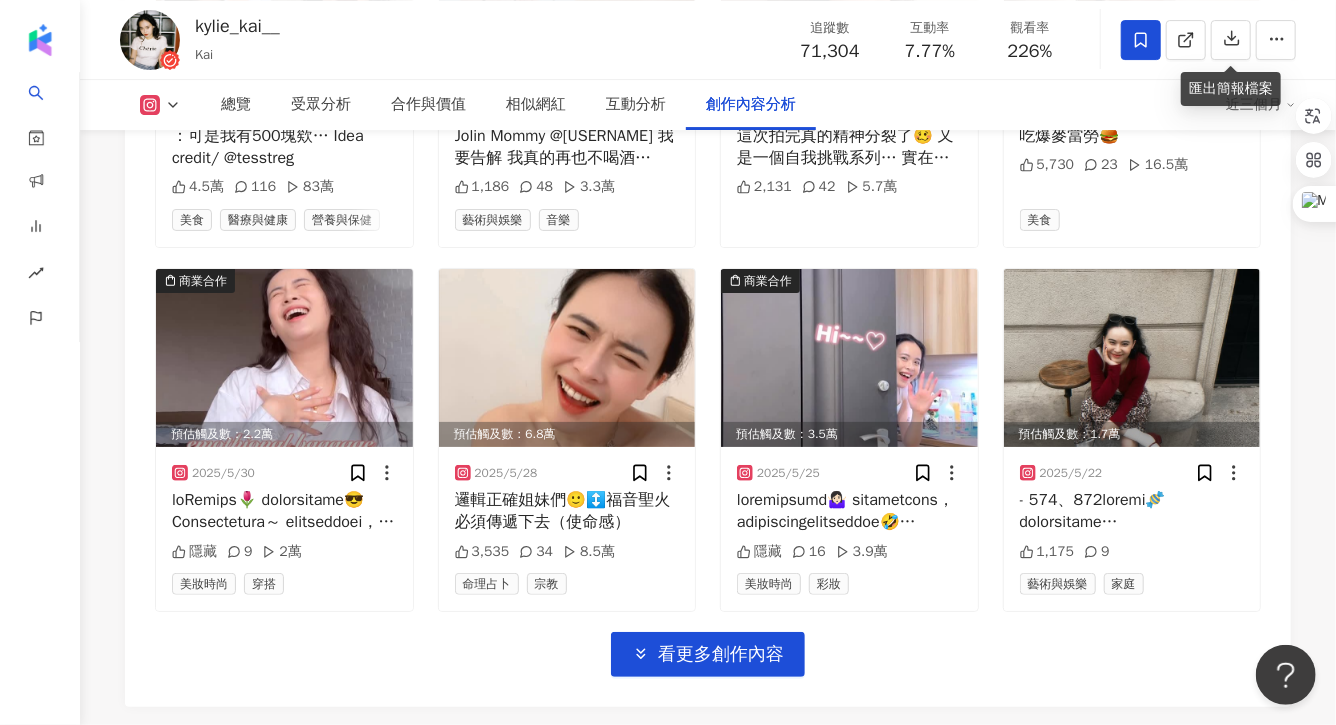 scroll, scrollTop: 7003, scrollLeft: 0, axis: vertical 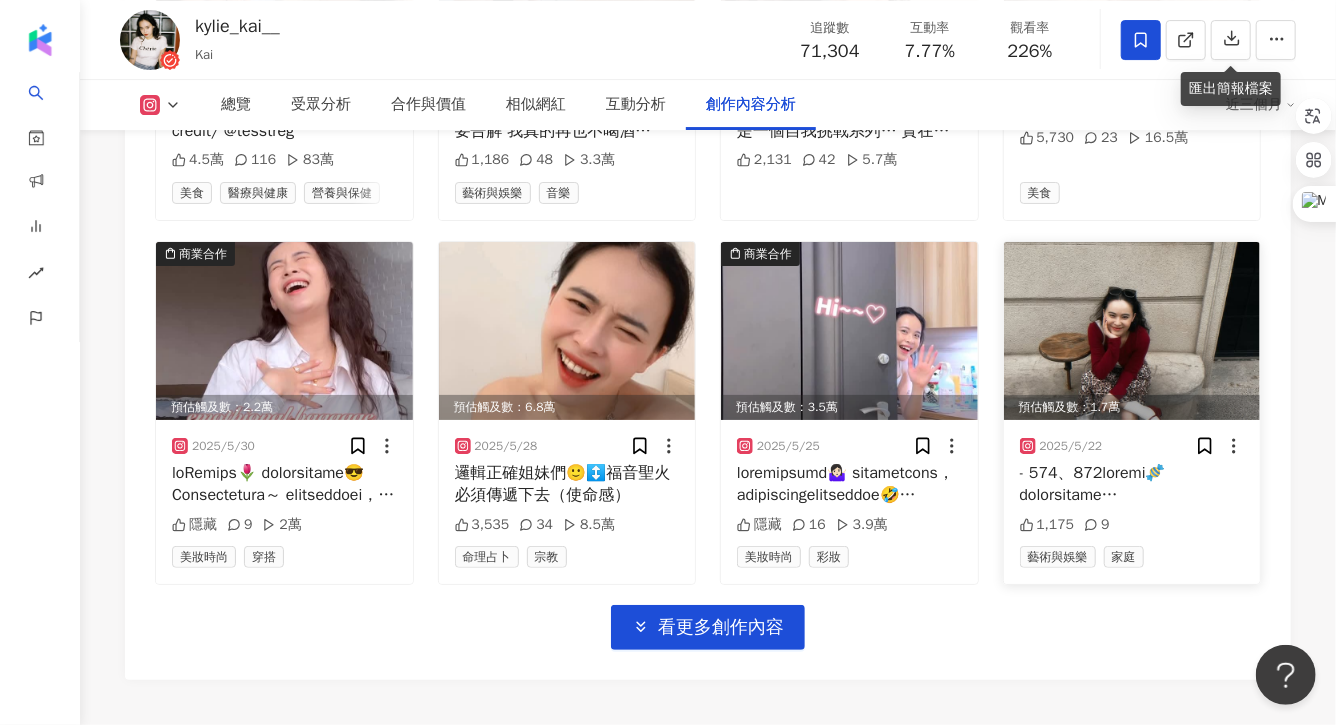 click at bounding box center [1132, 484] 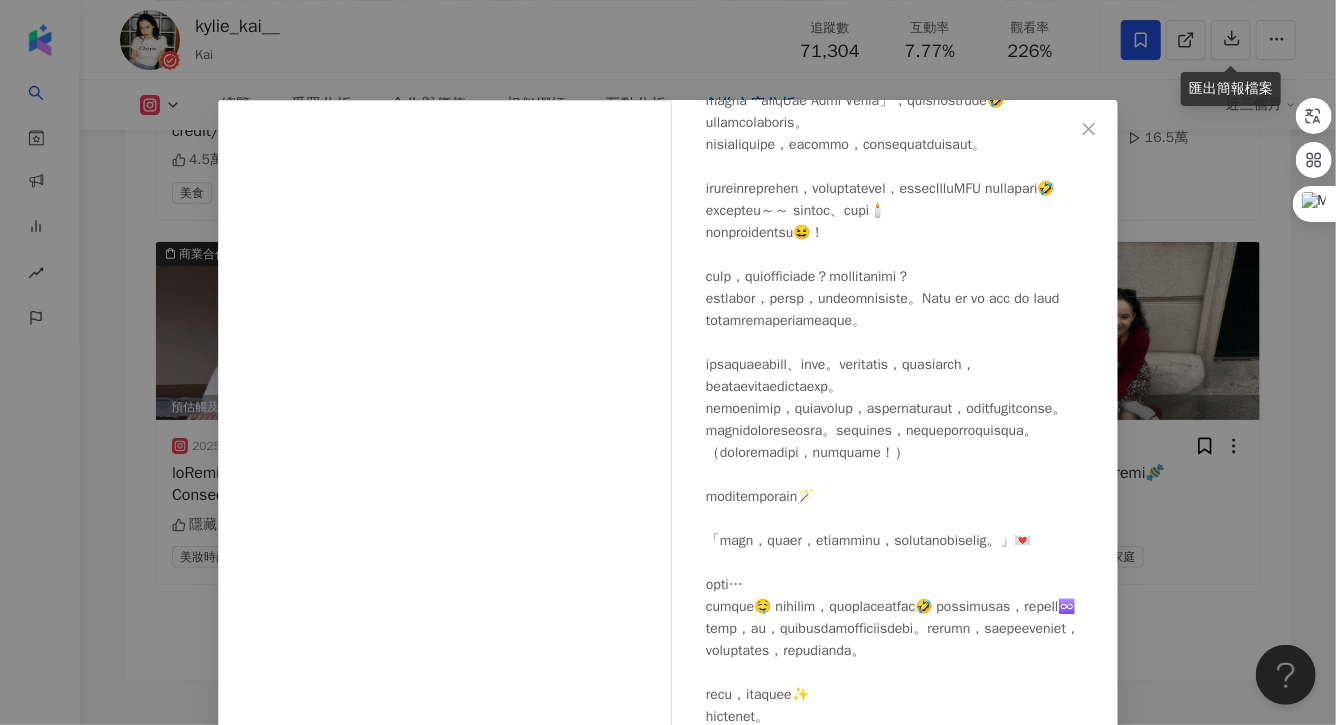 scroll, scrollTop: 564, scrollLeft: 0, axis: vertical 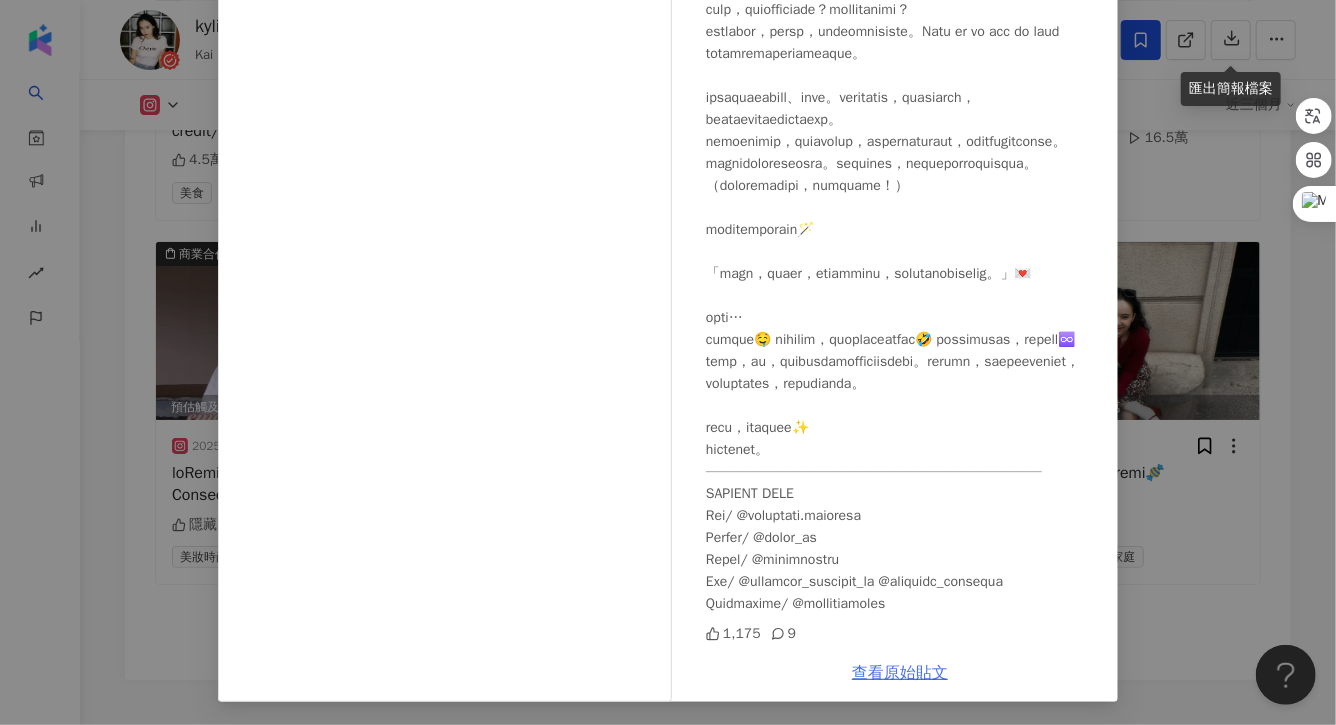 click on "查看原始貼文" at bounding box center (900, 673) 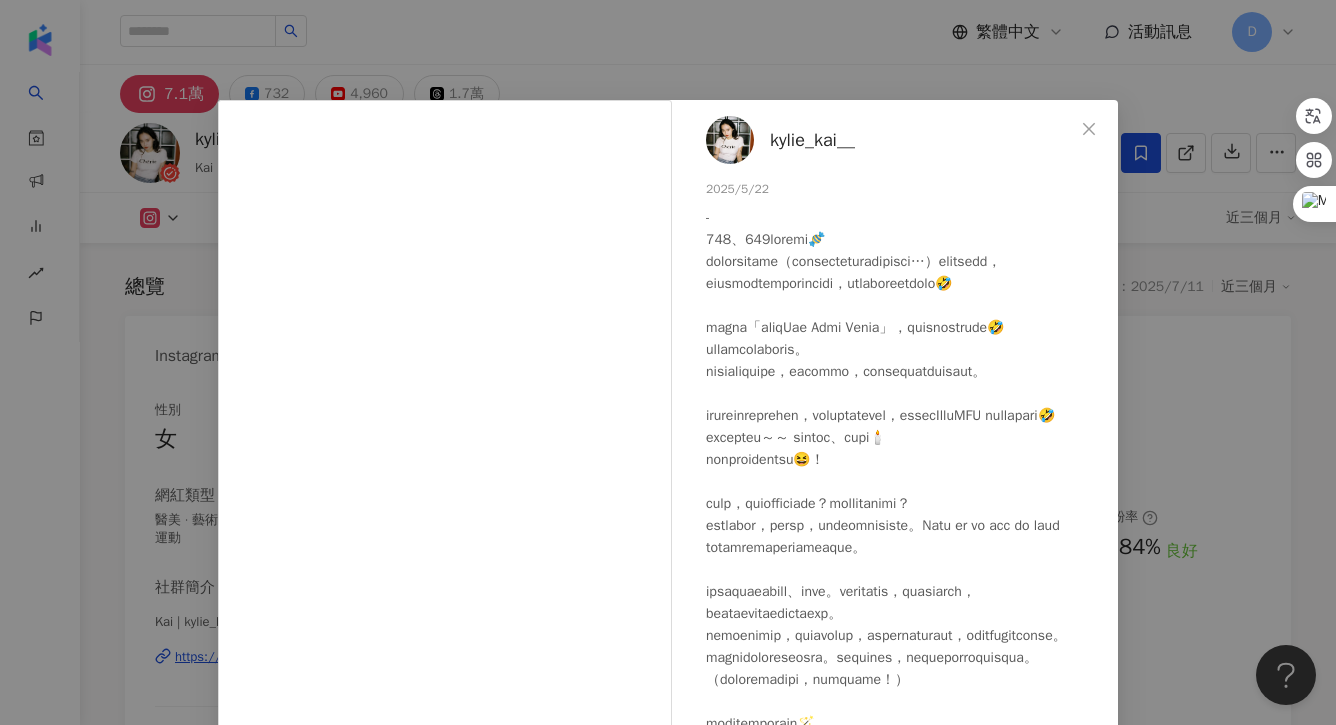 scroll, scrollTop: 7003, scrollLeft: 0, axis: vertical 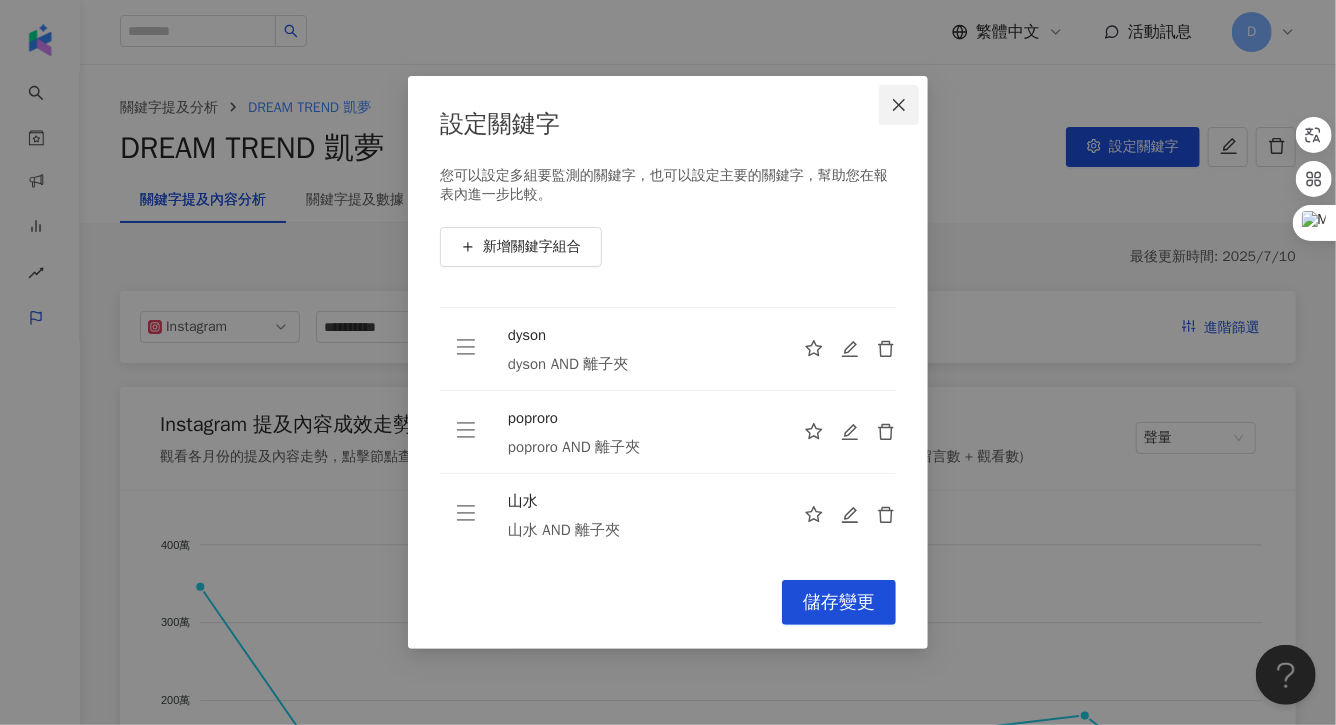 click at bounding box center (899, 105) 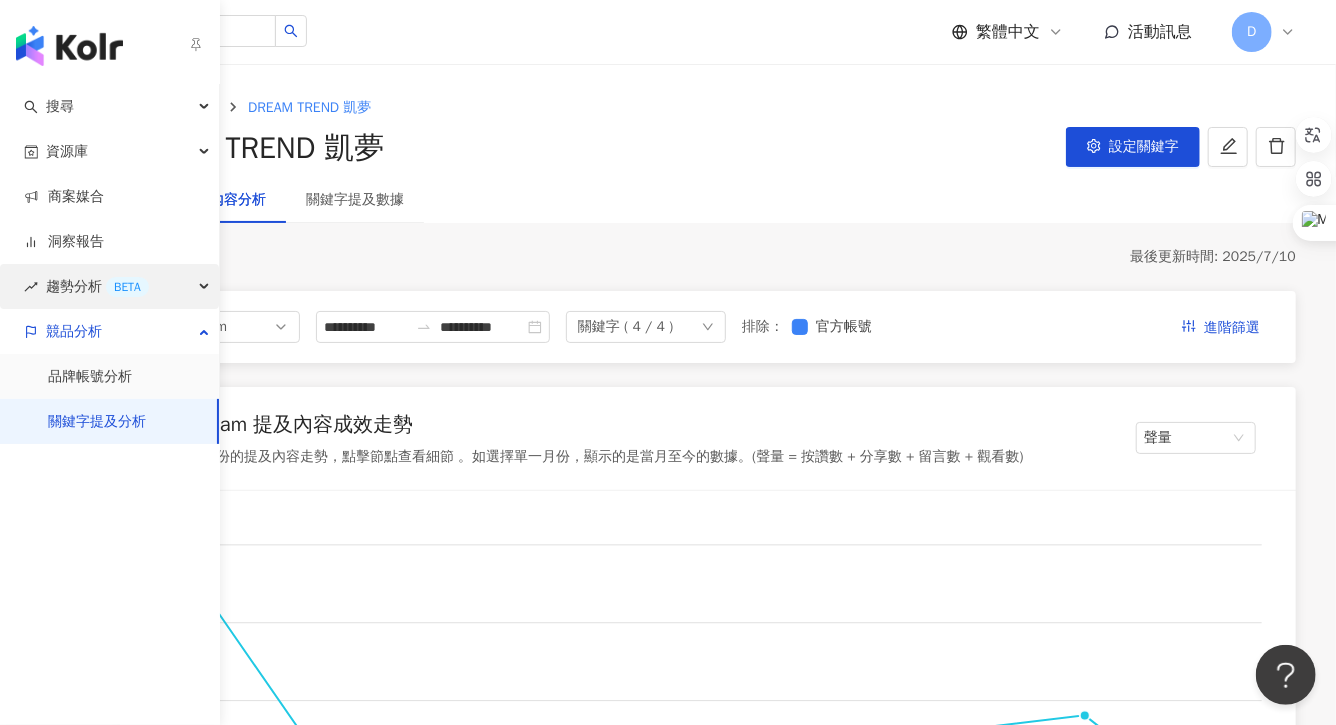 click on "趨勢分析 BETA" at bounding box center [97, 286] 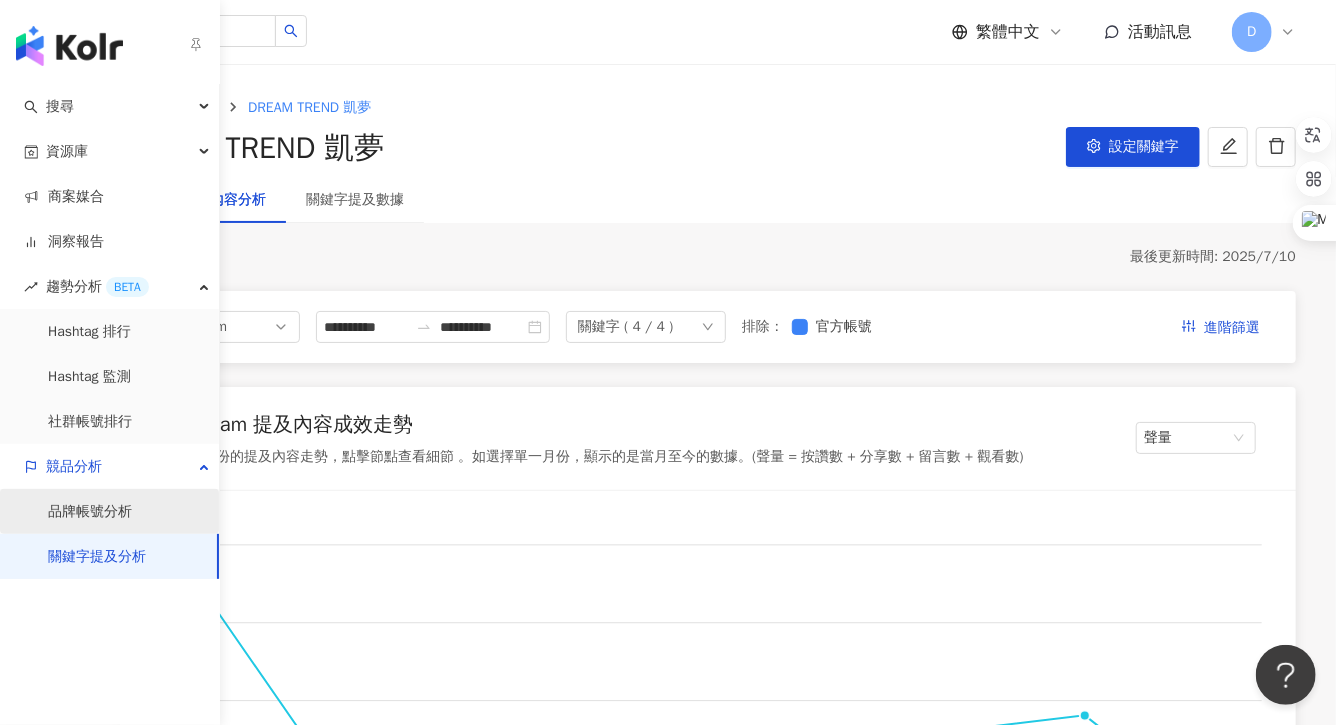 click on "品牌帳號分析" at bounding box center (90, 512) 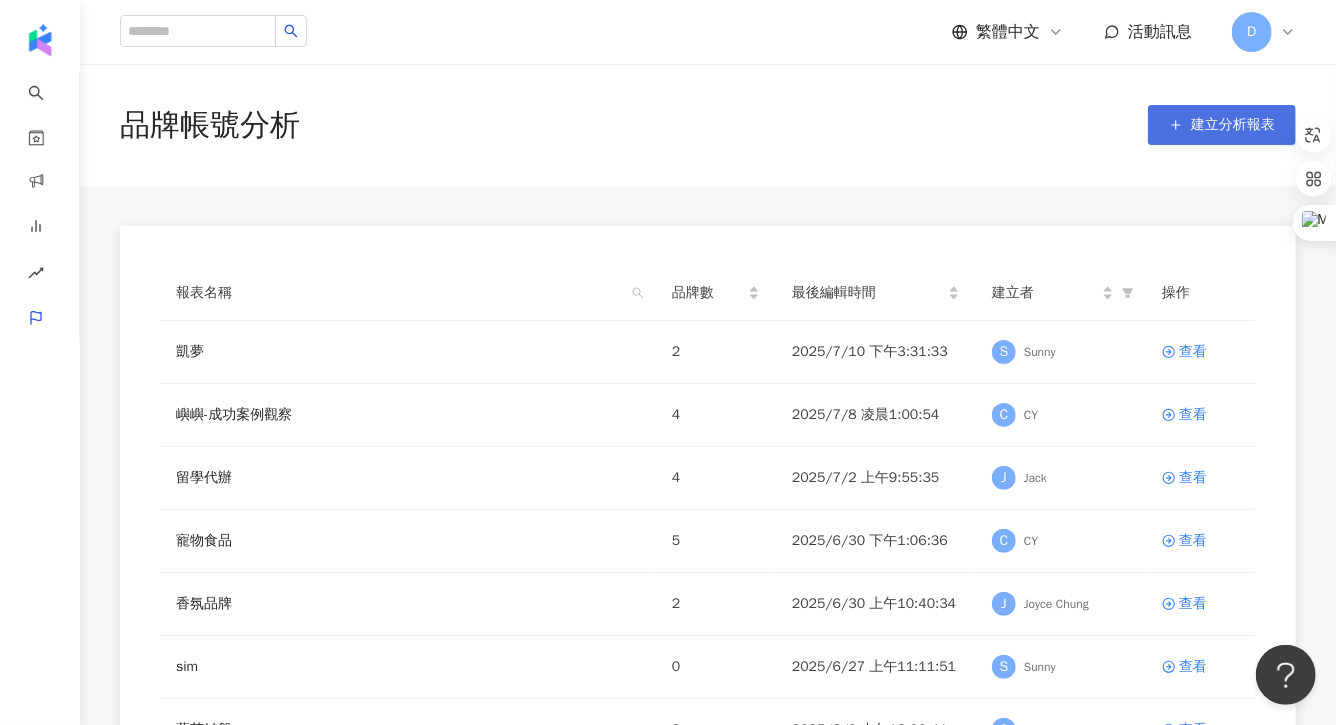 click on "建立分析報表" at bounding box center (1233, 125) 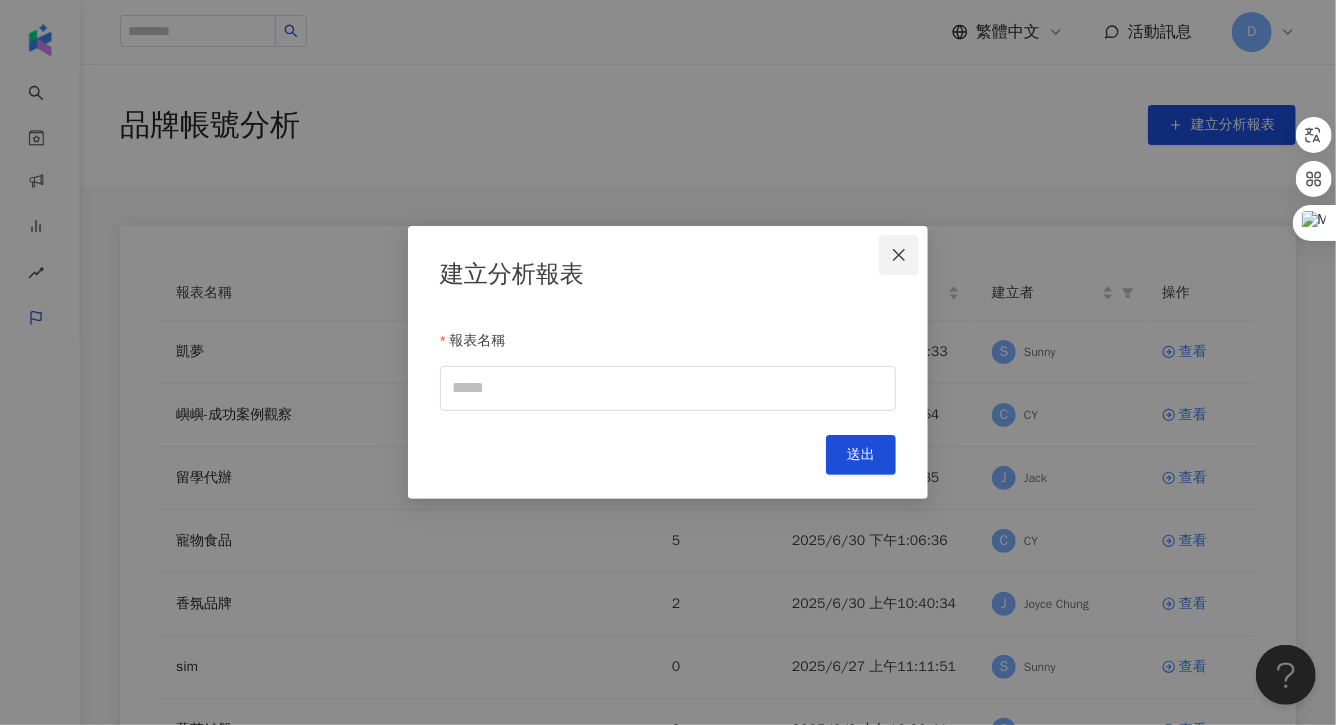 click 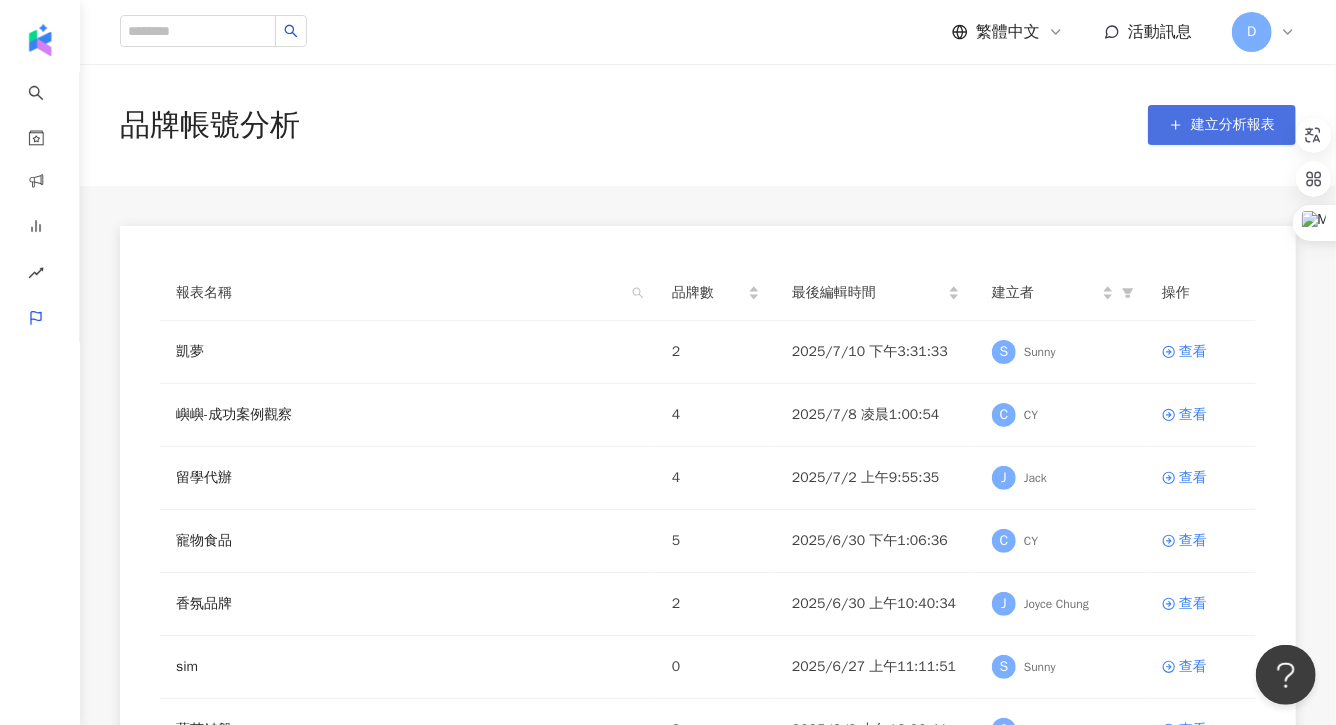 click on "建立分析報表" at bounding box center [1233, 125] 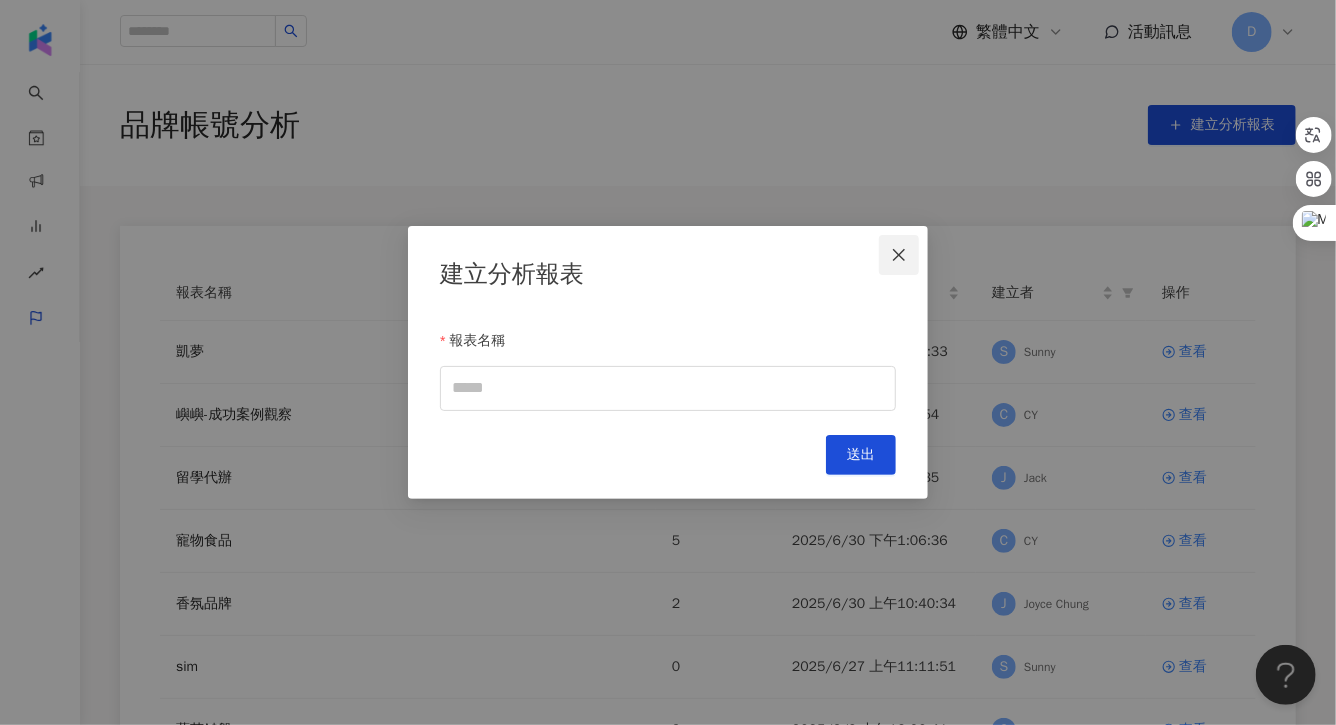 click 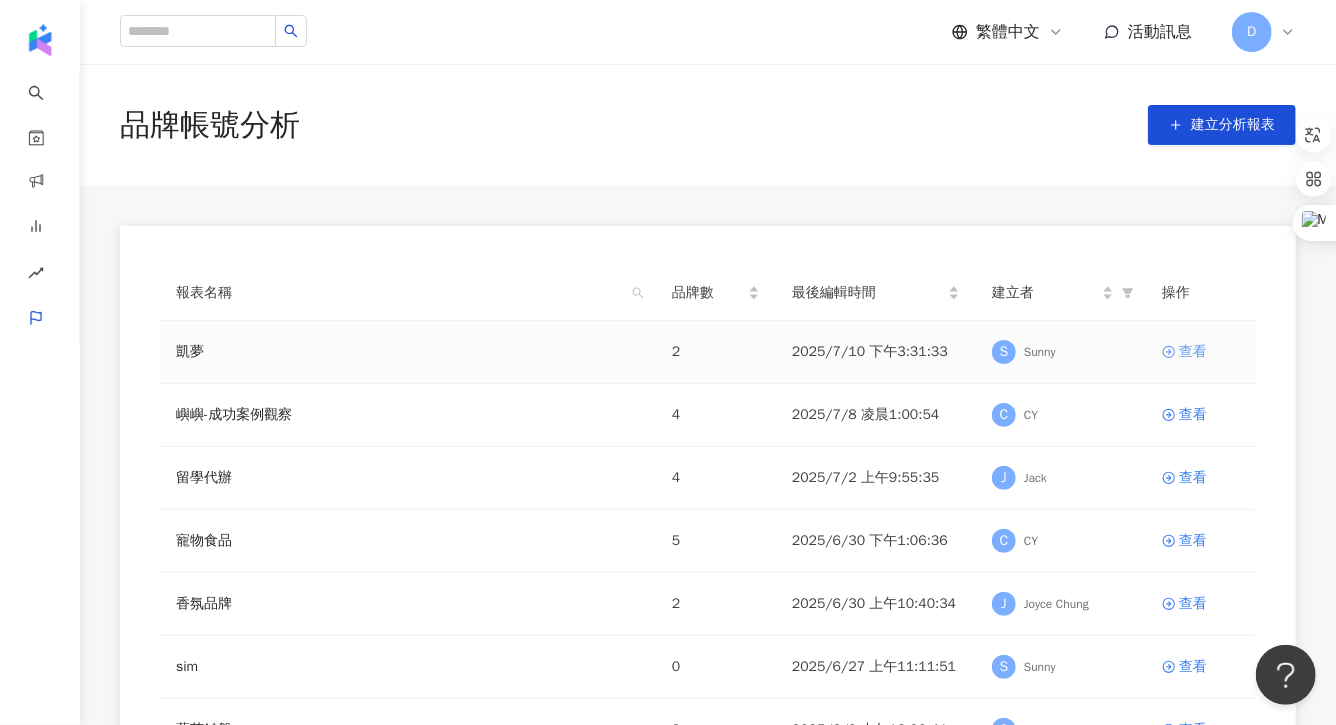 click 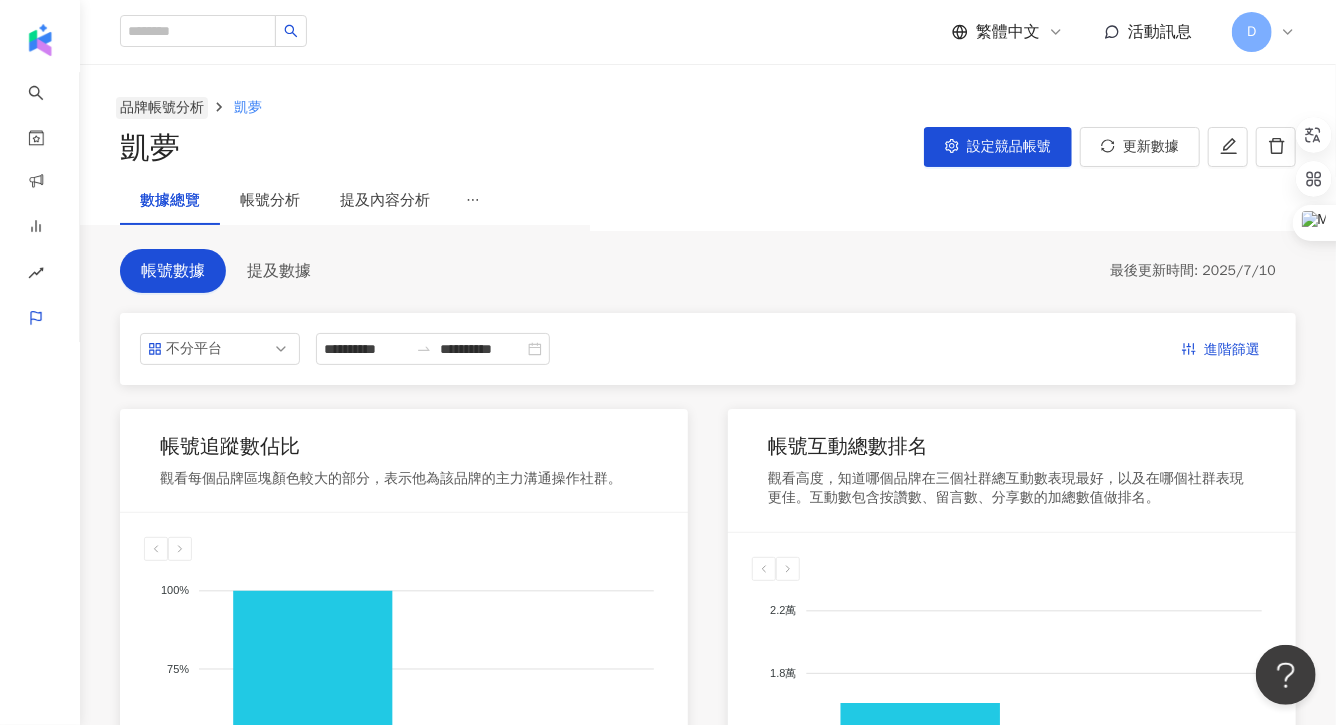 click on "品牌帳號分析" at bounding box center (162, 108) 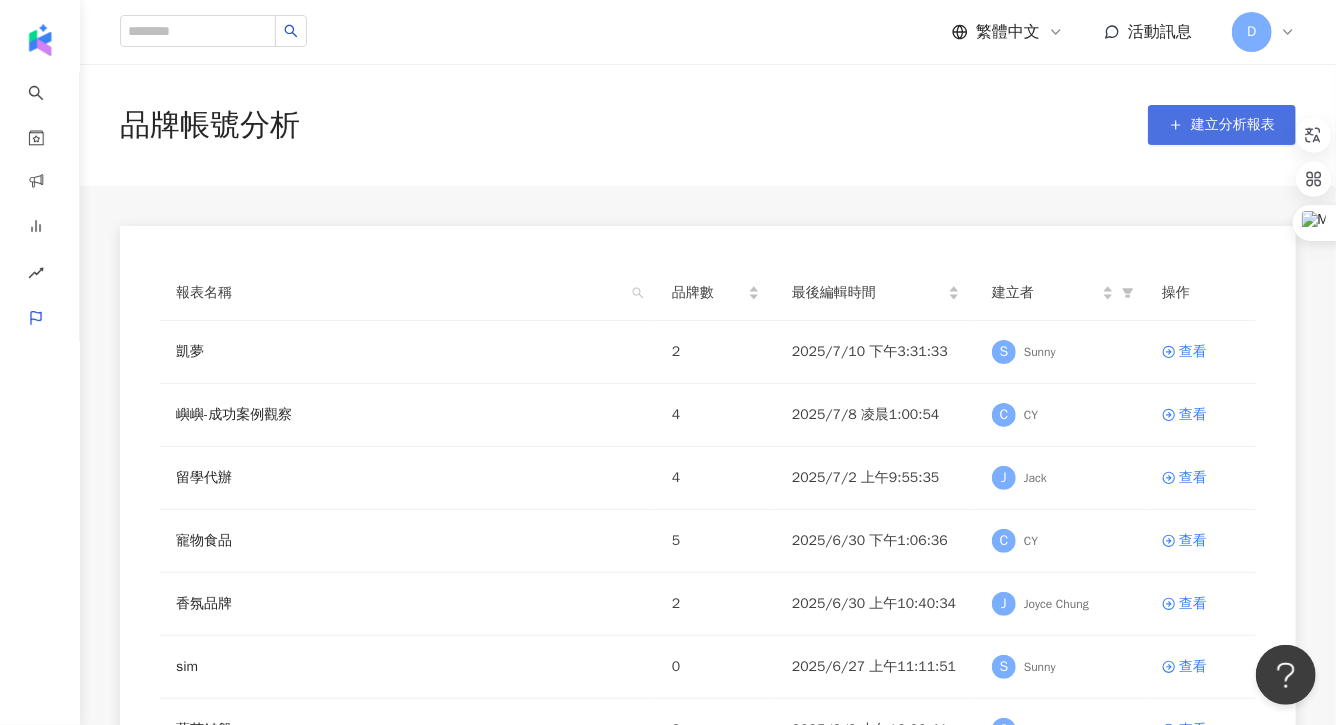 click on "建立分析報表" at bounding box center [1233, 125] 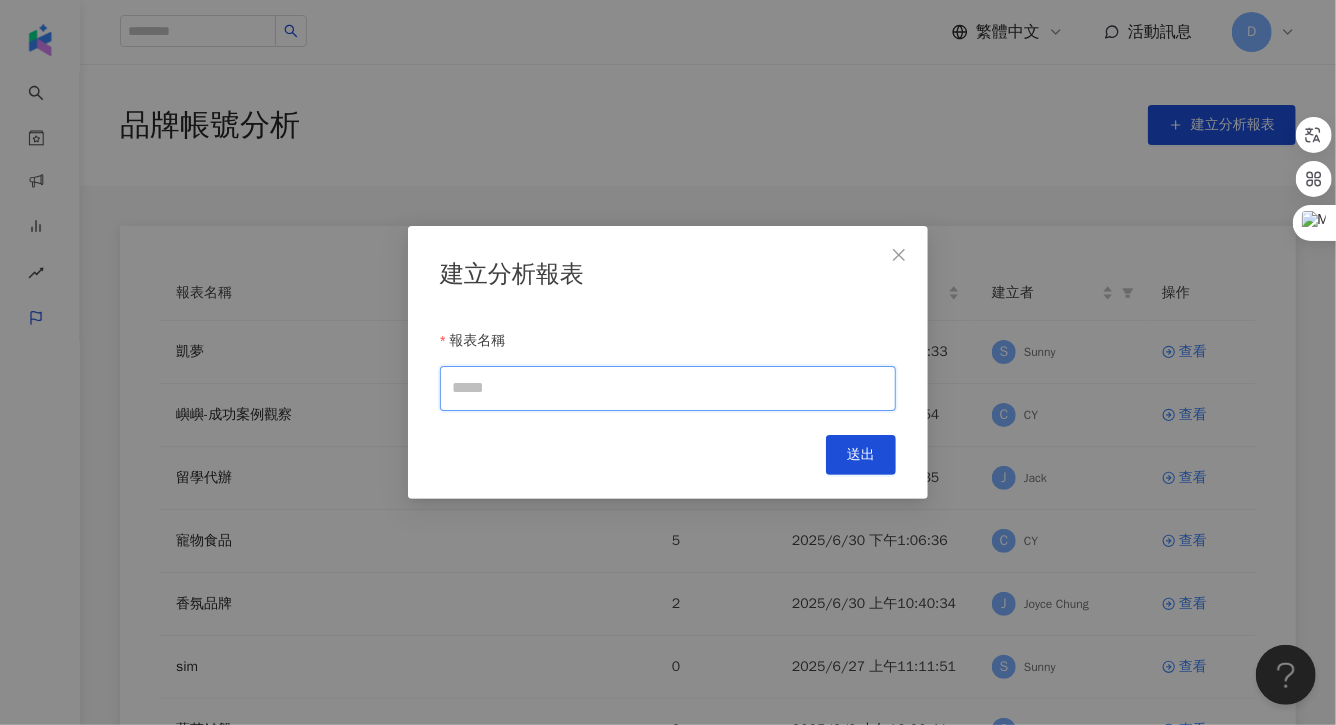 click on "報表名稱" at bounding box center (668, 388) 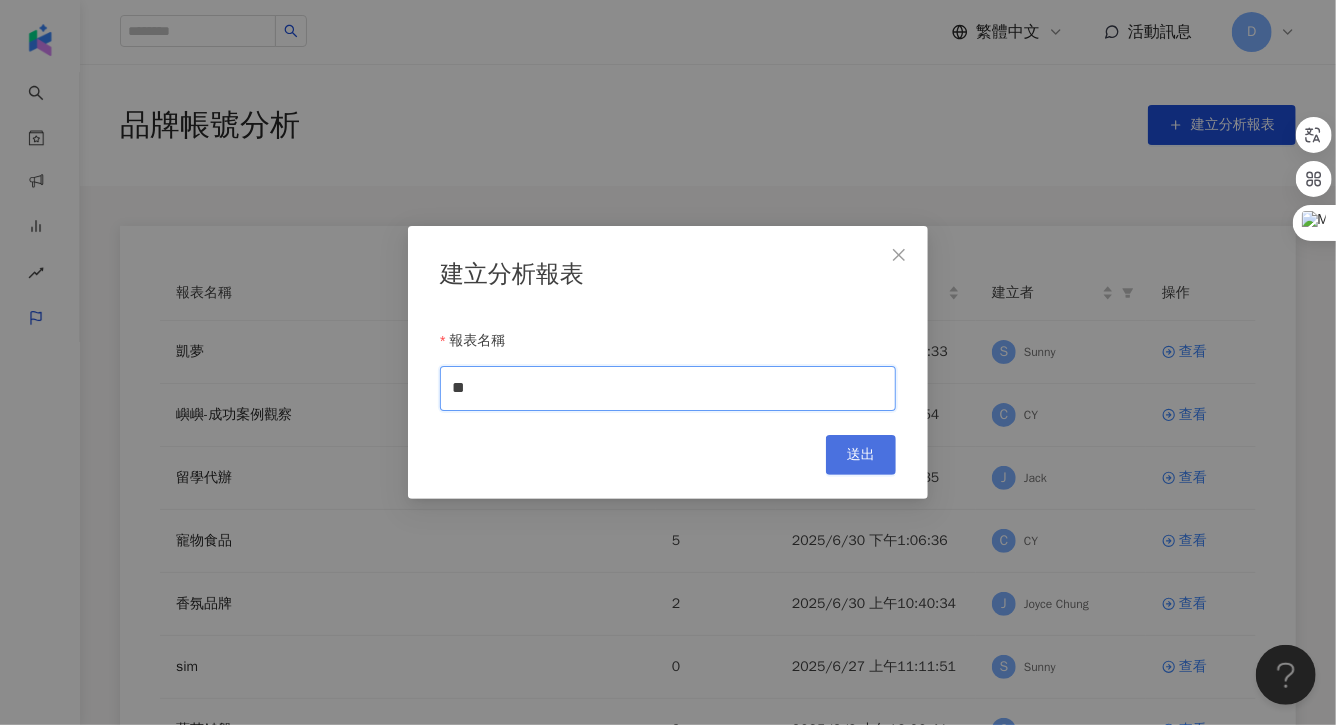 type on "**" 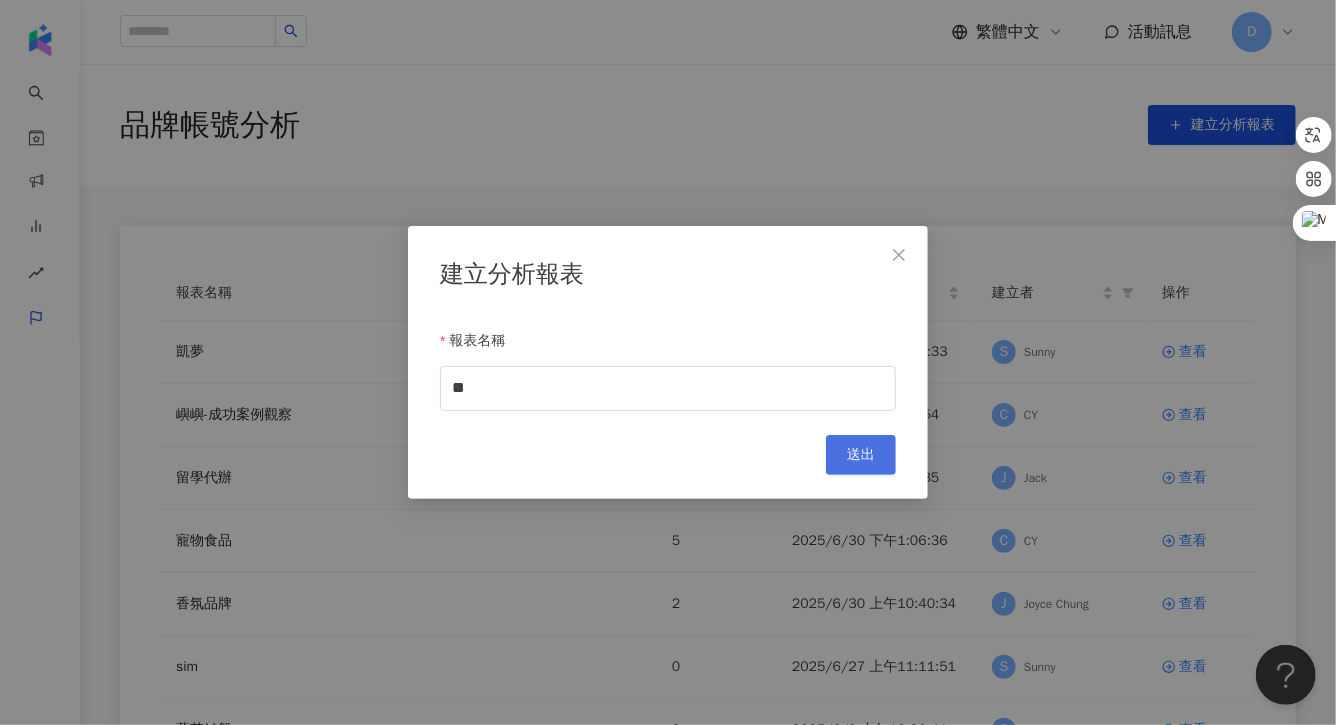 click on "送出" at bounding box center (861, 455) 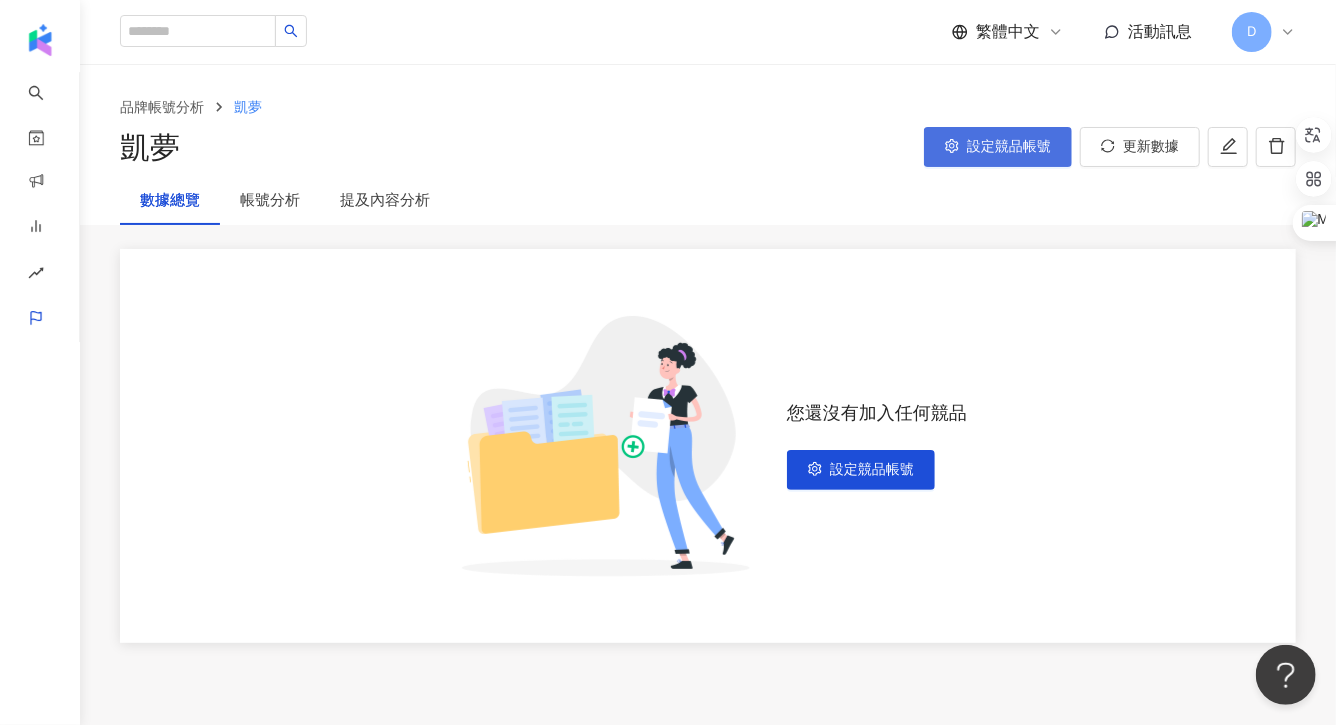 click on "設定競品帳號" at bounding box center (998, 147) 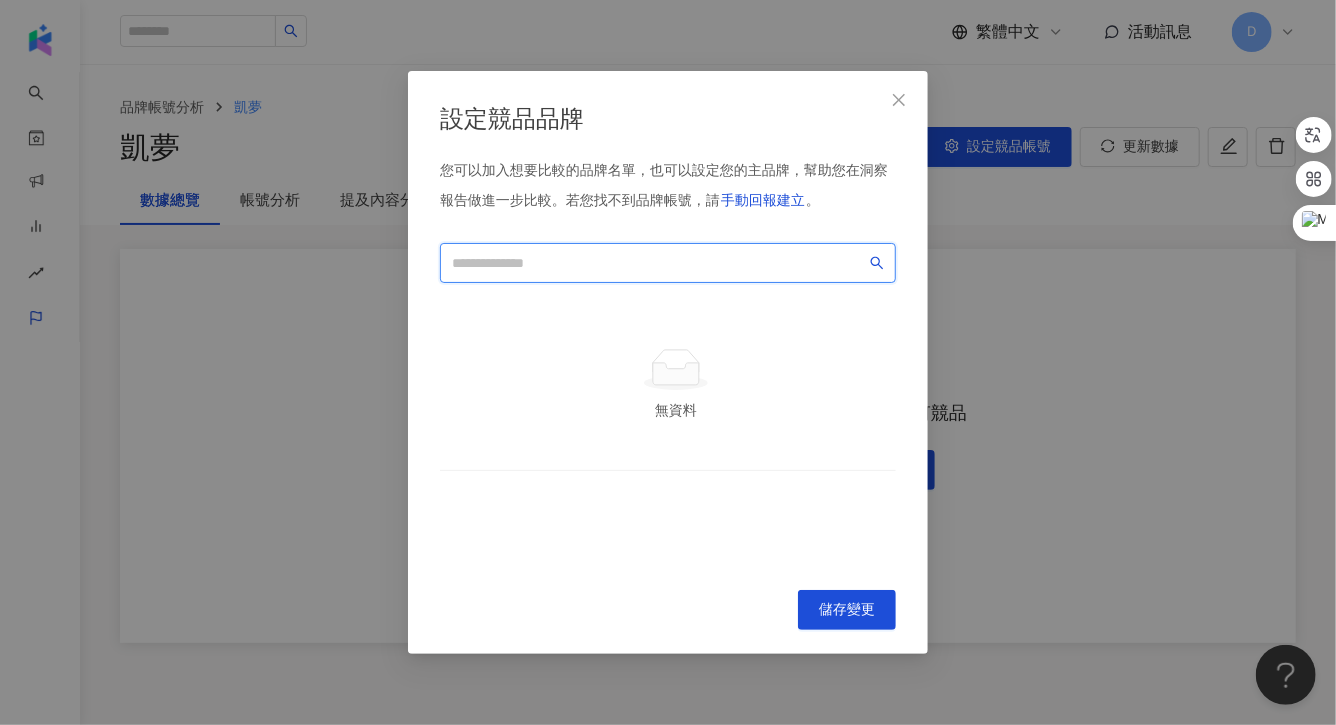 click at bounding box center [659, 263] 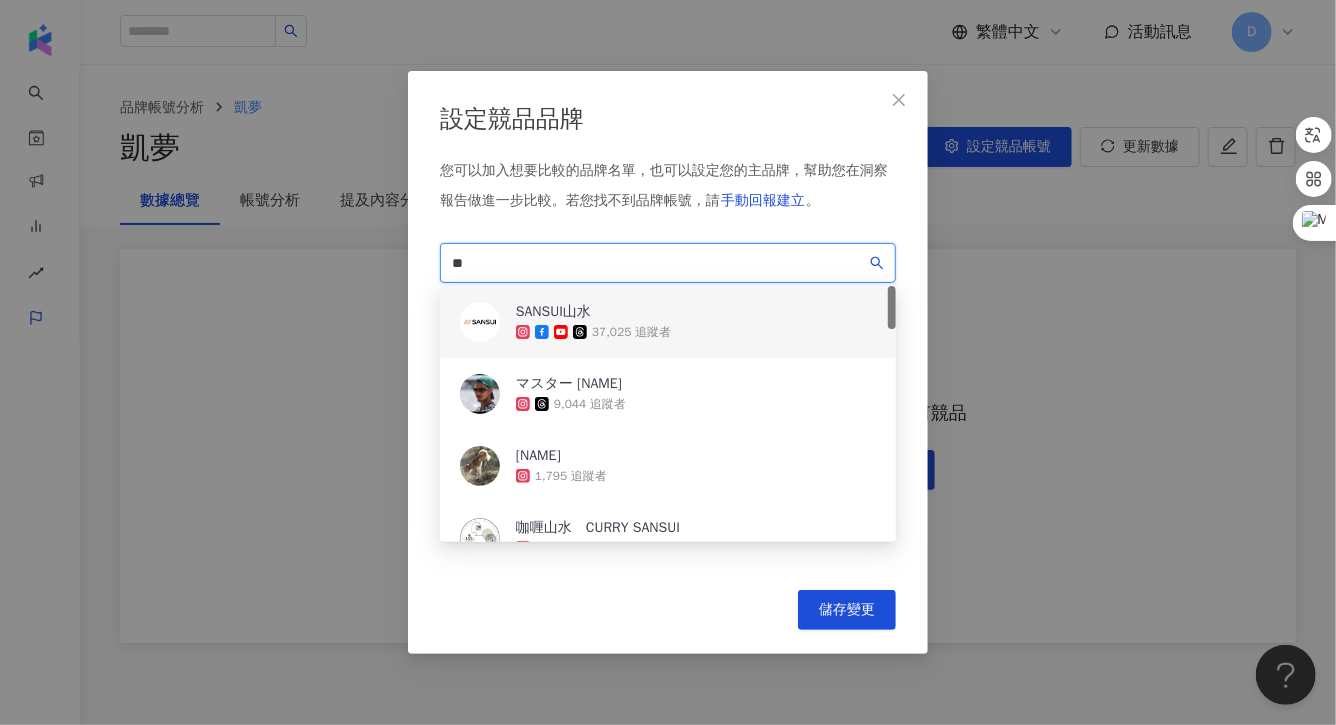 click on "SANSUI山水" at bounding box center (593, 312) 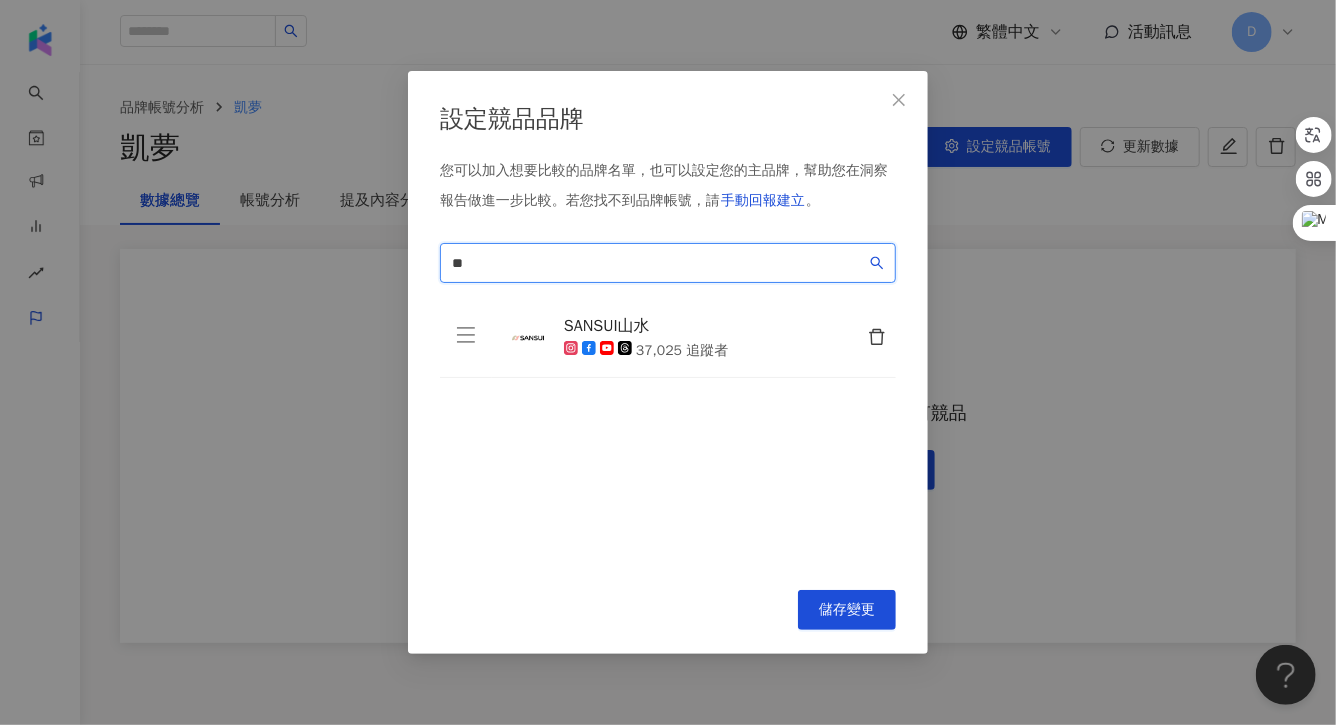 click on "**" at bounding box center (659, 263) 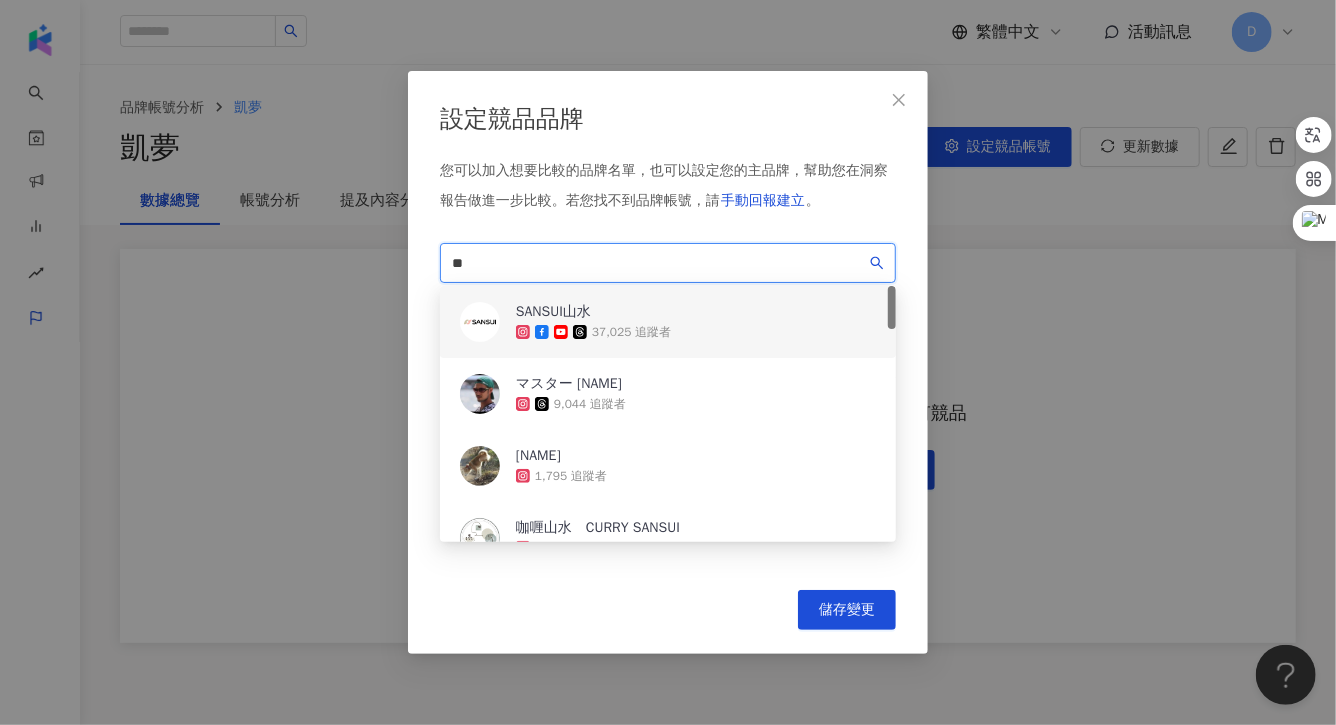 type on "**" 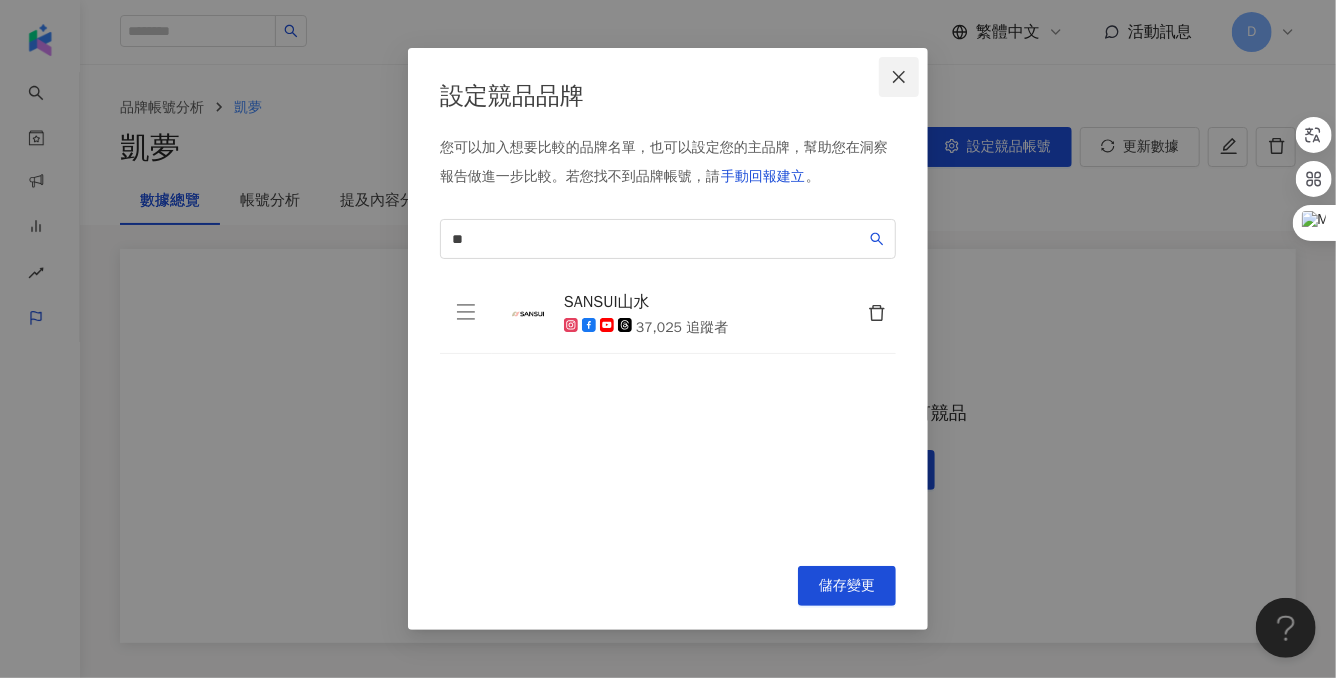 click at bounding box center (899, 77) 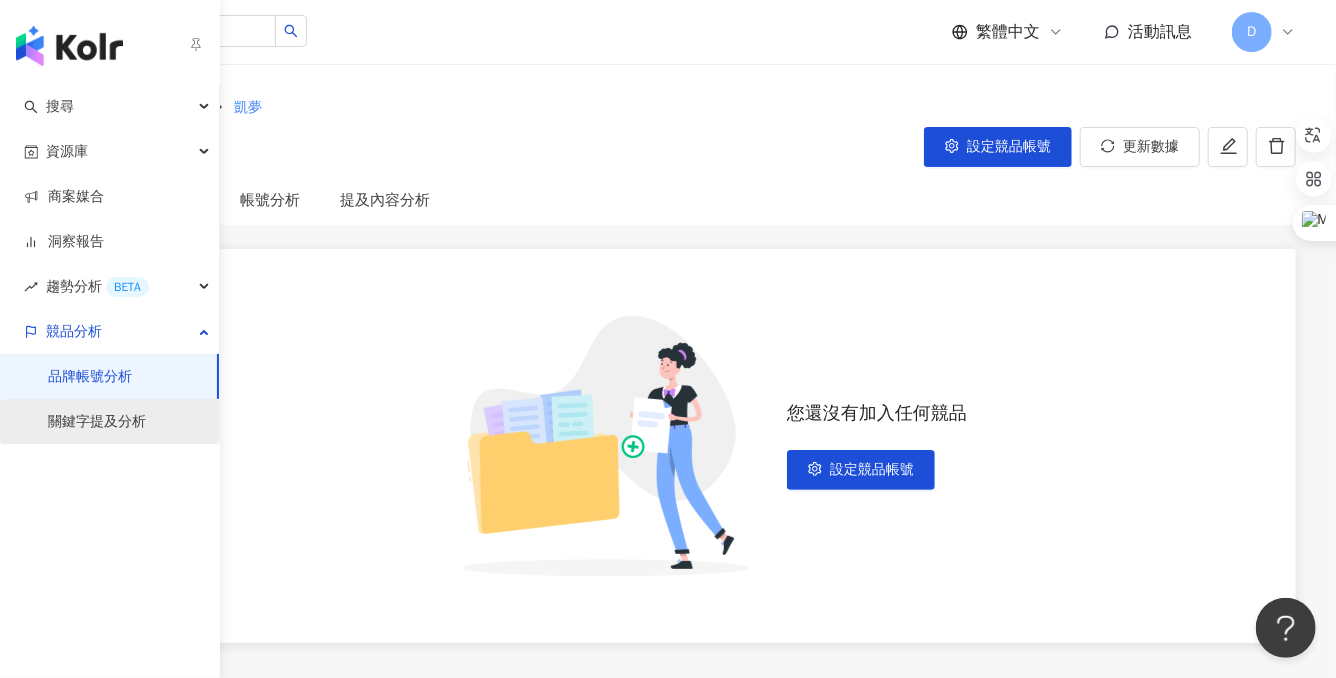 click on "關鍵字提及分析" at bounding box center [97, 422] 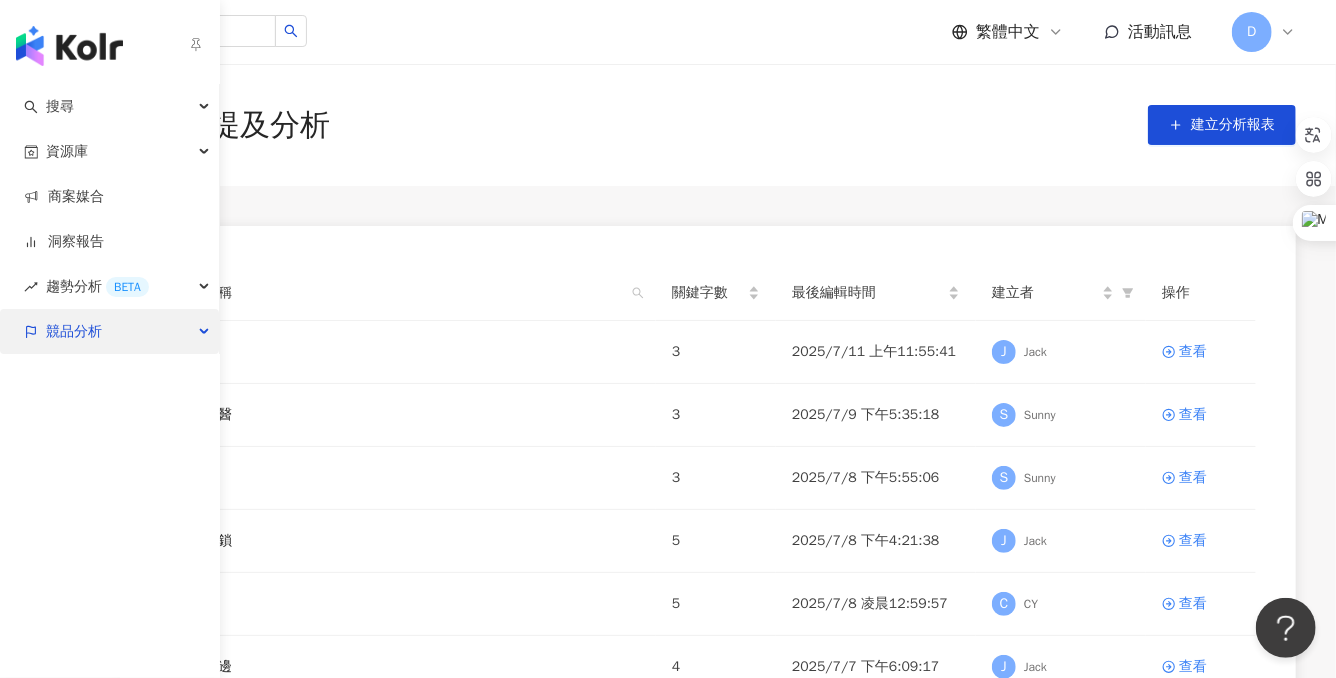 click on "競品分析" at bounding box center (109, 331) 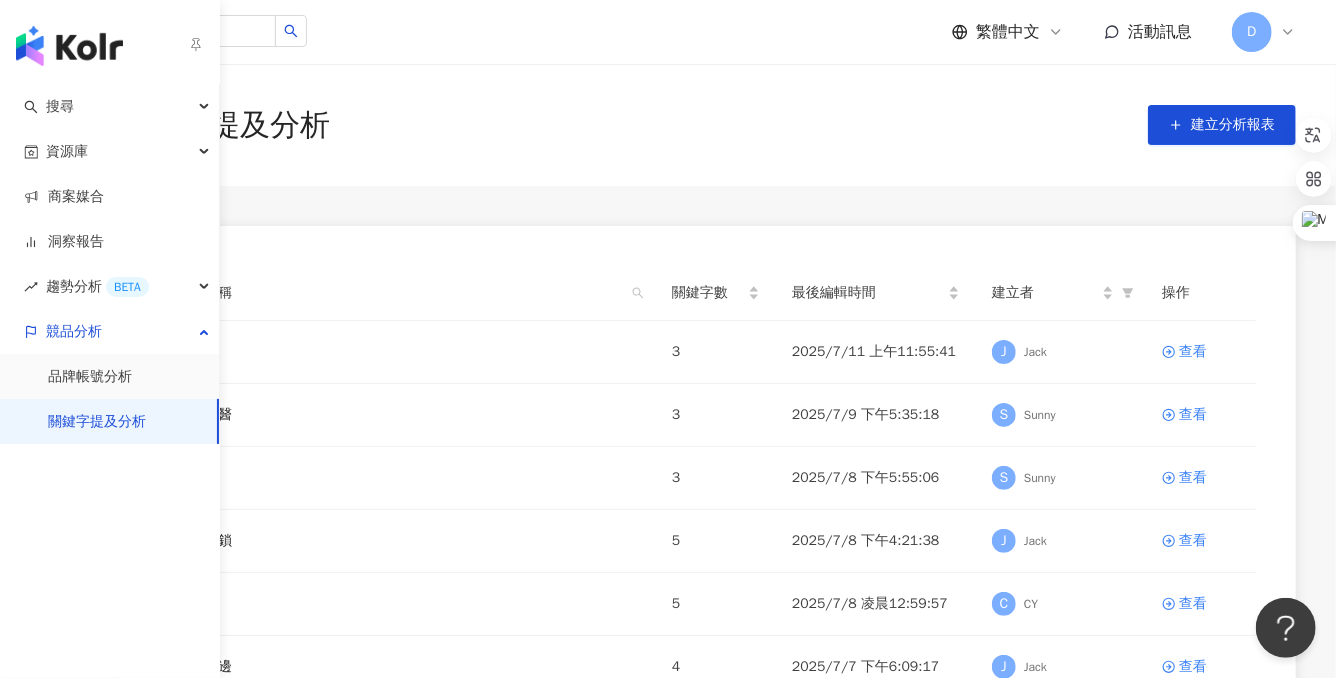 click on "關鍵字提及分析" at bounding box center [97, 422] 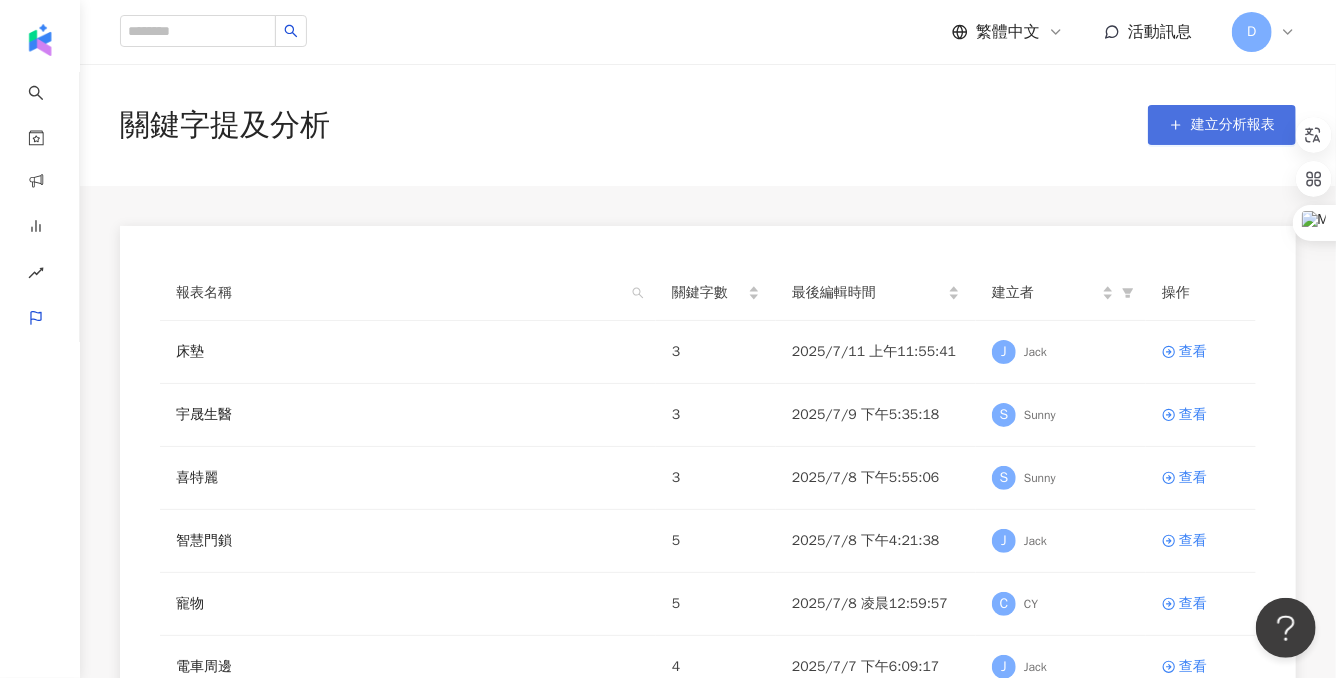 click on "建立分析報表" at bounding box center (1233, 125) 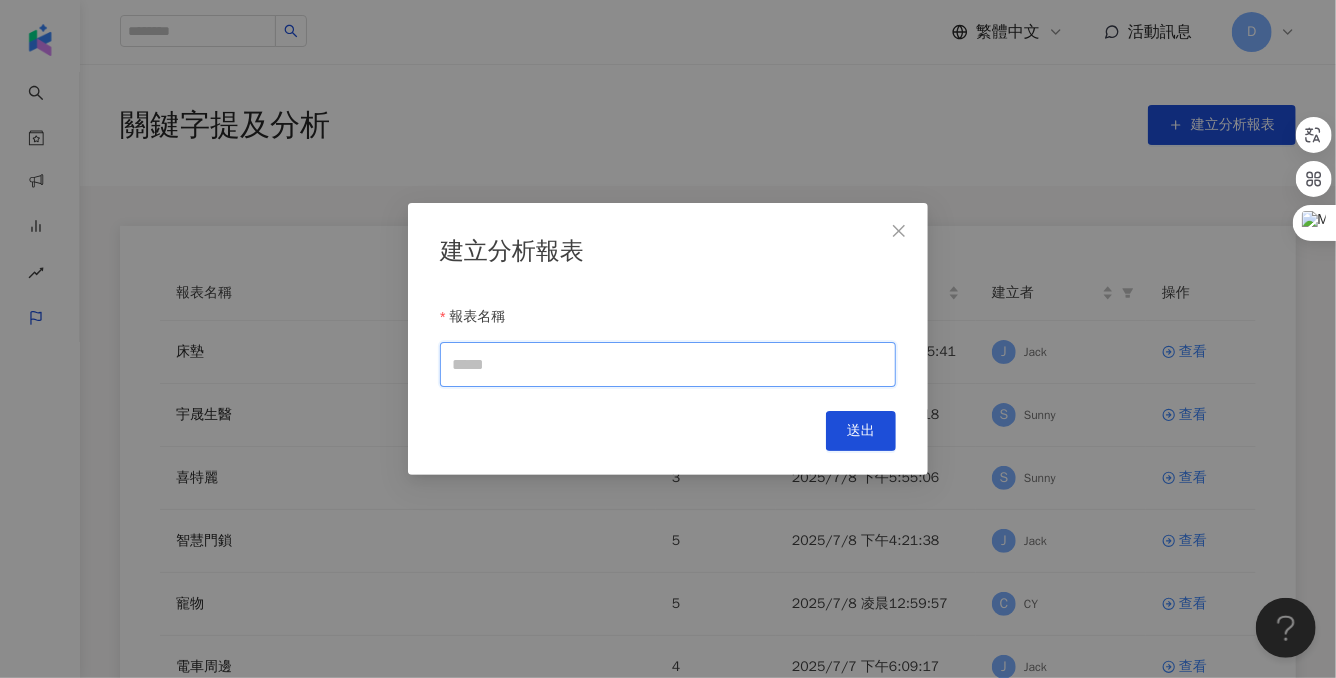 click on "報表名稱" at bounding box center (668, 364) 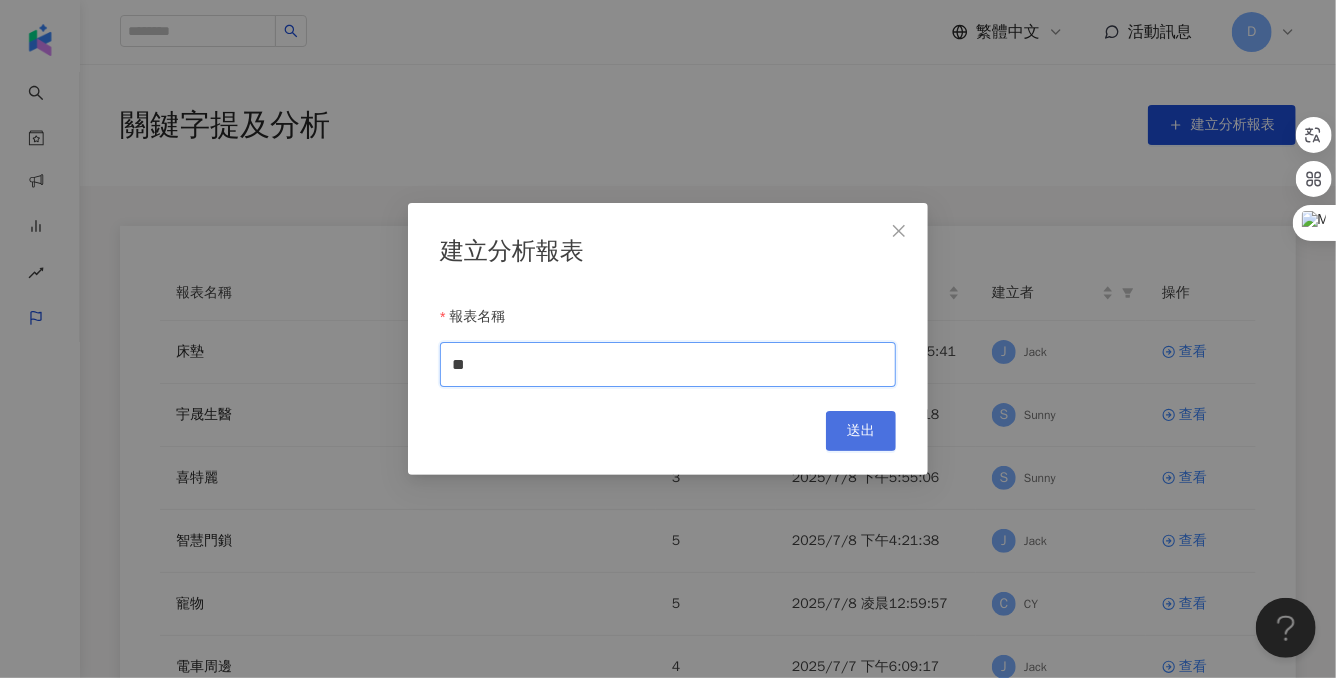 type on "**" 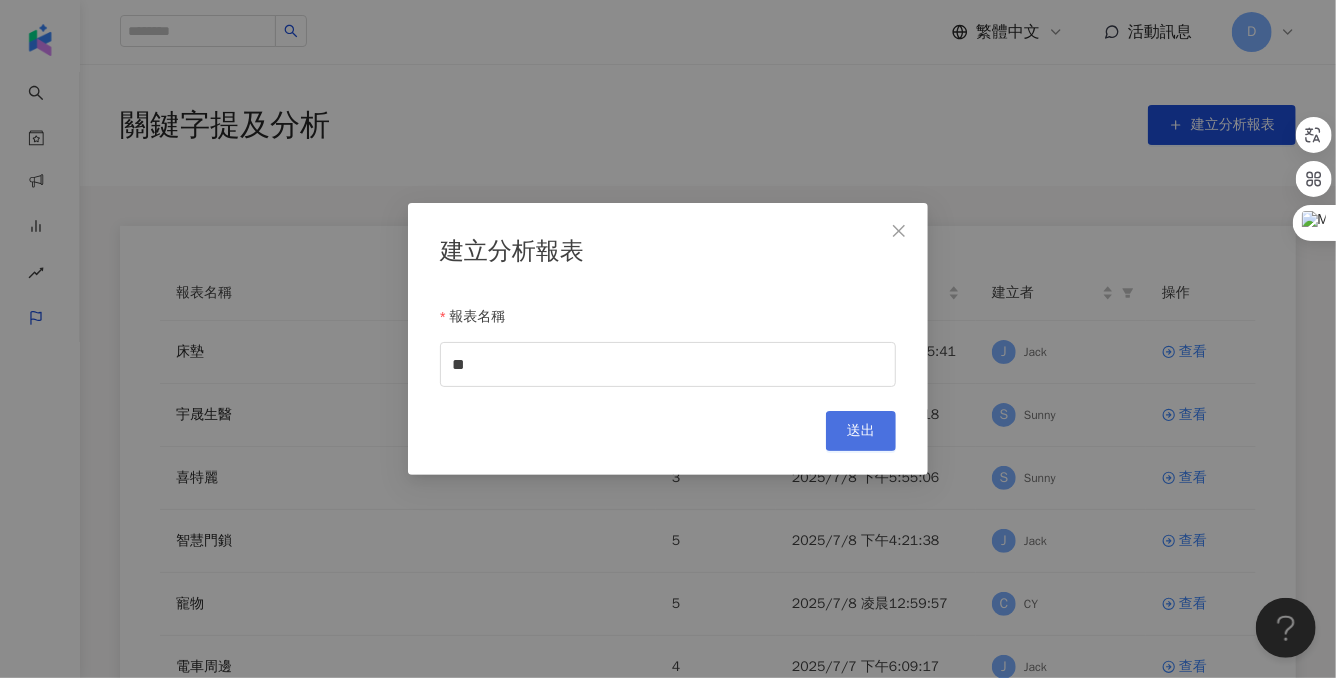 click on "送出" at bounding box center (861, 431) 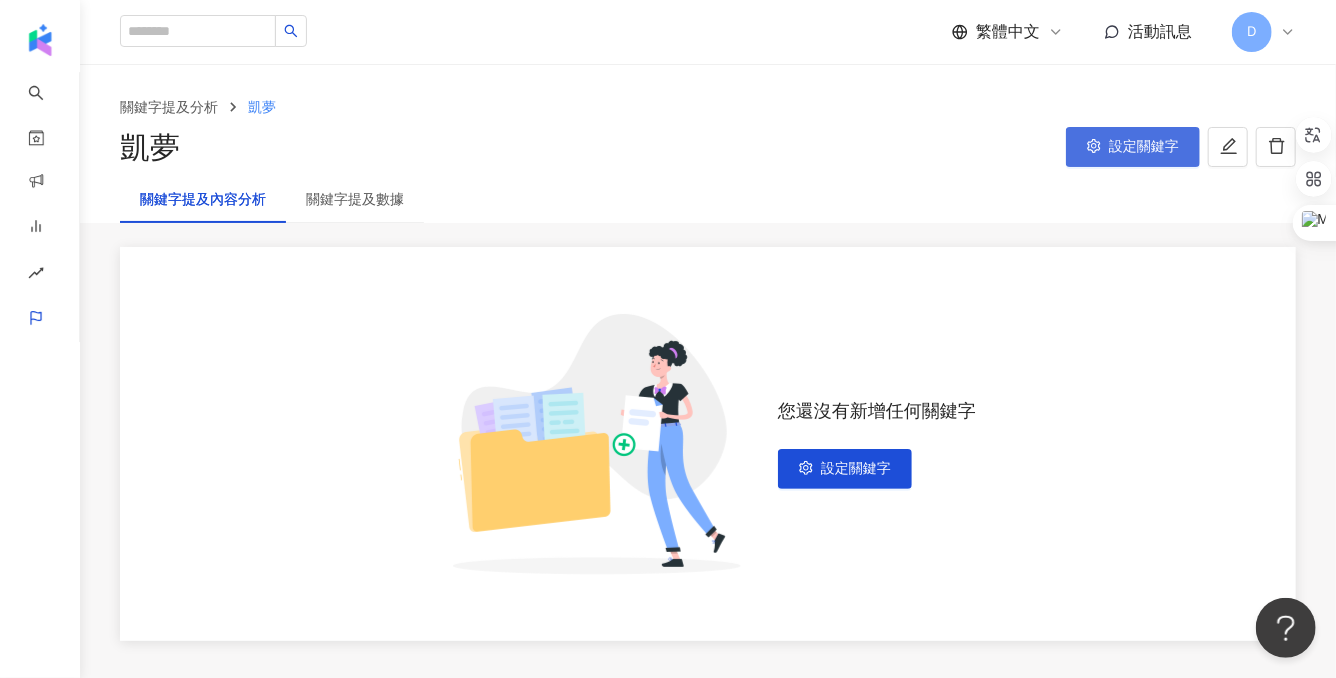 click on "設定關鍵字" at bounding box center (1133, 147) 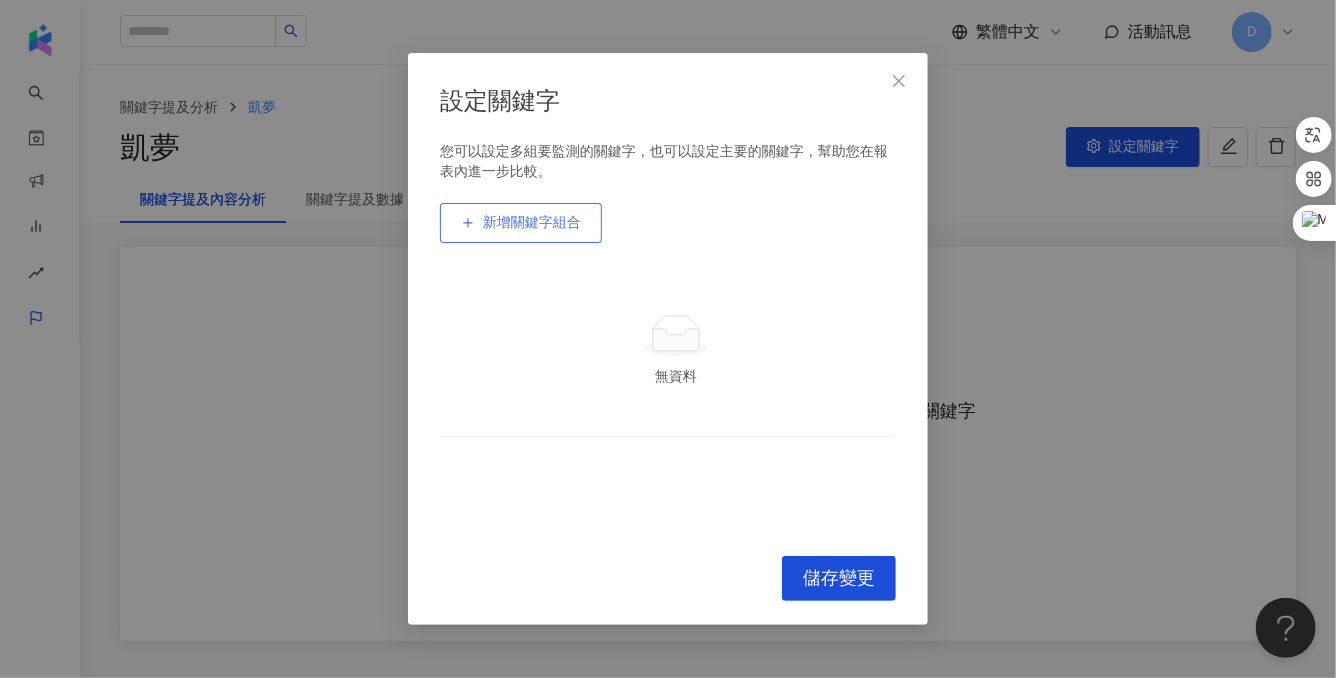 click on "新增關鍵字組合" at bounding box center (521, 223) 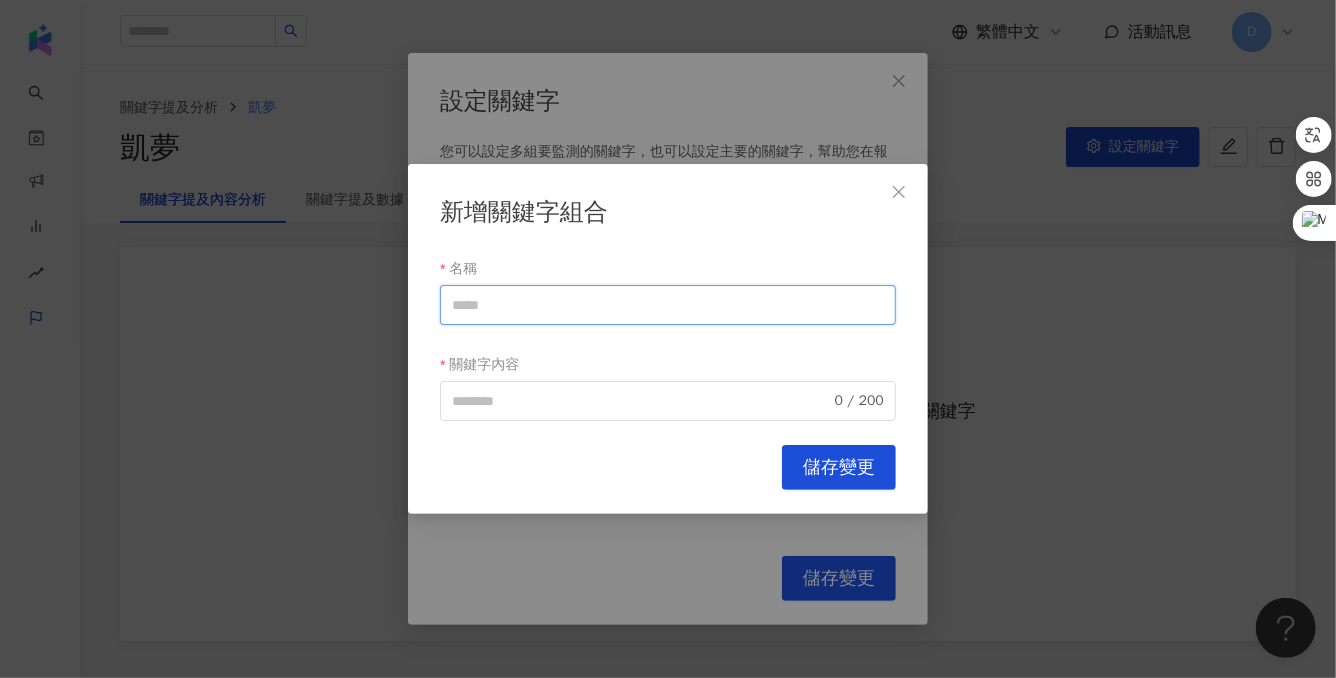 click on "名稱" at bounding box center [668, 305] 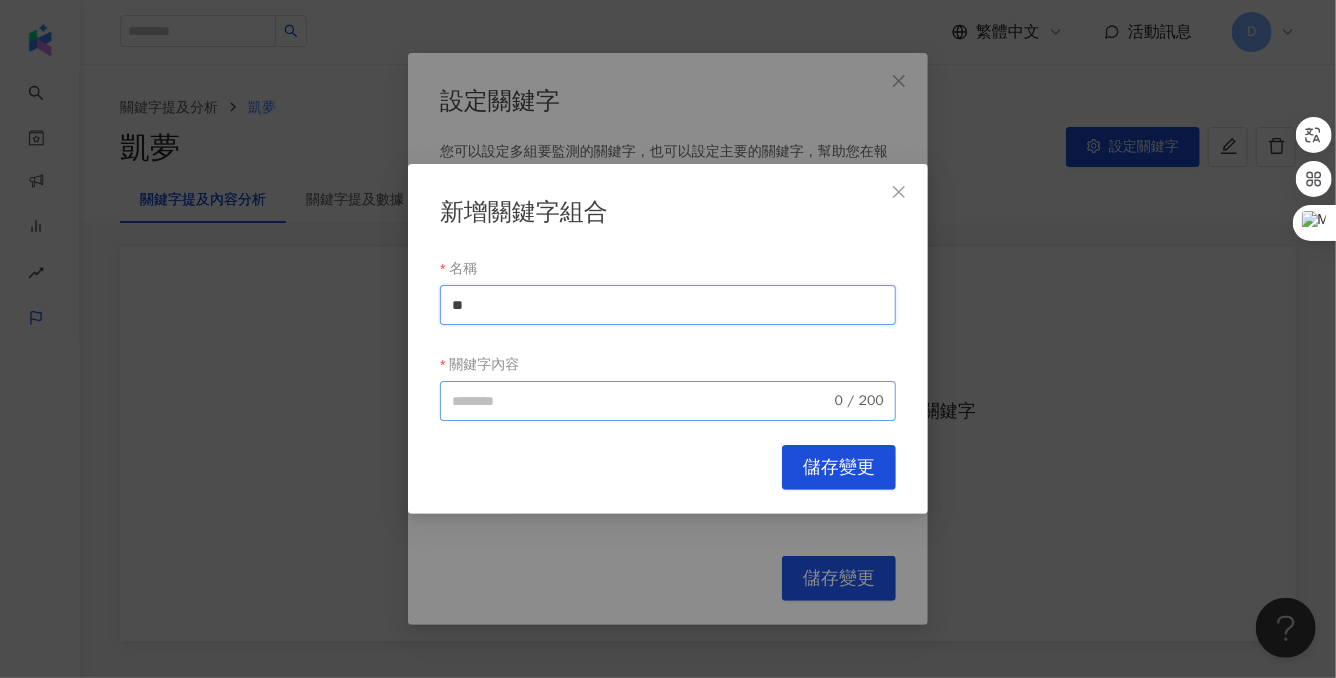 type on "**" 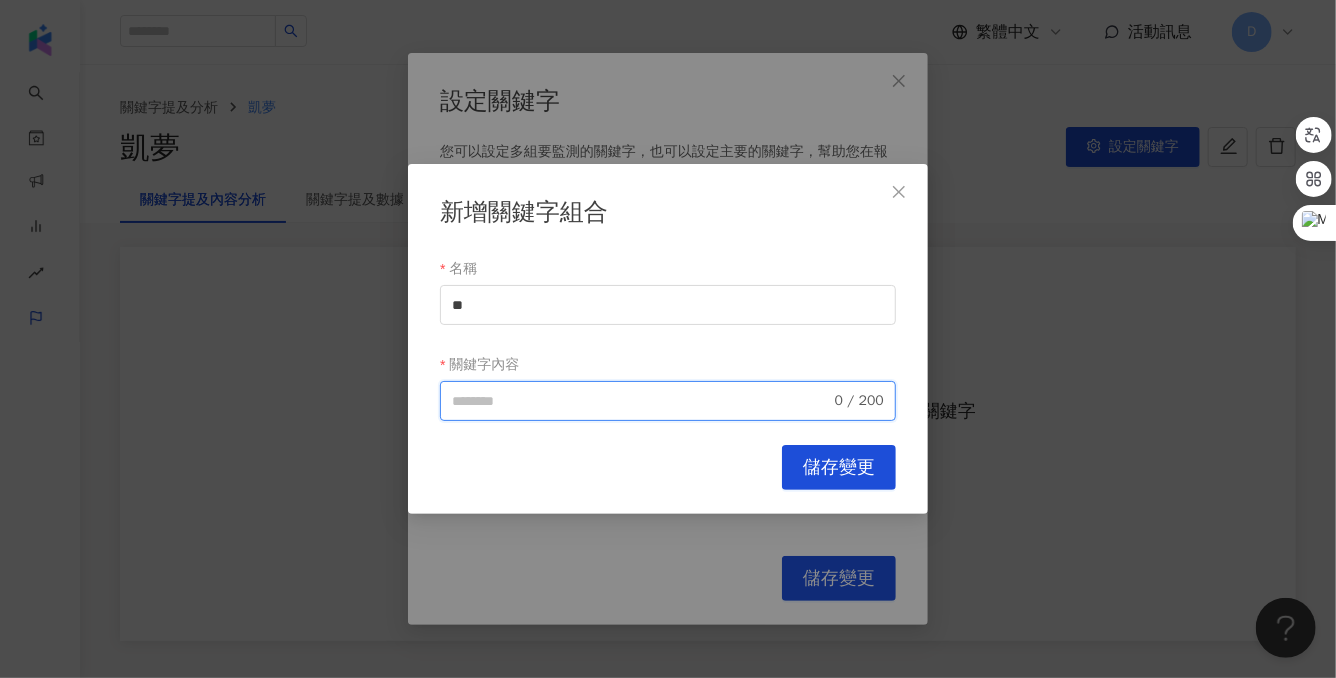 click on "關鍵字內容" at bounding box center [641, 401] 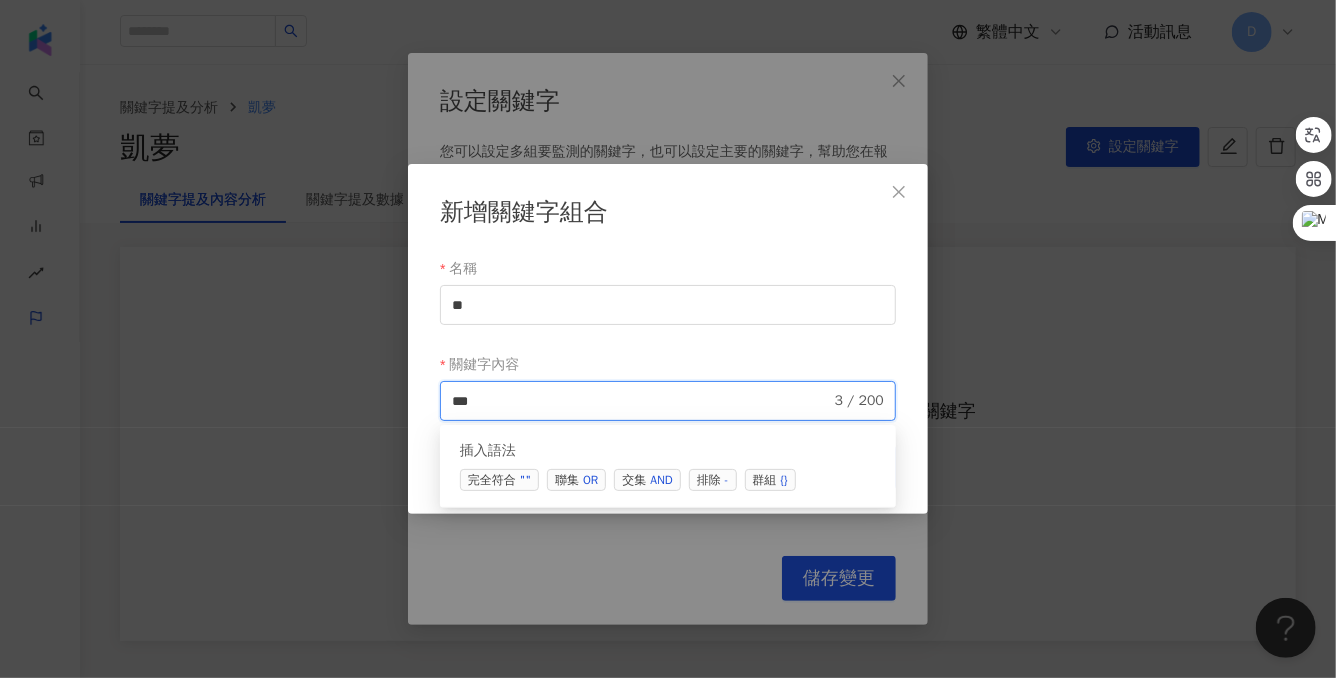 click on "交集 AND" at bounding box center [647, 480] 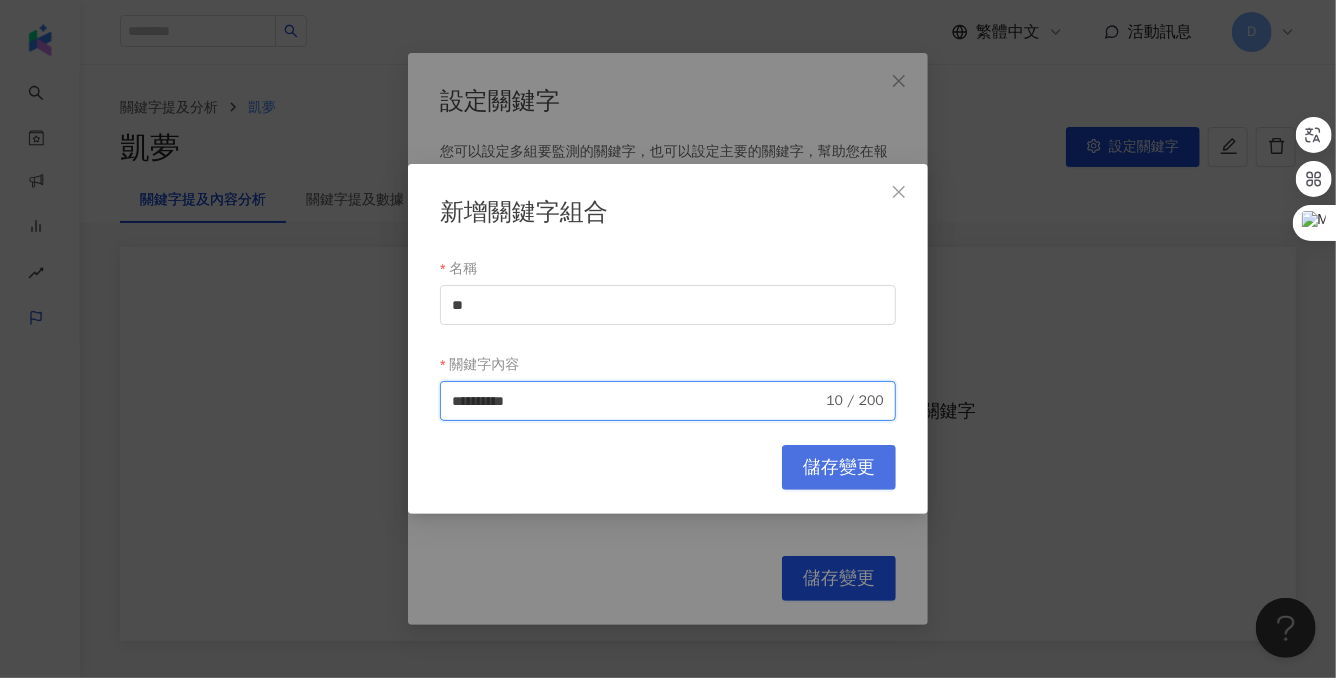 type on "**********" 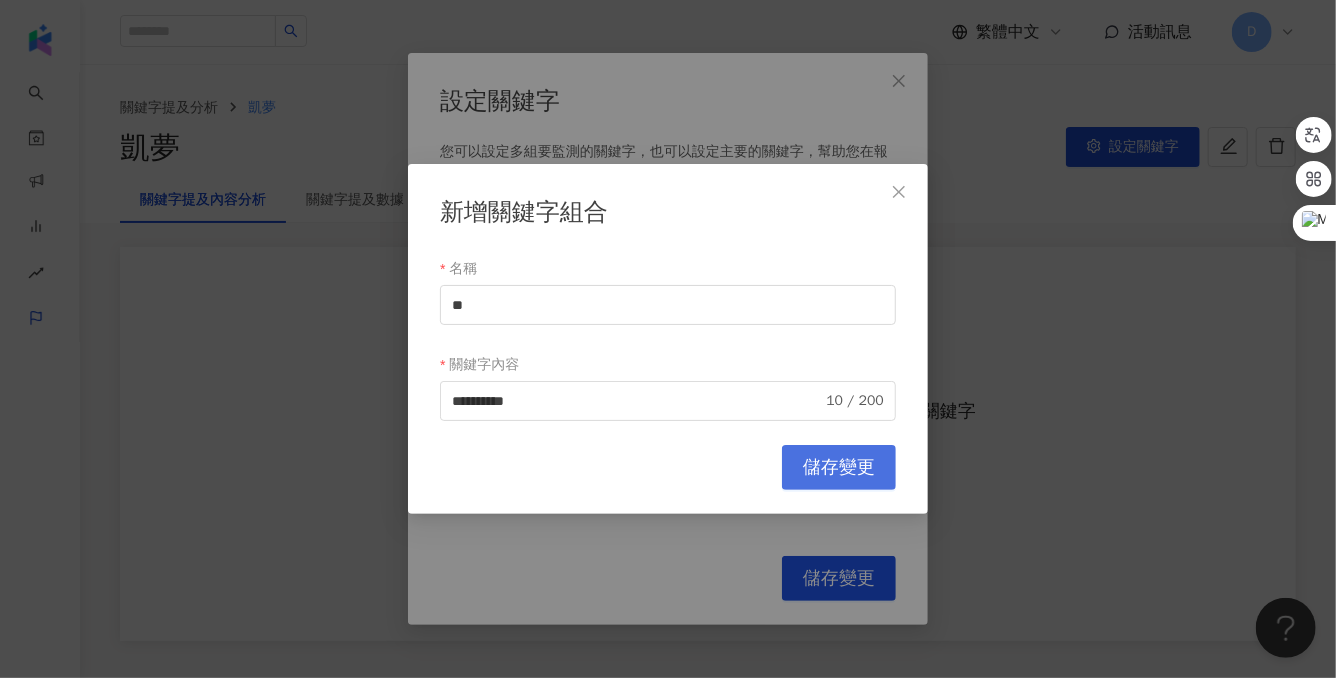 click on "儲存變更" at bounding box center (839, 467) 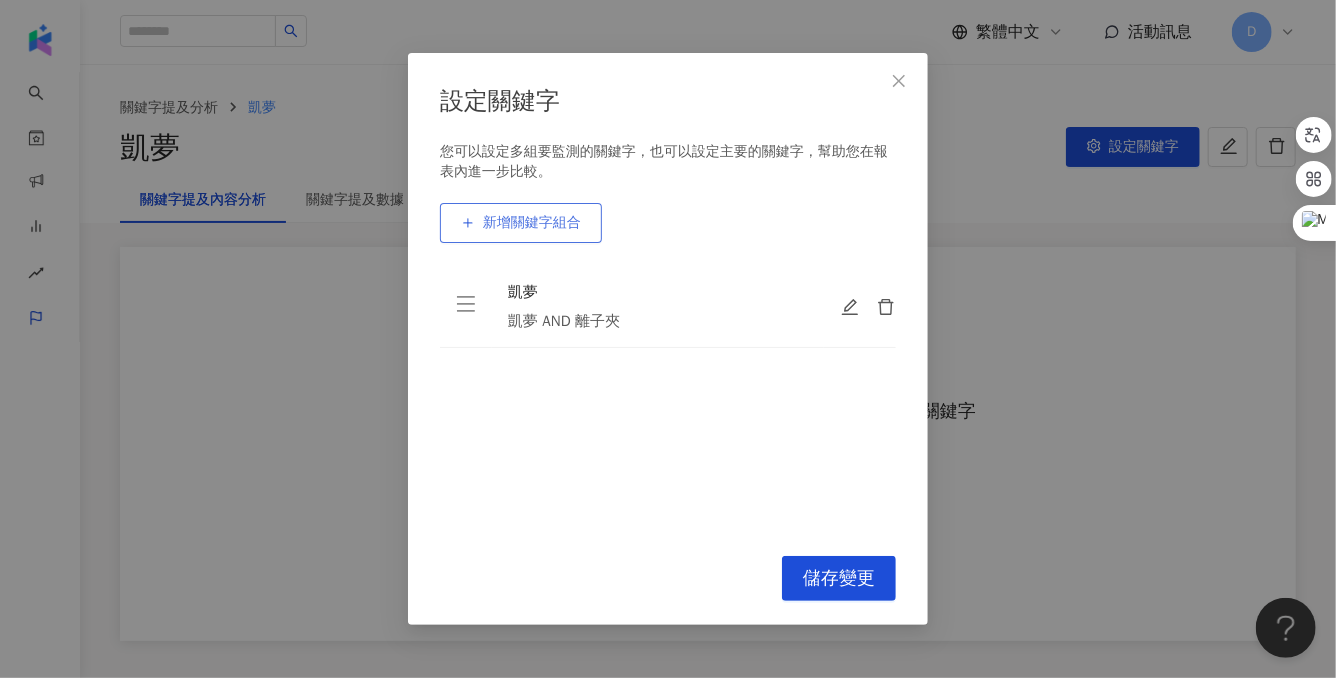 click on "新增關鍵字組合" at bounding box center [532, 223] 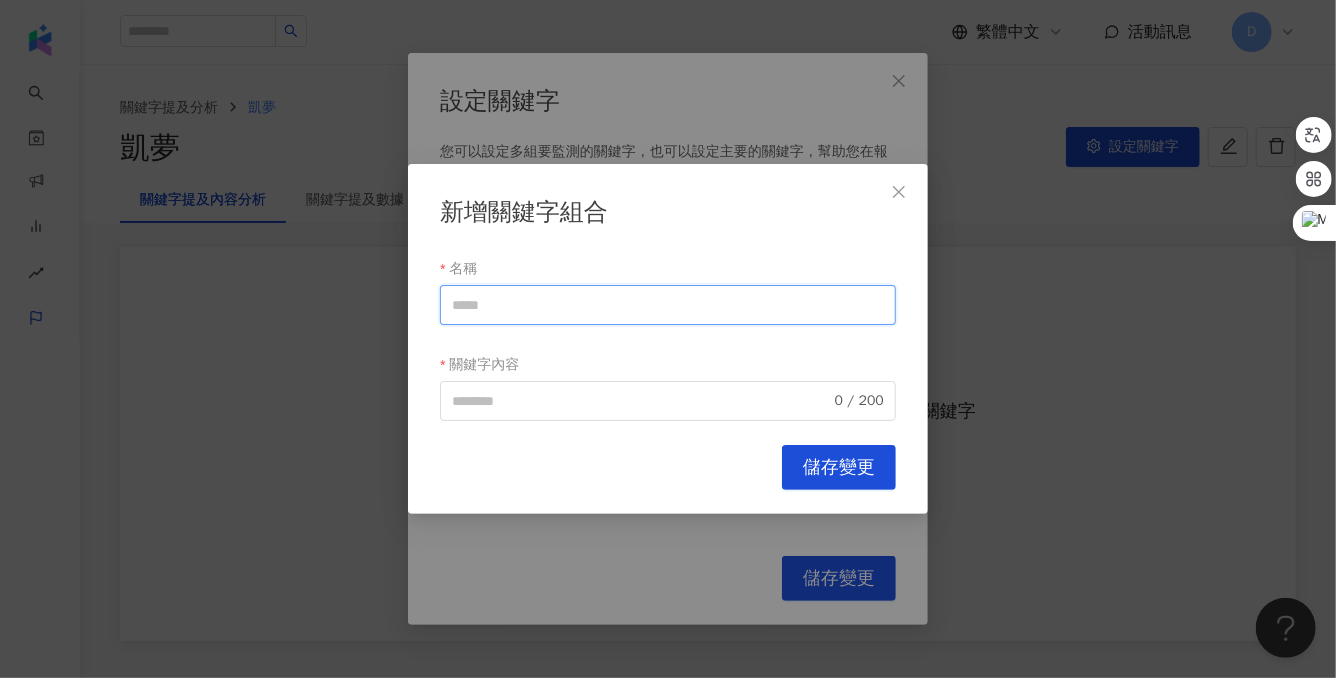 click on "名稱" at bounding box center [668, 305] 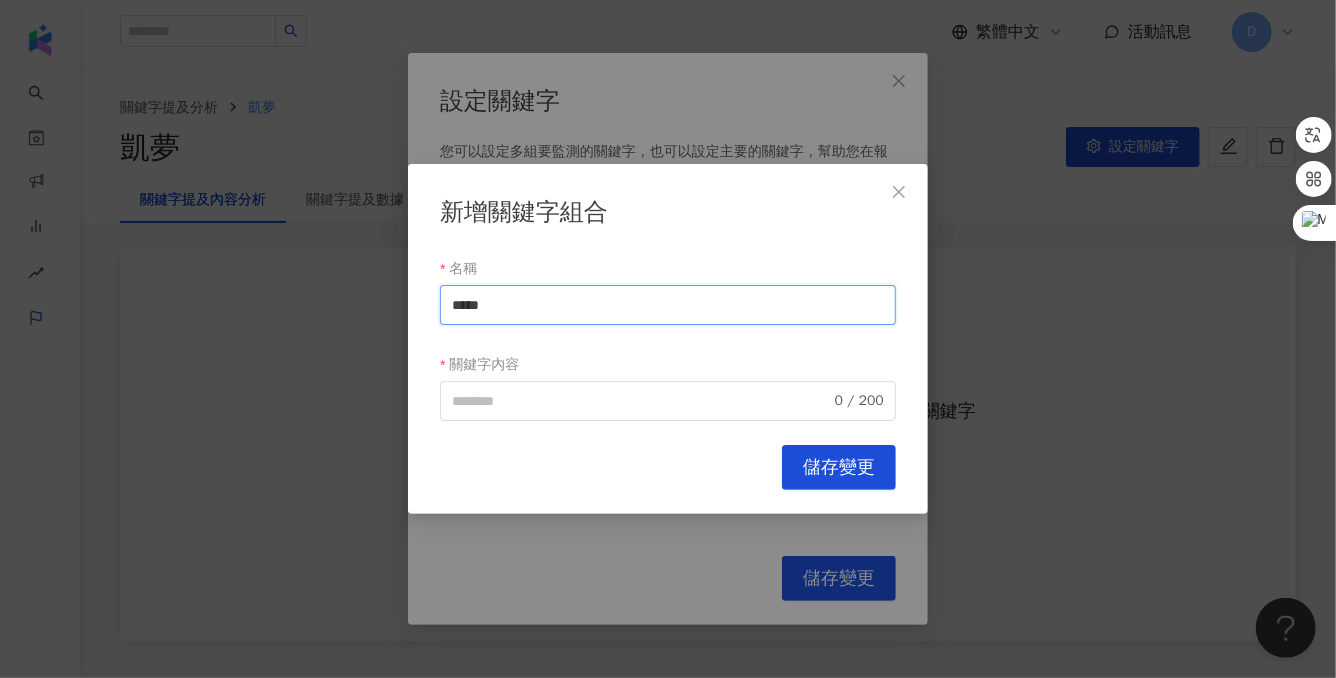 drag, startPoint x: 694, startPoint y: 312, endPoint x: 449, endPoint y: 307, distance: 245.05101 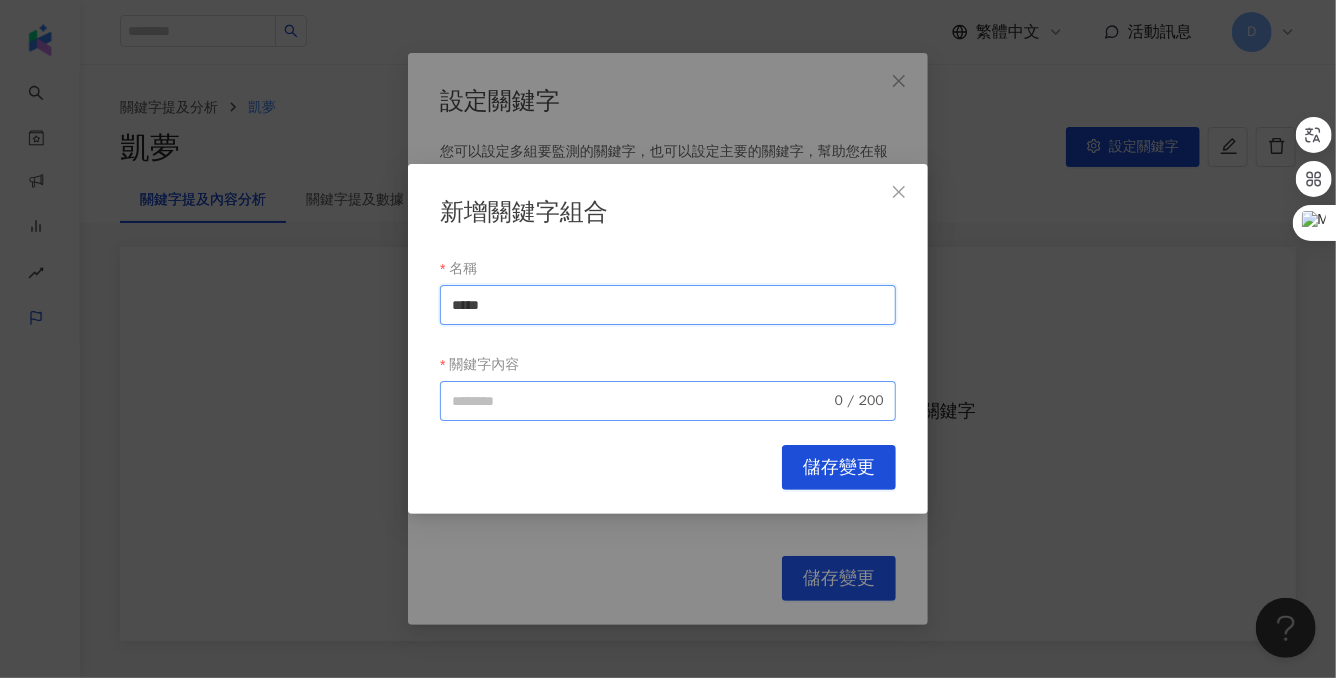 type on "*****" 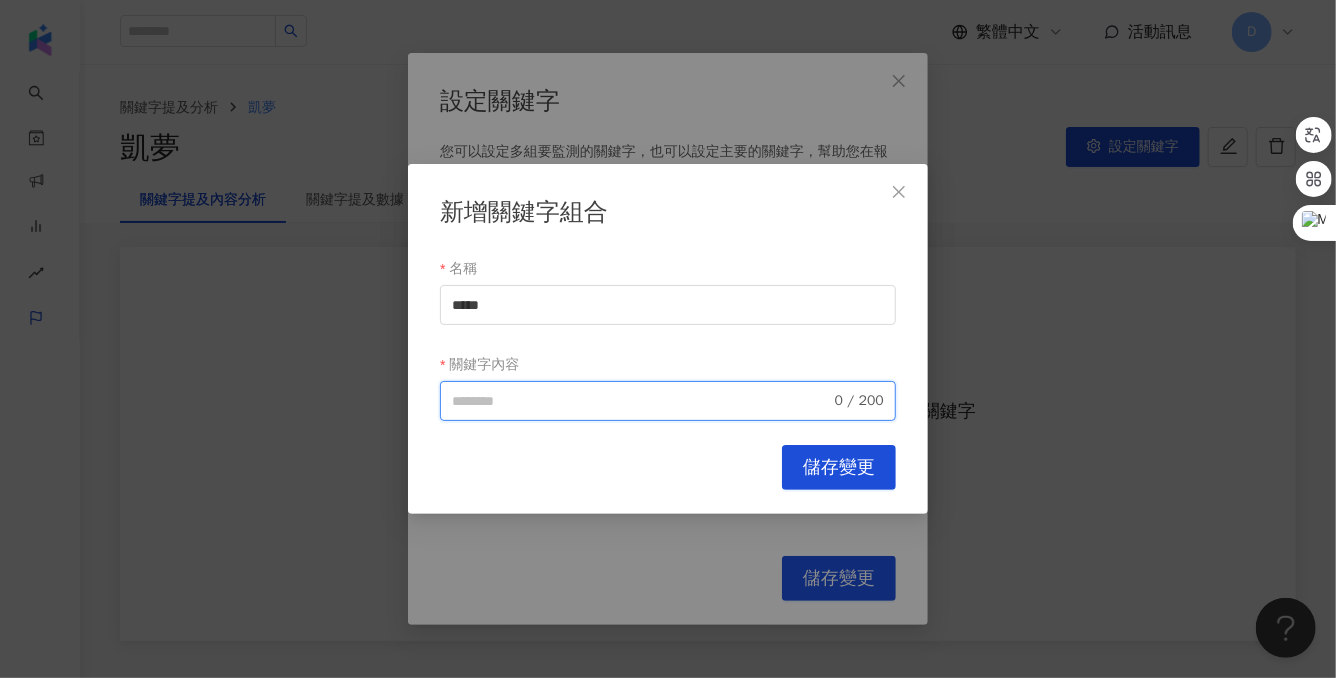 click on "關鍵字內容" at bounding box center (641, 401) 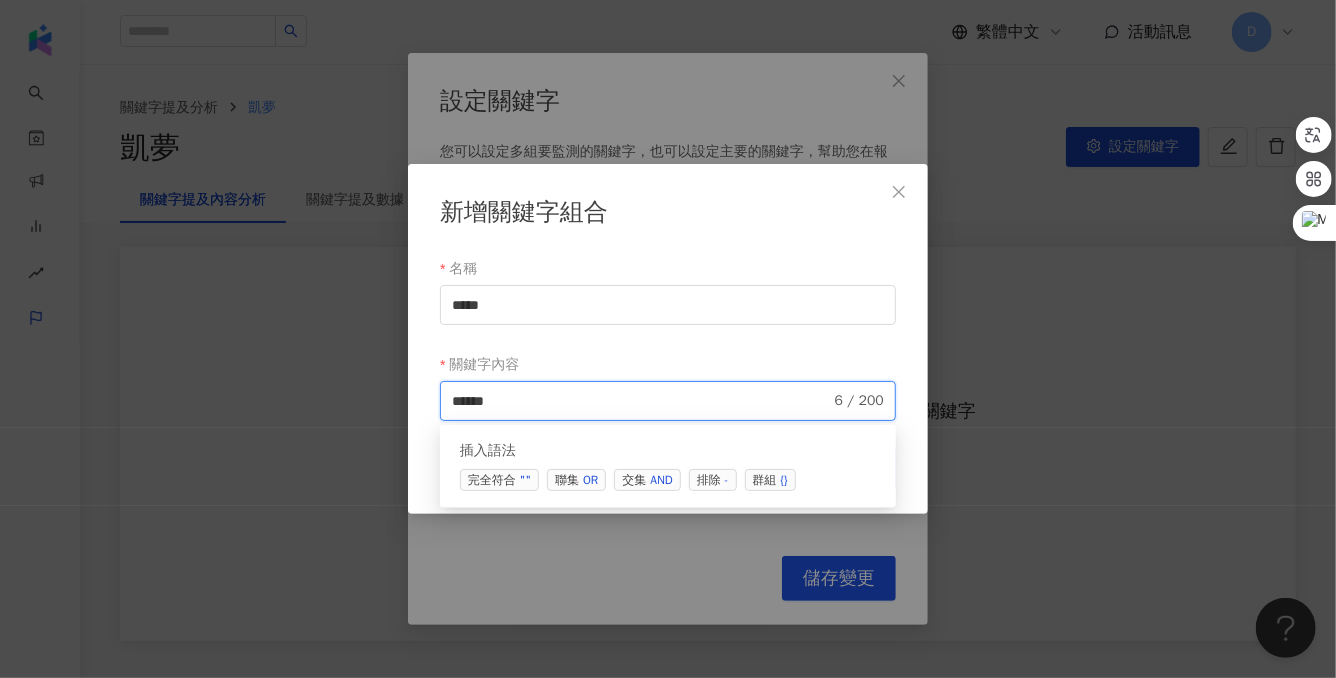 click on "交集 AND" at bounding box center [647, 480] 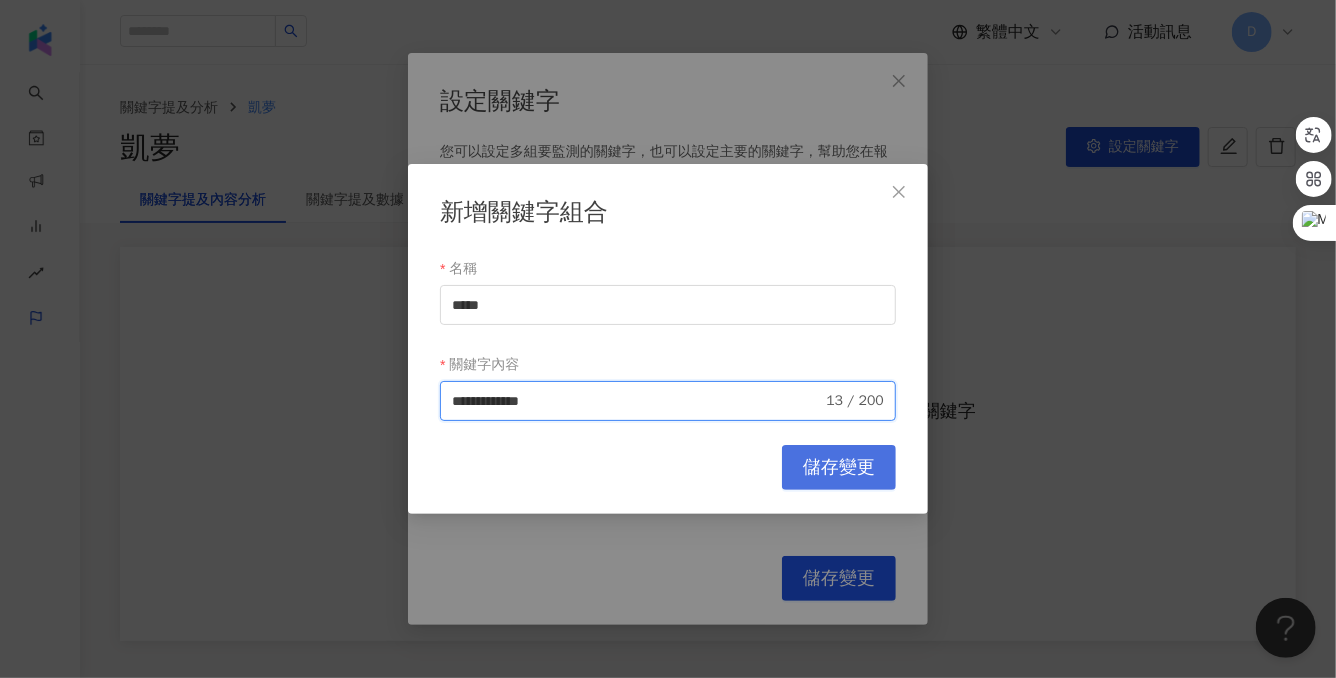 type on "**********" 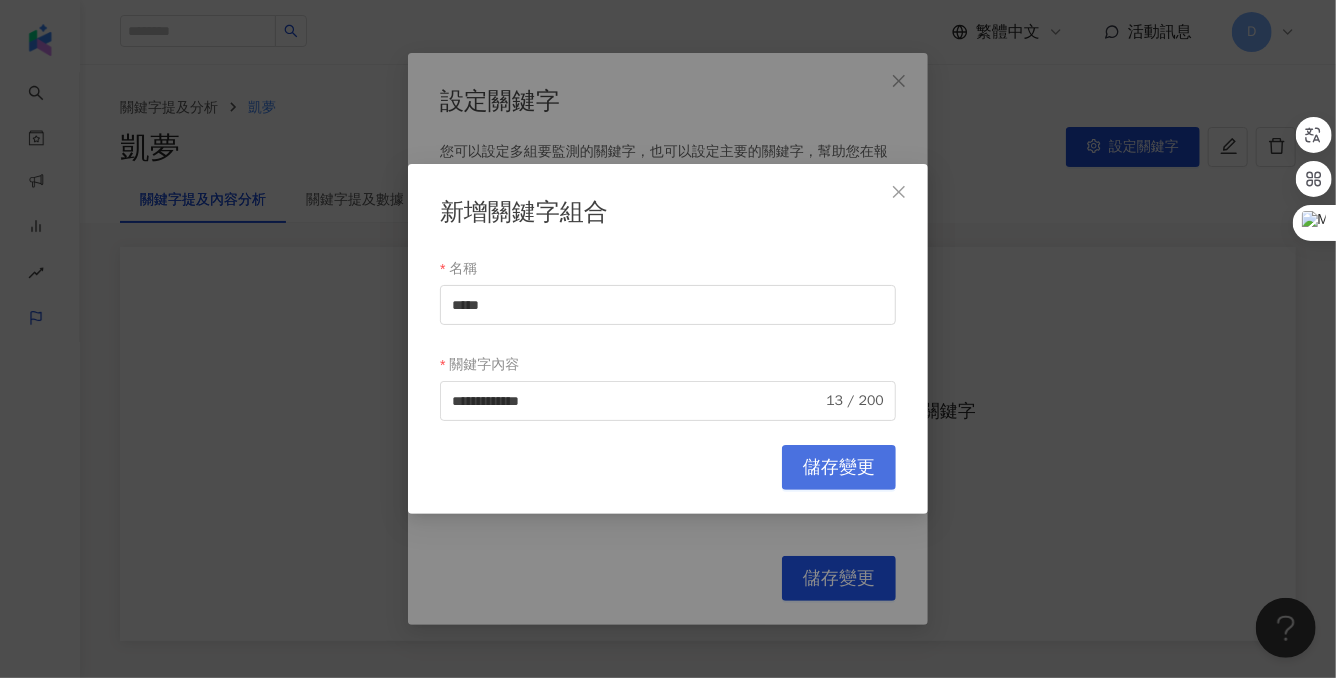 click on "儲存變更" at bounding box center [839, 468] 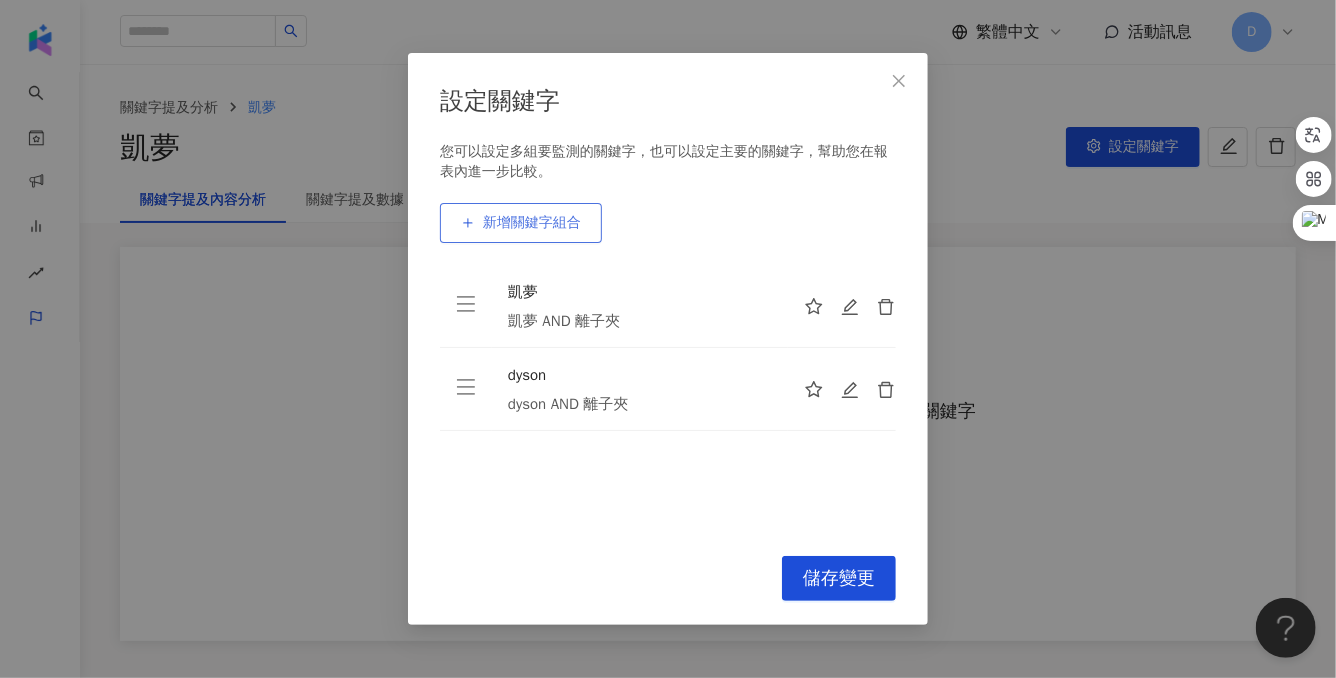 click on "新增關鍵字組合" at bounding box center [532, 223] 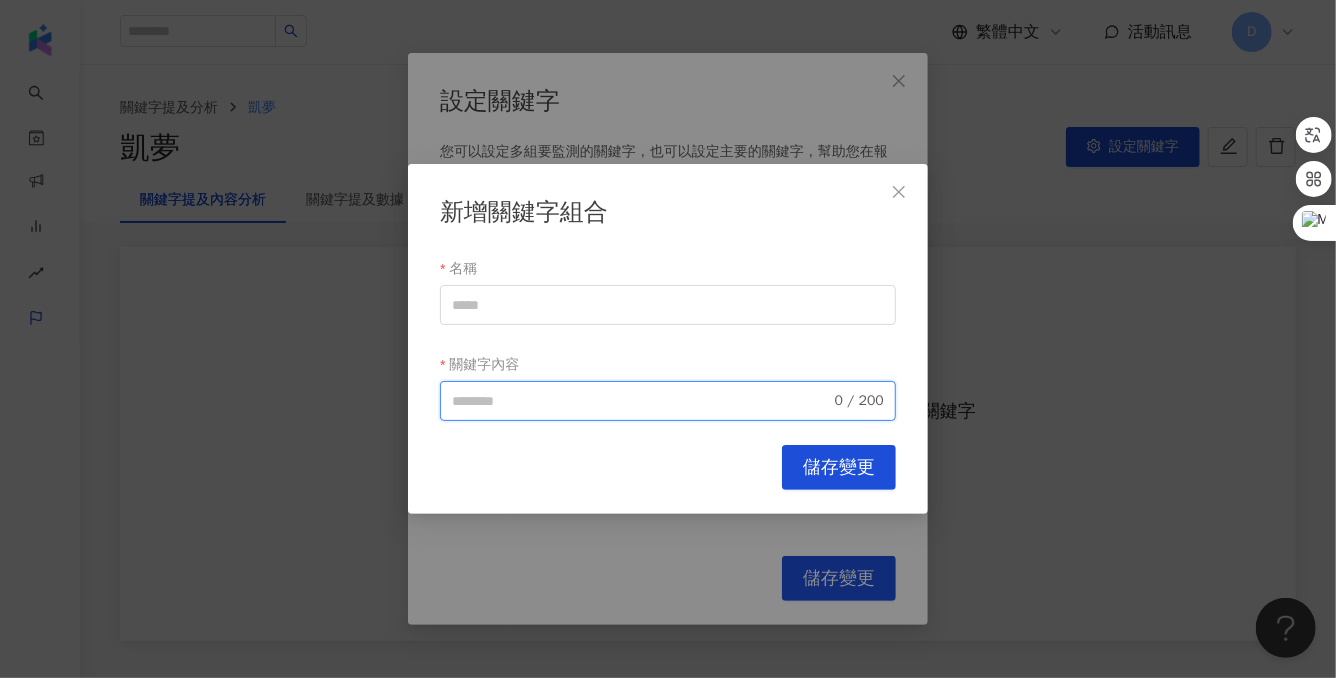 click on "關鍵字內容" at bounding box center [641, 401] 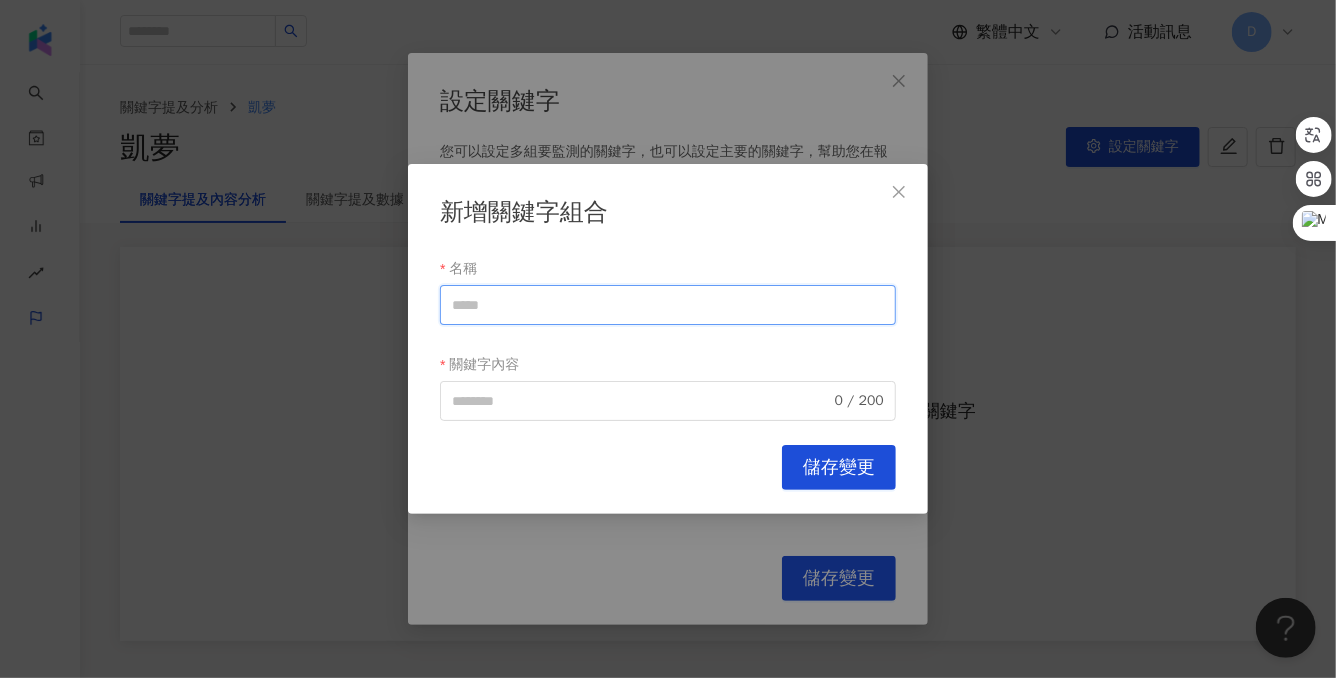 click on "名稱" at bounding box center (668, 305) 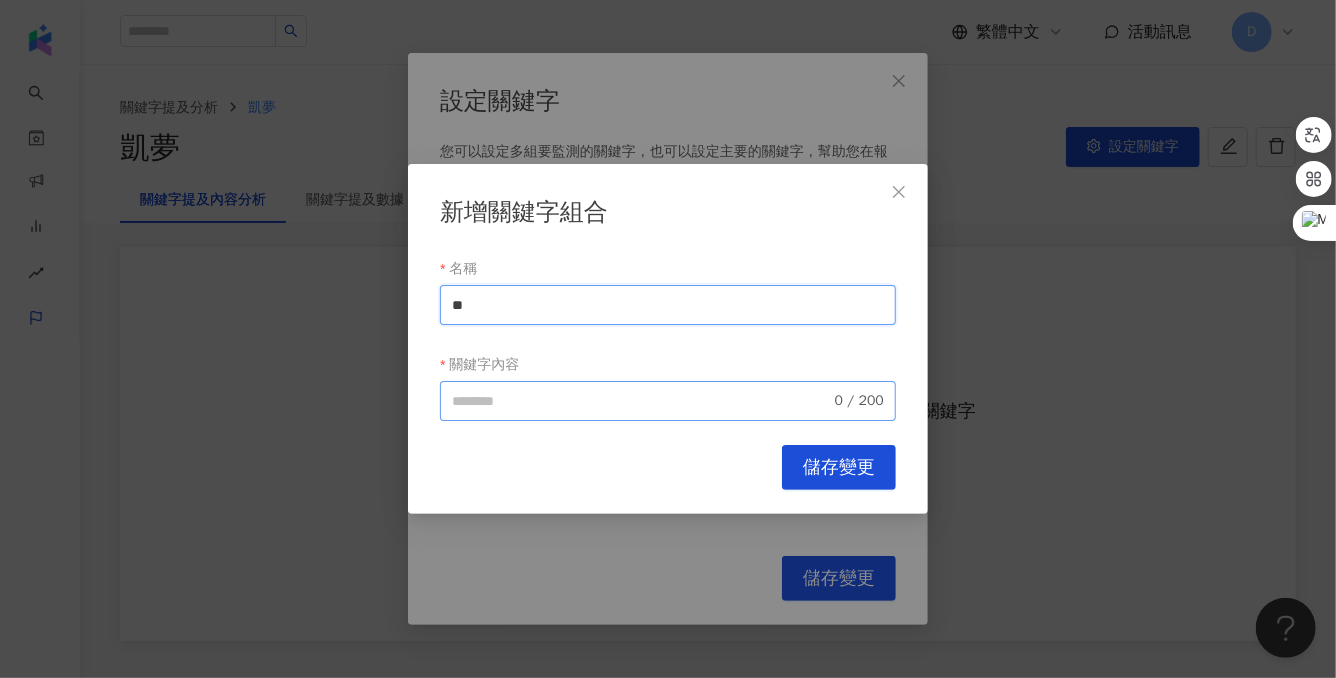 type on "**" 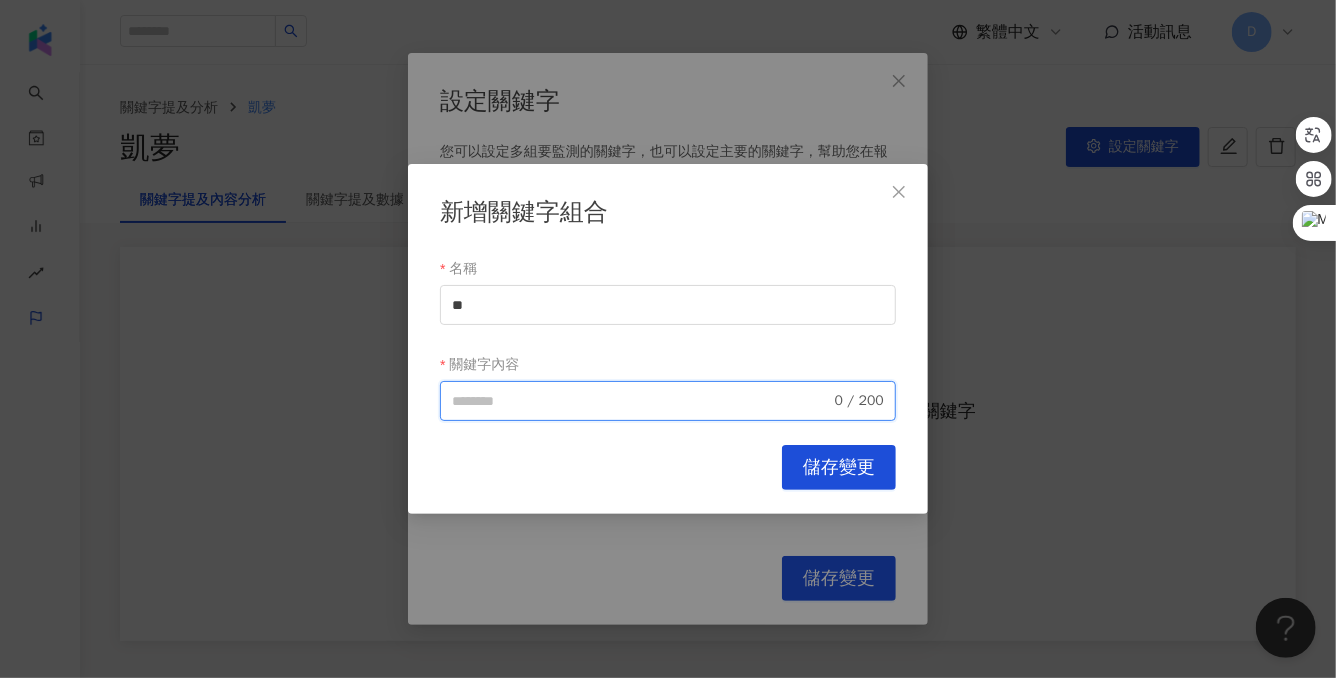 click on "關鍵字內容" at bounding box center [641, 401] 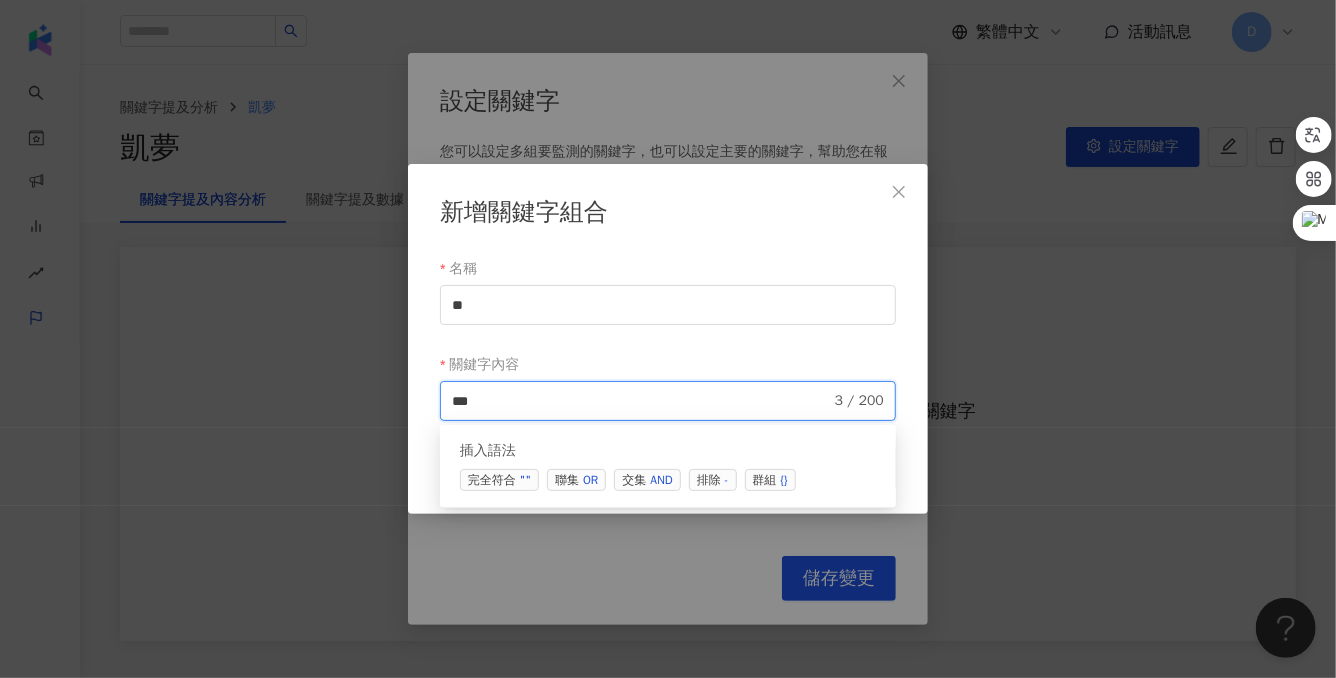 click on "交集 AND" at bounding box center [647, 480] 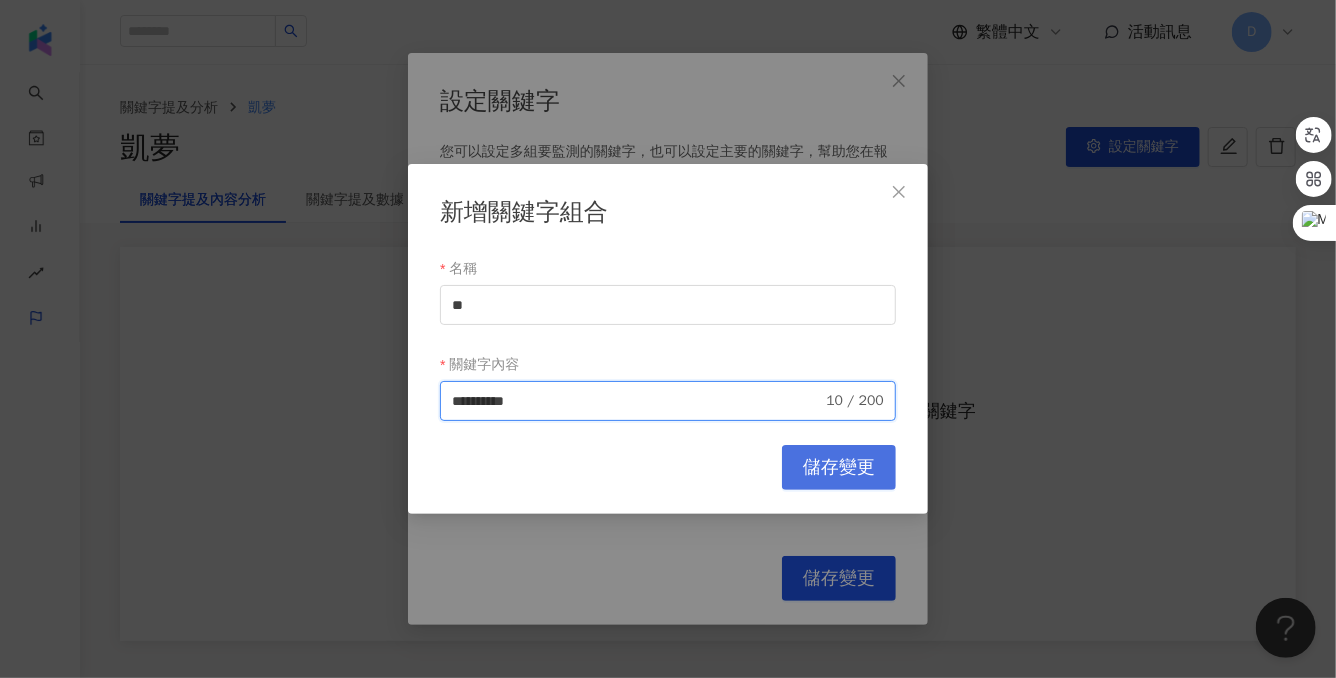 type on "**********" 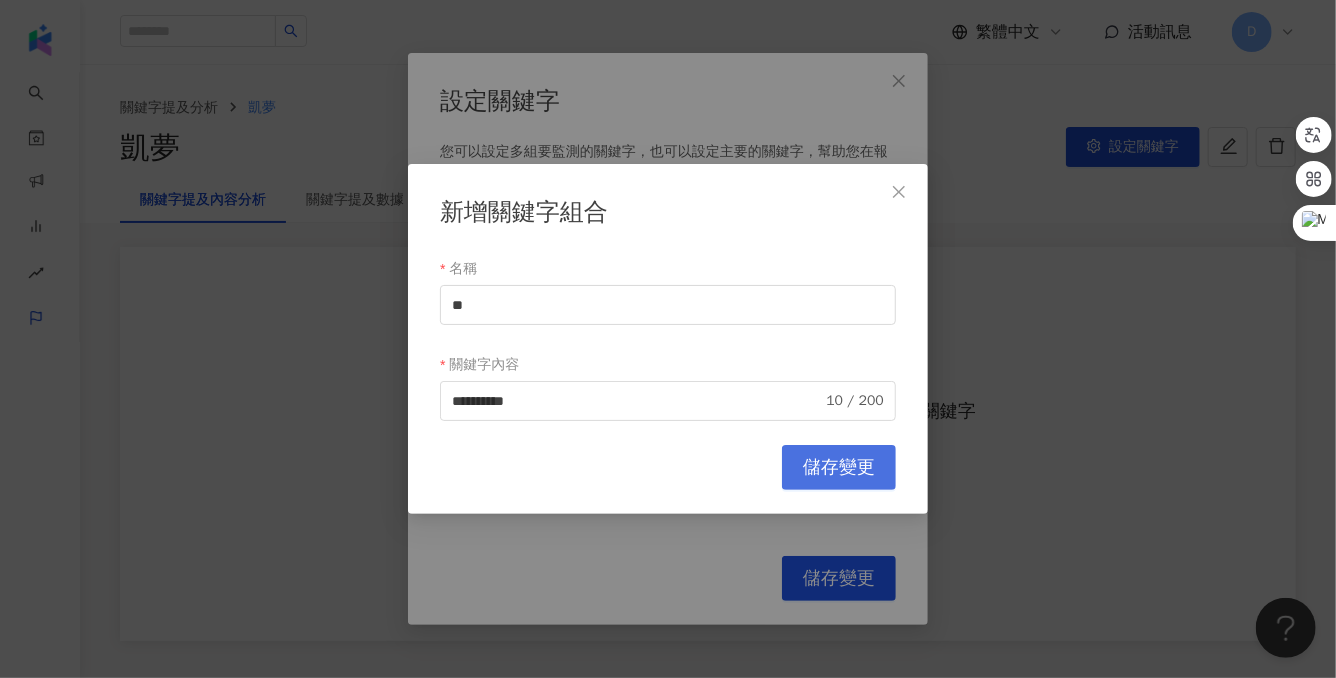 click on "儲存變更" at bounding box center [839, 468] 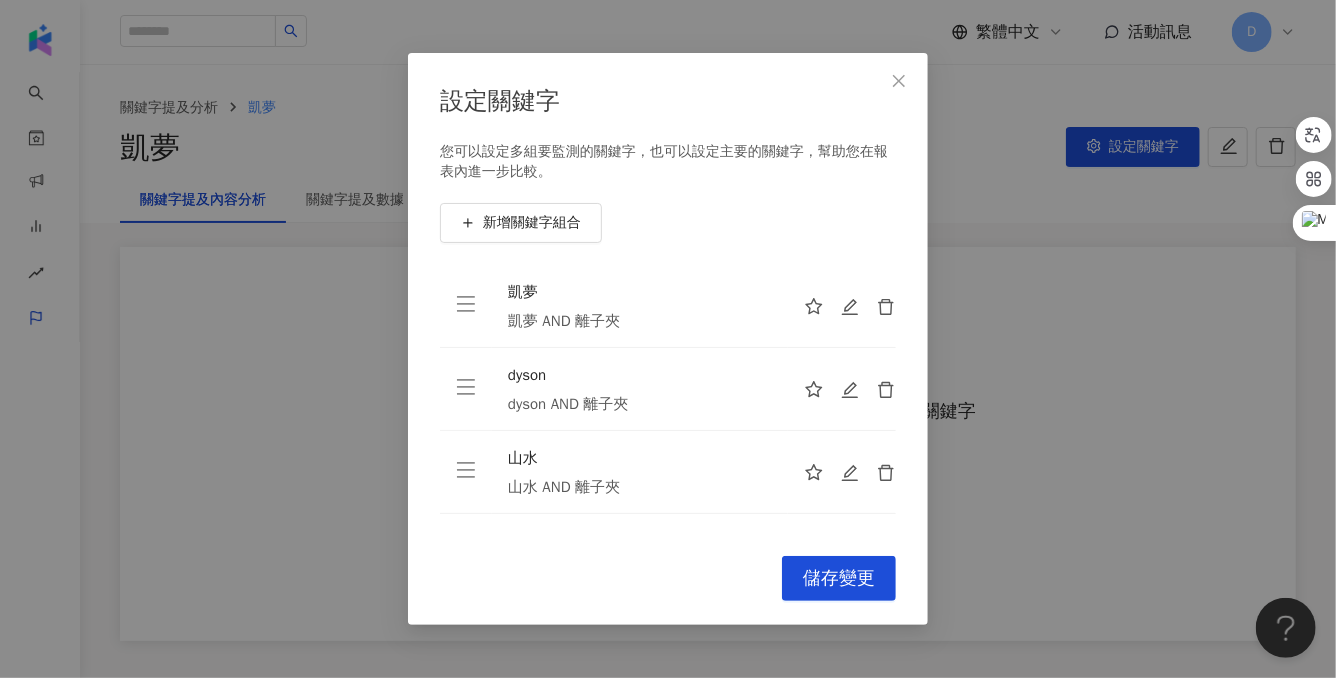 scroll, scrollTop: 87, scrollLeft: 0, axis: vertical 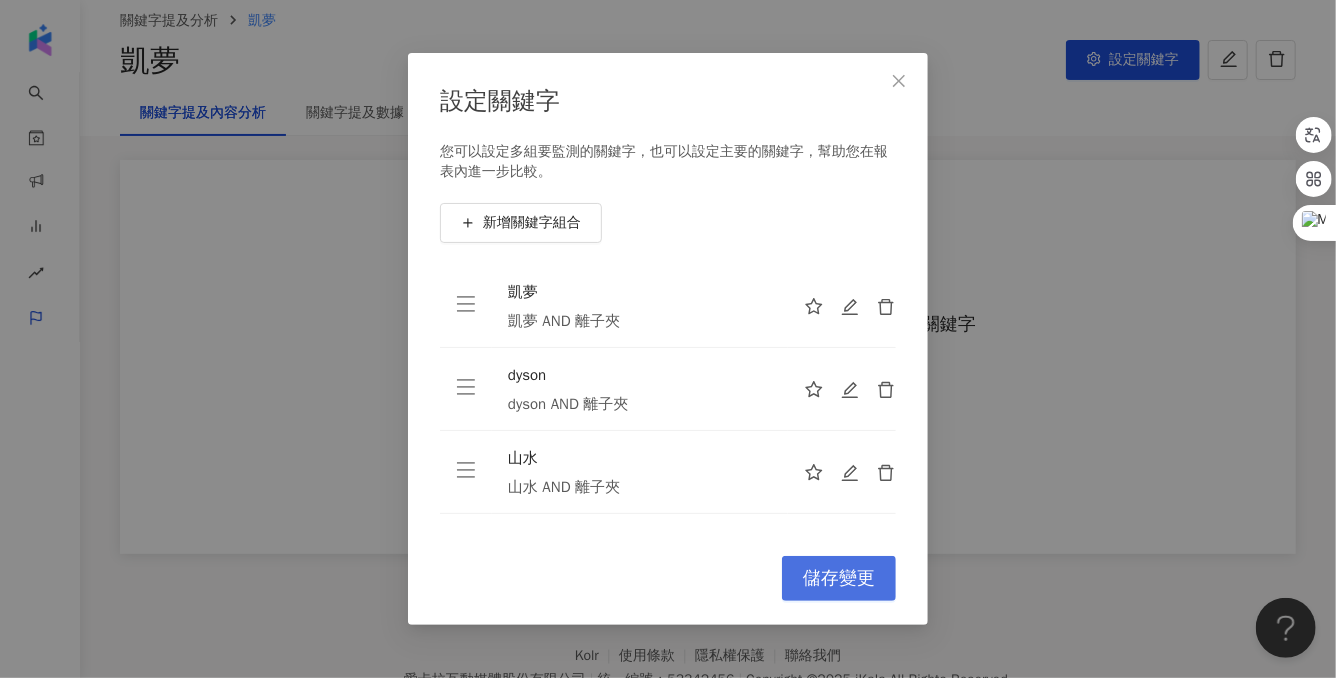 click on "儲存變更" at bounding box center (839, 578) 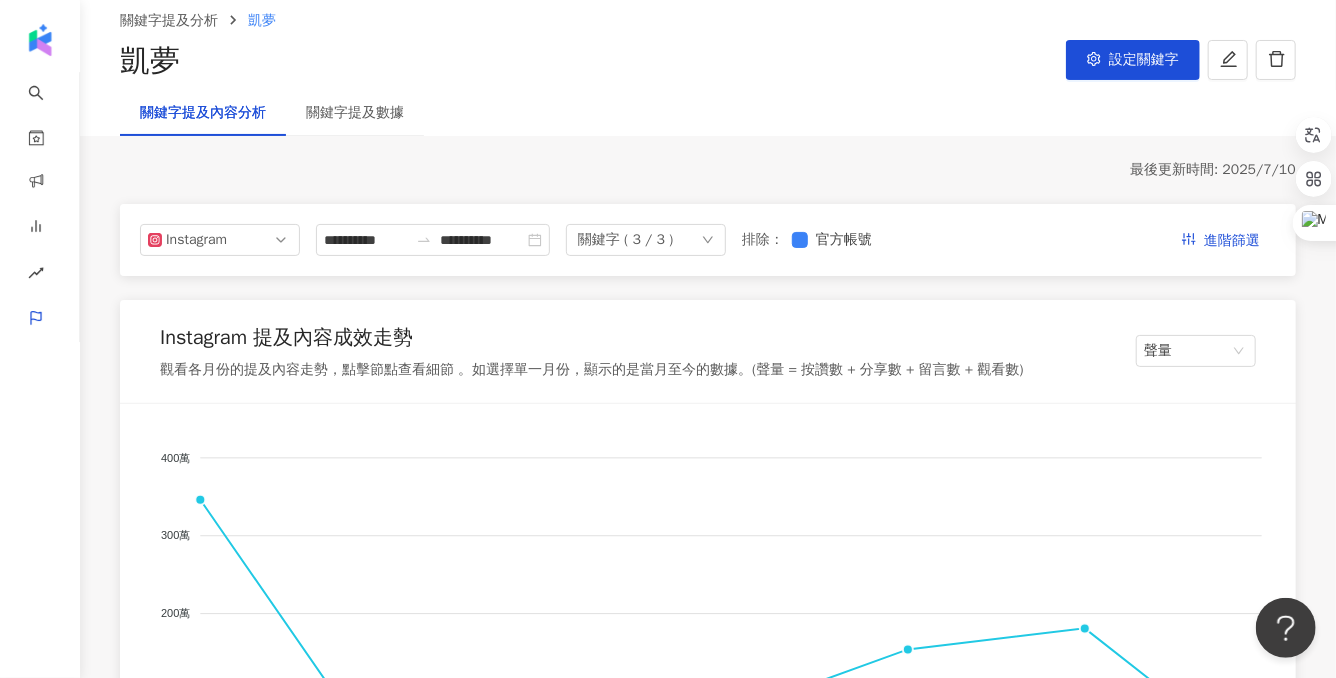 click on "關鍵字提及數據" at bounding box center (355, 113) 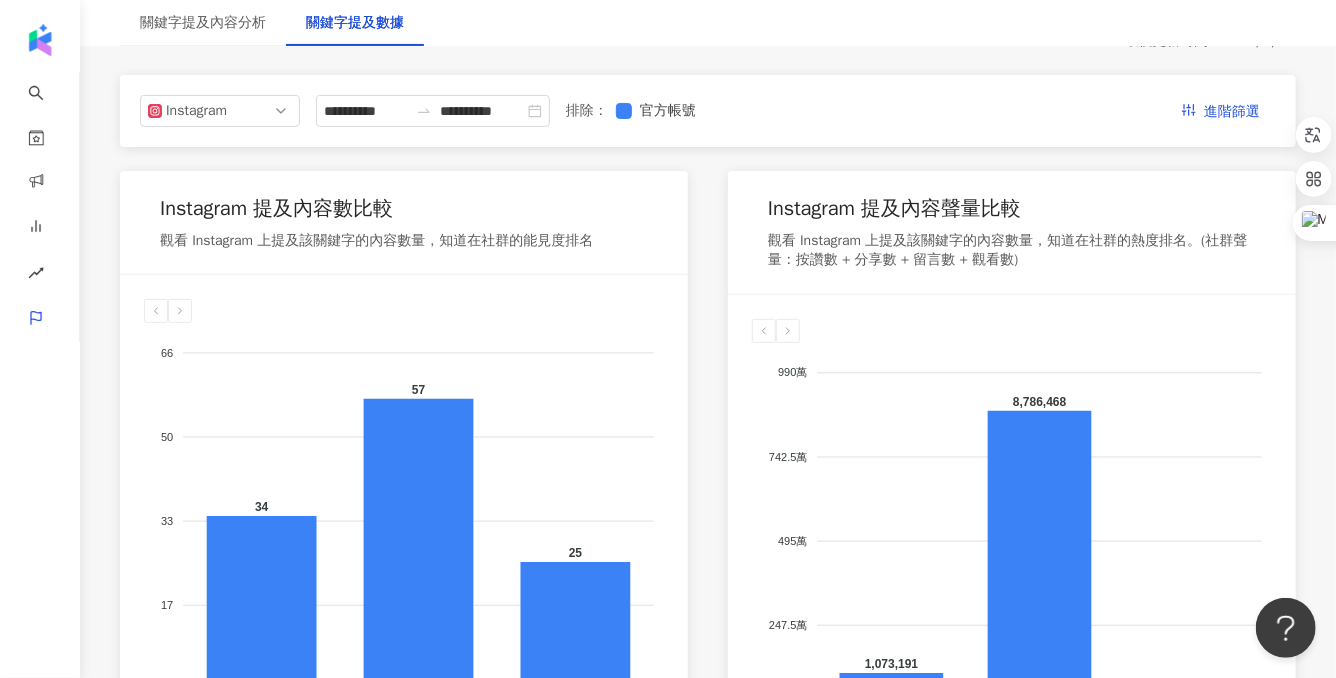 scroll, scrollTop: 232, scrollLeft: 0, axis: vertical 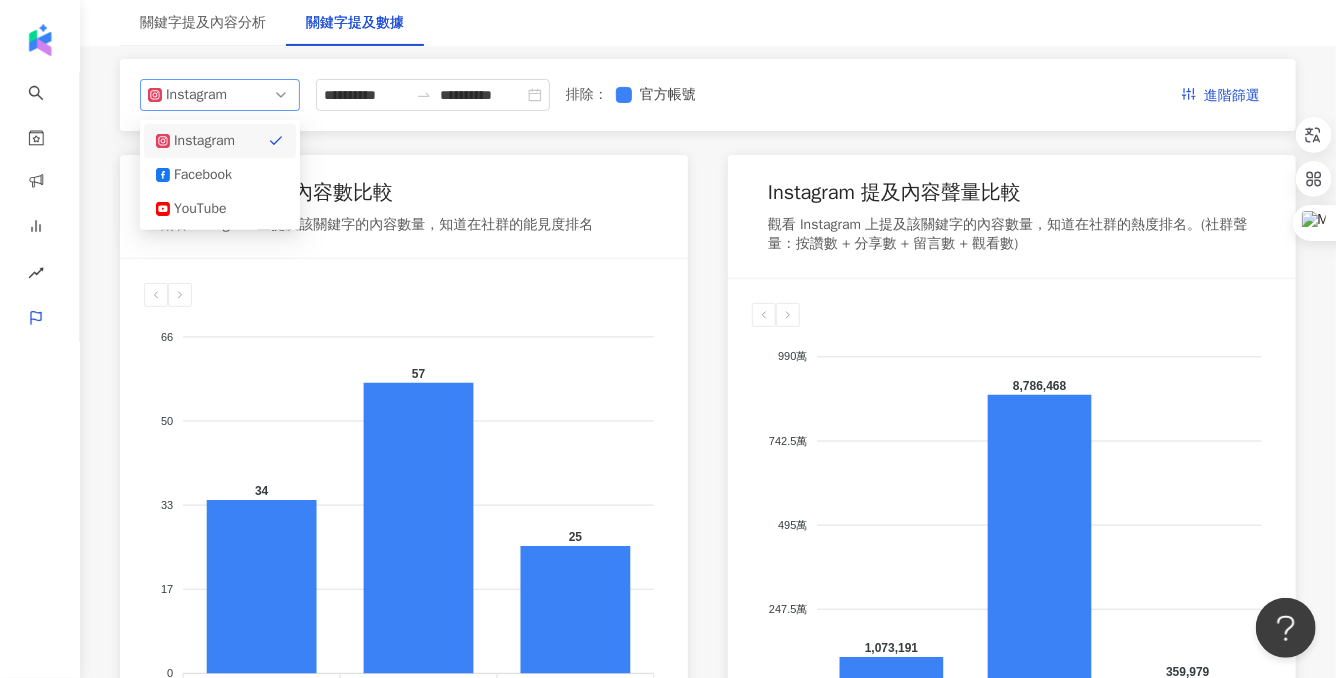 click on "Instagram" at bounding box center [198, 95] 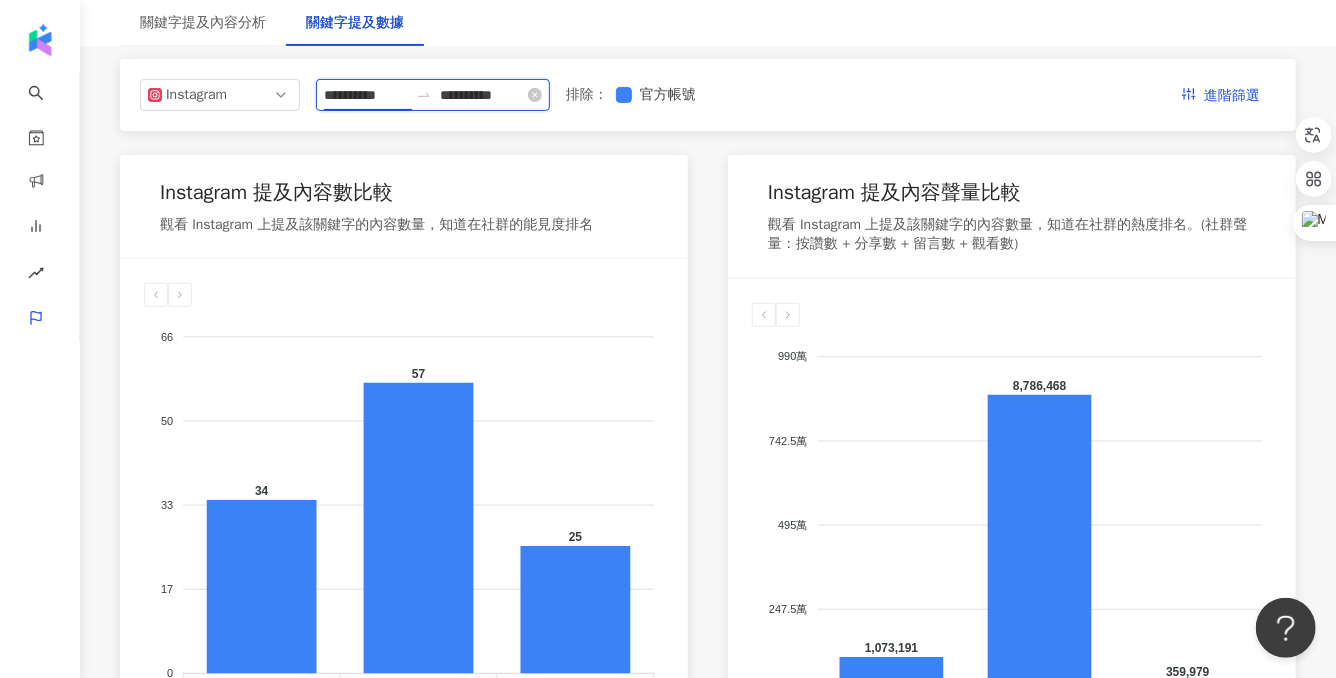 click on "**********" at bounding box center (366, 95) 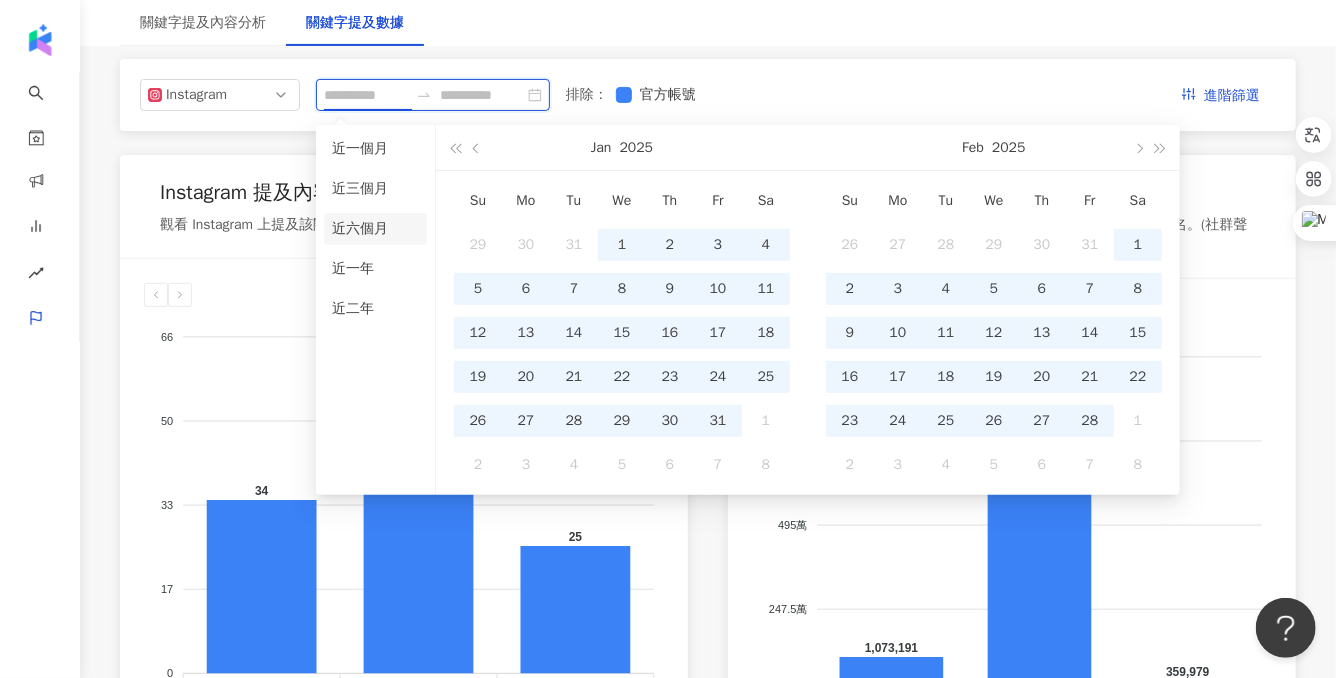 type on "**********" 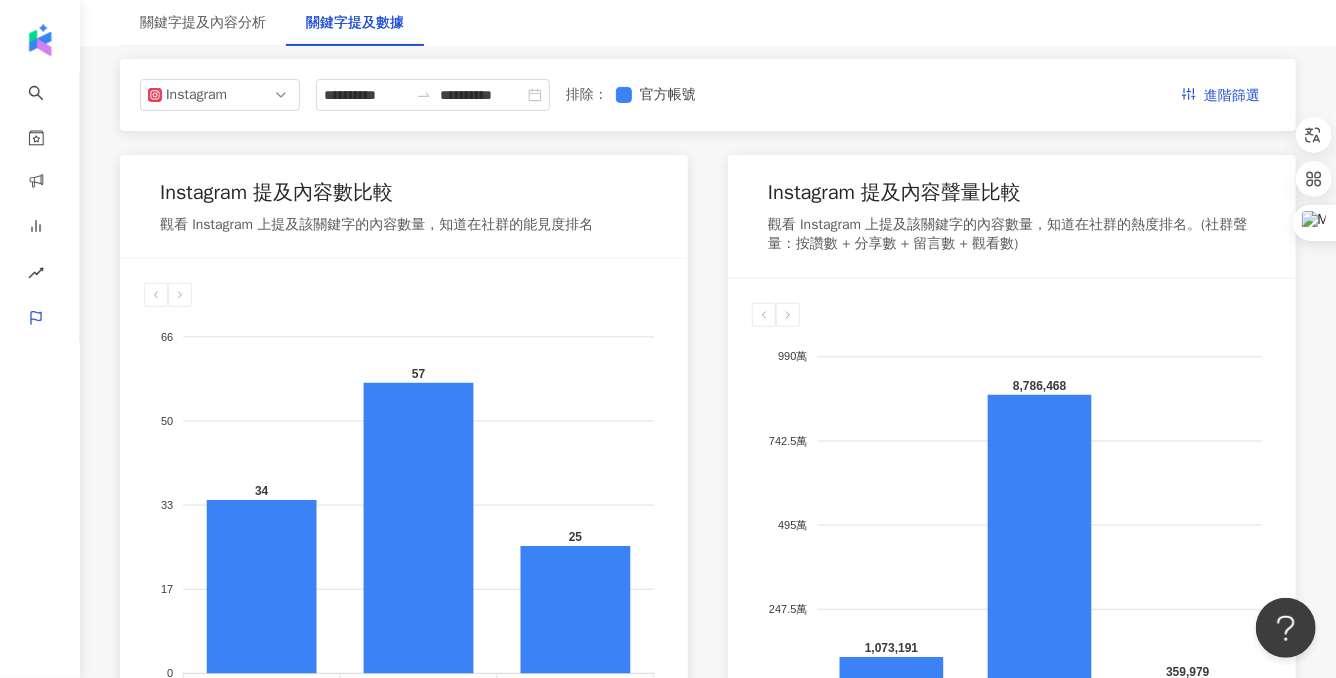 click on "**********" at bounding box center (708, 95) 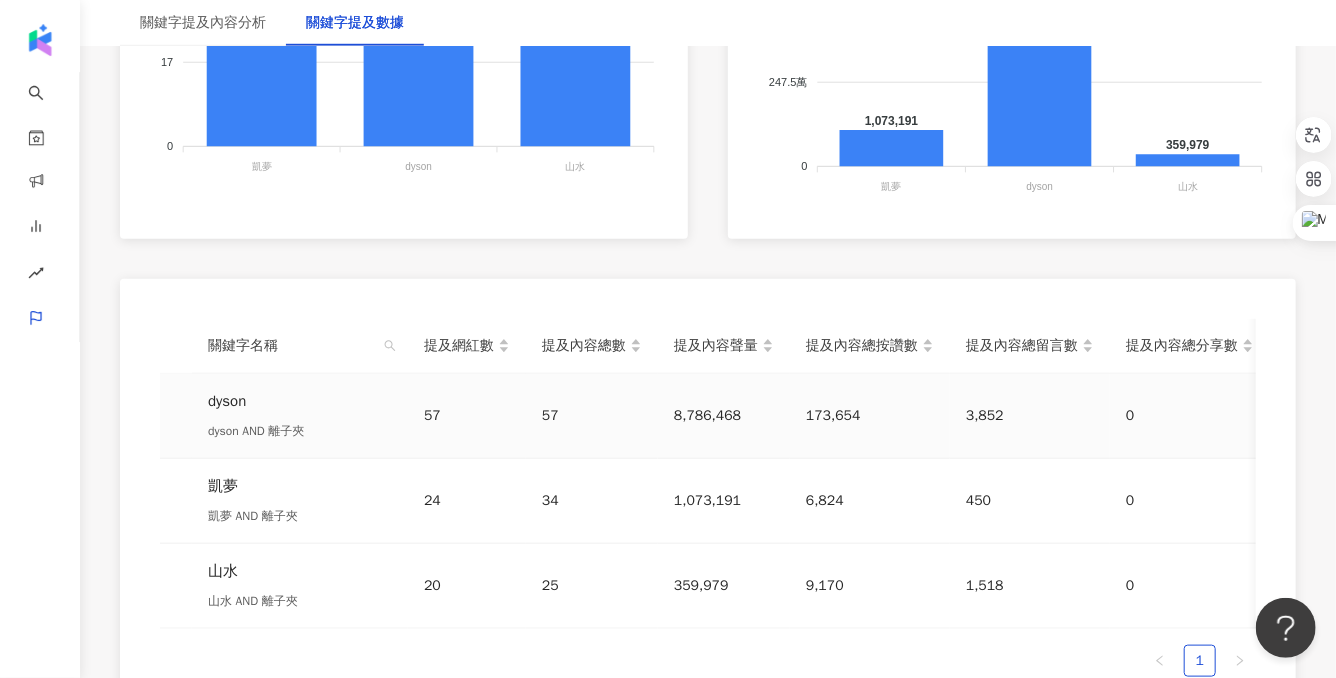 scroll, scrollTop: 819, scrollLeft: 0, axis: vertical 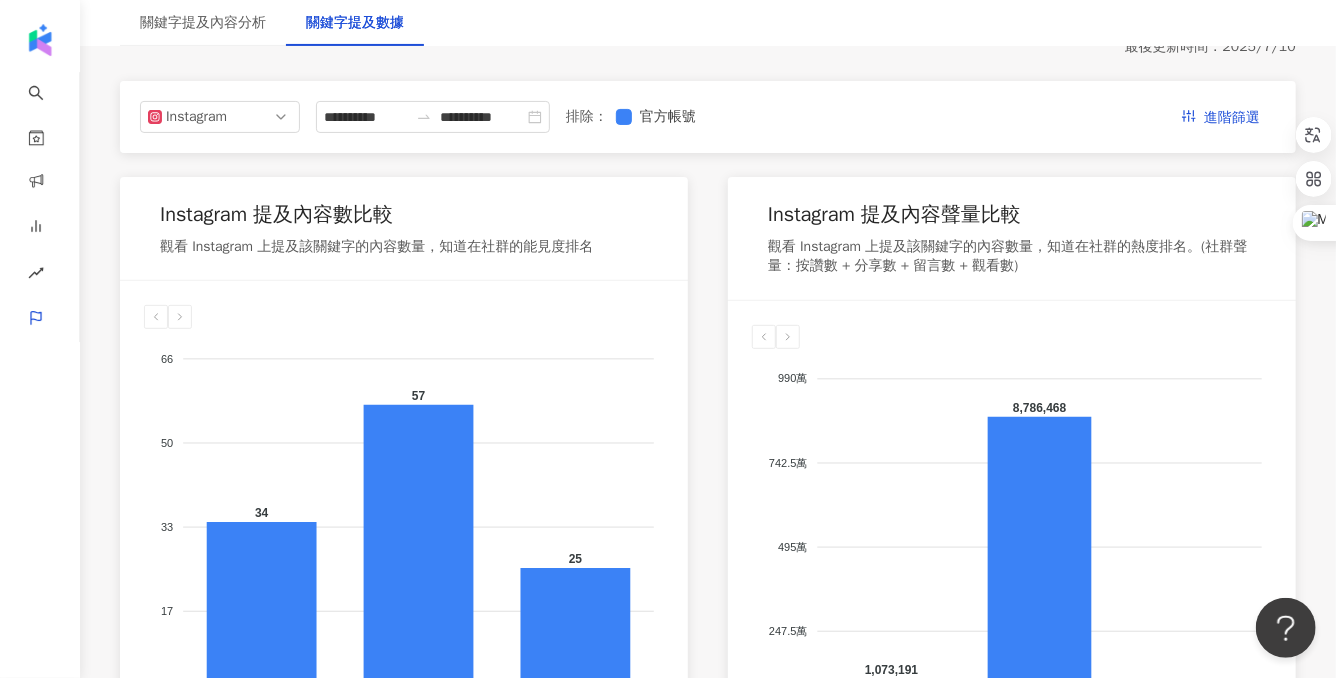 click on "關鍵字提及內容分析" at bounding box center [203, 23] 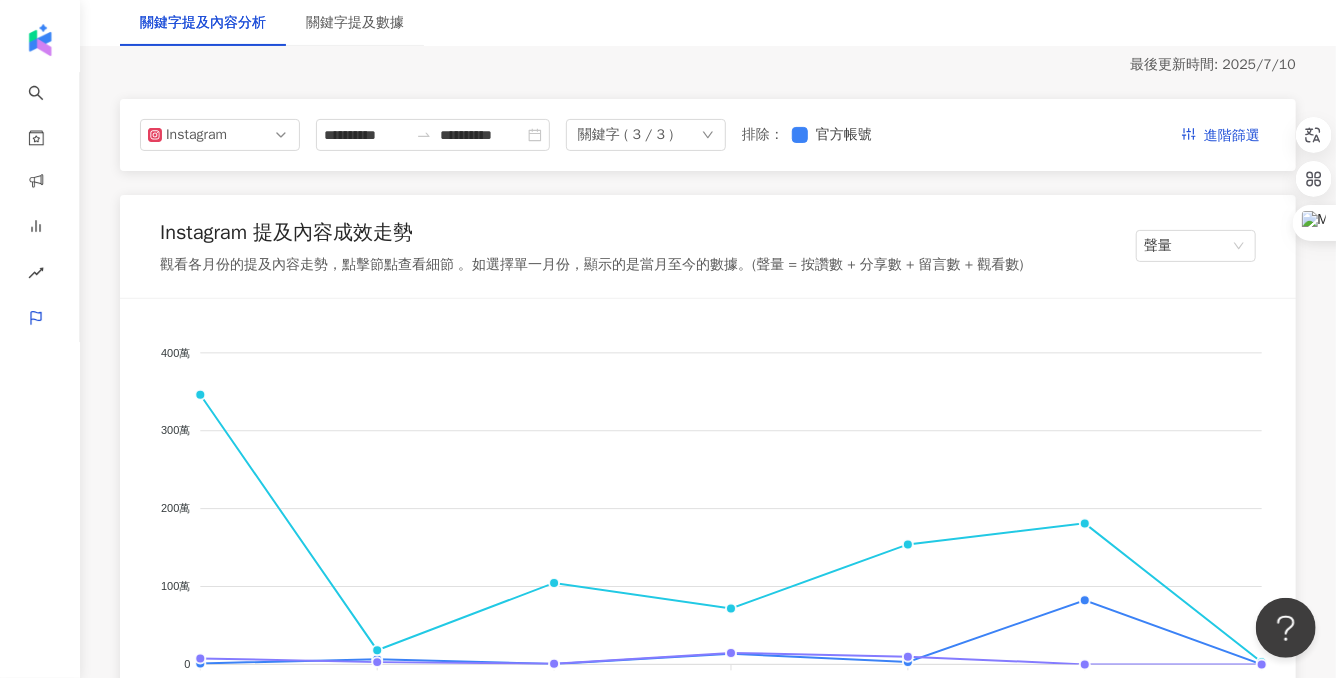 scroll, scrollTop: 173, scrollLeft: 0, axis: vertical 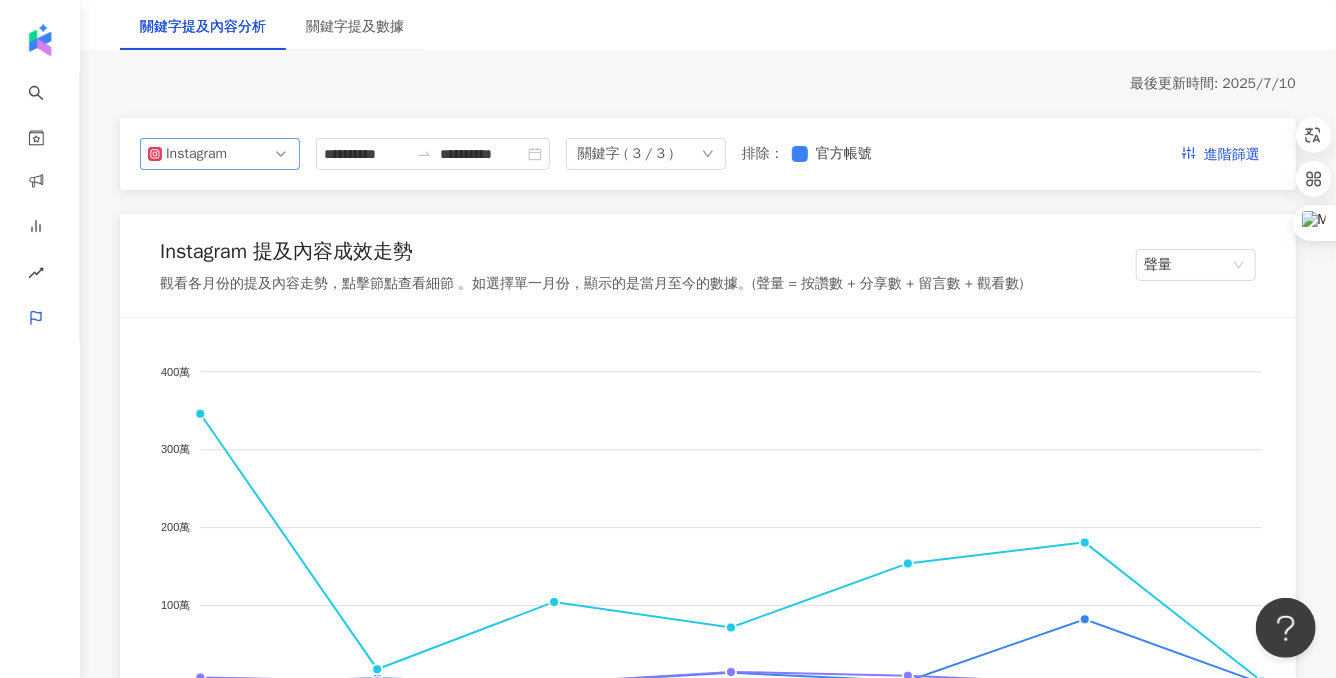 click on "Instagram" at bounding box center [220, 154] 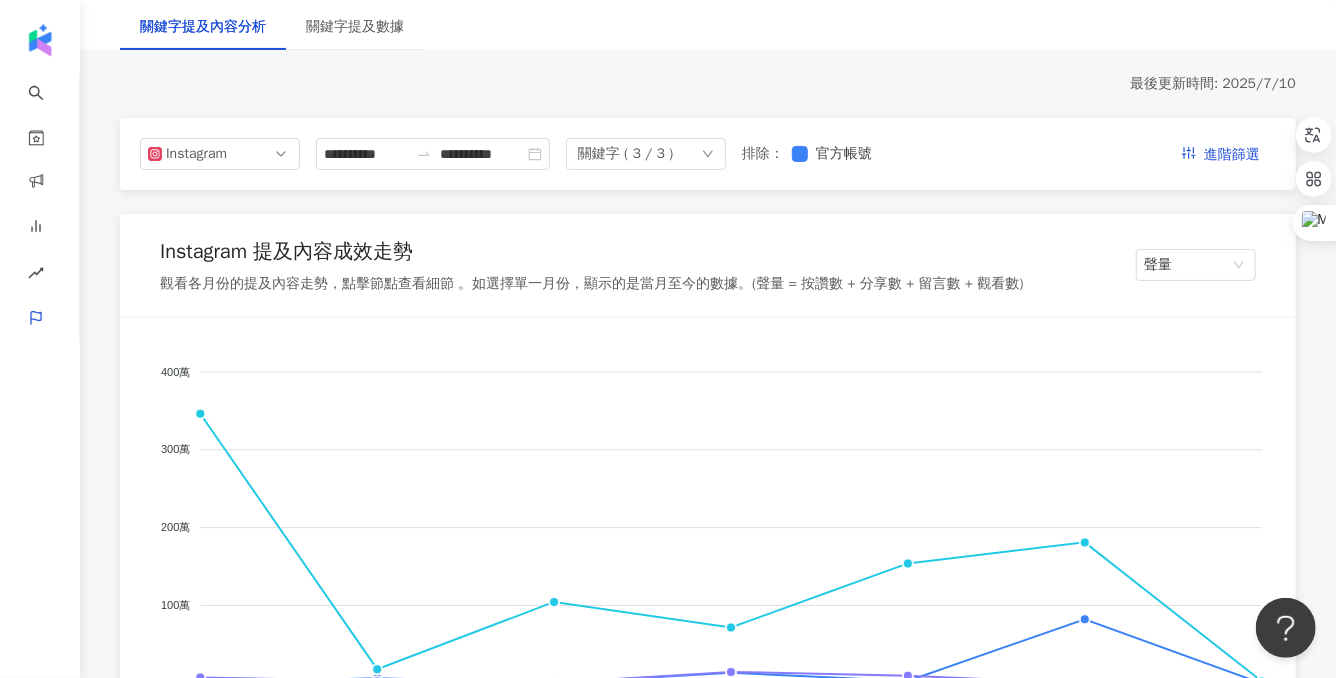 click on "**********" at bounding box center [708, 2301] 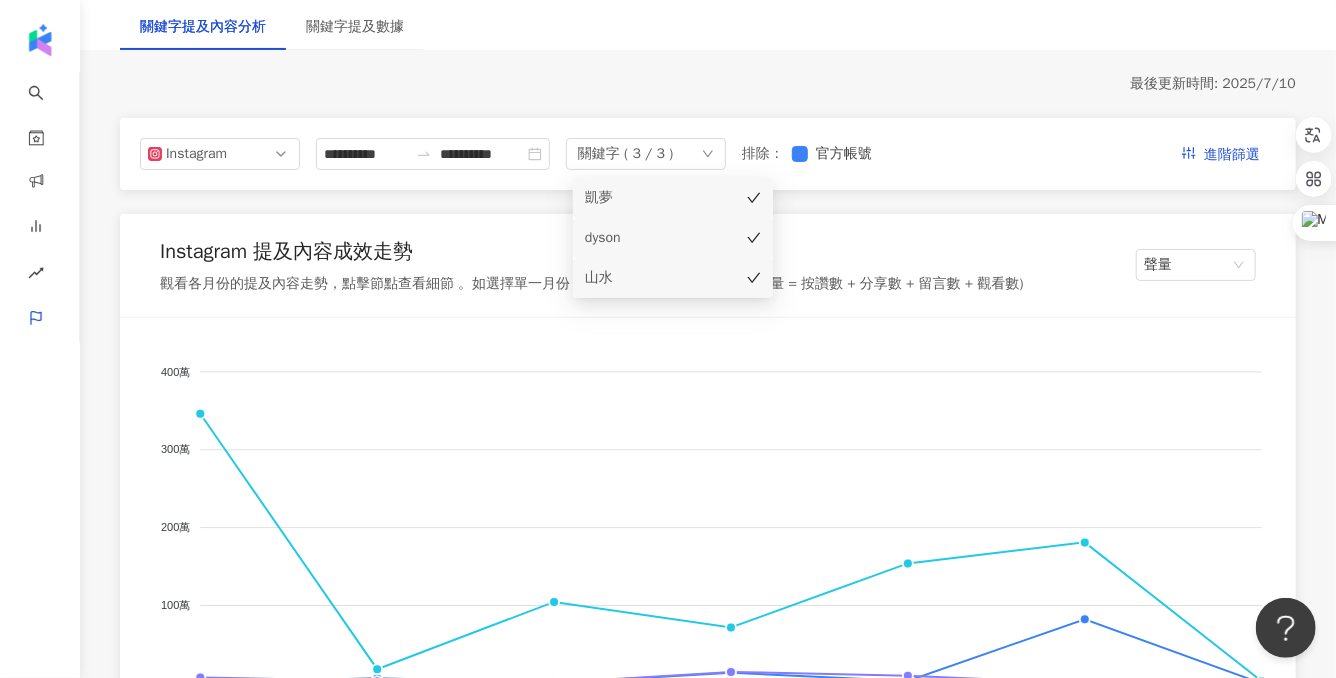 click on "凱夢" at bounding box center [645, 198] 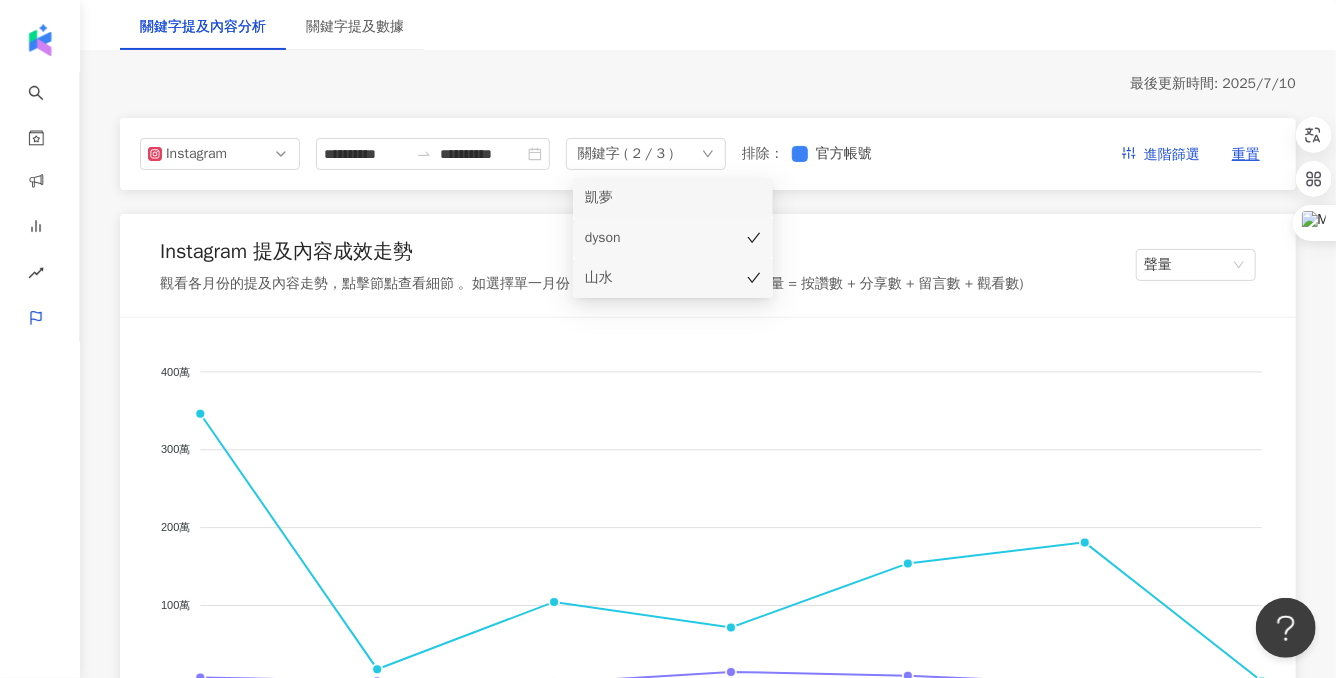 click on "凱夢" at bounding box center [645, 198] 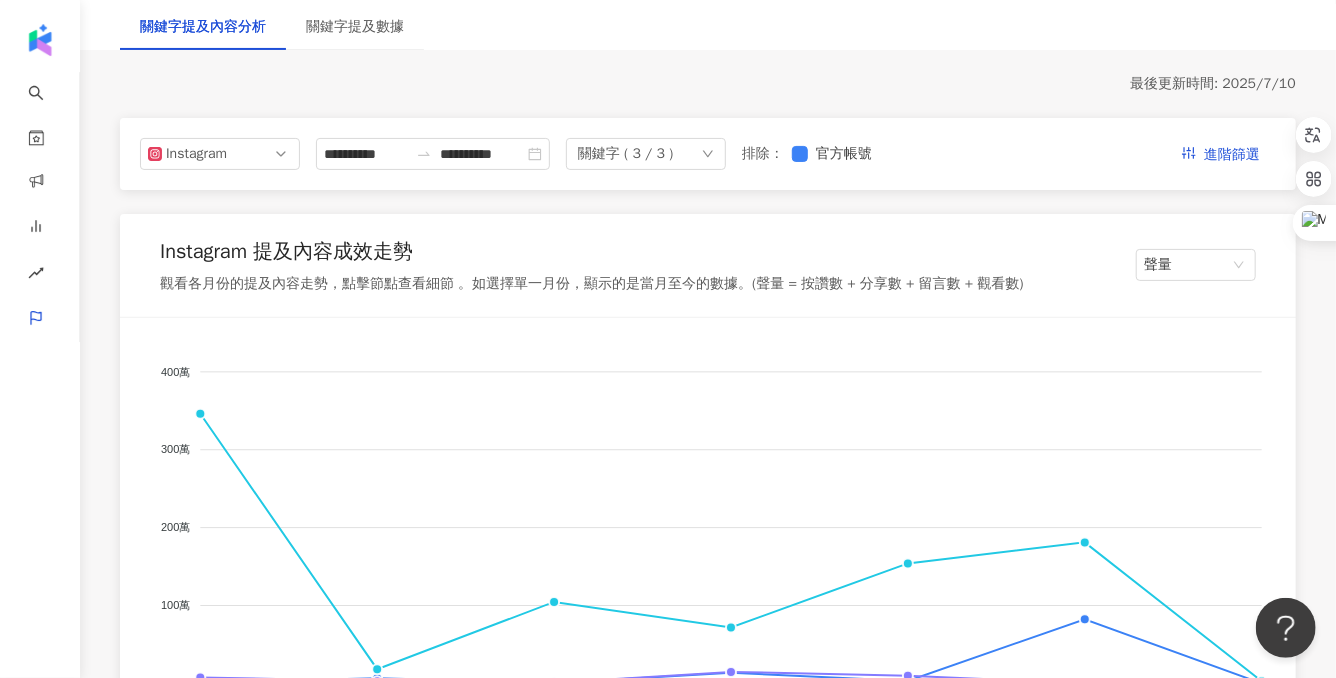 click on "Instagram 提及內容成效走勢 觀看各月份的提及內容走勢，點擊節點查看細節 。如選擇單一月份，顯示的是當月至今的數據。(聲量 = 按讚數 + 分享數 + 留言數 + 觀看數) 聲量" at bounding box center (708, 266) 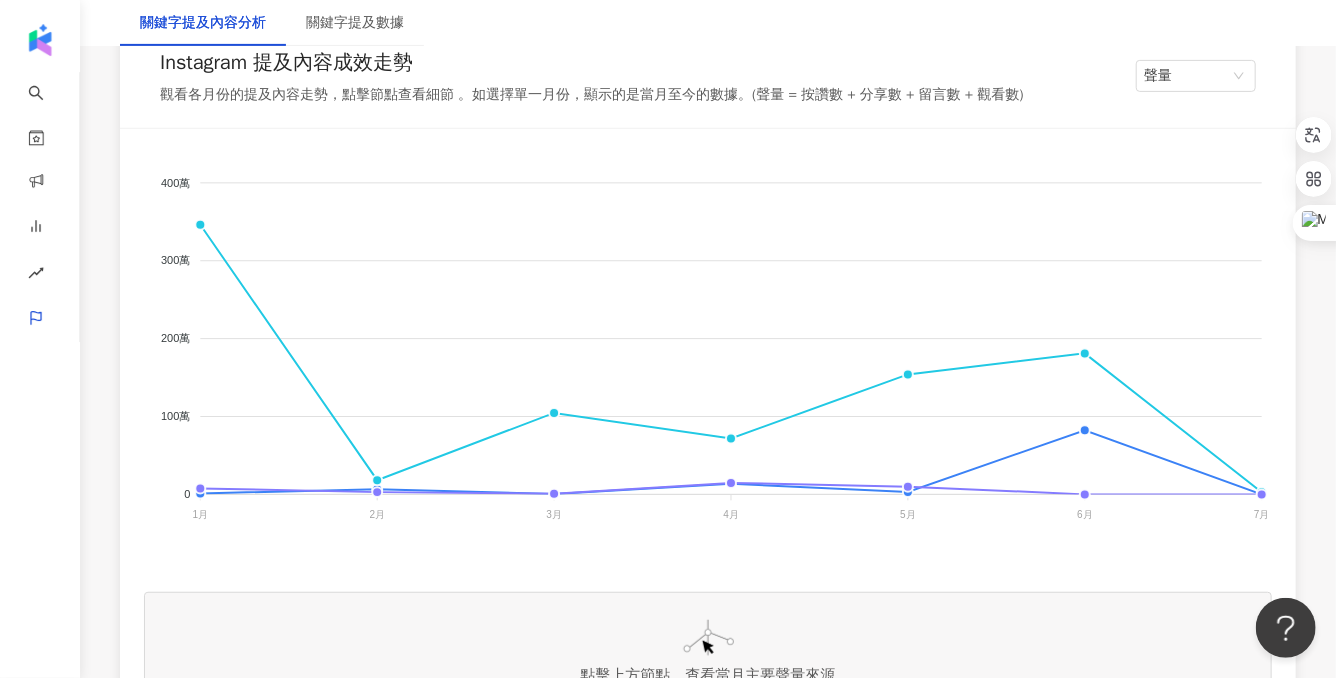scroll, scrollTop: 432, scrollLeft: 0, axis: vertical 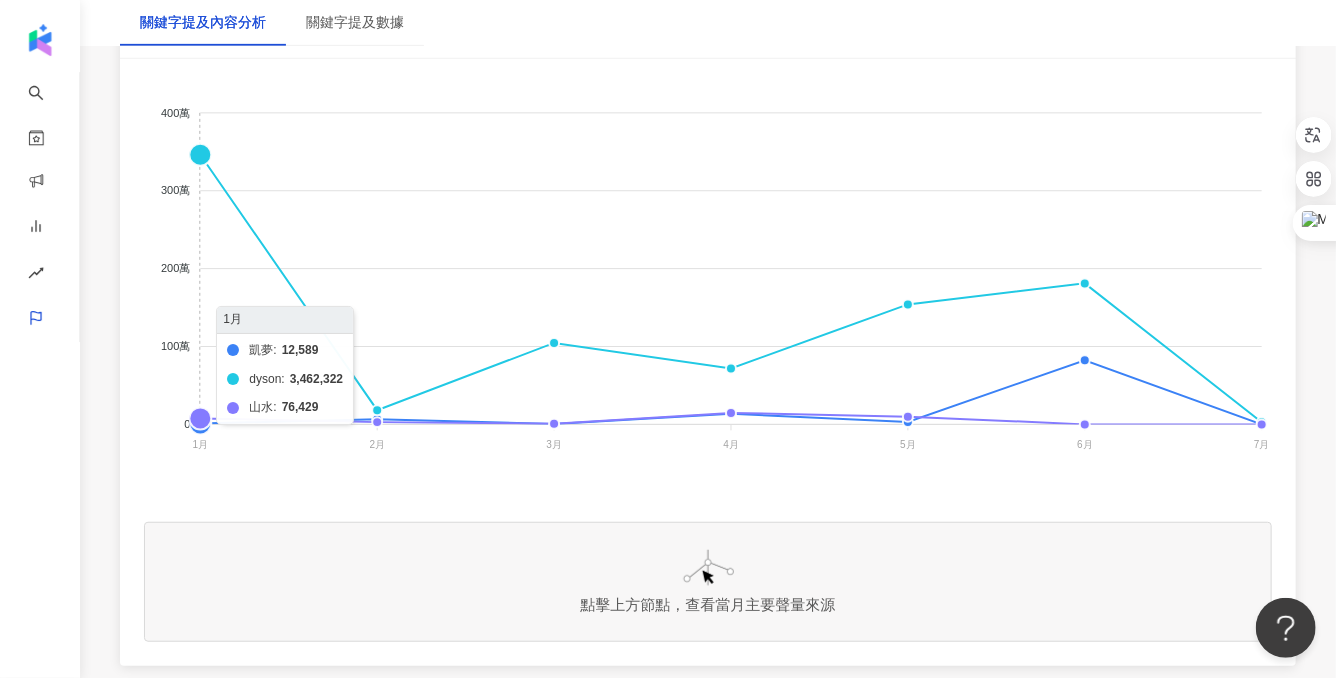 click on "凱夢 dyson 山水" 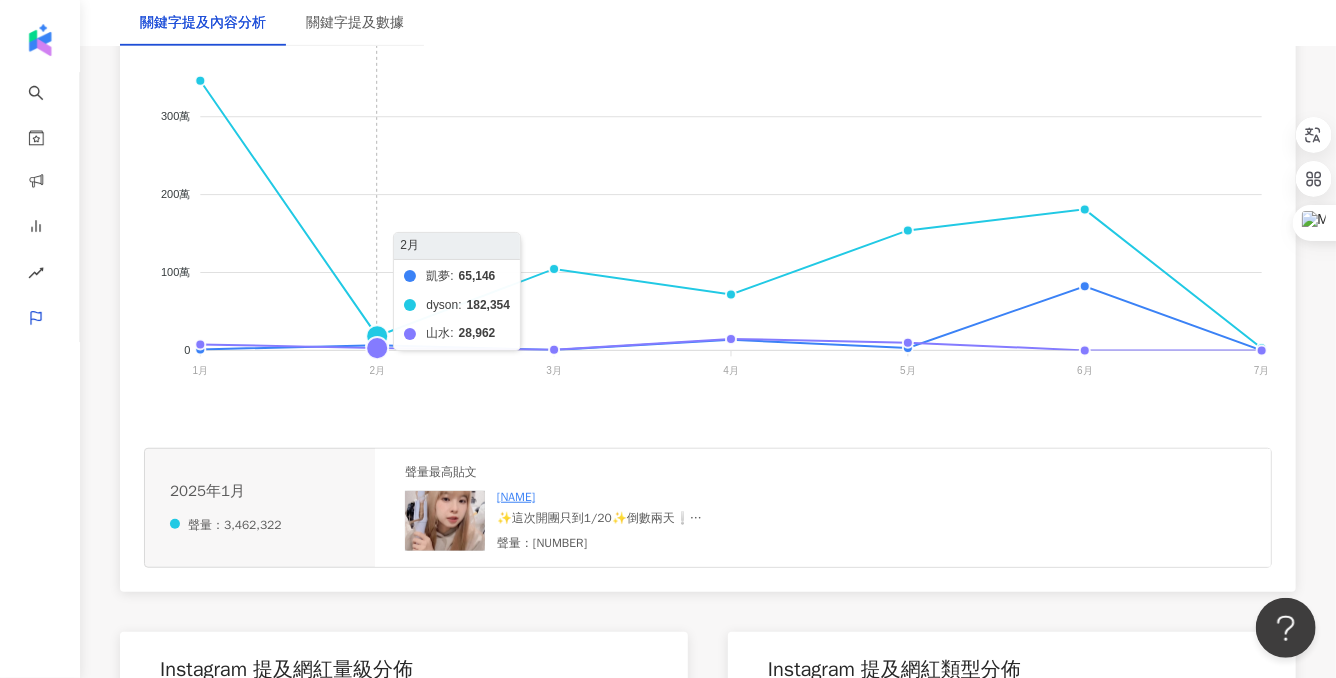 scroll, scrollTop: 515, scrollLeft: 0, axis: vertical 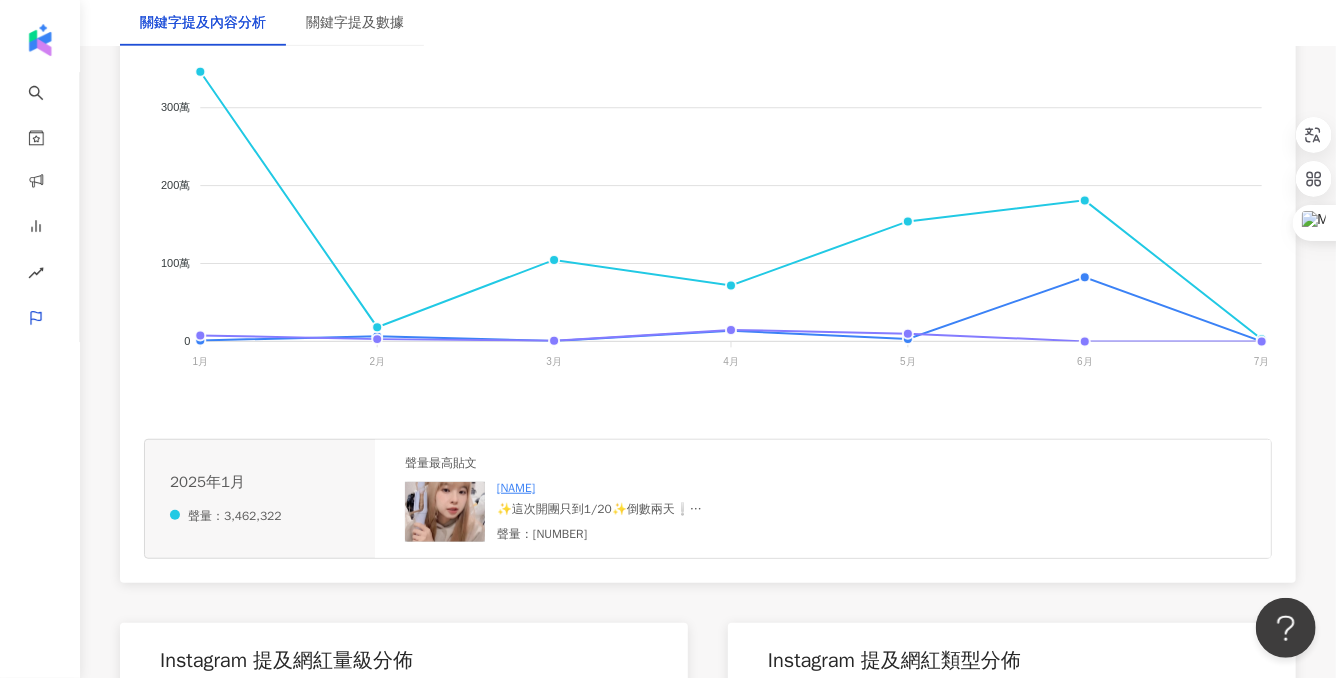 click on "✨這次開團只到1/20✨倒數兩天❕
自己已經用一年超級喜歡的《負離子自動捲髮器》32mm
和《負離子水波紋蛋捲夾》
還沒開團前就推坑超多朋友入手了👍🏻👍🏻
這次終於等到官方開團
真的是最優惠的價格
比我自己當初買還更便宜～～
精選動態可以看更多實際使用💖💖
連結在精選動態也可直接點
不然就留言要連結🔗
我傳給你～～
#山水 #沐尼黑 #自動捲髮器 #負離子 #水波紋蛋捲夾 #離子夾 #開團" at bounding box center (647, 509) 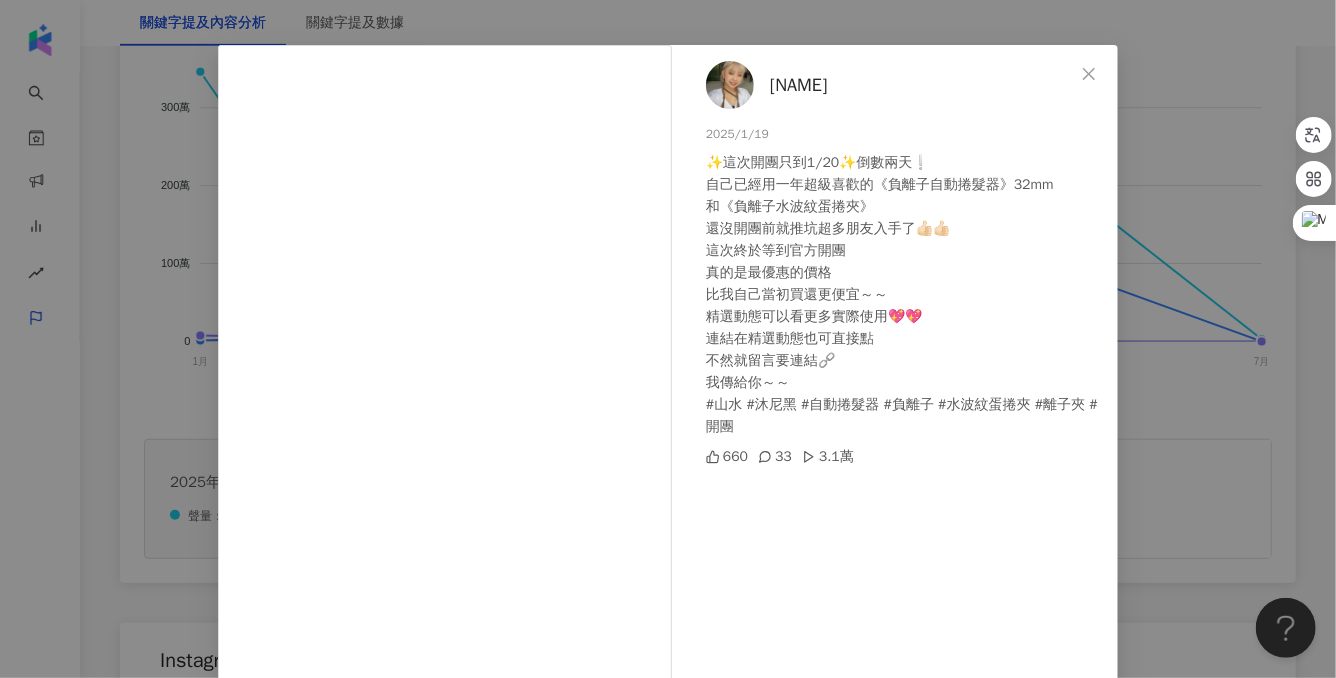 scroll, scrollTop: 62, scrollLeft: 0, axis: vertical 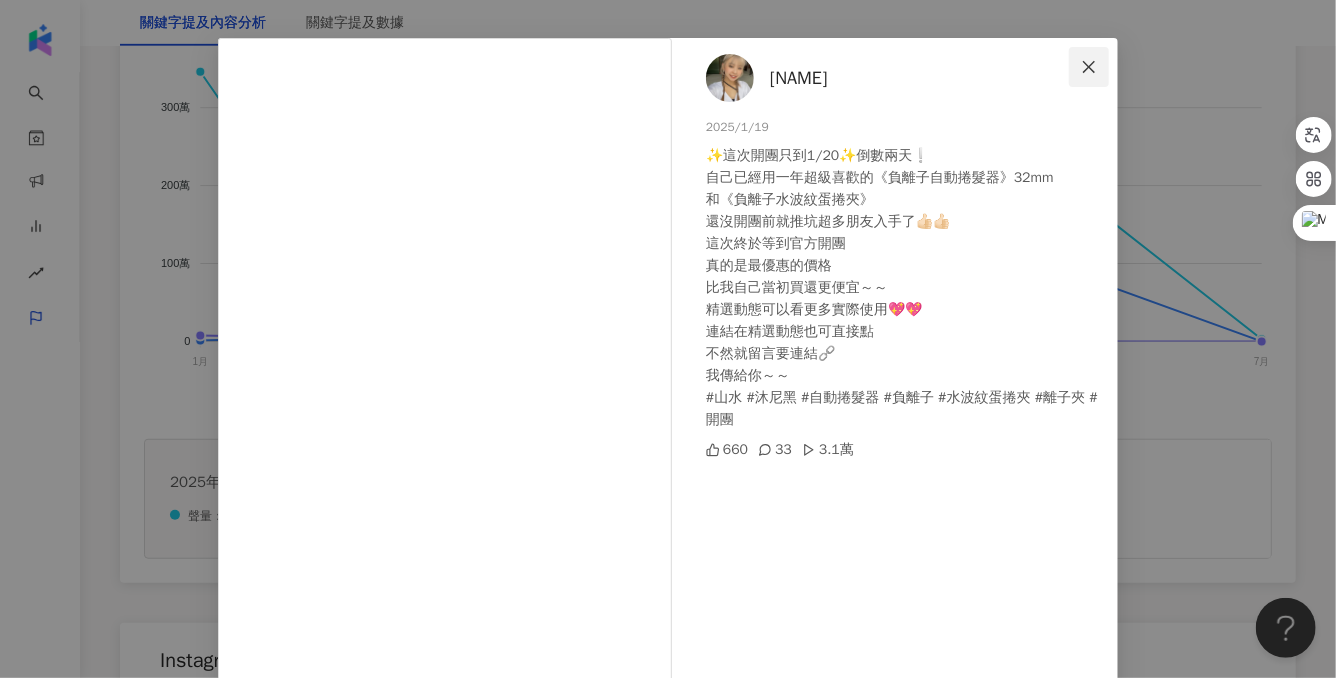 click at bounding box center (1089, 67) 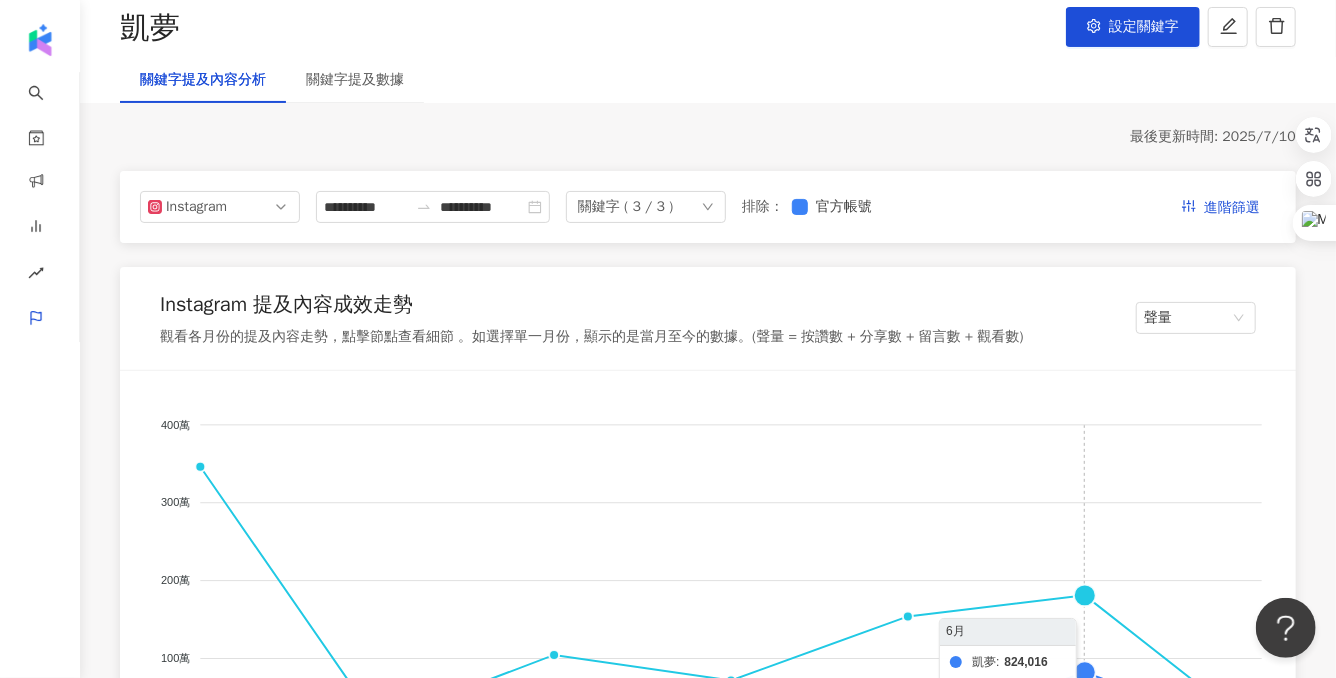 scroll, scrollTop: 87, scrollLeft: 0, axis: vertical 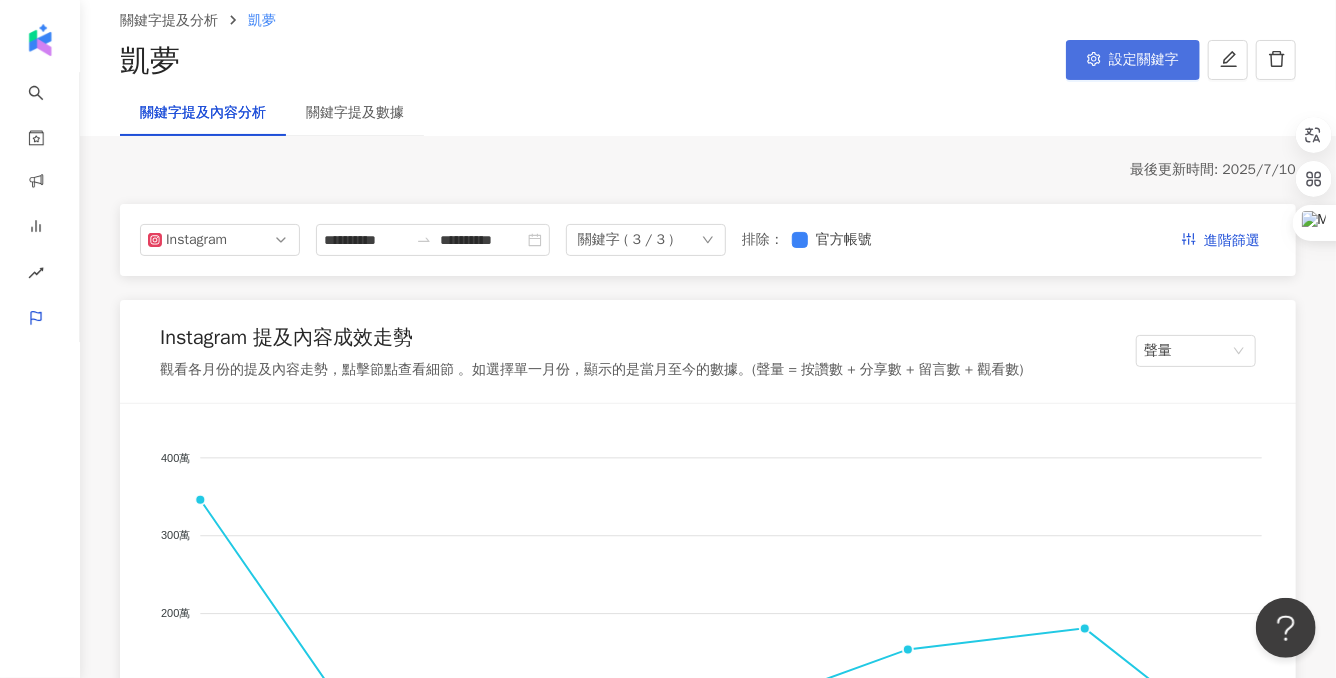 click on "設定關鍵字" at bounding box center (1144, 60) 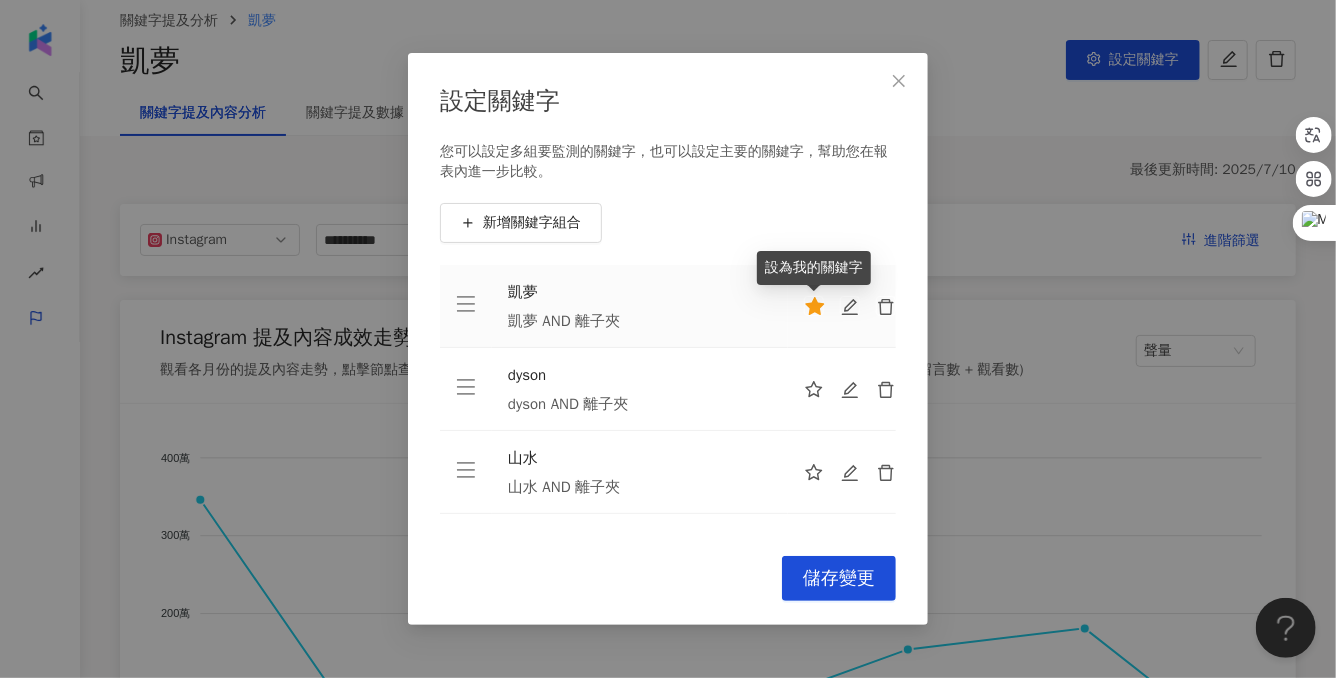 click 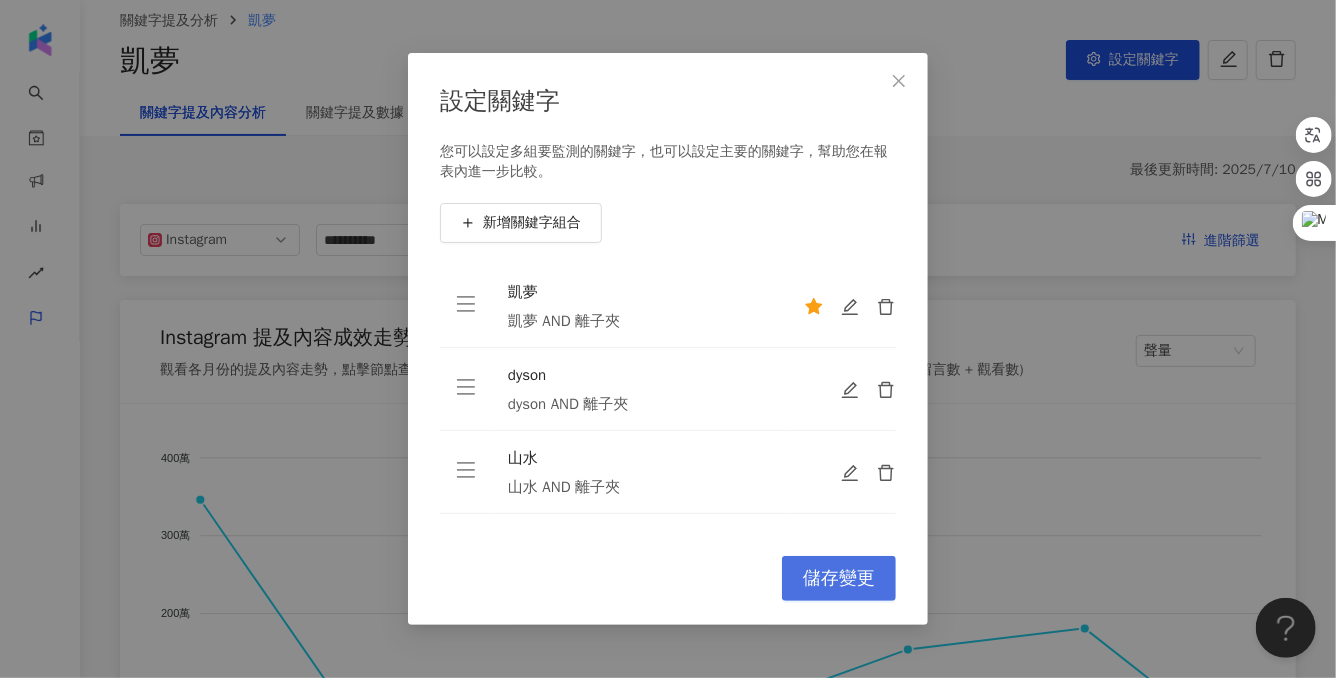 click on "儲存變更" at bounding box center [839, 579] 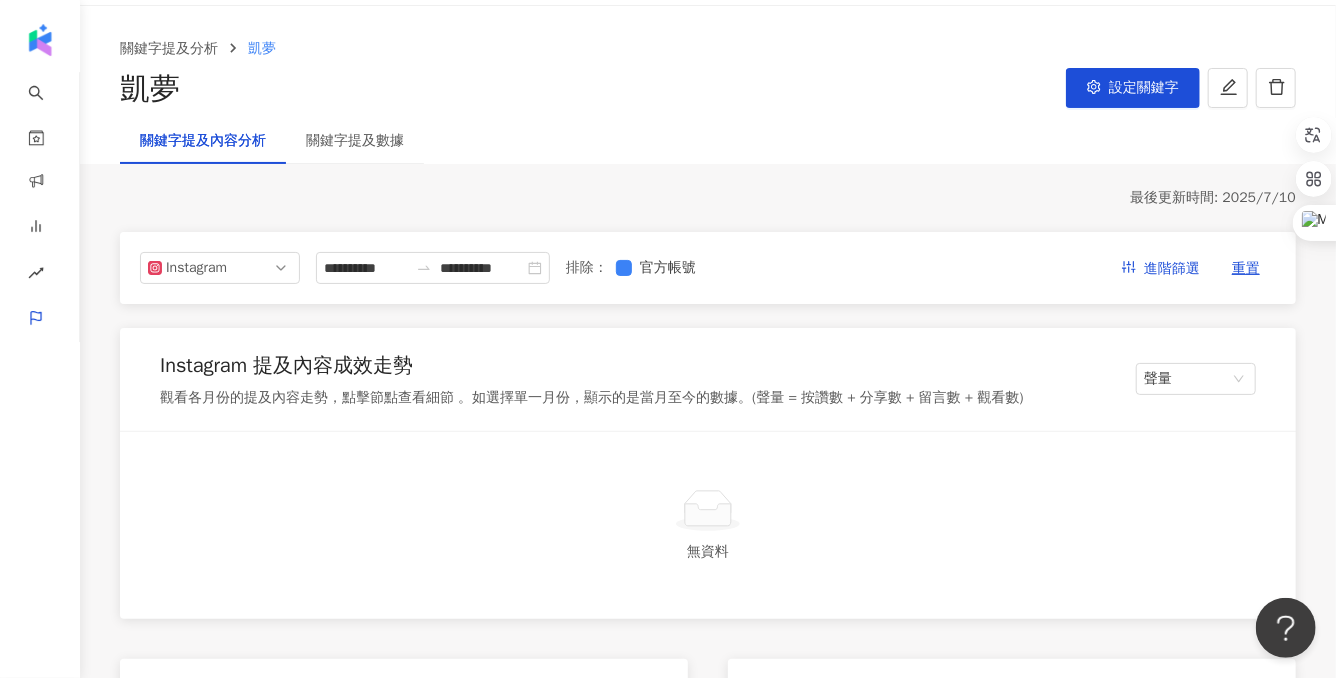 scroll, scrollTop: 0, scrollLeft: 0, axis: both 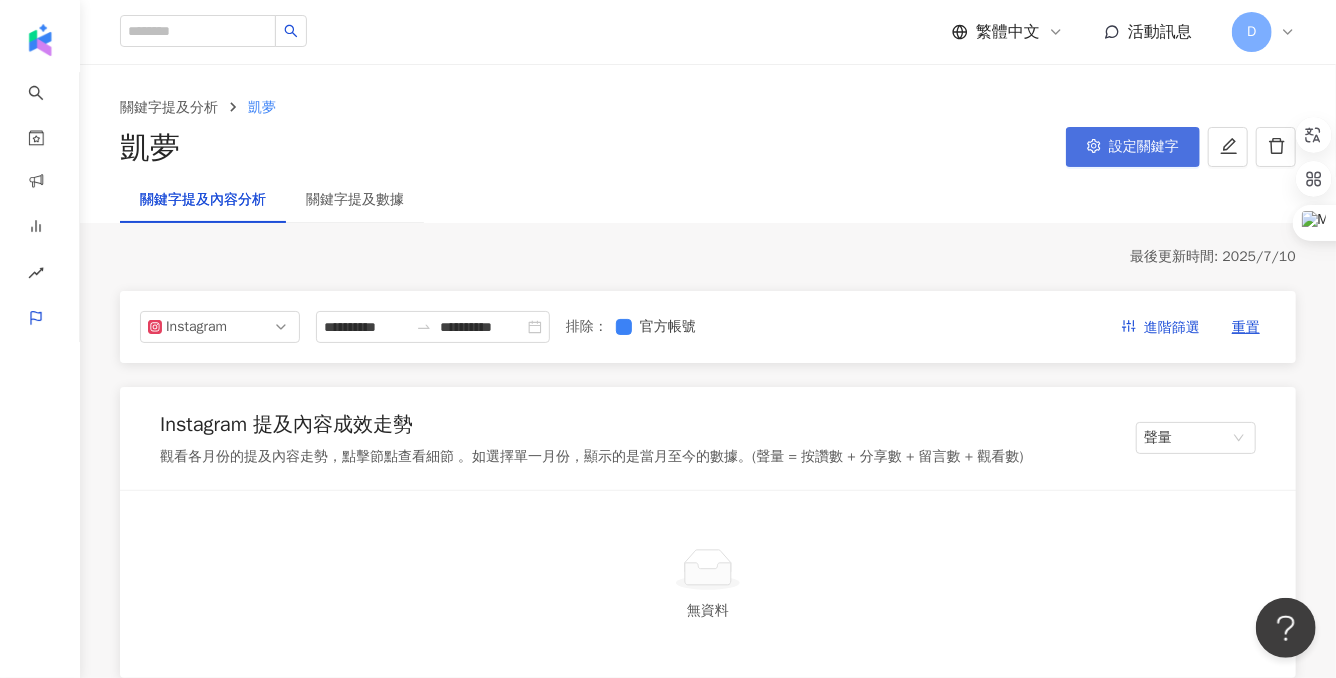 click 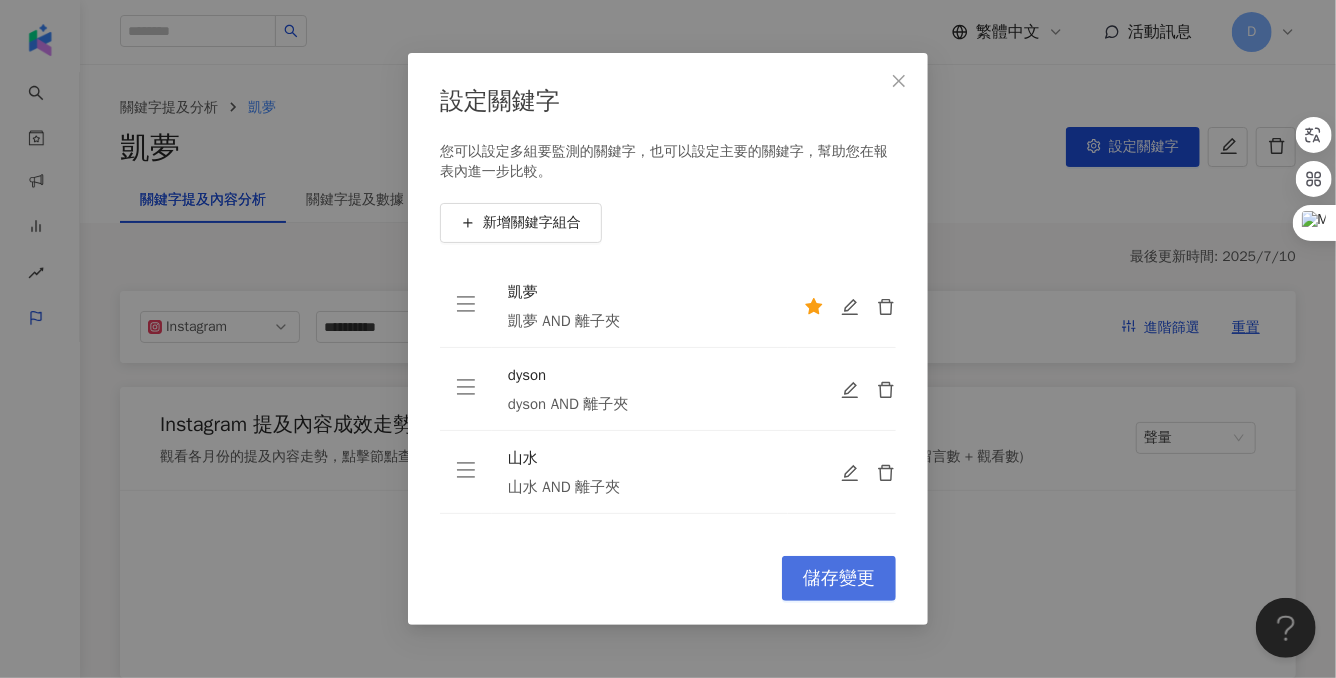 click on "儲存變更" at bounding box center (839, 579) 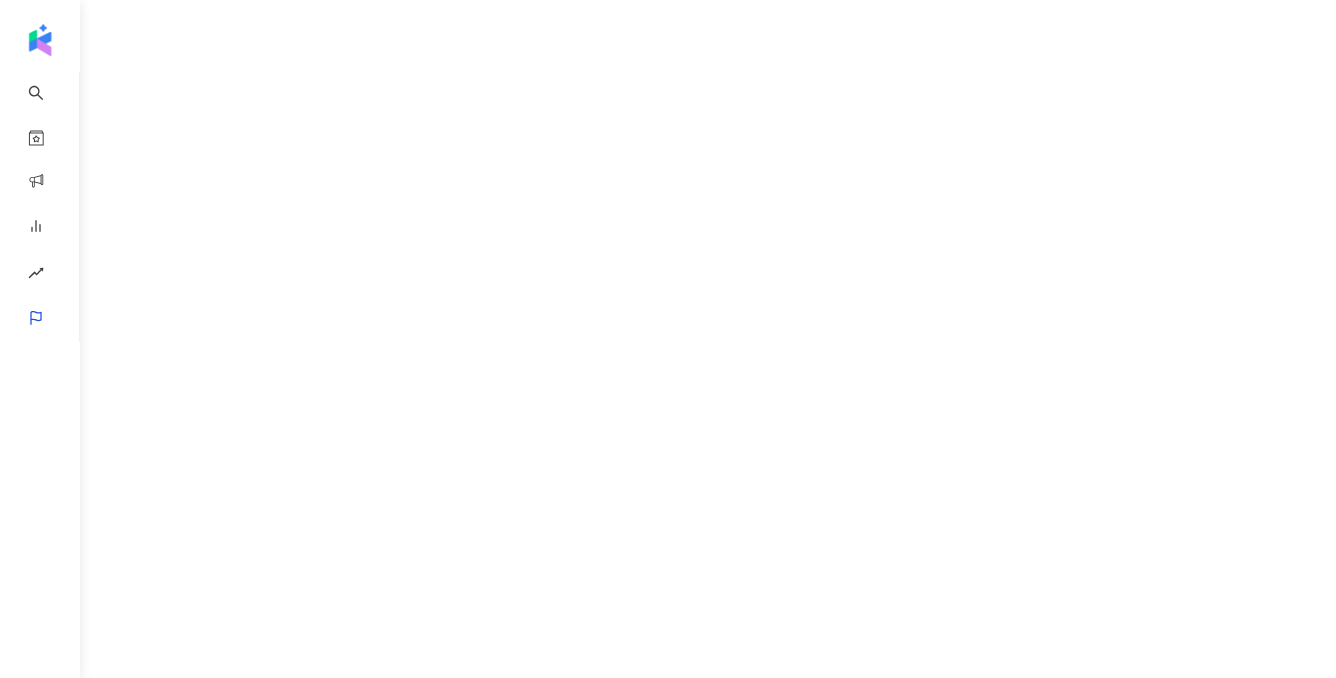 scroll, scrollTop: 0, scrollLeft: 0, axis: both 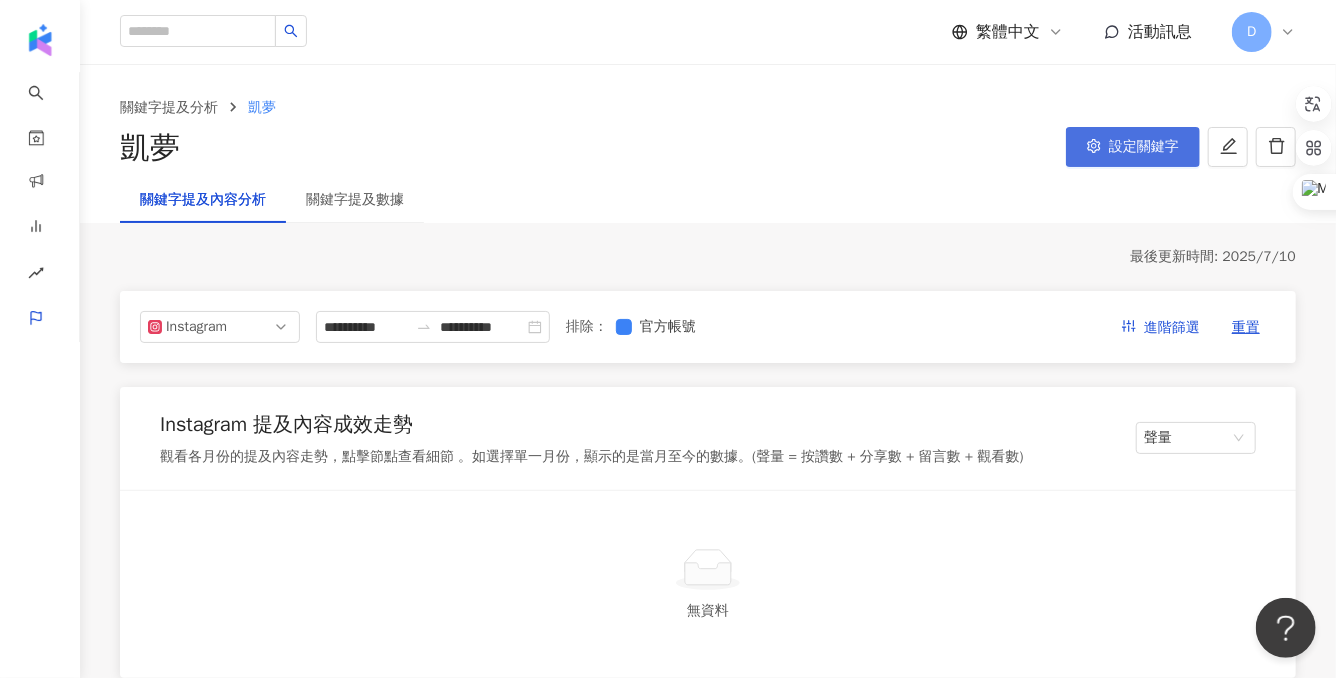 click on "設定關鍵字" at bounding box center (1144, 147) 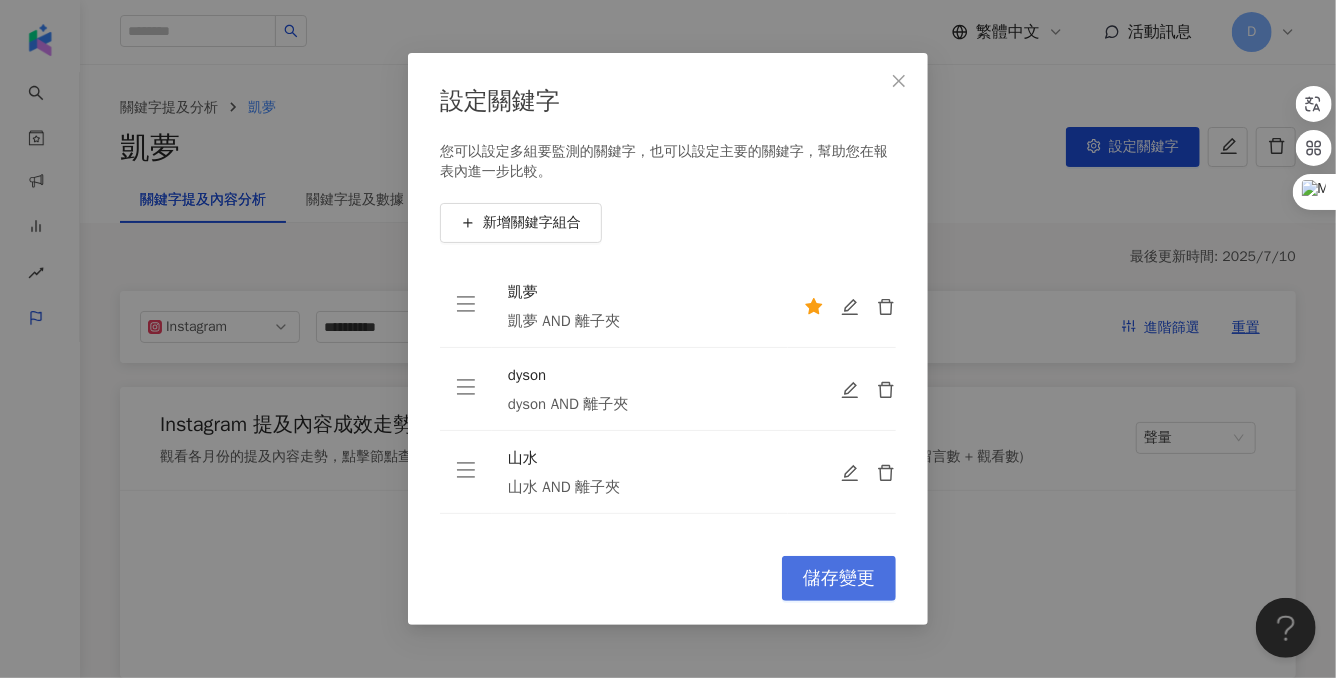click on "儲存變更" at bounding box center [839, 579] 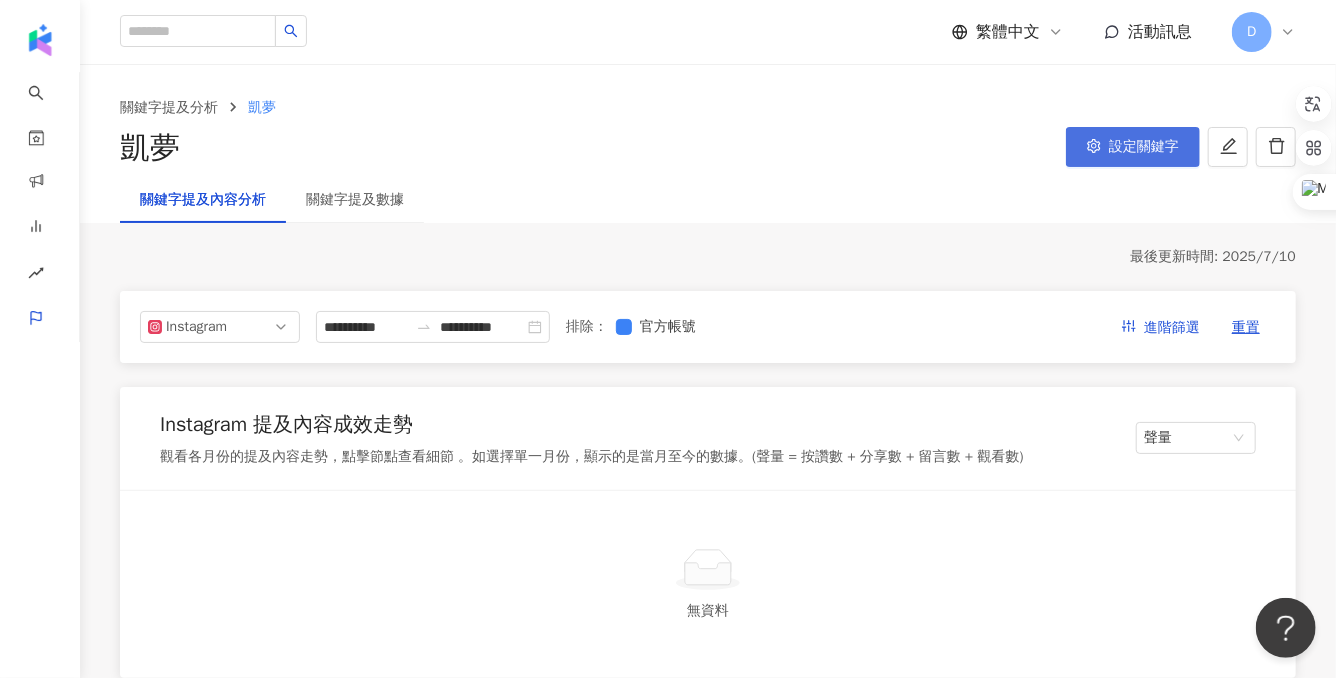 click 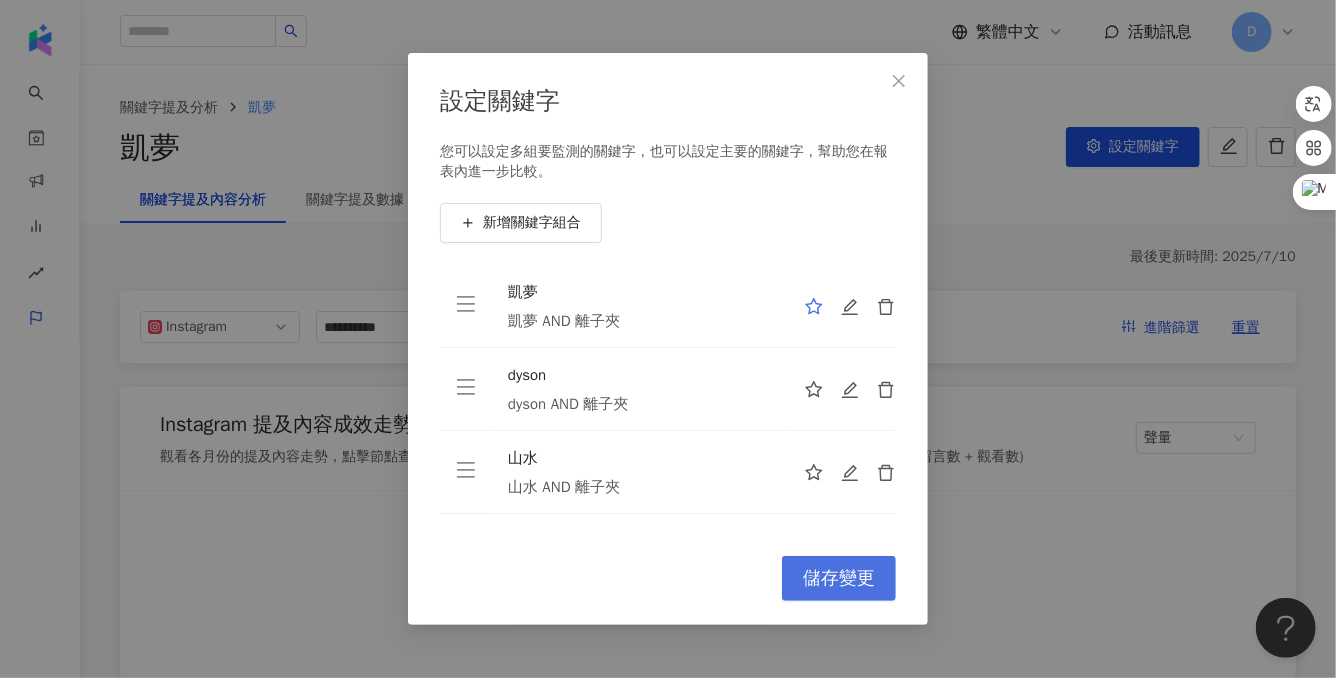 click on "儲存變更" at bounding box center (839, 579) 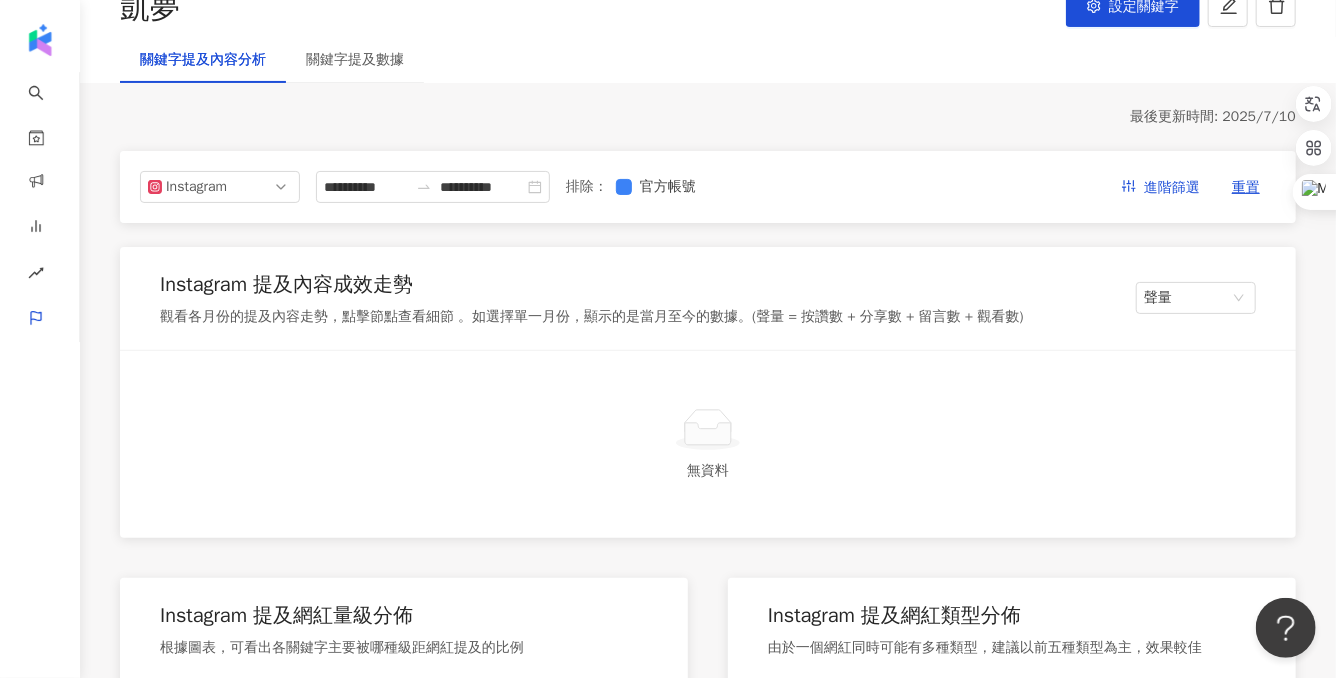 scroll, scrollTop: 161, scrollLeft: 0, axis: vertical 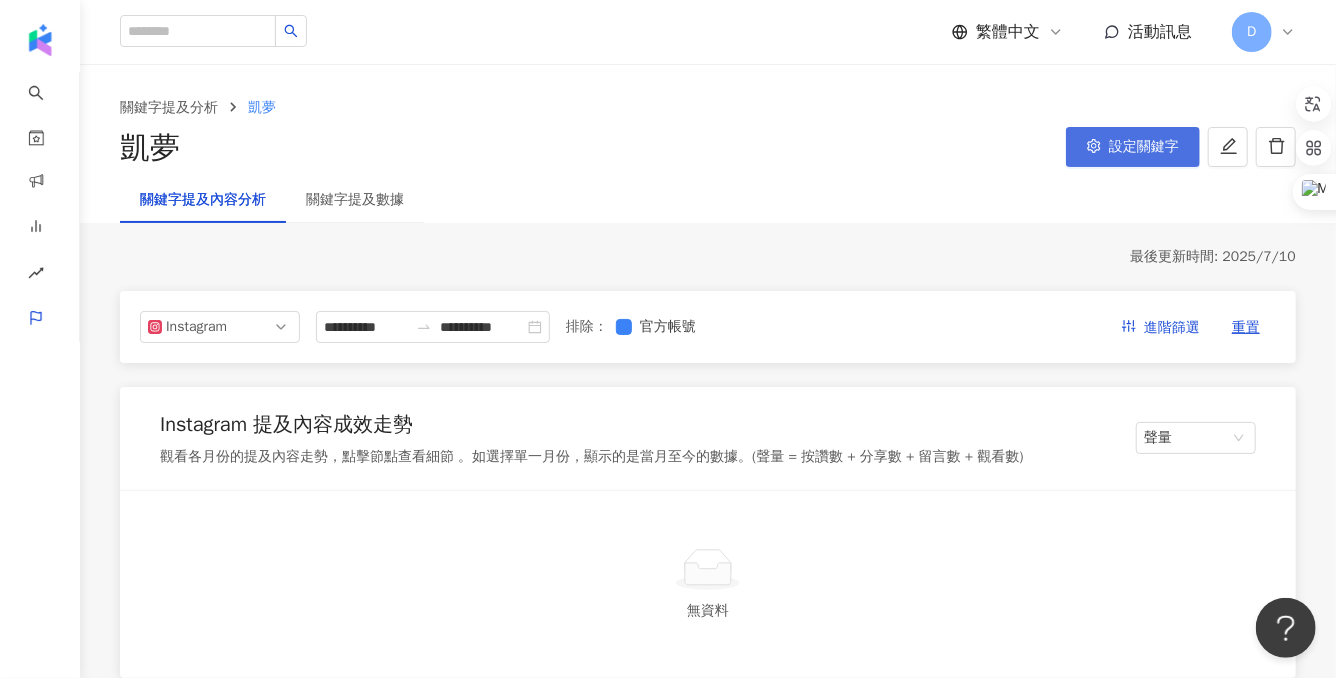 click on "設定關鍵字" at bounding box center [1133, 147] 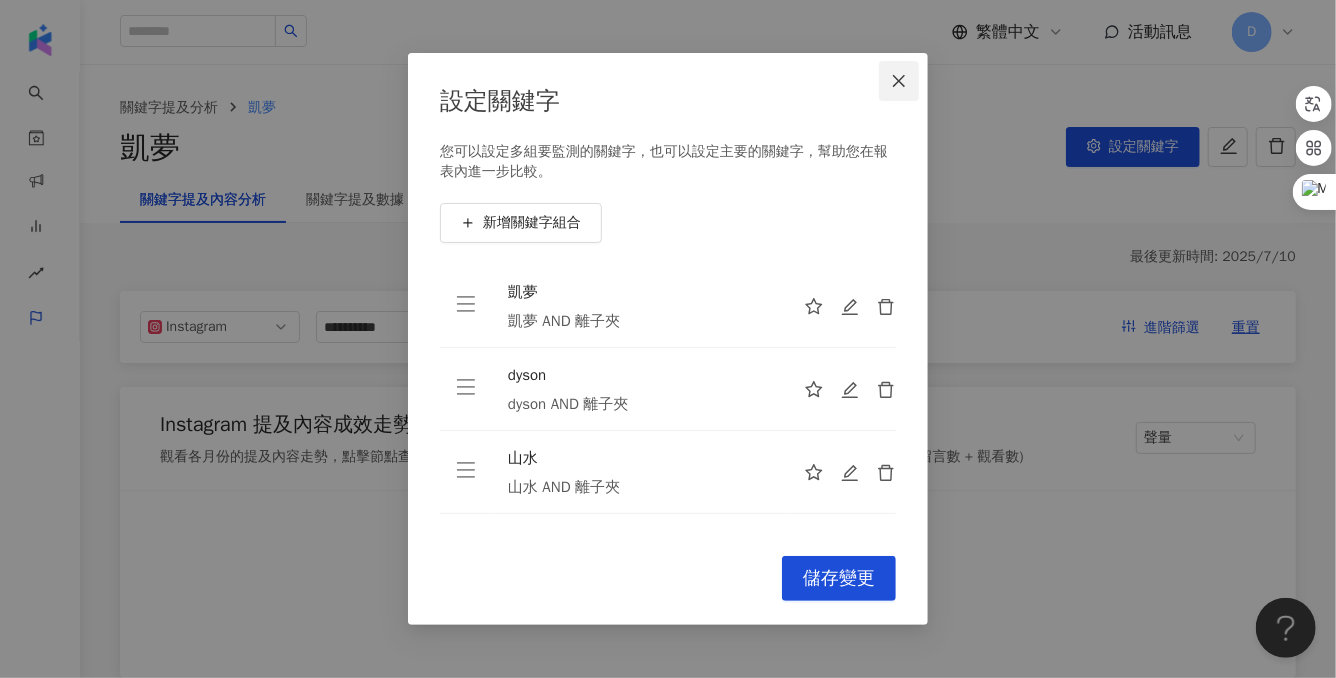 click at bounding box center [899, 81] 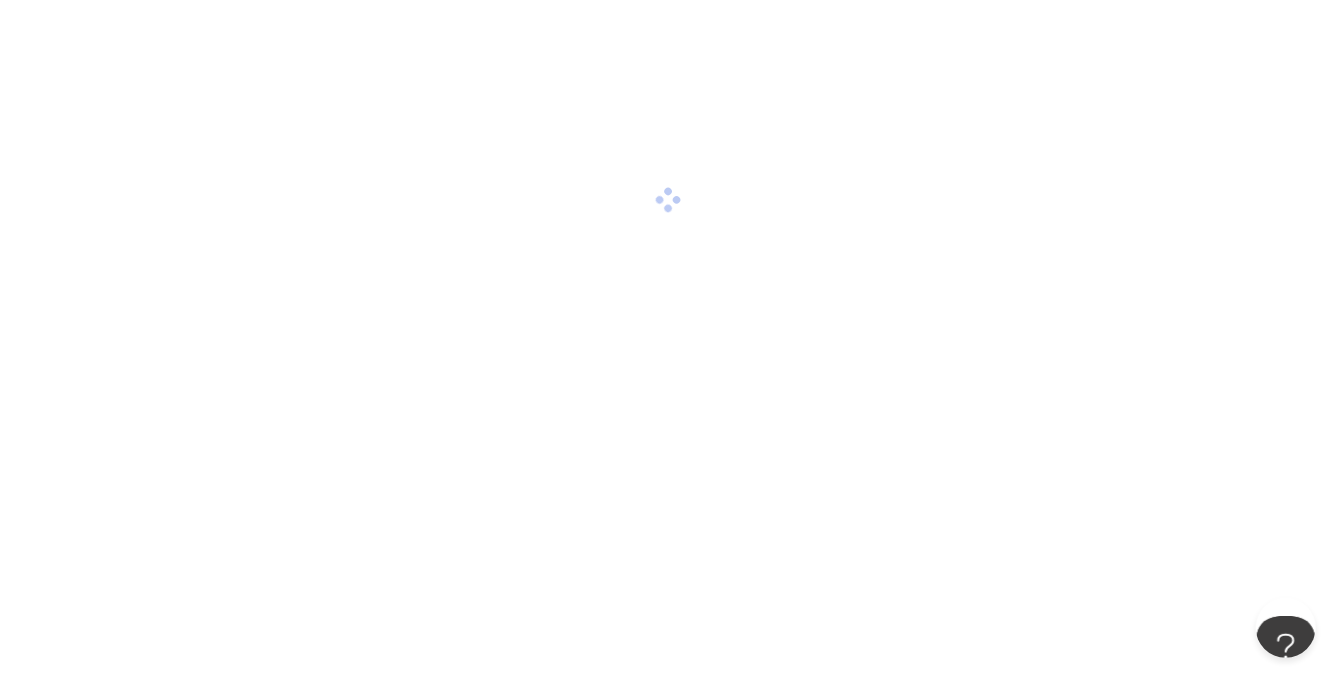 scroll, scrollTop: 0, scrollLeft: 0, axis: both 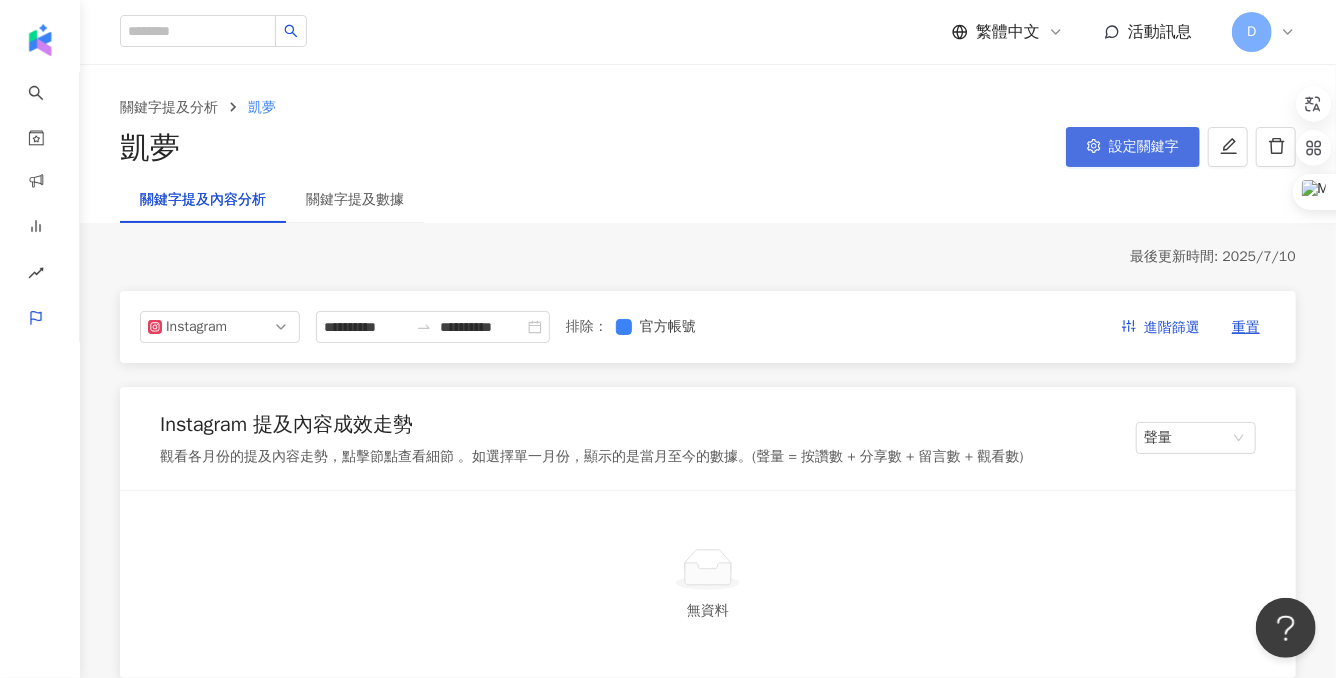 click 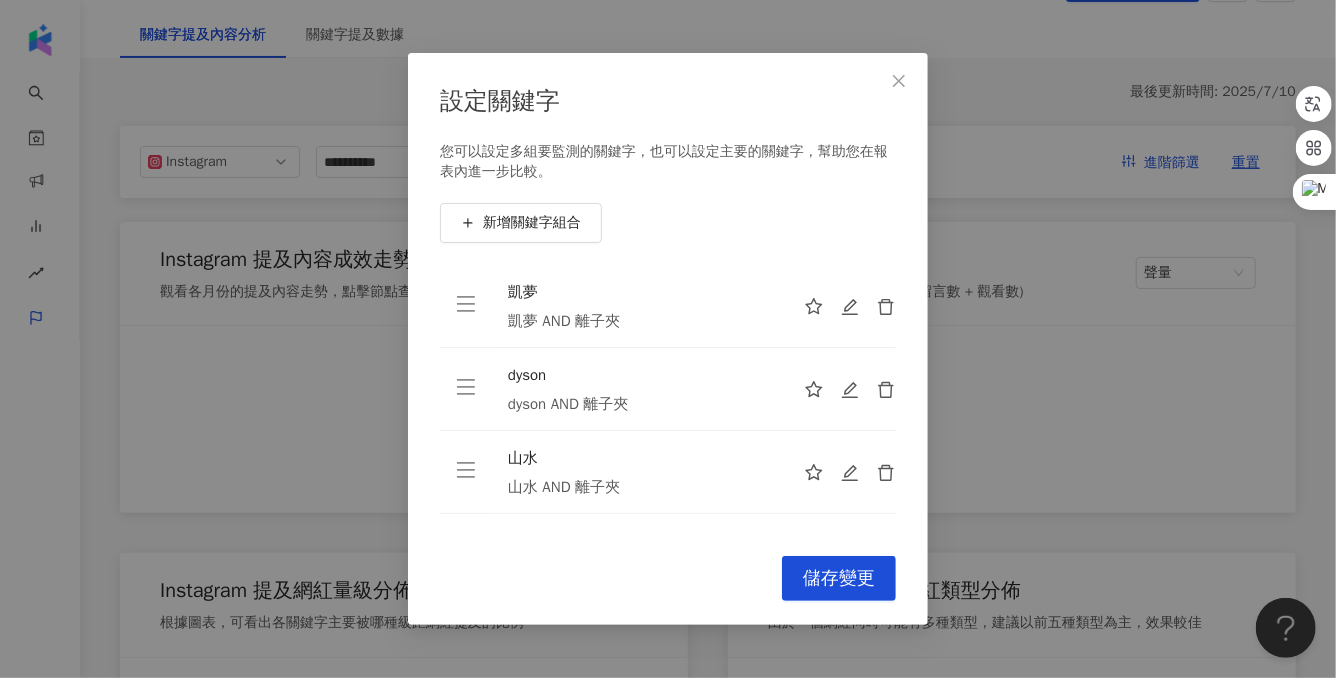 scroll, scrollTop: 164, scrollLeft: 0, axis: vertical 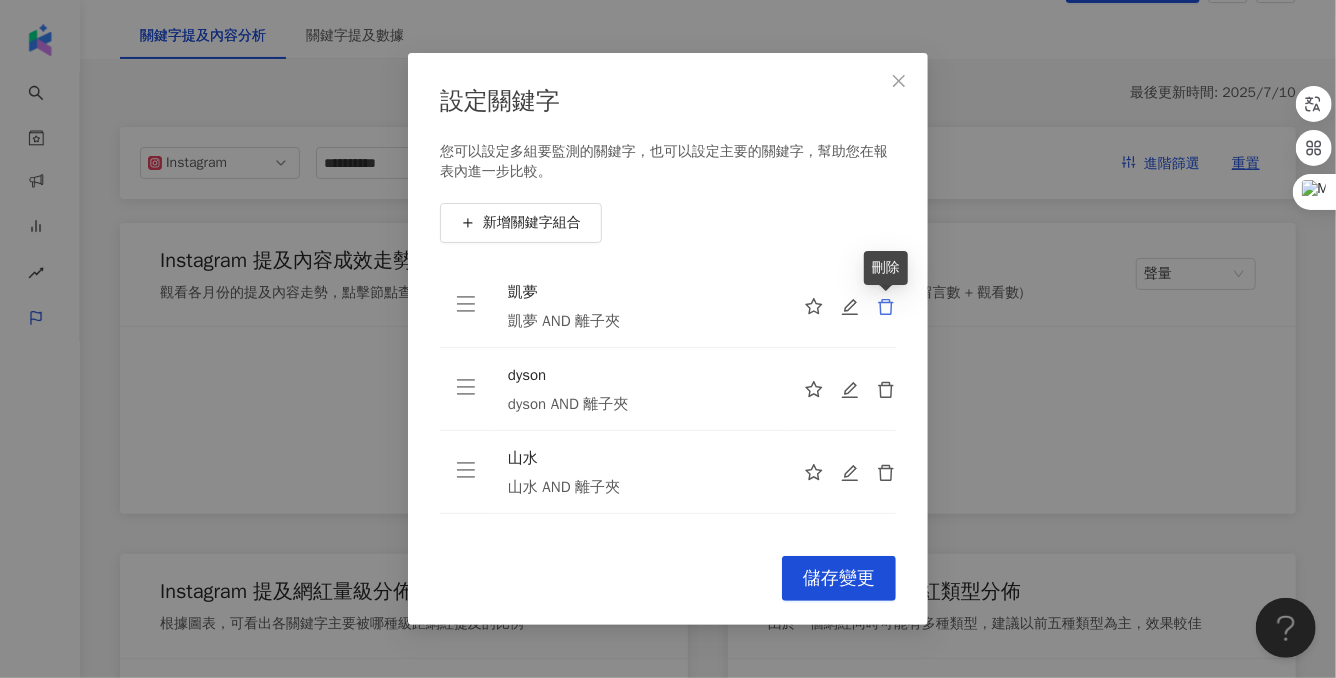 click 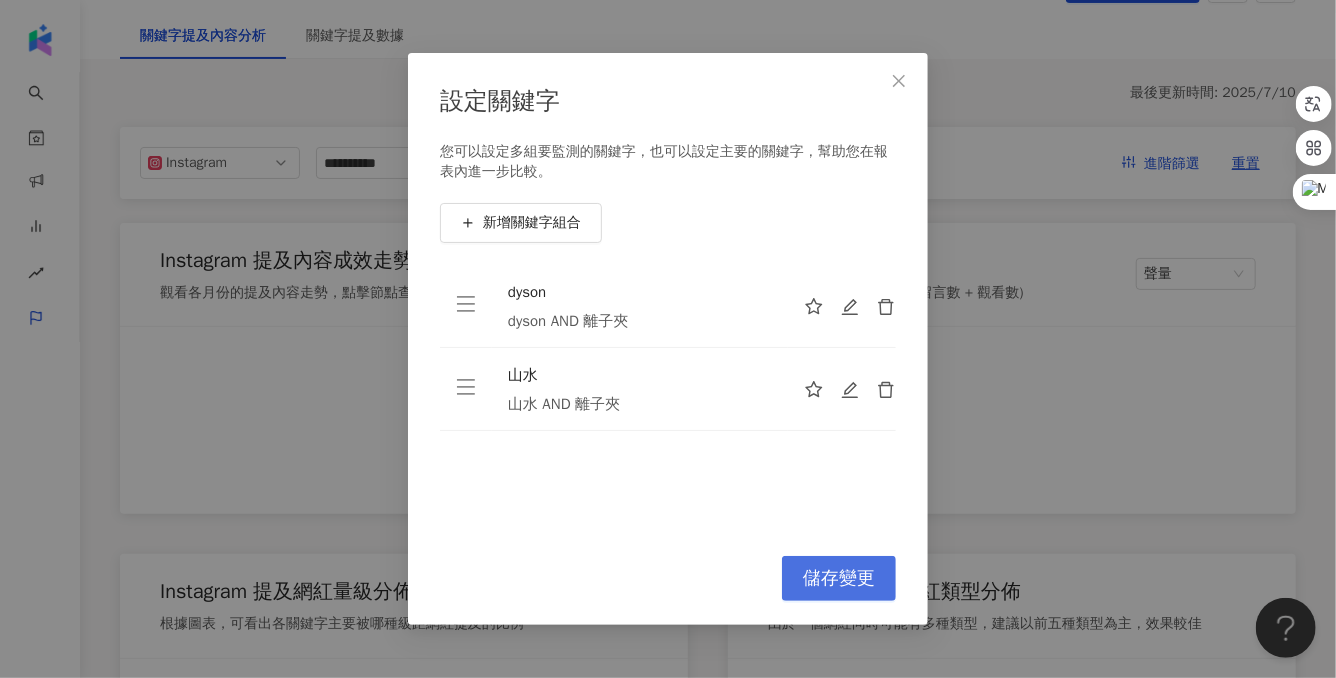 click on "儲存變更" at bounding box center [839, 578] 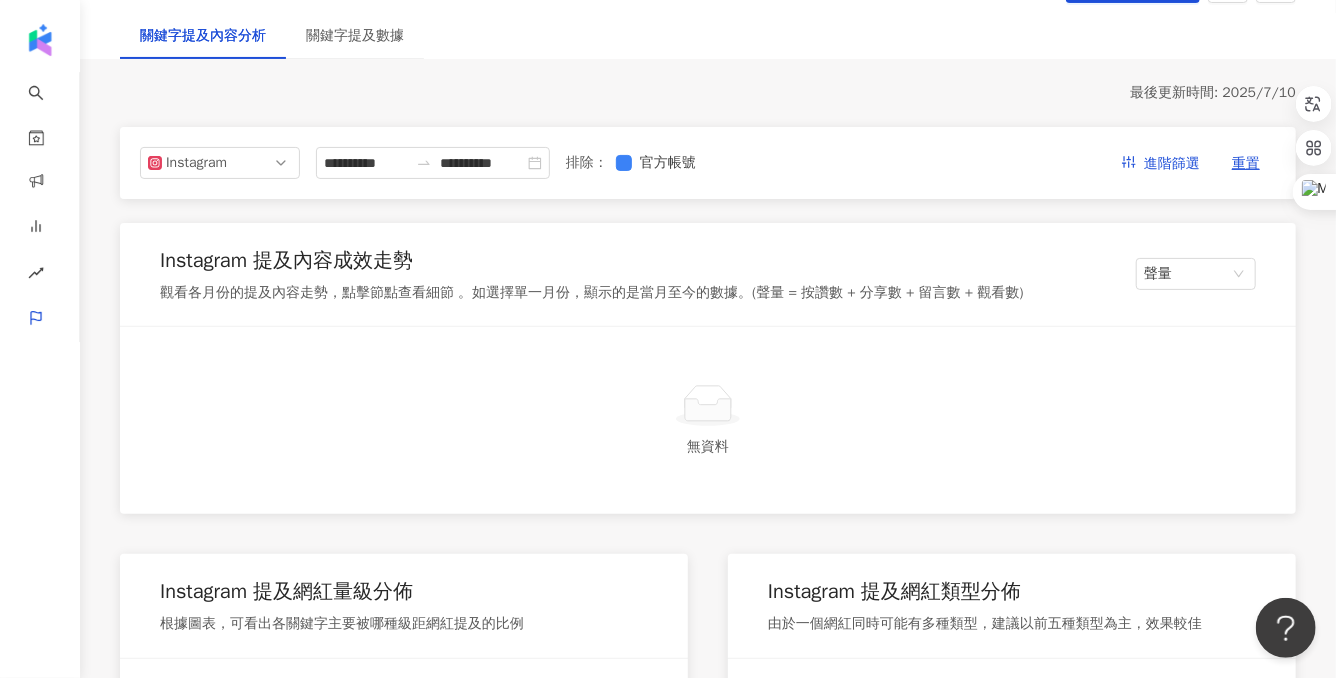 scroll, scrollTop: 0, scrollLeft: 0, axis: both 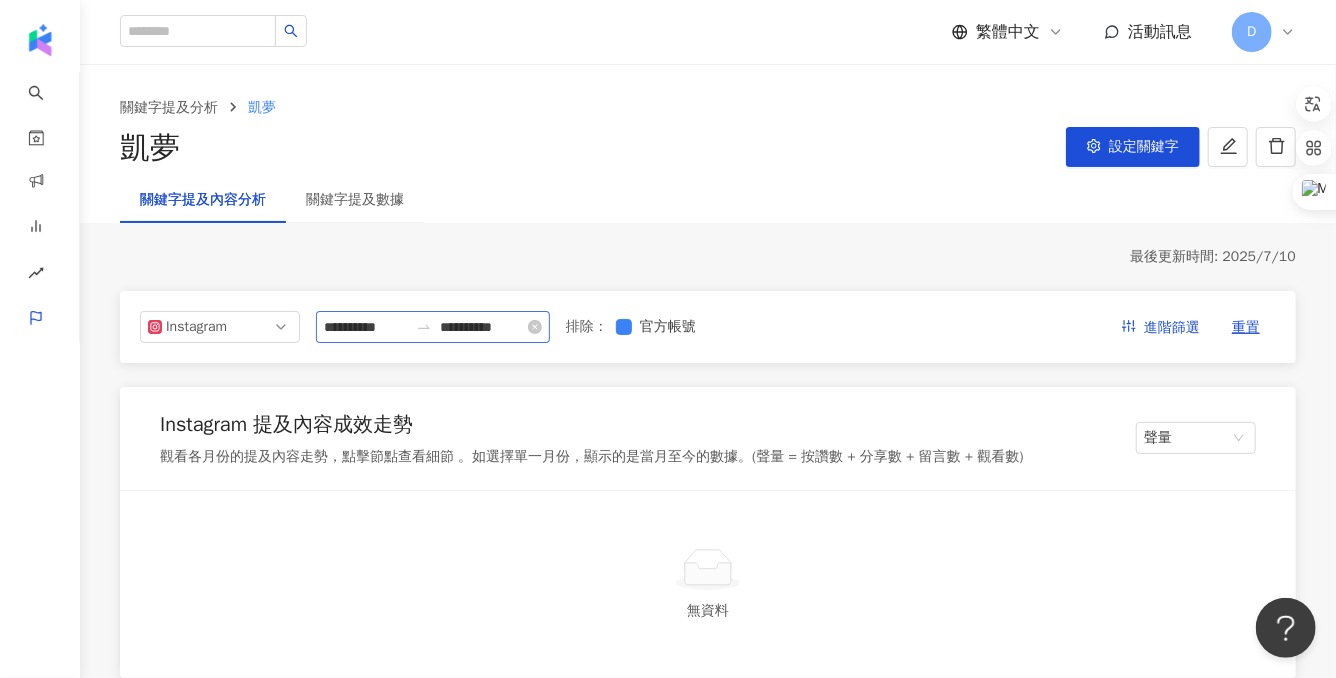 click on "**********" at bounding box center (433, 327) 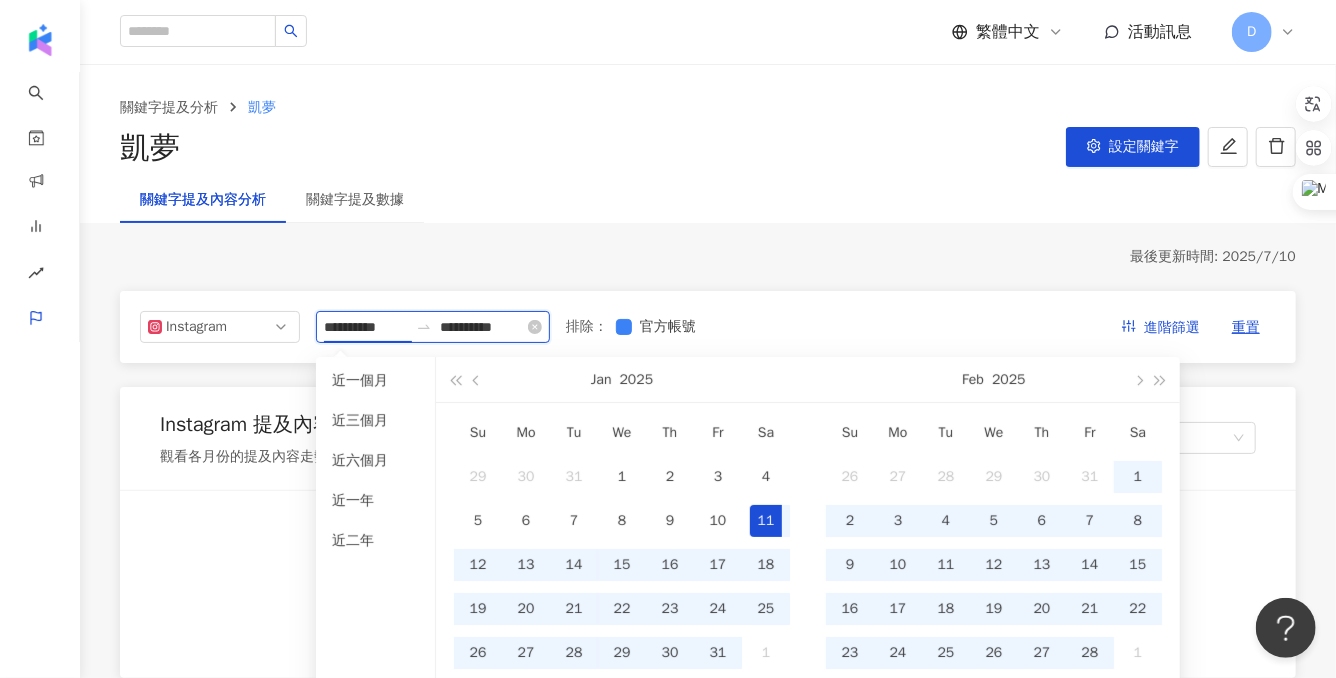 click on "**********" at bounding box center (433, 327) 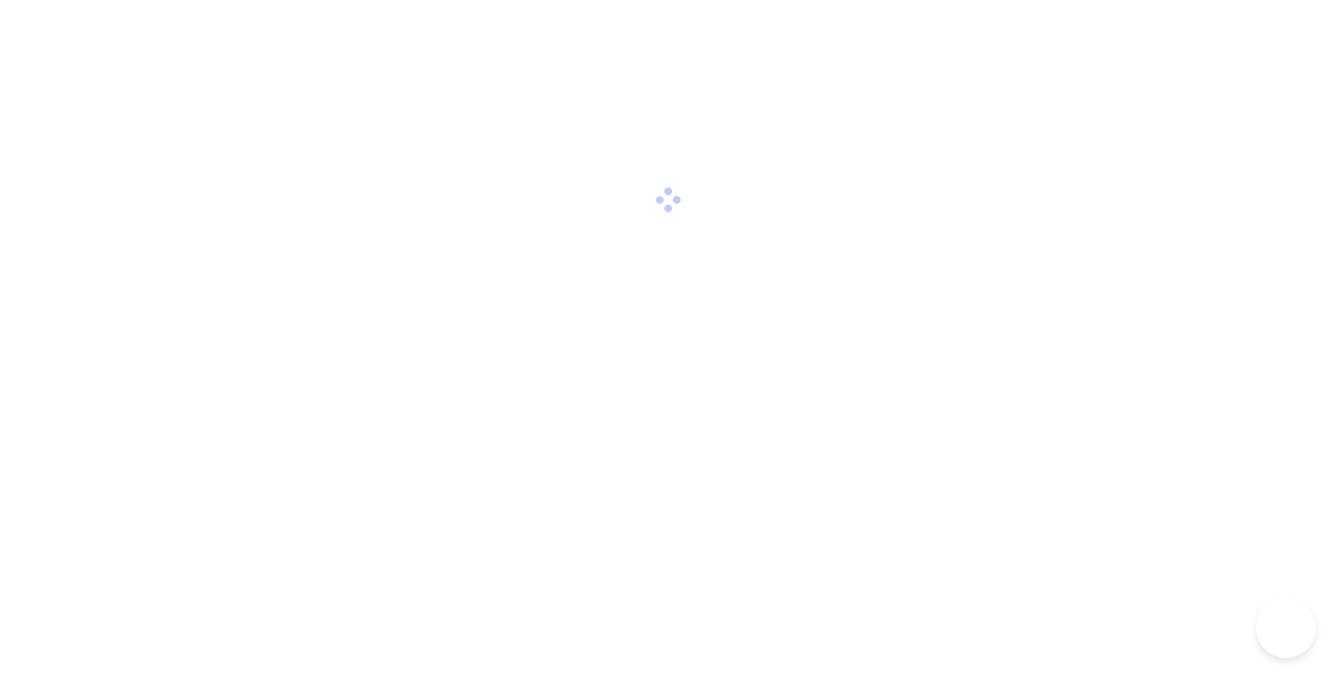 scroll, scrollTop: 0, scrollLeft: 0, axis: both 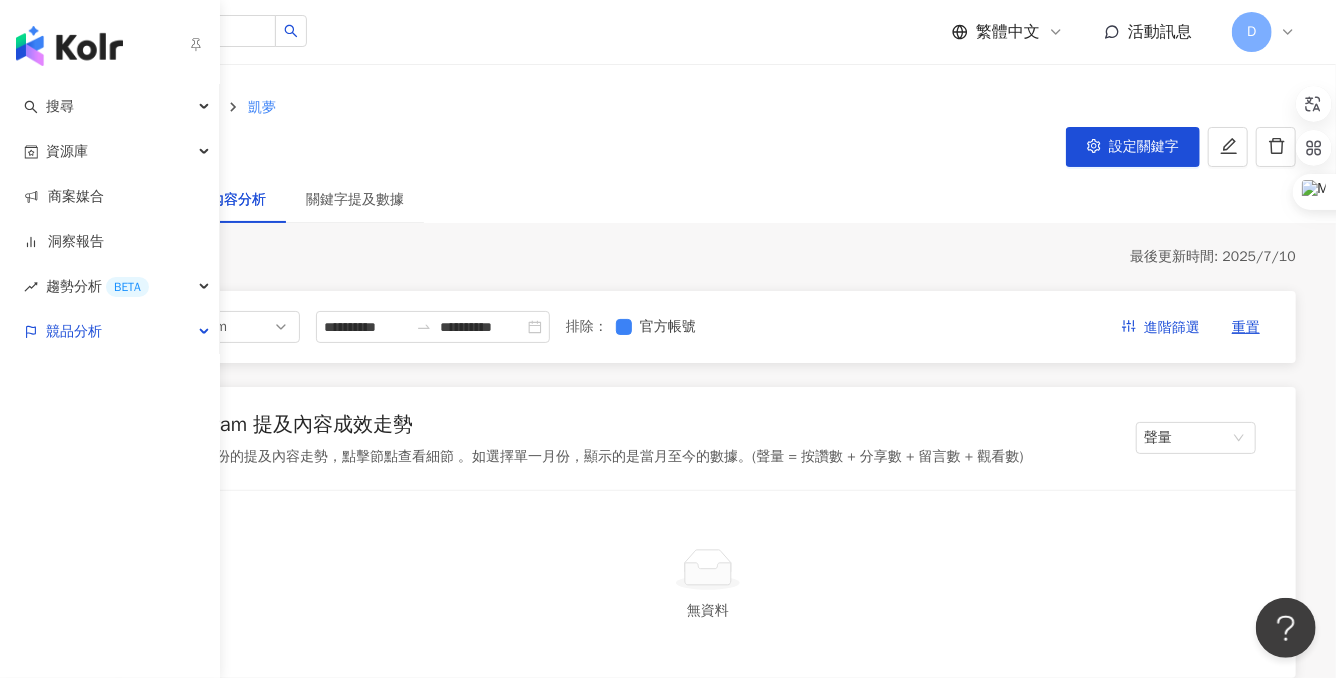 click at bounding box center (69, 46) 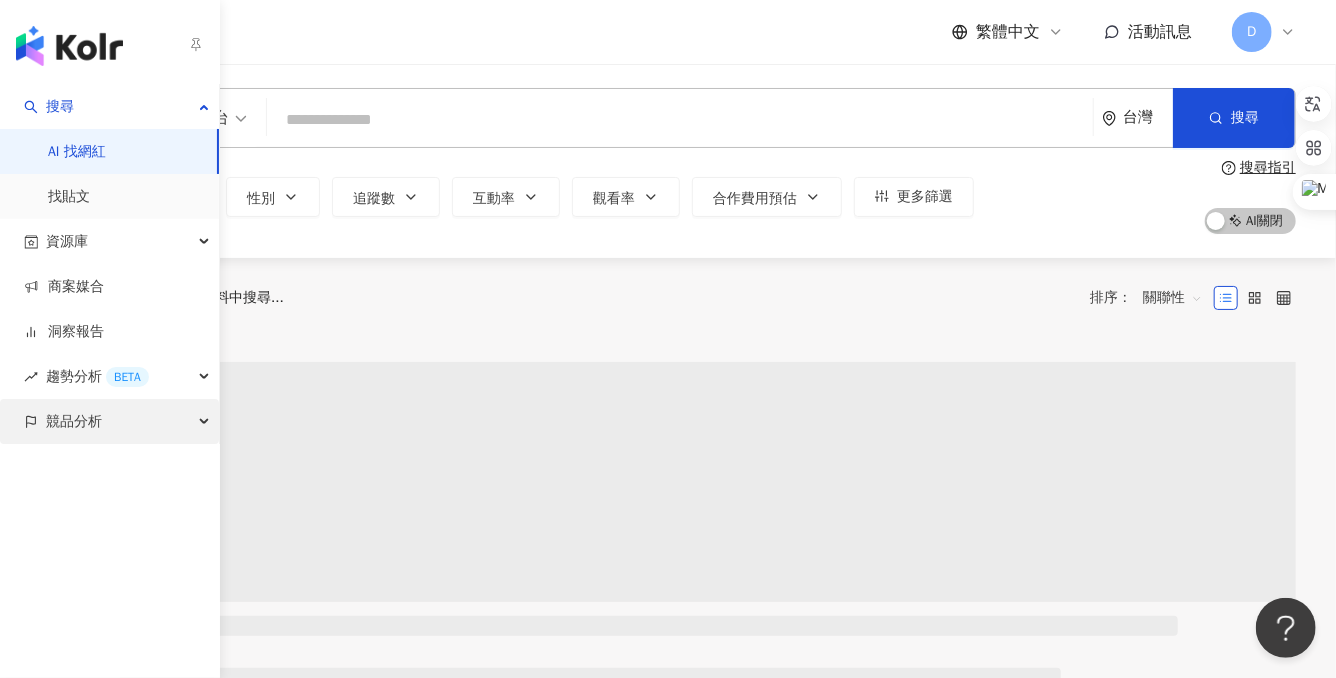 click on "競品分析" at bounding box center [74, 421] 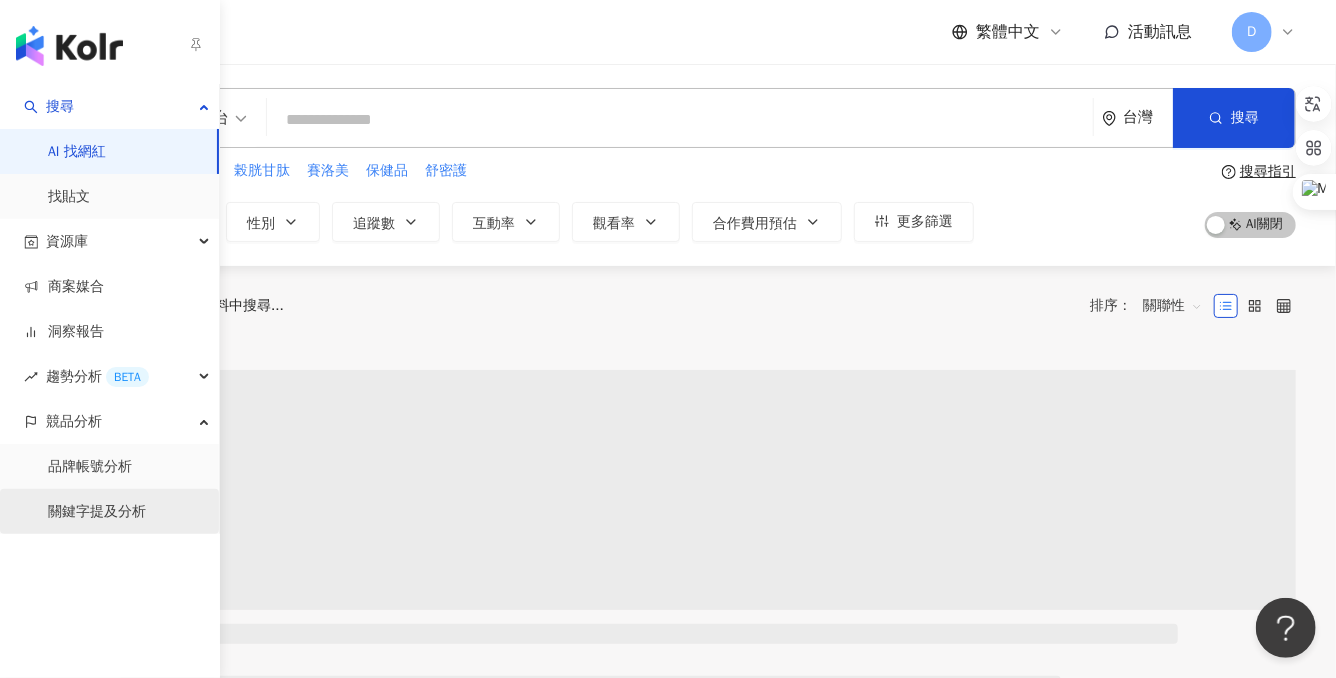 click on "關鍵字提及分析" at bounding box center (97, 512) 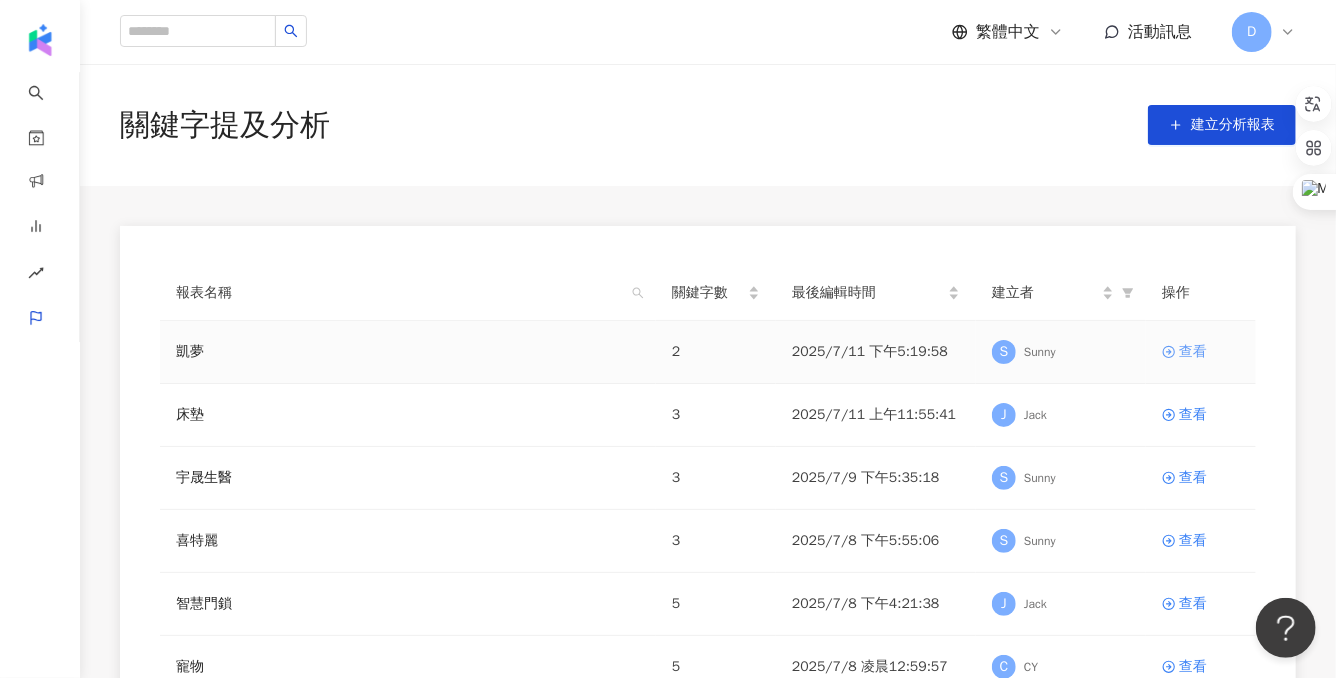 click on "查看" at bounding box center [1193, 352] 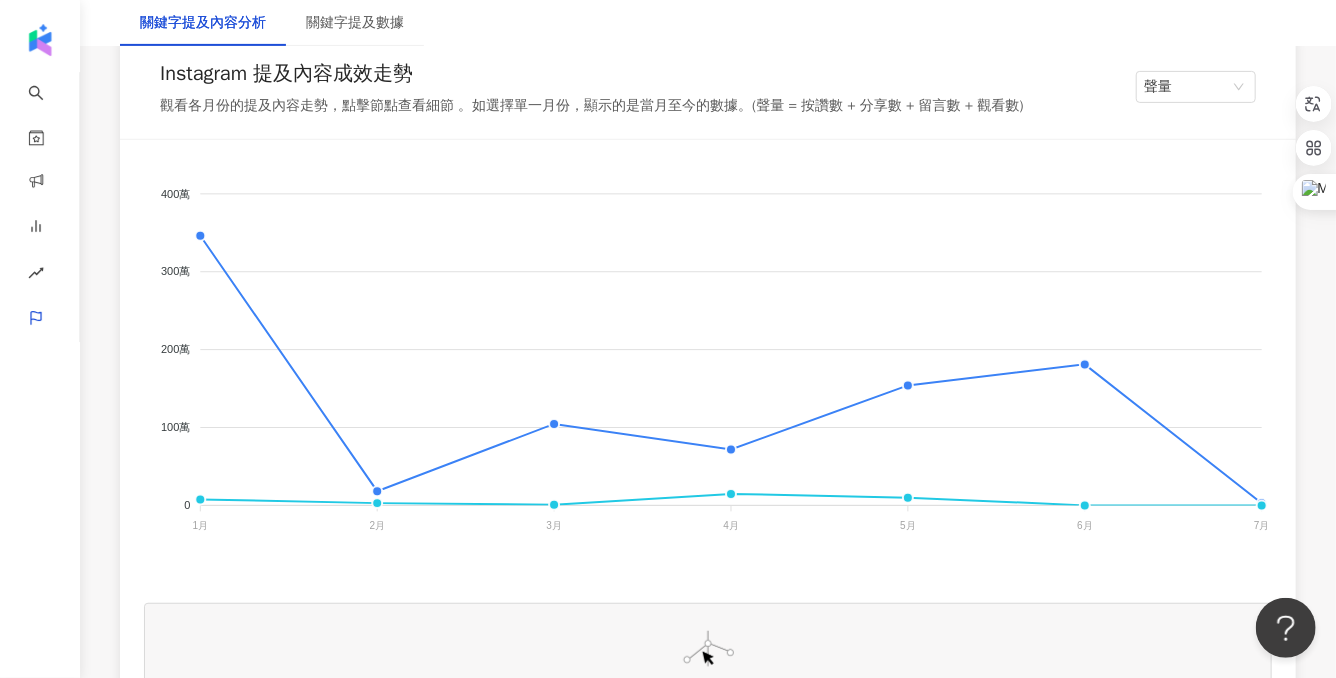scroll, scrollTop: 0, scrollLeft: 0, axis: both 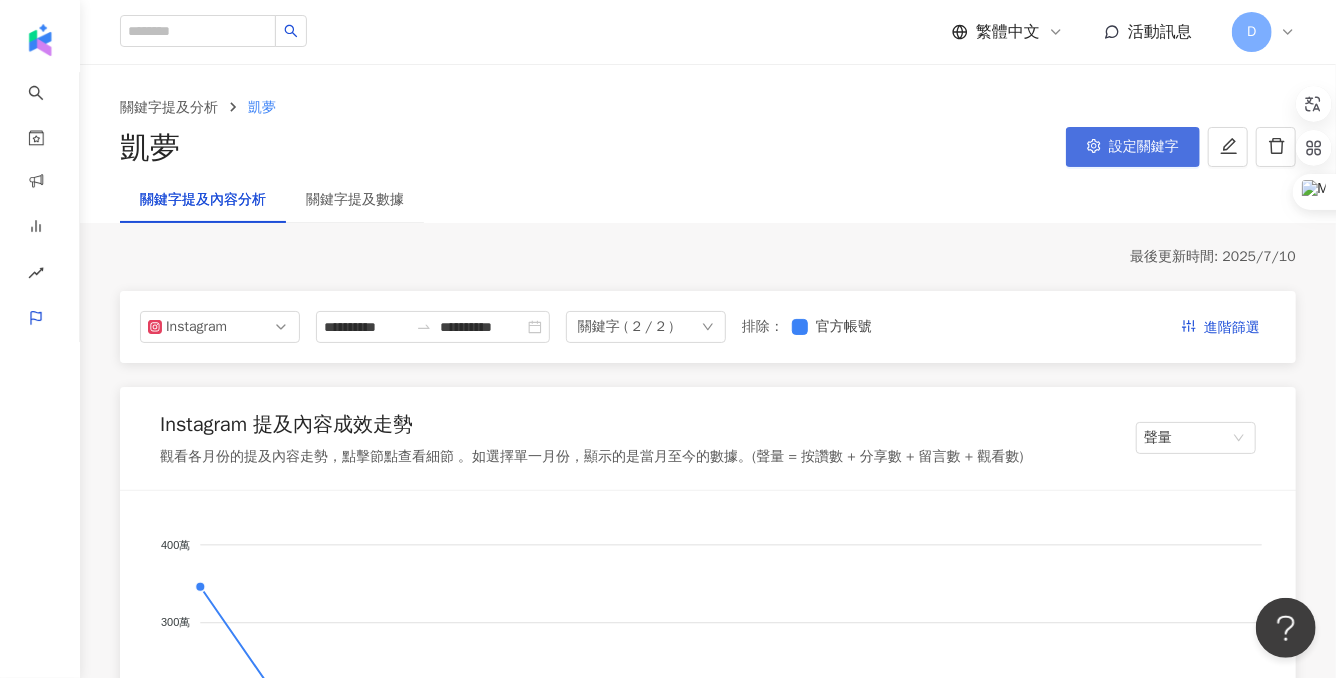 click on "設定關鍵字" at bounding box center [1144, 147] 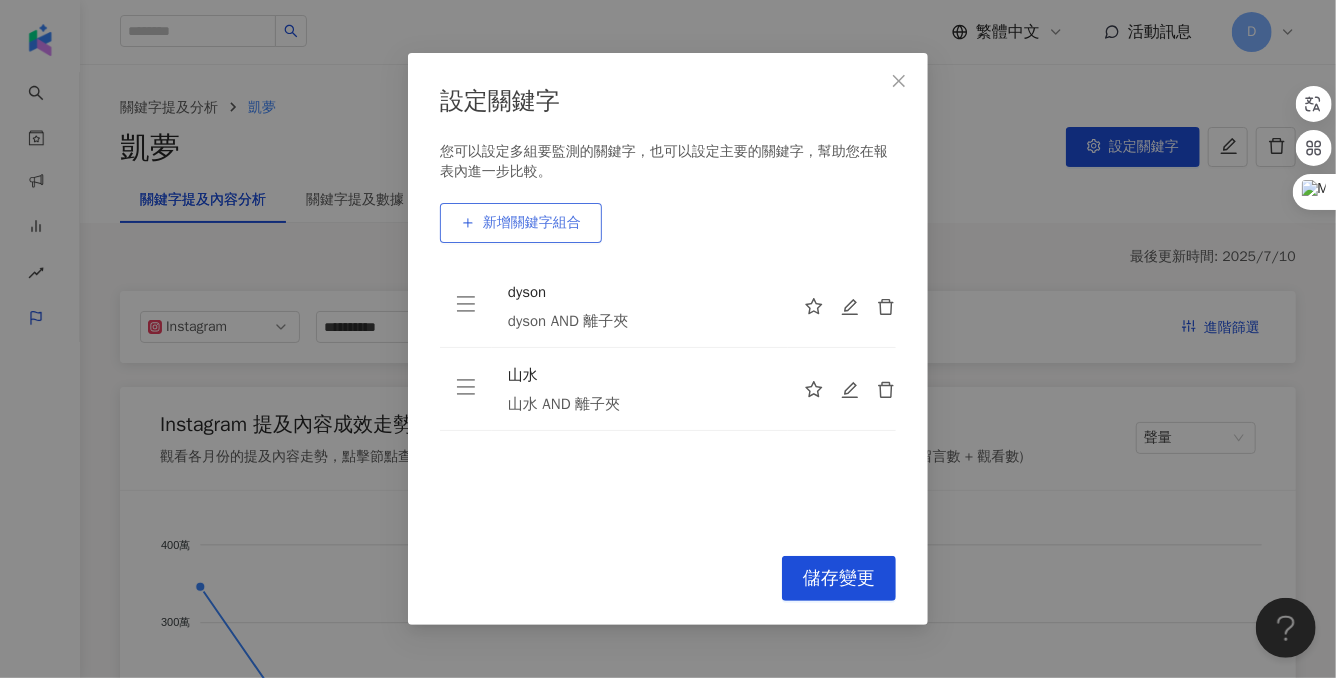 click on "新增關鍵字組合" at bounding box center [532, 223] 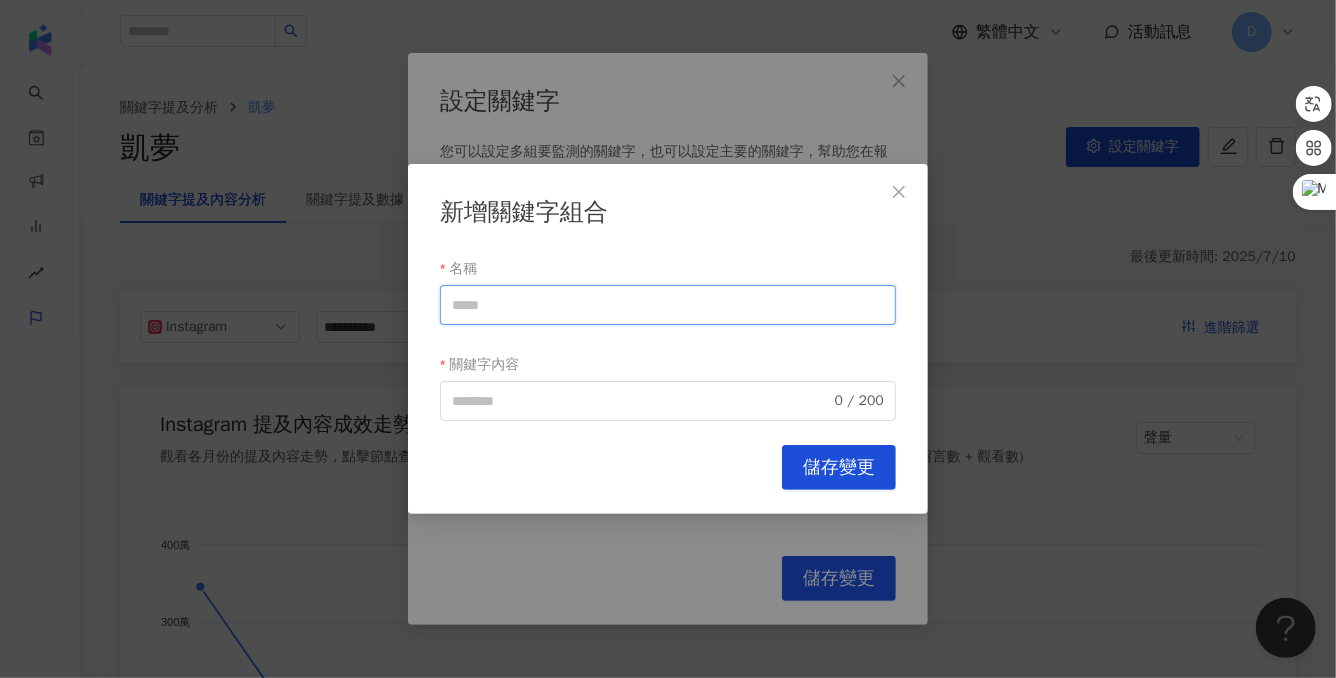 click on "名稱" at bounding box center [668, 305] 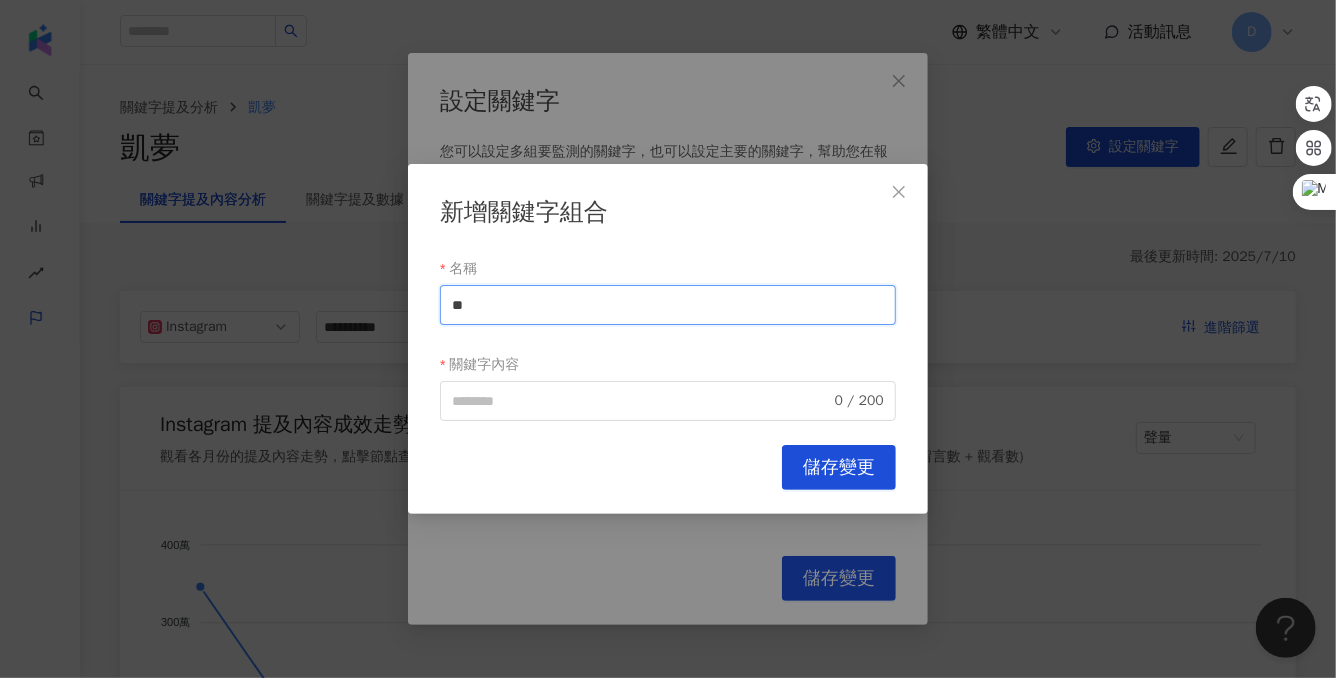 drag, startPoint x: 573, startPoint y: 304, endPoint x: 402, endPoint y: 304, distance: 171 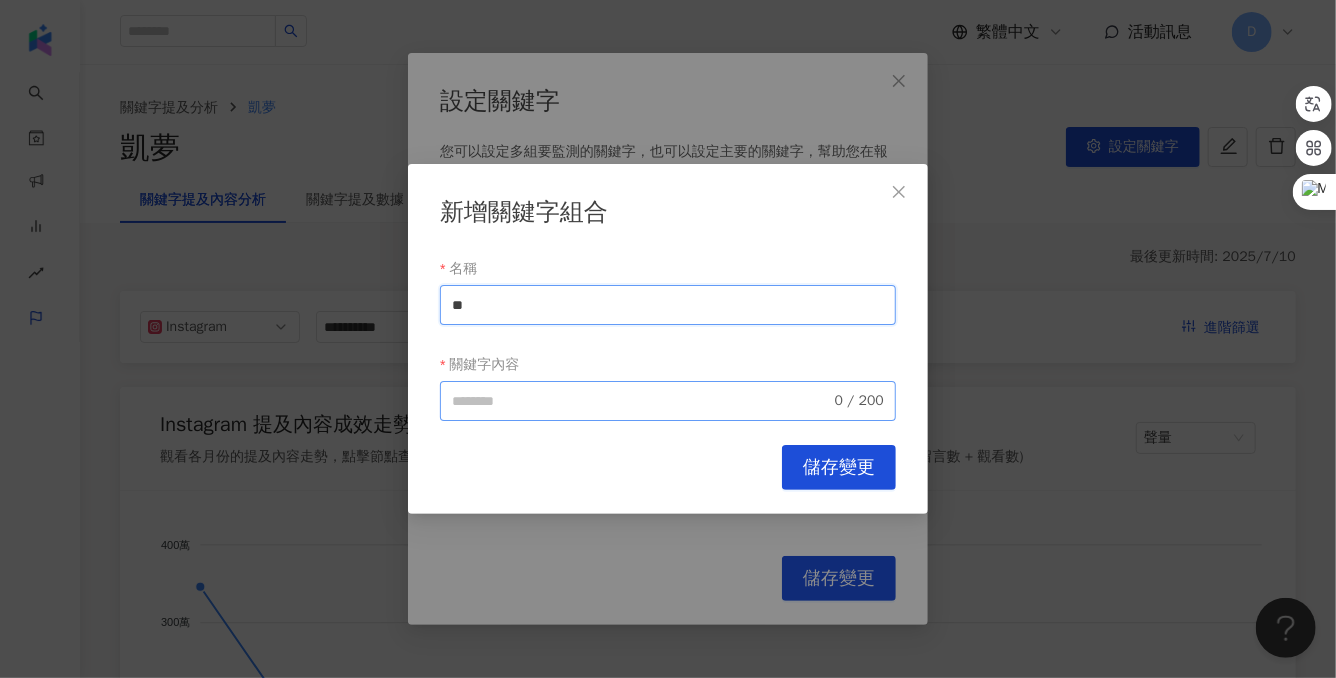 type on "**" 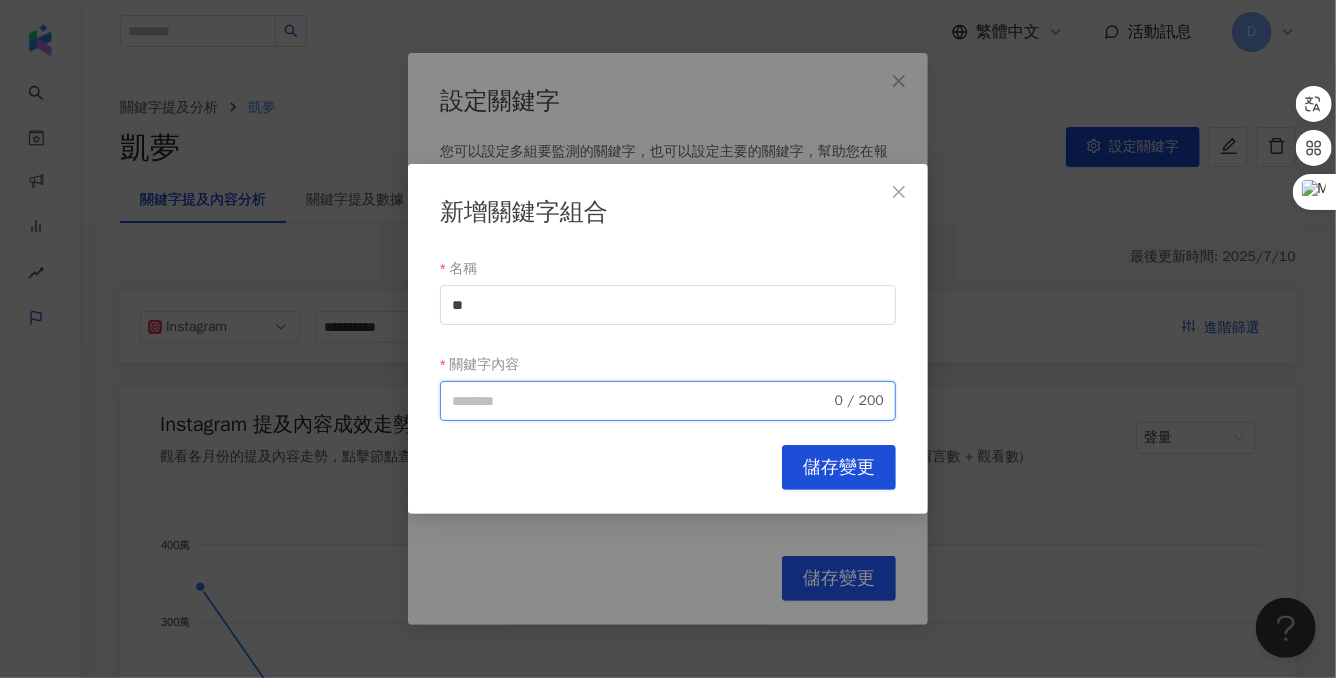 click on "關鍵字內容" at bounding box center [641, 401] 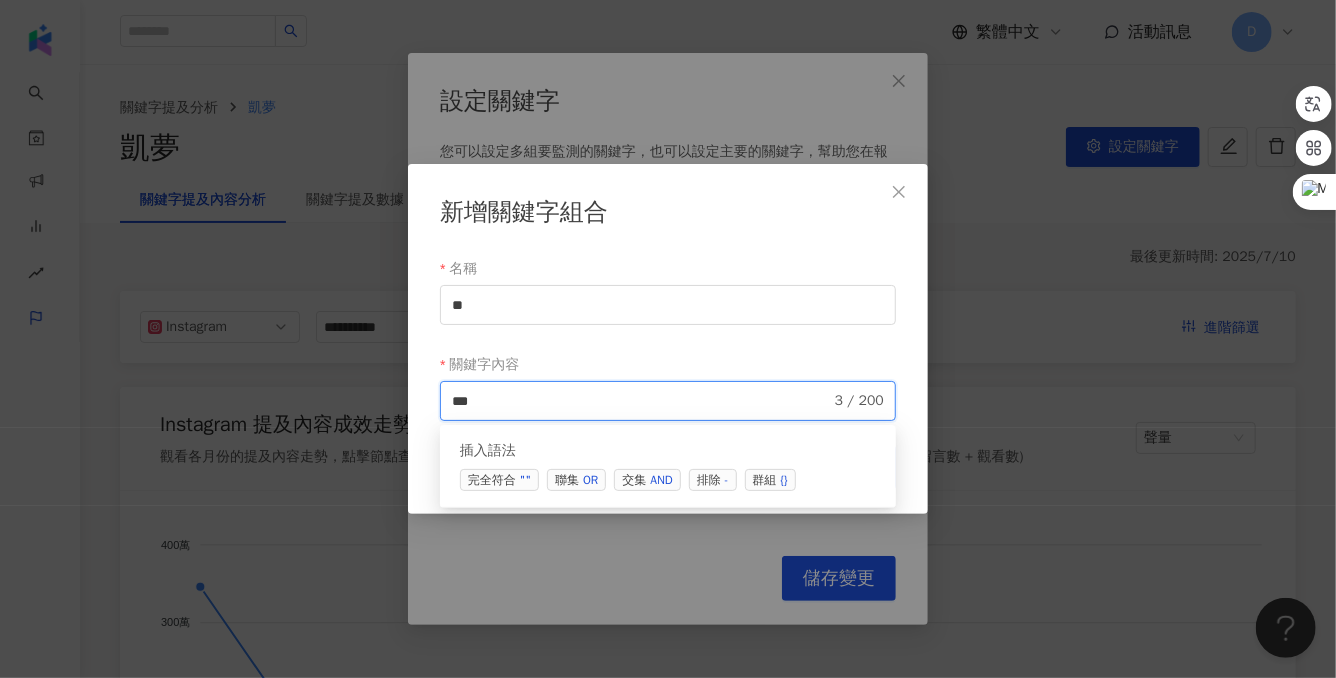 click on "交集 AND" at bounding box center (647, 480) 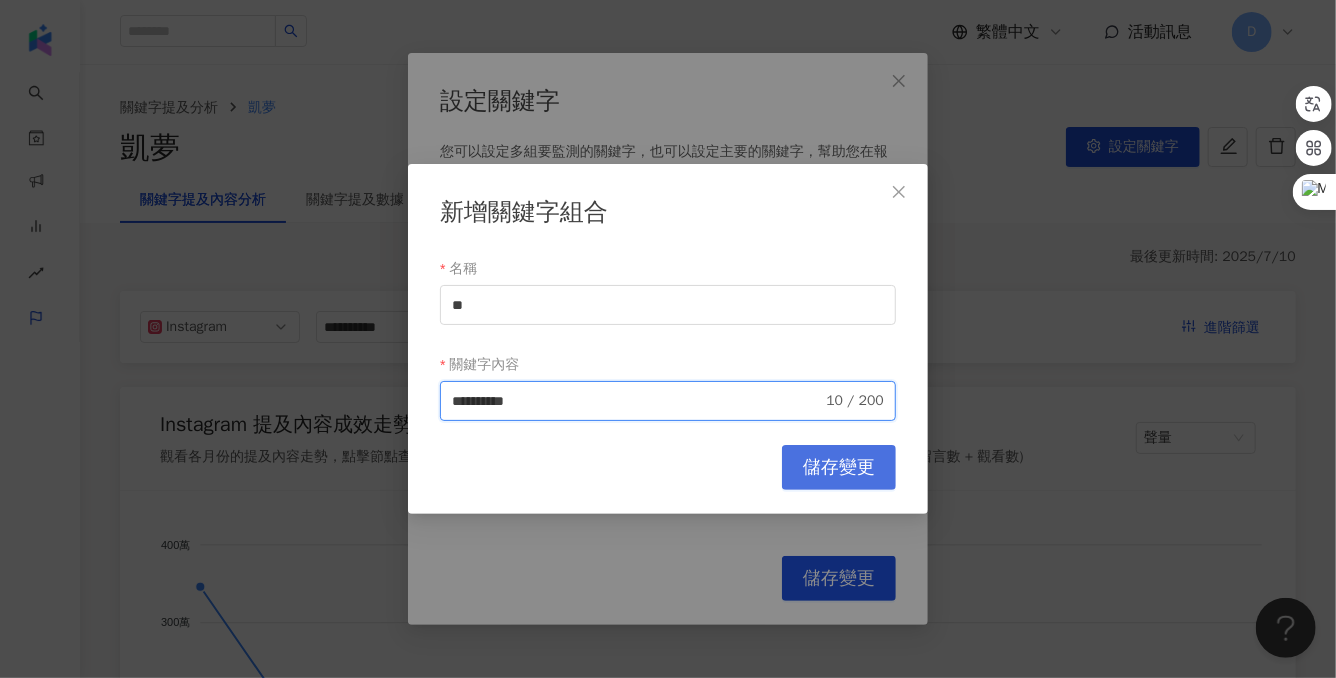 type on "**********" 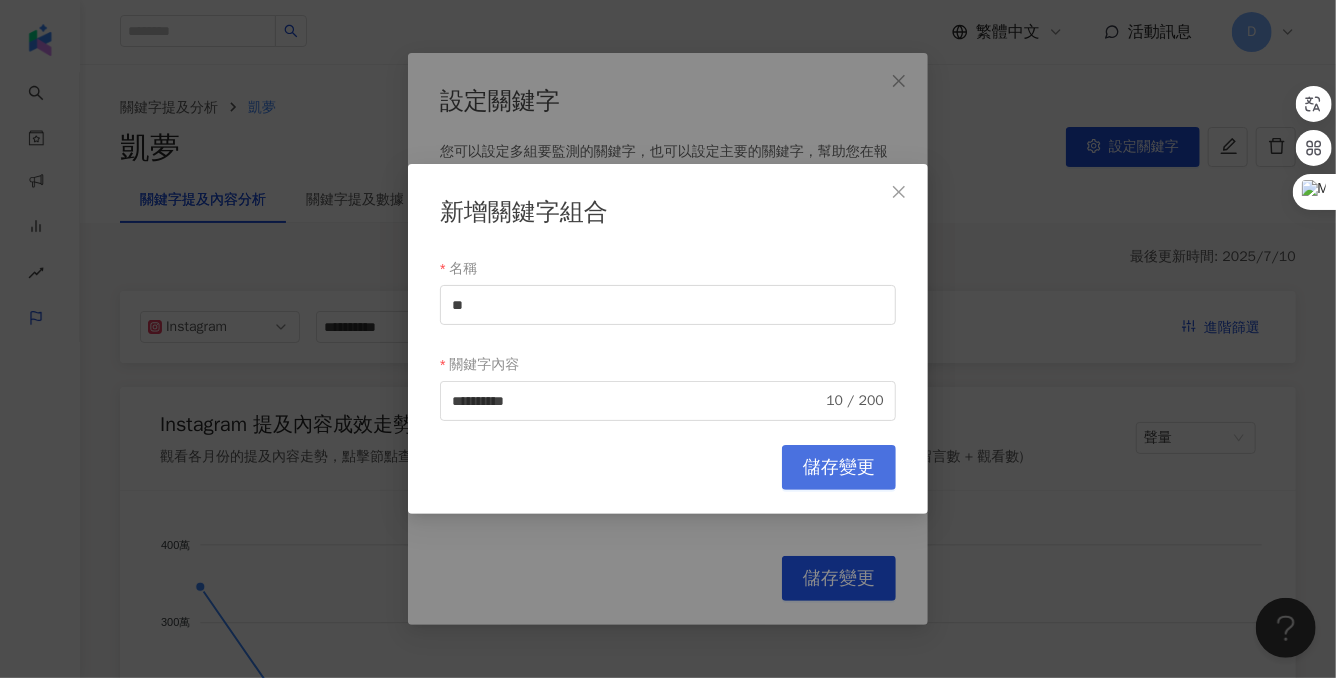 click on "儲存變更" at bounding box center [839, 467] 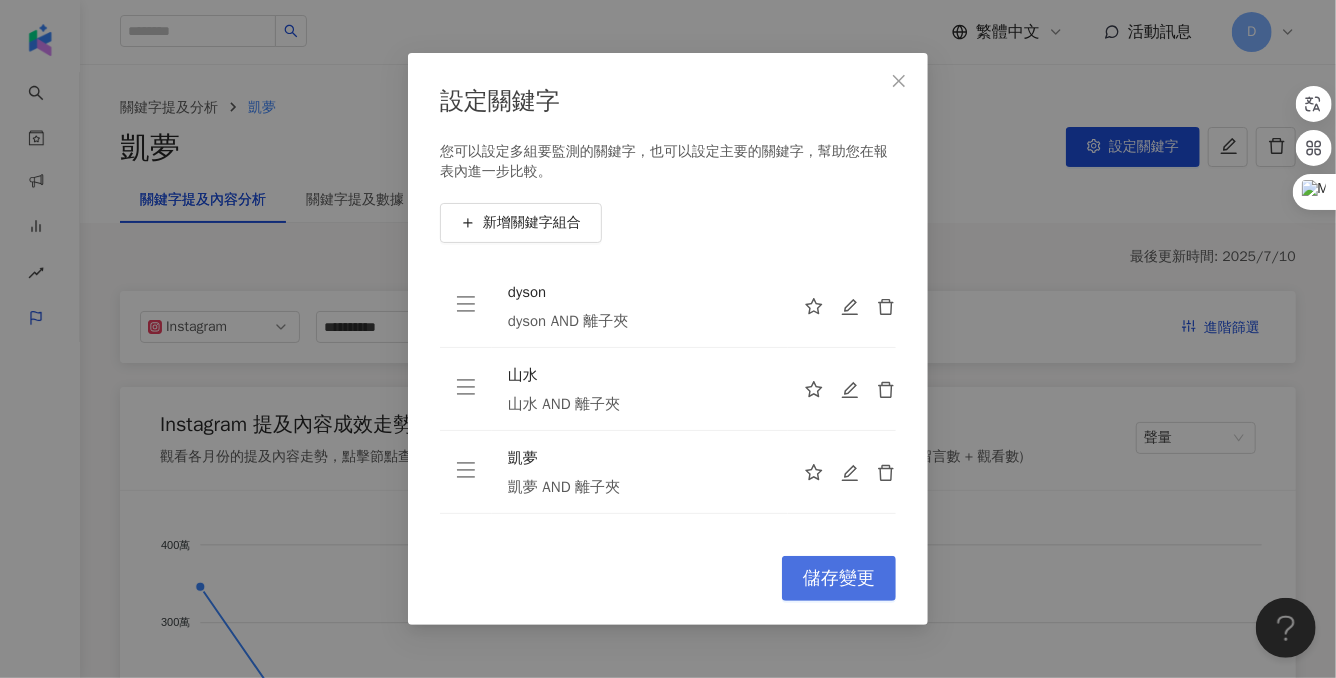 click on "儲存變更" at bounding box center [839, 579] 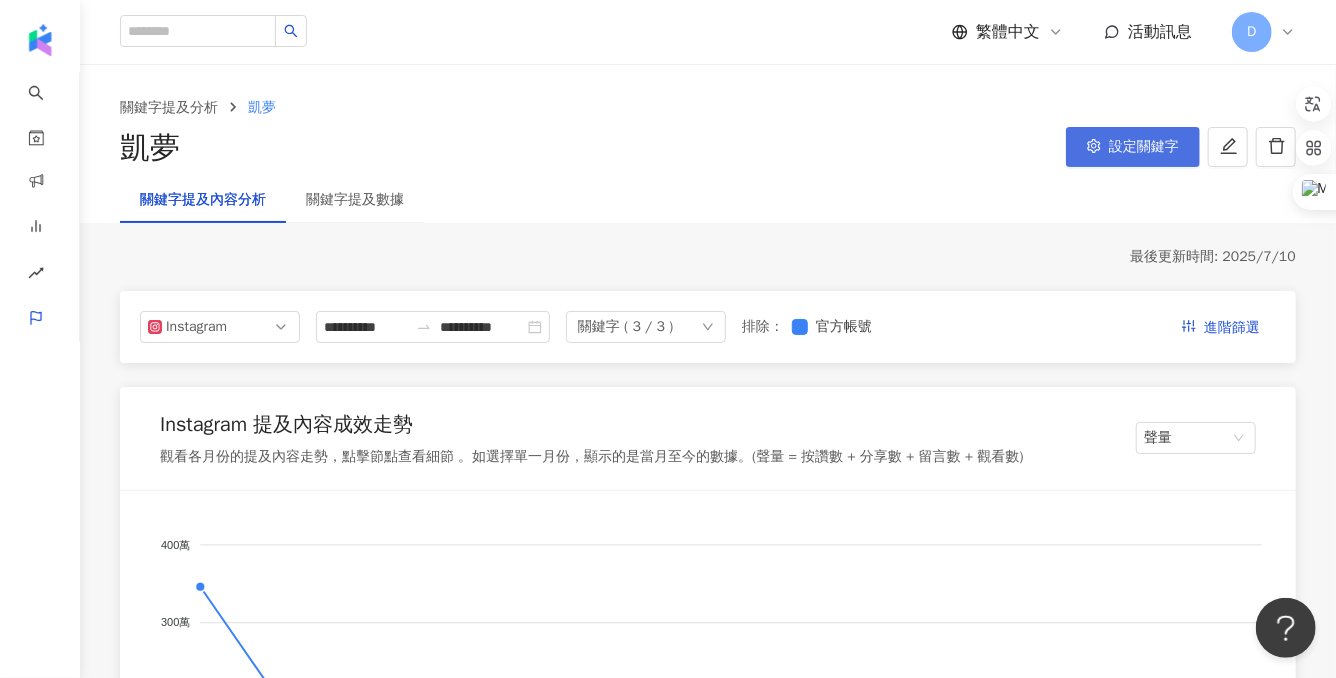 click on "設定關鍵字" at bounding box center (1144, 147) 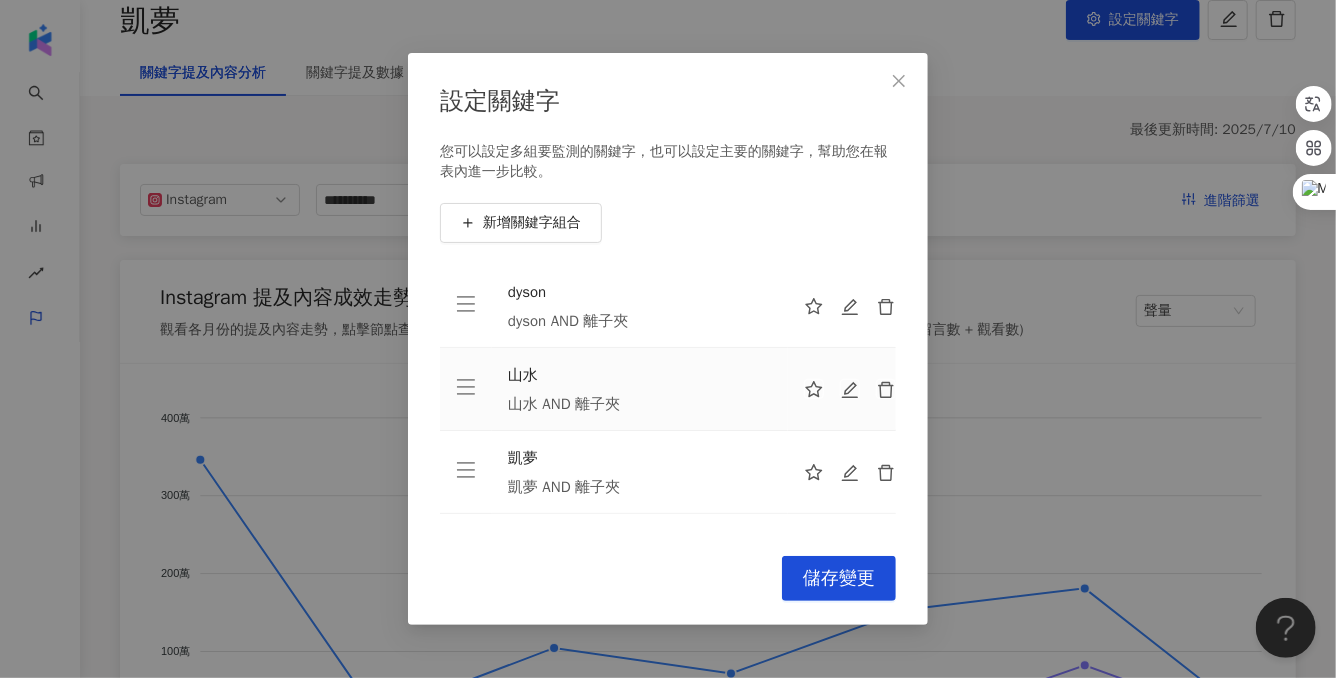 scroll, scrollTop: 144, scrollLeft: 0, axis: vertical 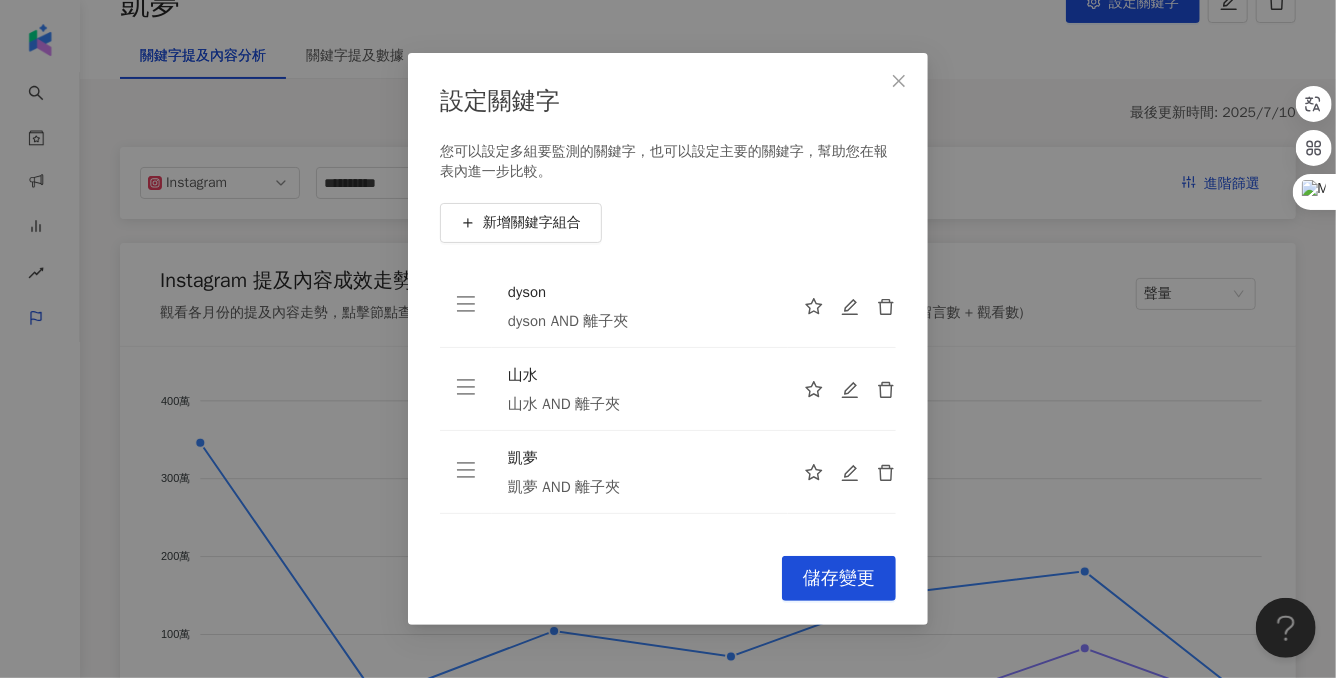 click on "設定關鍵字 您可以設定多組要監測的關鍵字，也可以設定主要的關鍵字，幫助您在報表內進一步比較。 新增關鍵字組合 dyson dyson AND 離子夾 山水 山水 AND 離子夾 凱夢 凱夢 AND 離子夾
To pick up a draggable item, press the space bar.
While dragging, use the arrow keys to move the item.
Press space again to drop the item in its new position, or press escape to cancel.
Cancel 儲存變更" at bounding box center [668, 339] 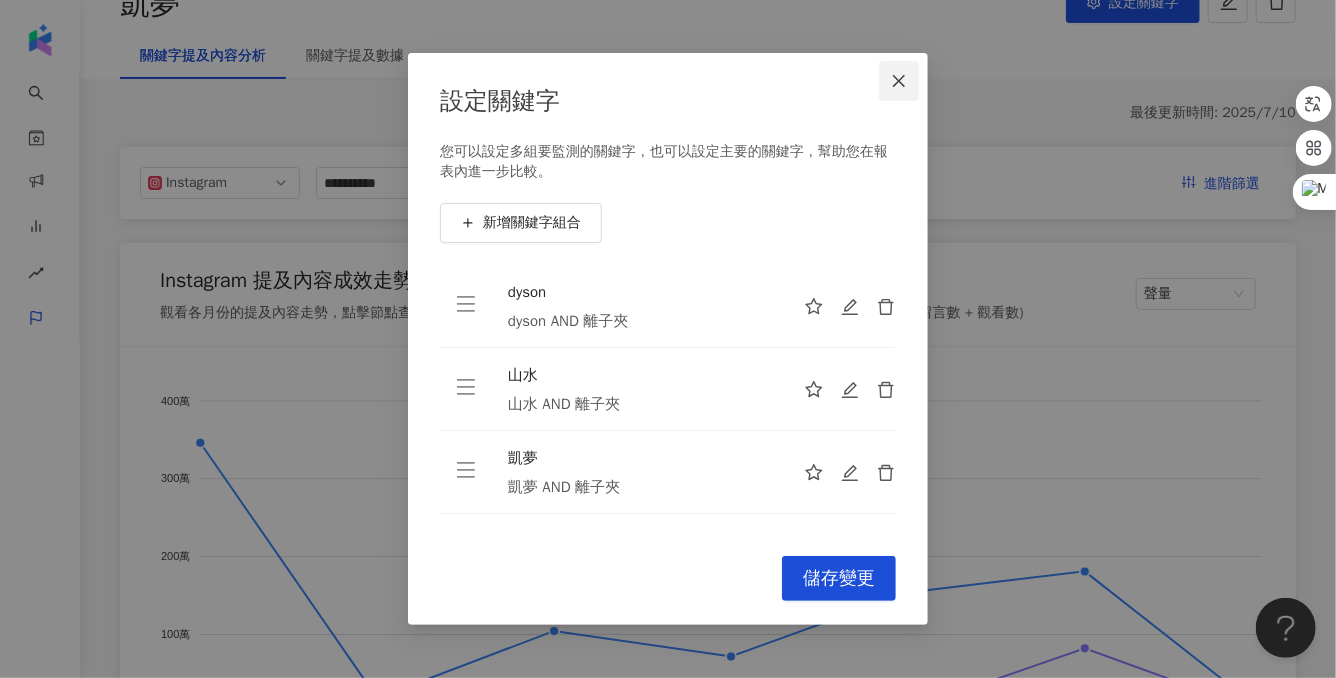 click at bounding box center (899, 81) 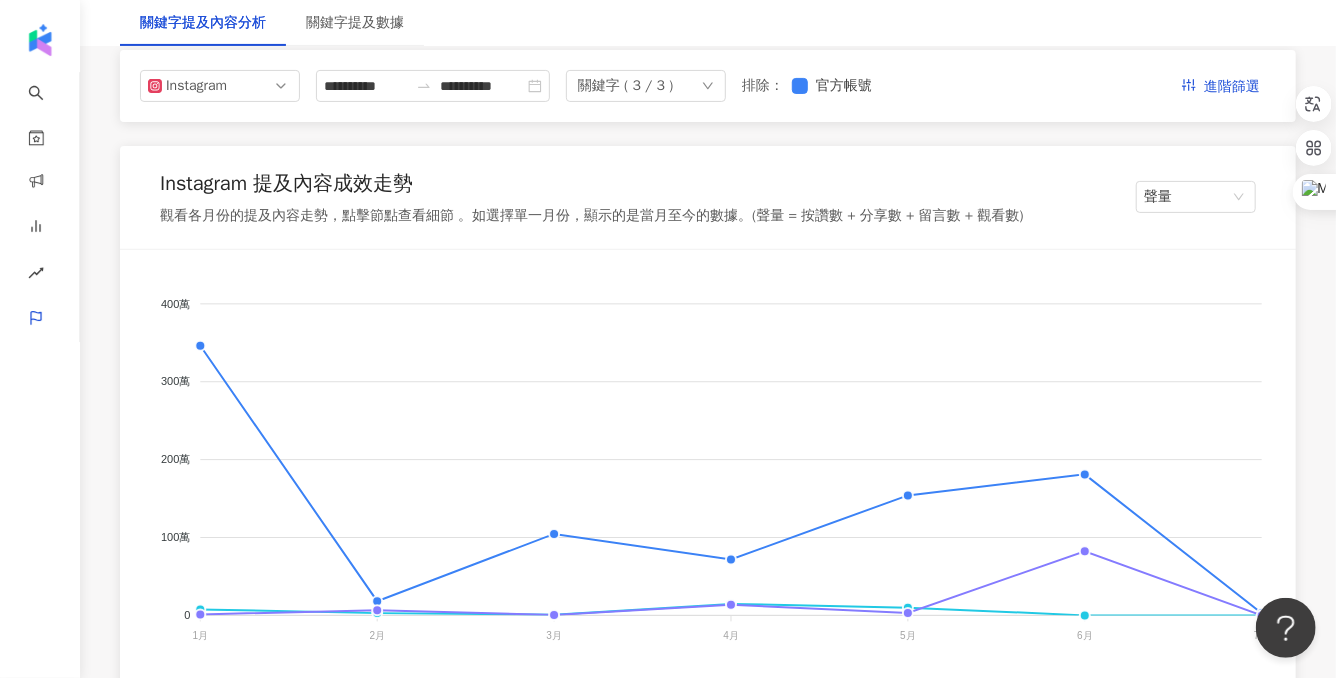 scroll, scrollTop: 230, scrollLeft: 0, axis: vertical 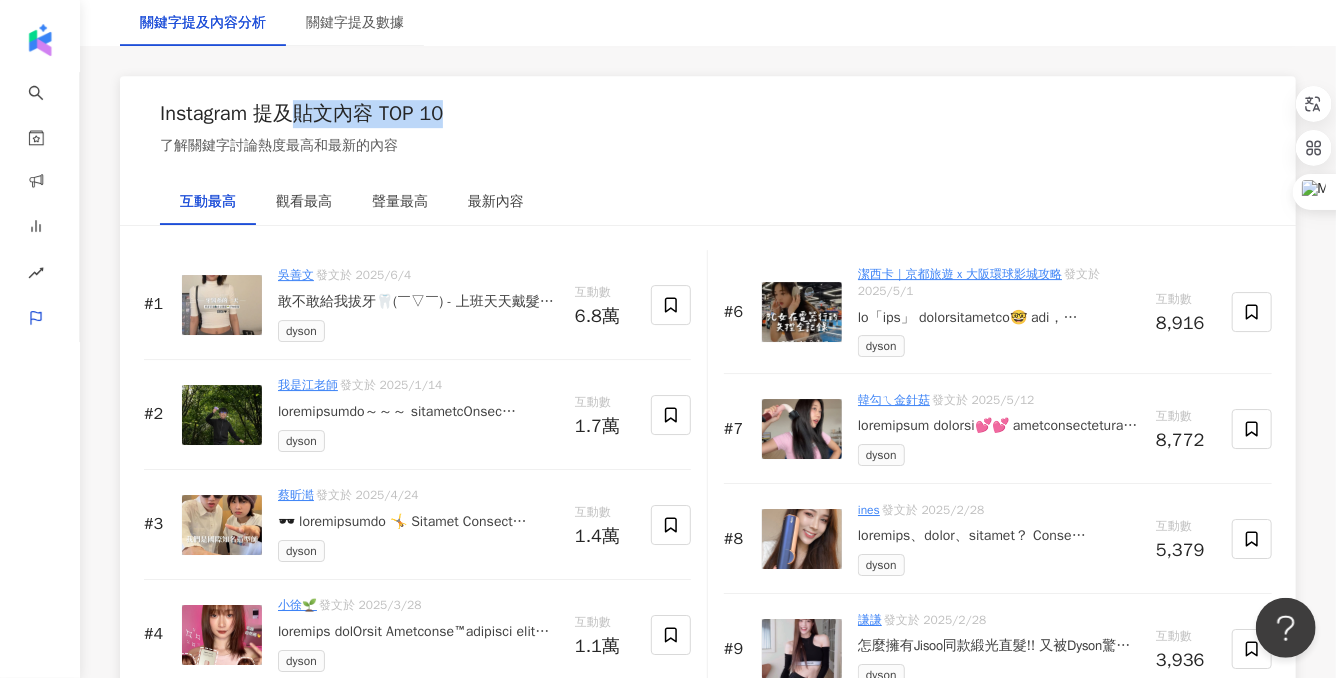 drag, startPoint x: 301, startPoint y: 112, endPoint x: 457, endPoint y: 112, distance: 156 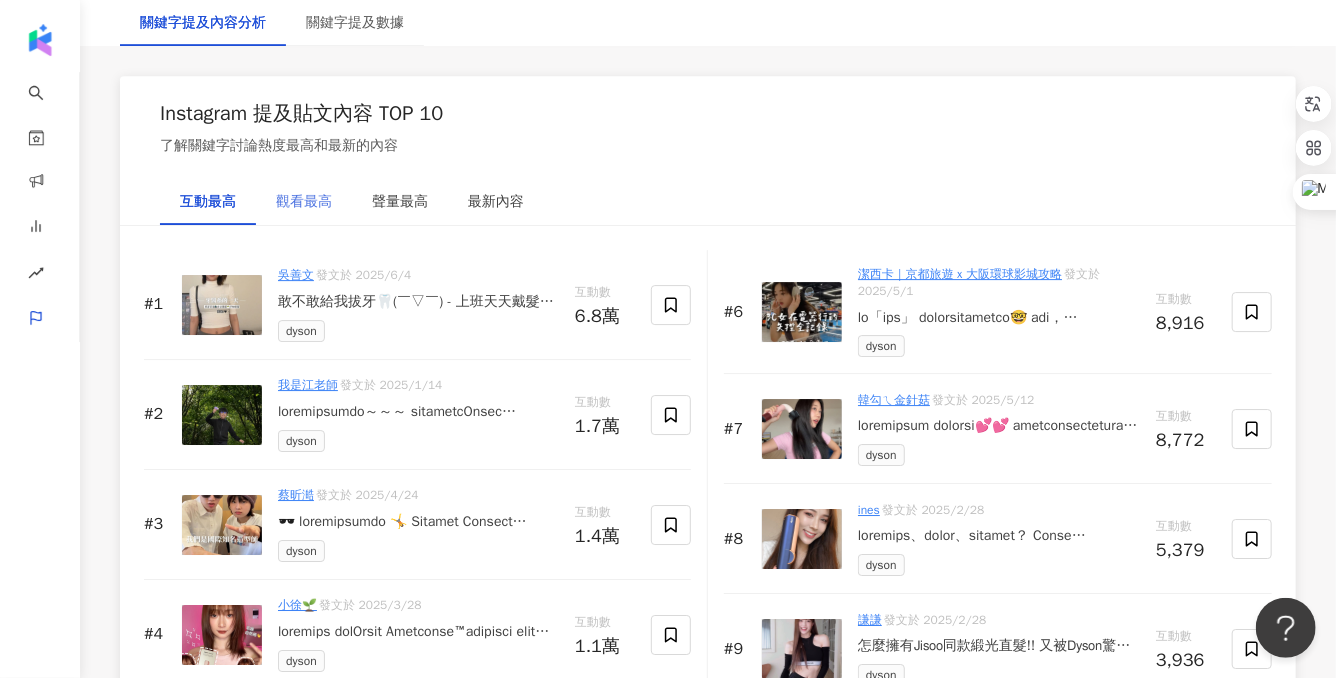 click on "觀看最高" at bounding box center (304, 202) 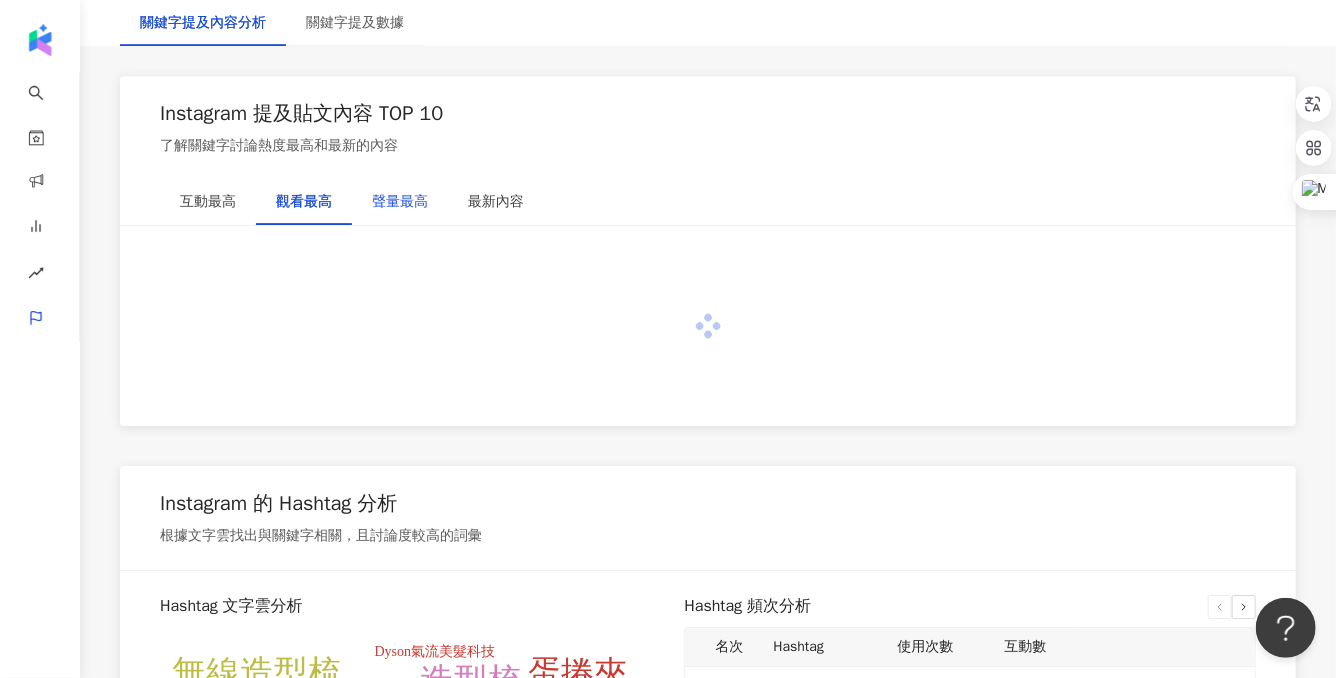 click on "聲量最高" at bounding box center (400, 202) 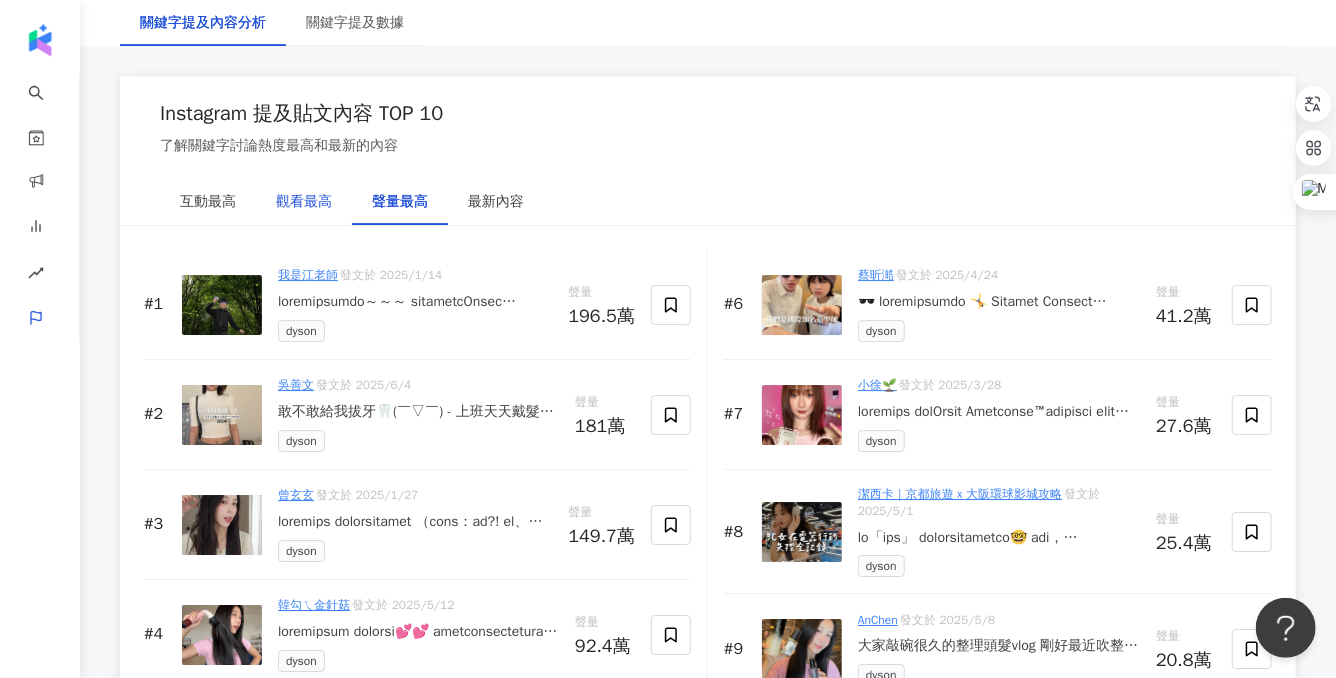 click on "觀看最高" at bounding box center [304, 202] 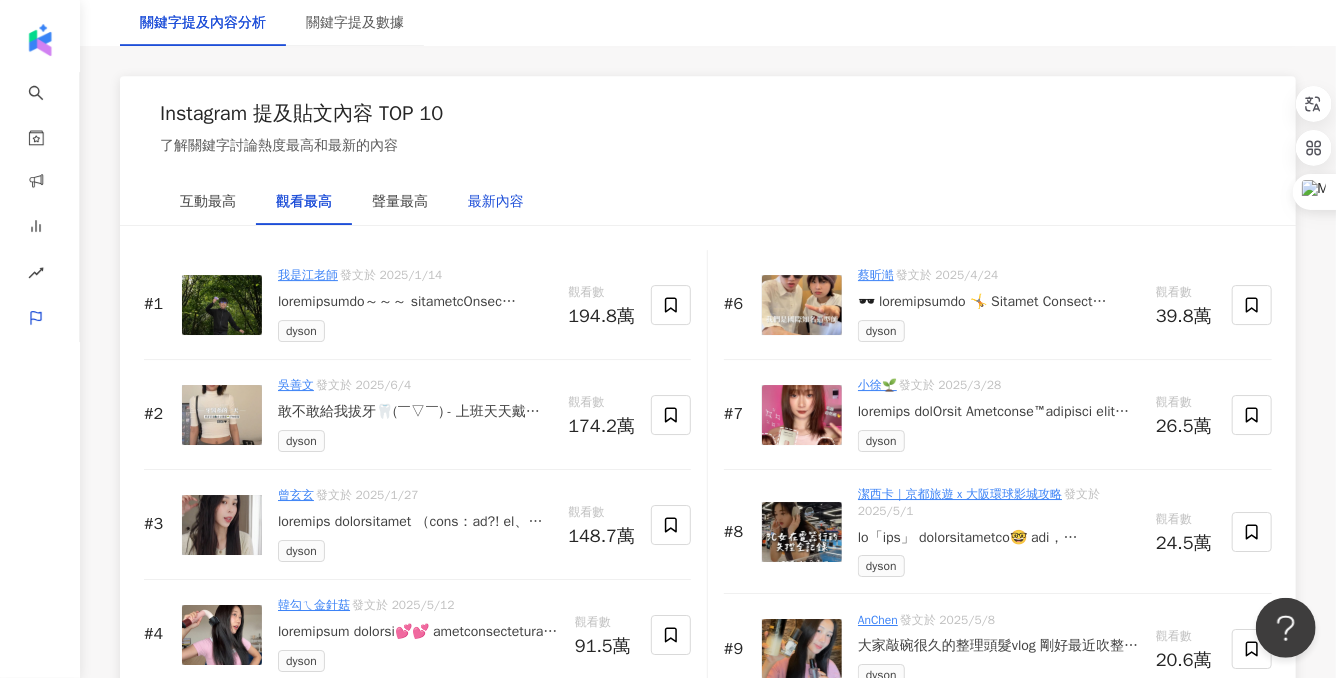 click on "最新內容" at bounding box center [496, 202] 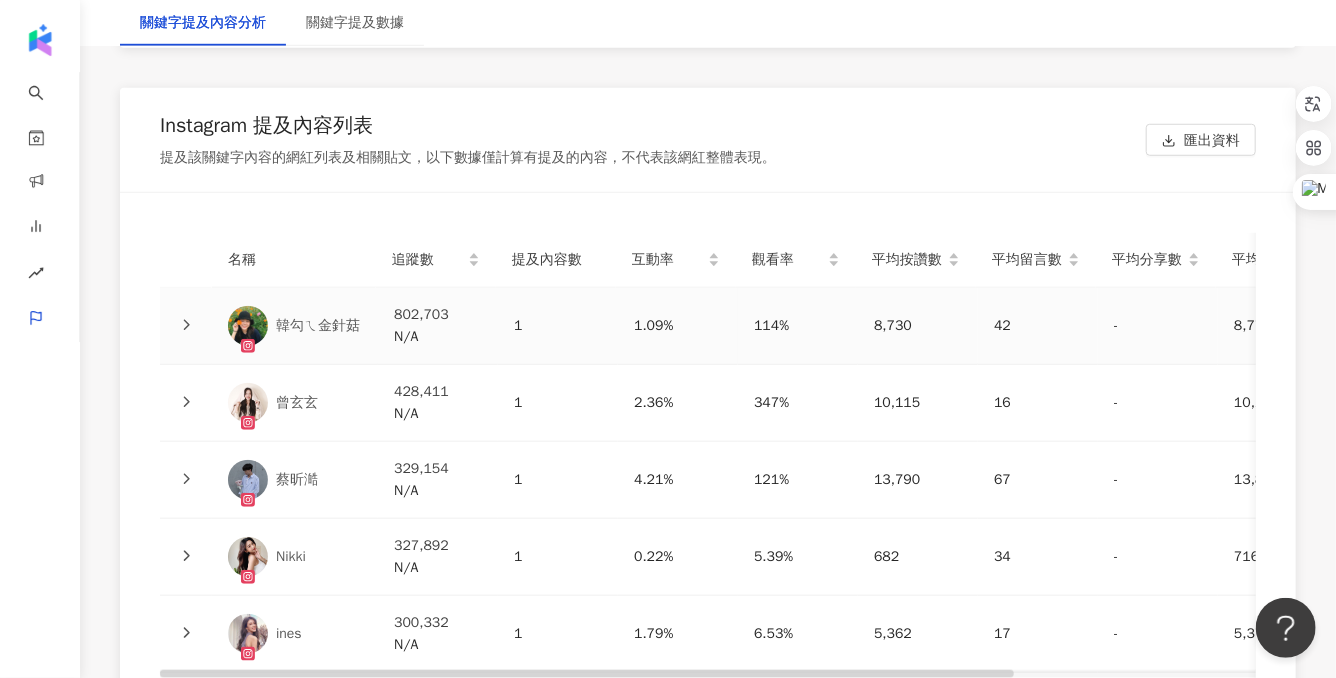 scroll, scrollTop: 4484, scrollLeft: 0, axis: vertical 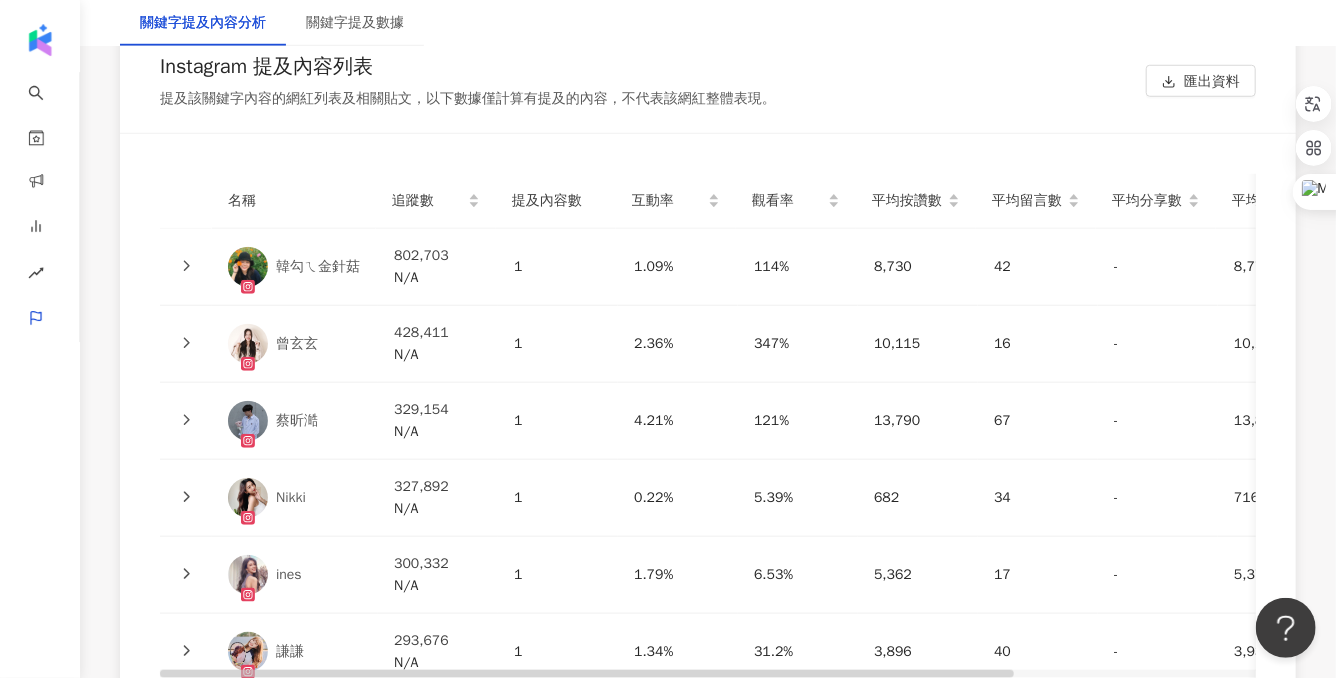 click 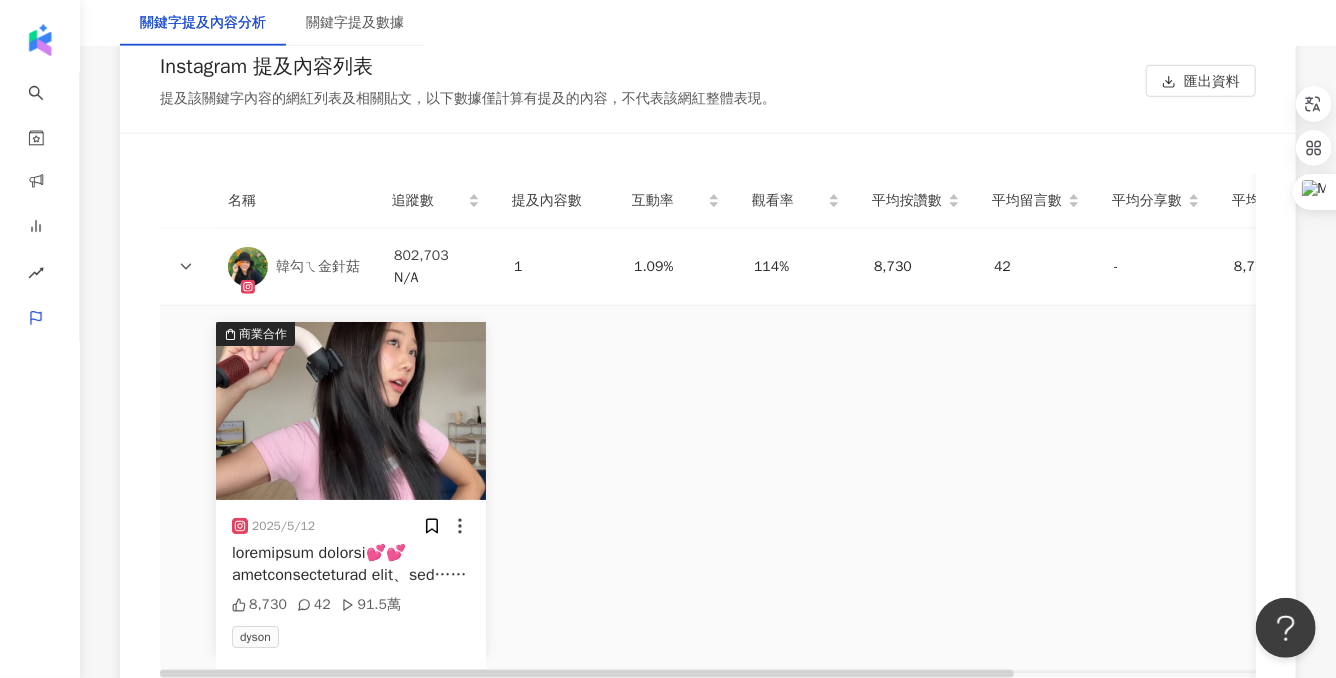 click 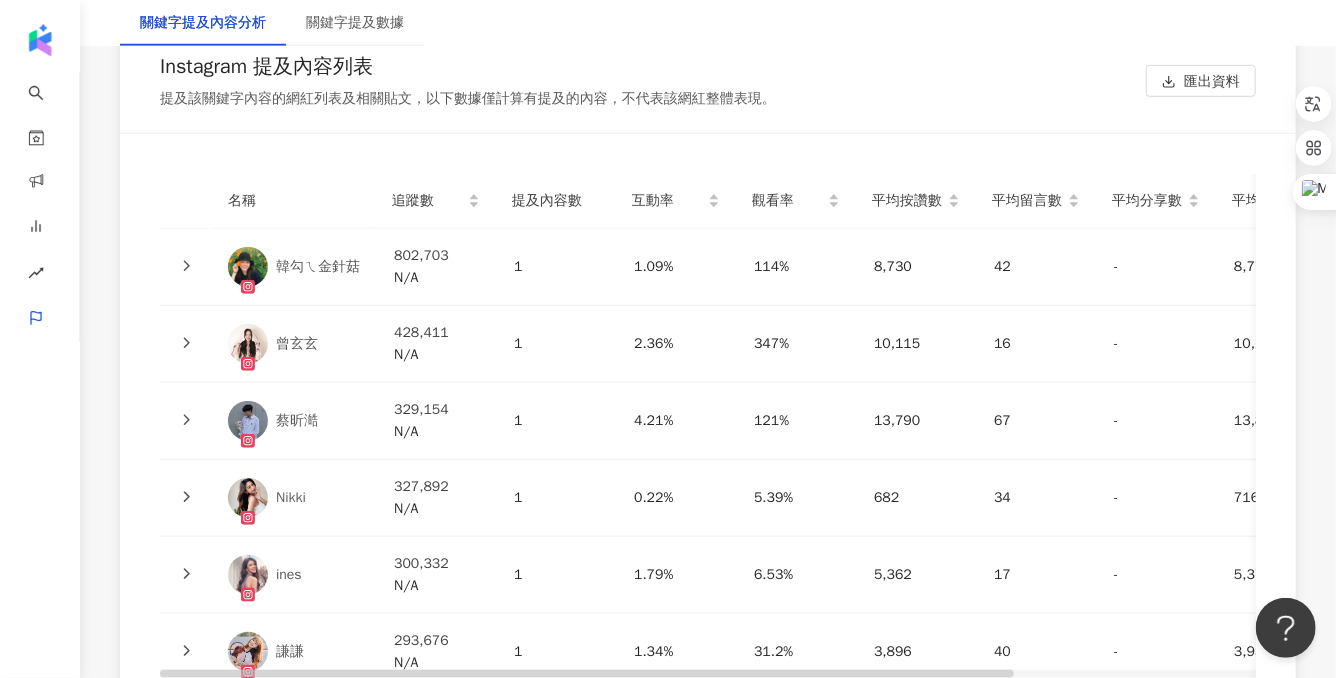 scroll, scrollTop: 4542, scrollLeft: 0, axis: vertical 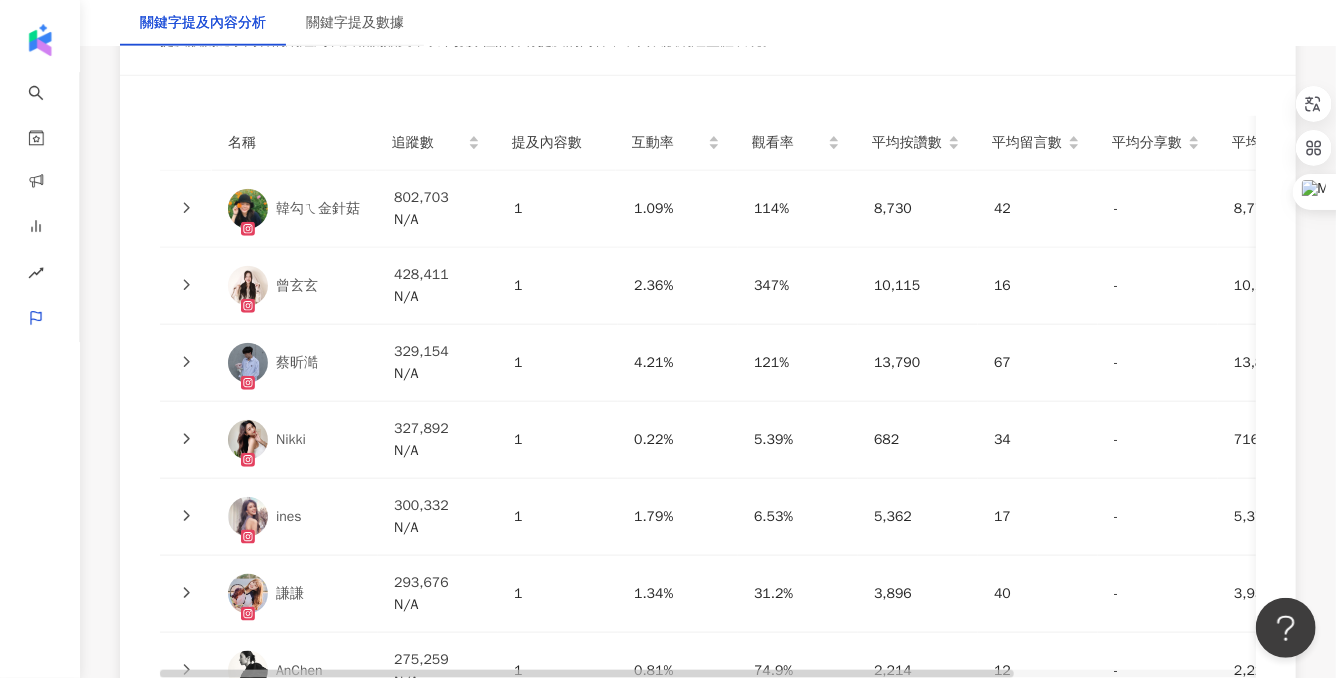 click at bounding box center [186, 286] 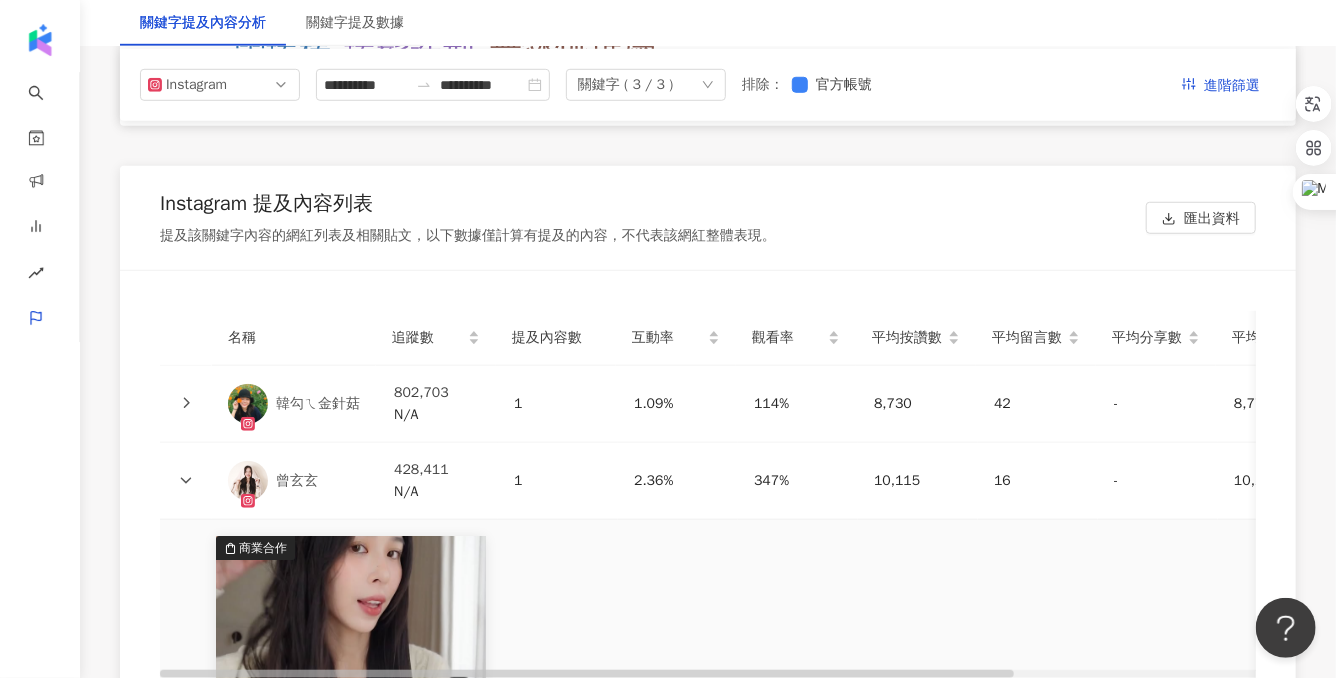 scroll, scrollTop: 4345, scrollLeft: 0, axis: vertical 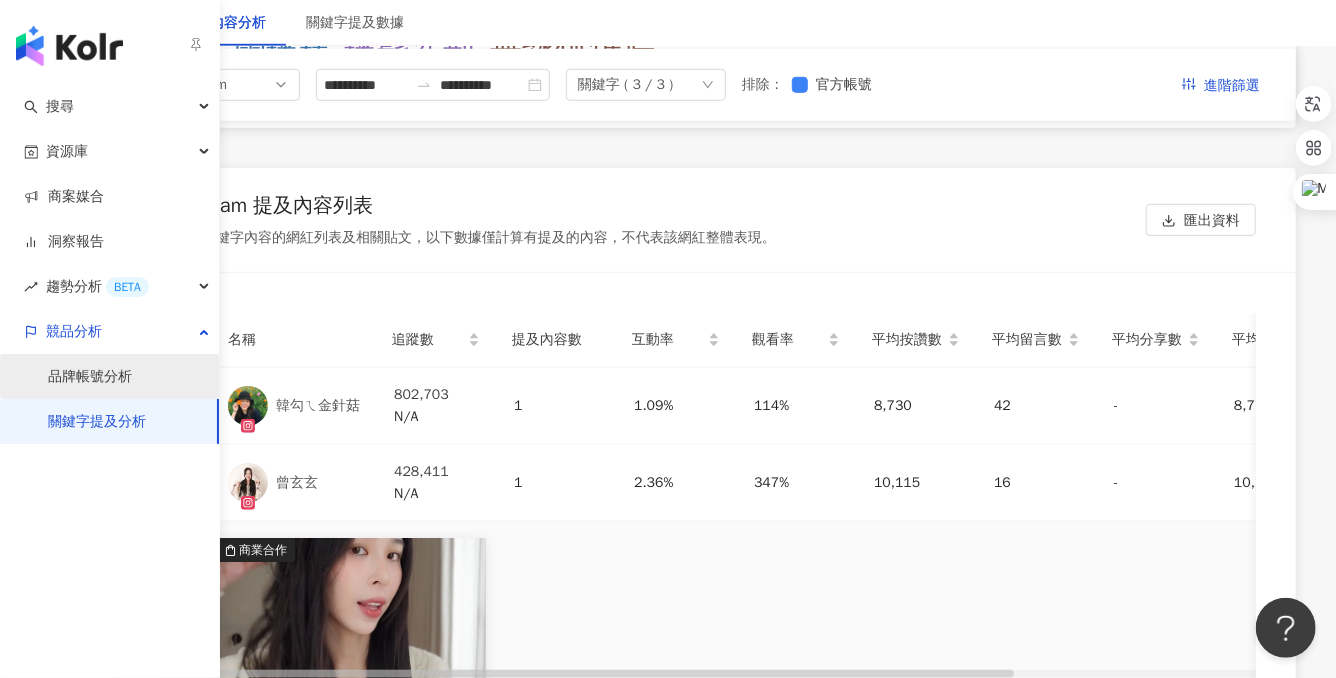 click on "品牌帳號分析" at bounding box center [90, 377] 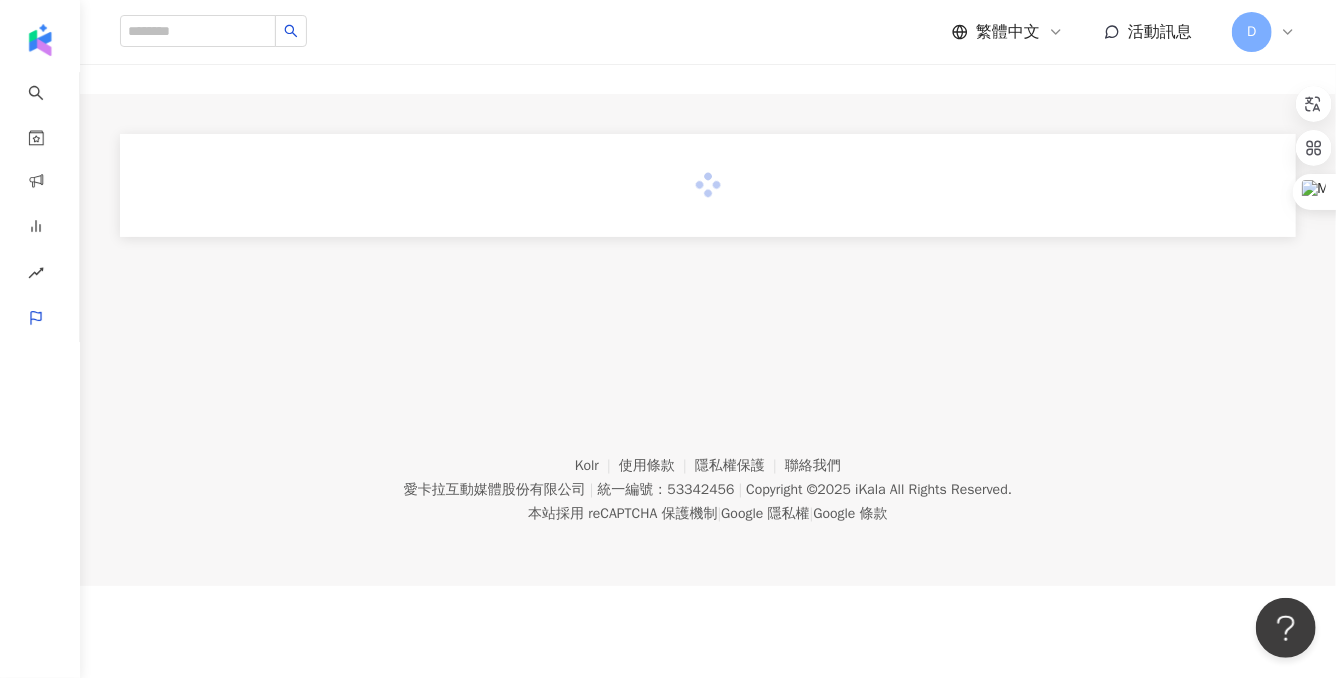 scroll, scrollTop: 0, scrollLeft: 0, axis: both 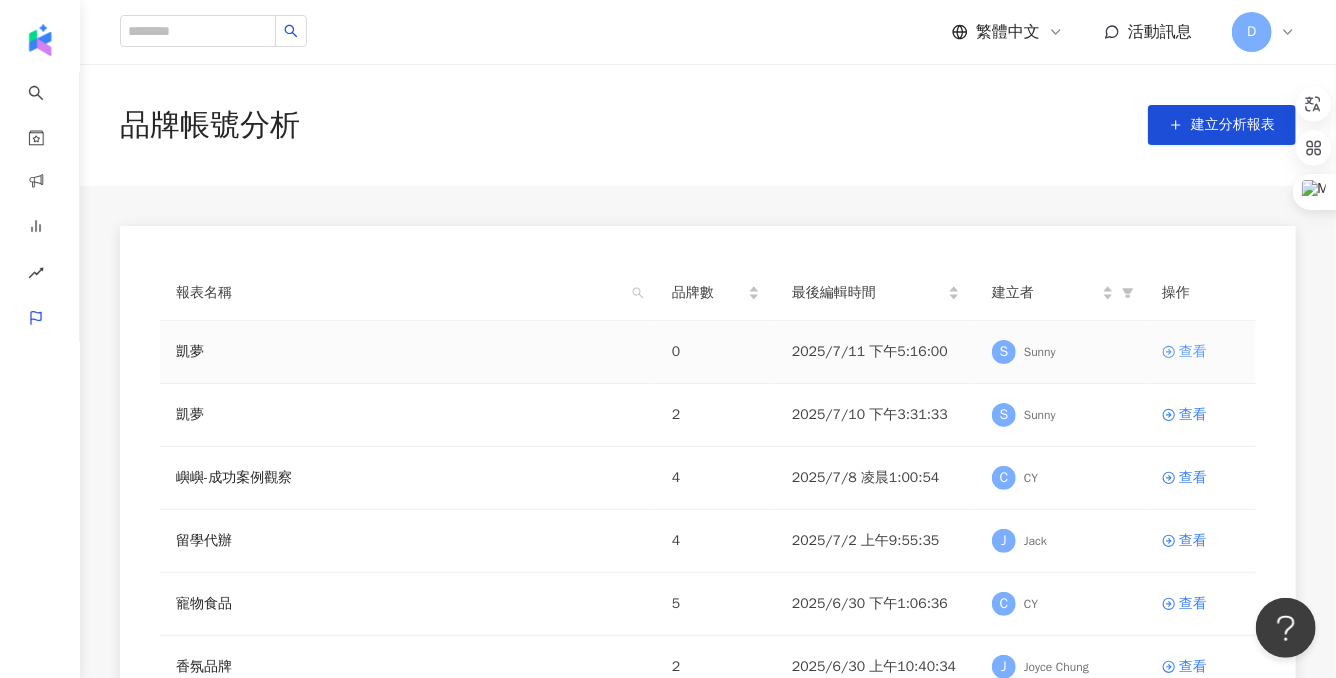 click on "查看" at bounding box center (1193, 352) 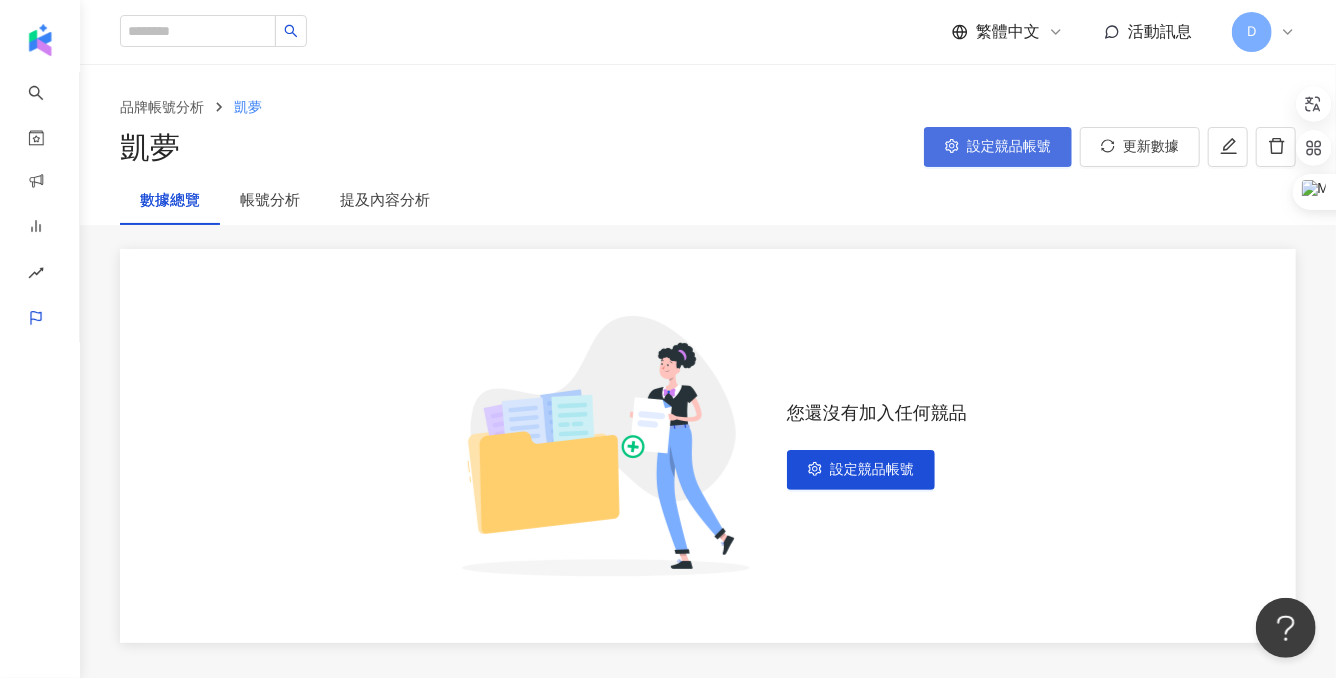 click on "設定競品帳號" at bounding box center (1009, 147) 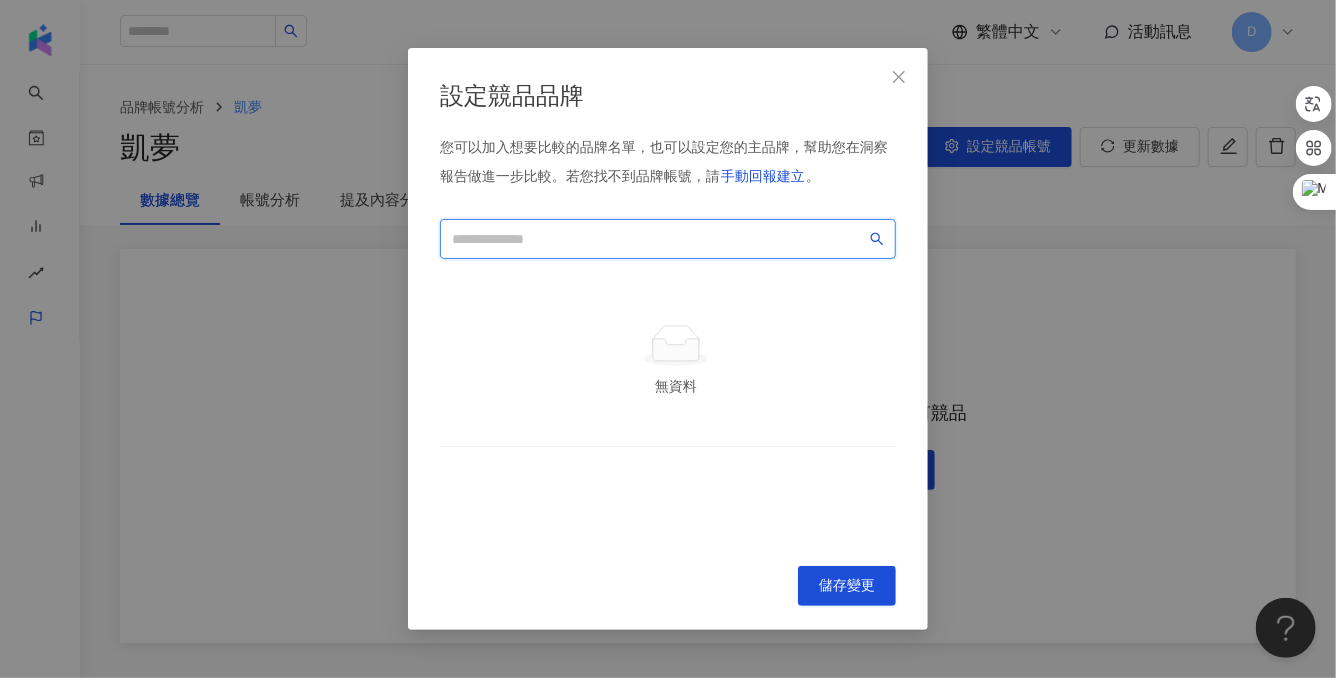 click at bounding box center (659, 239) 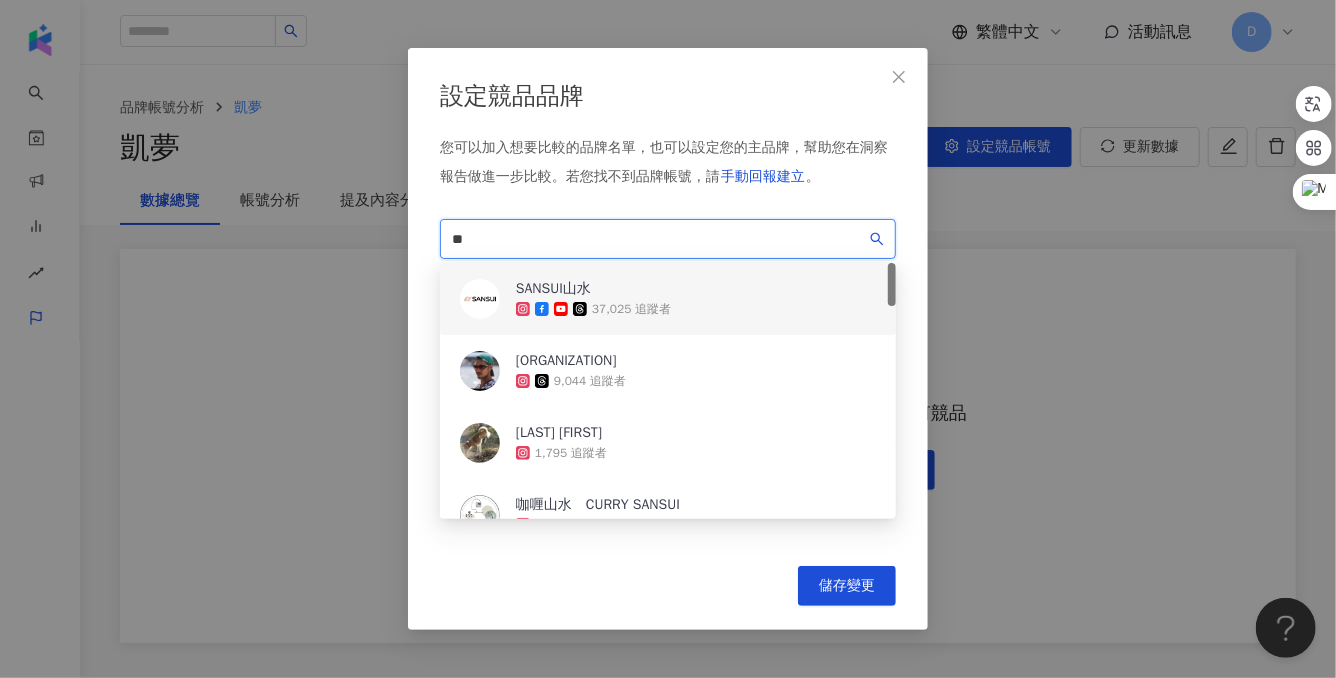 click on "SANSUI山水" at bounding box center [593, 289] 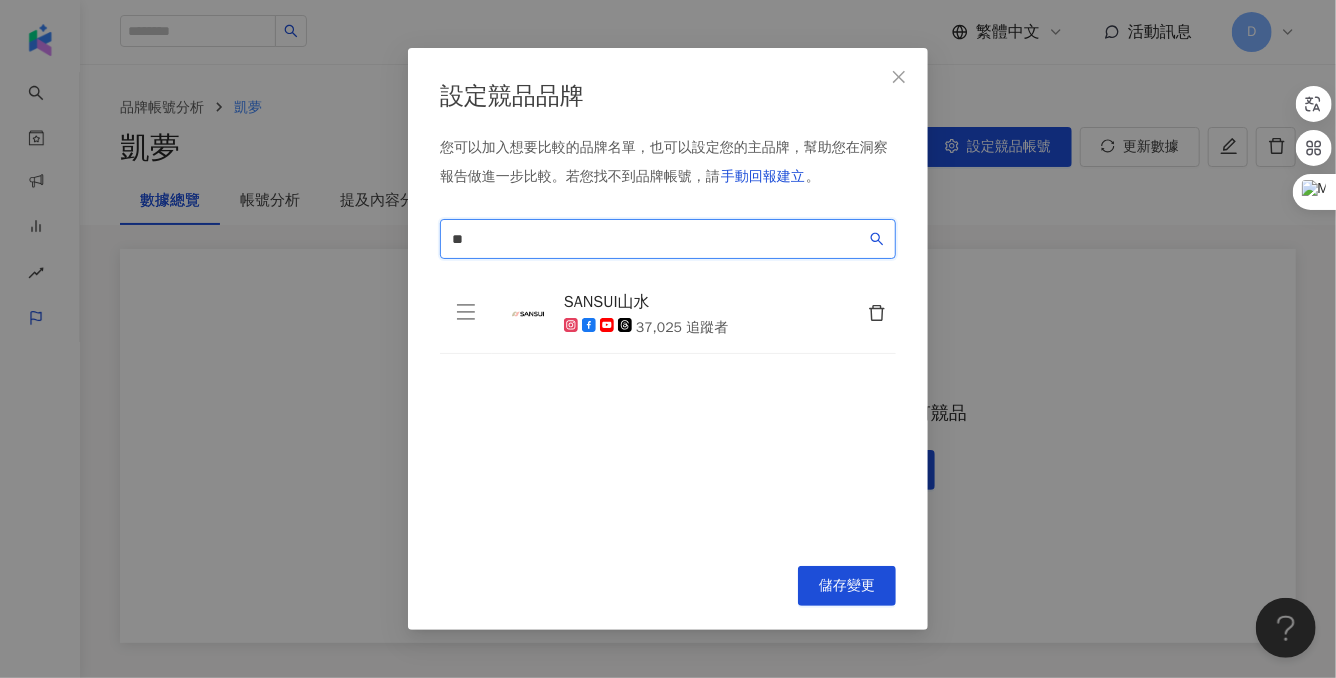 click on "**" at bounding box center (659, 239) 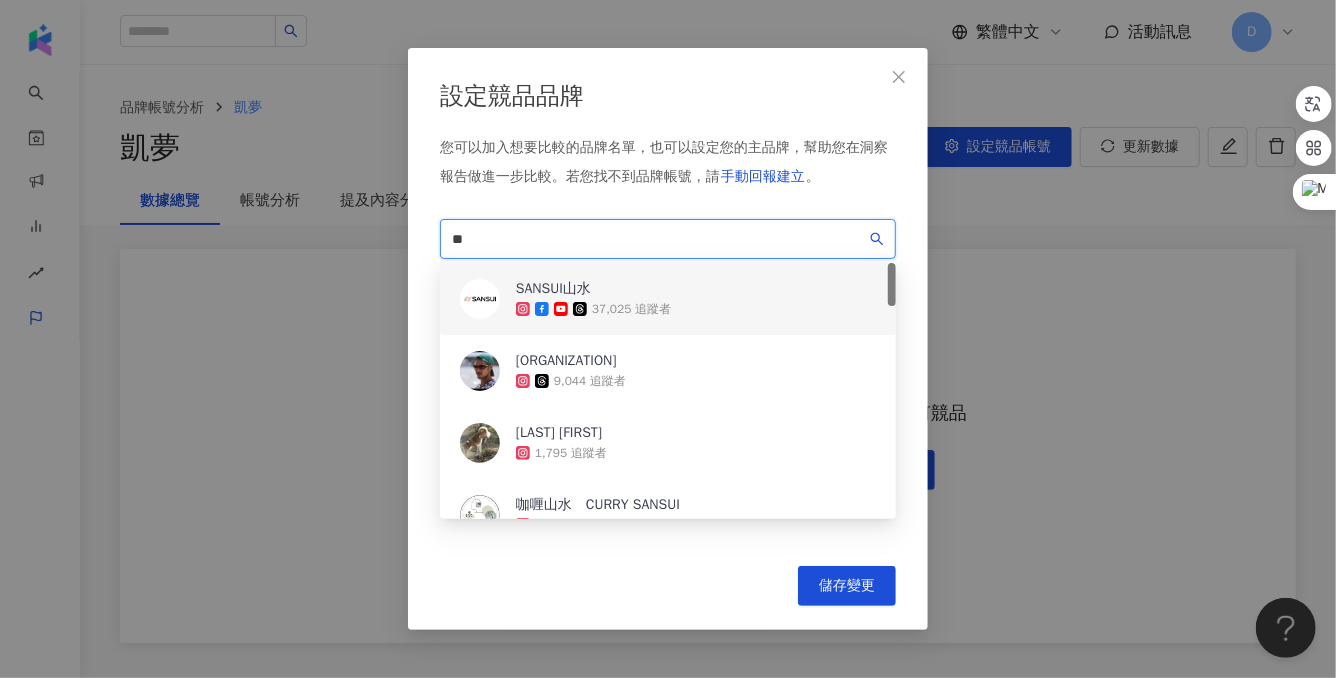 type on "*" 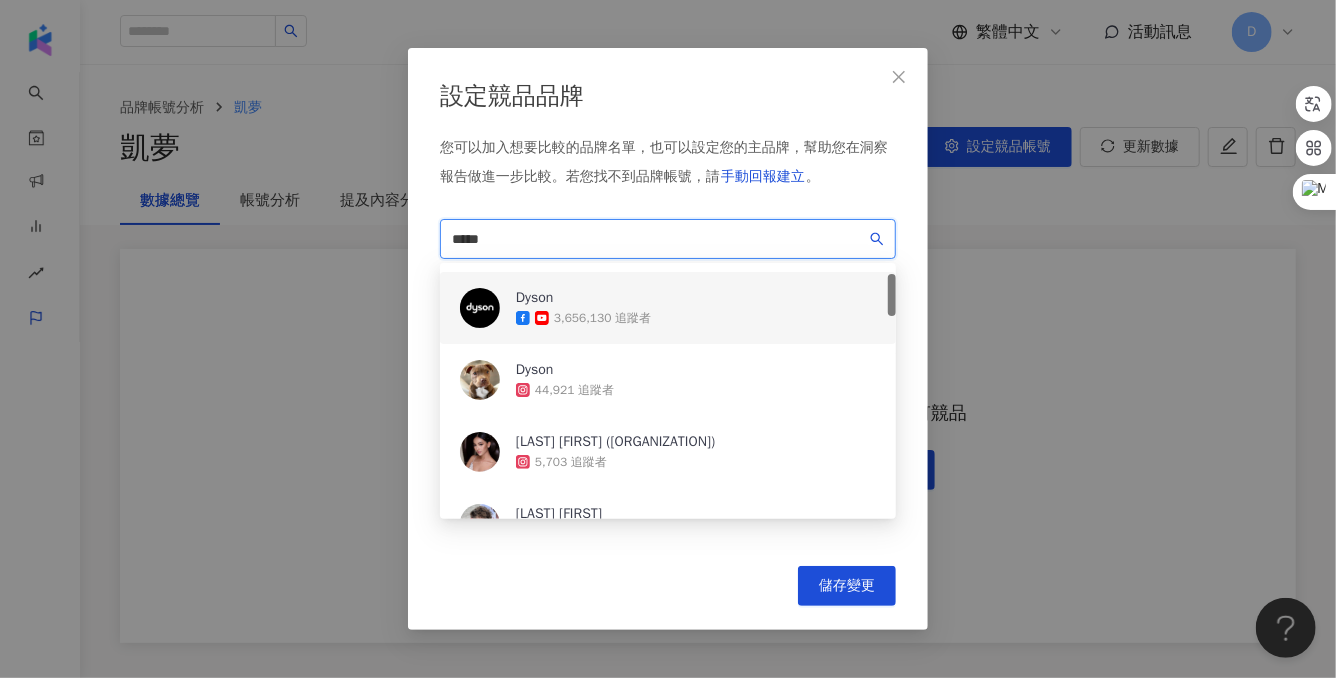 scroll, scrollTop: 69, scrollLeft: 0, axis: vertical 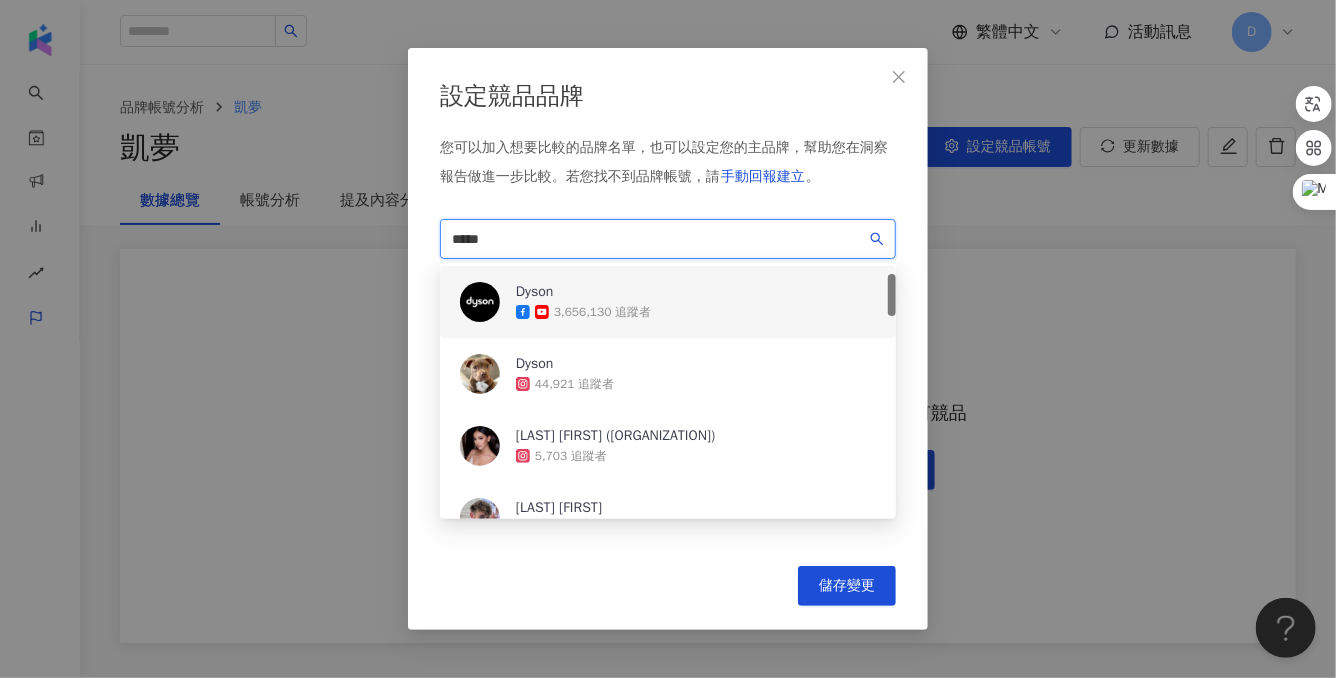 click on "3,656,130   追蹤者" at bounding box center [602, 312] 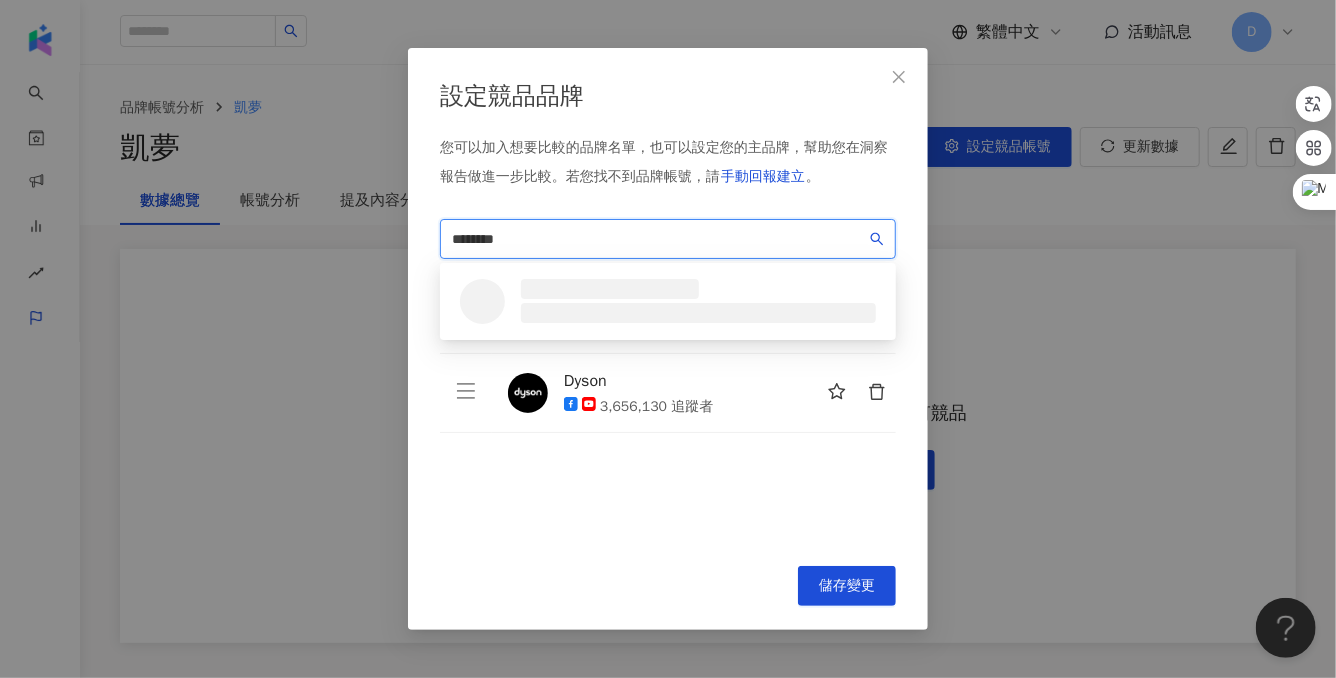 scroll, scrollTop: 0, scrollLeft: 0, axis: both 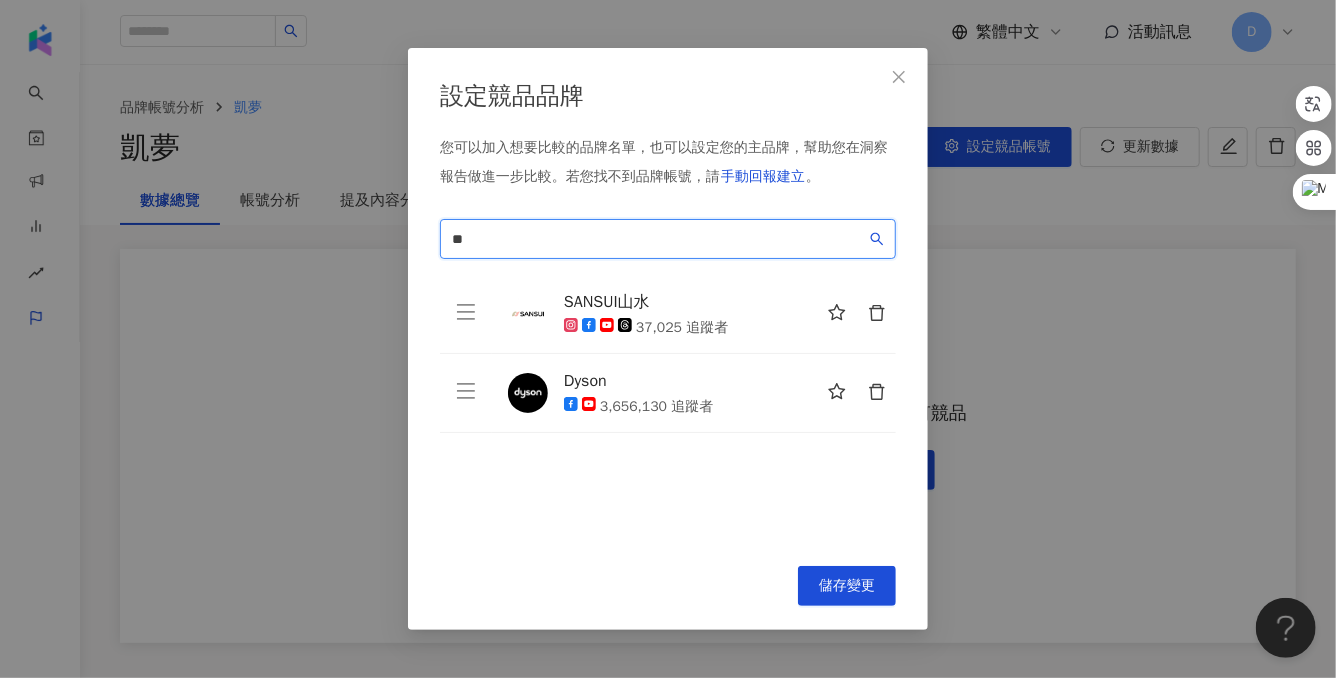type on "*" 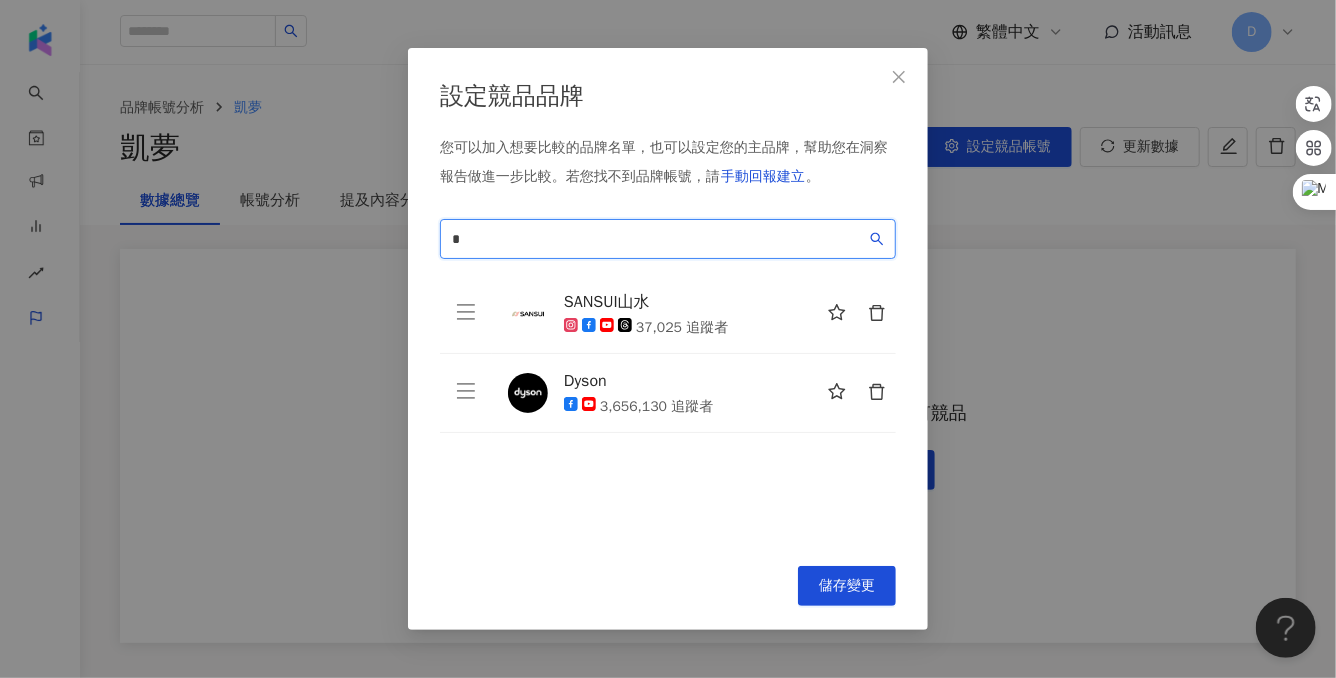 type 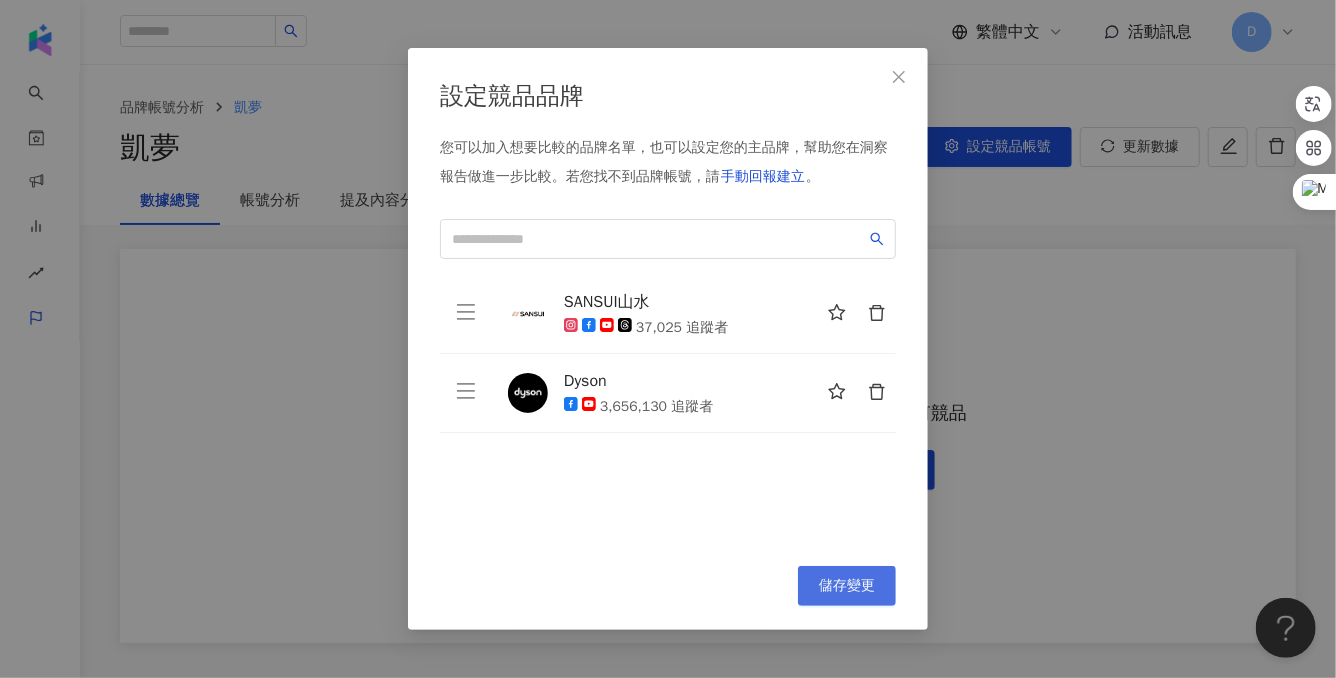 click on "儲存變更" at bounding box center (847, 586) 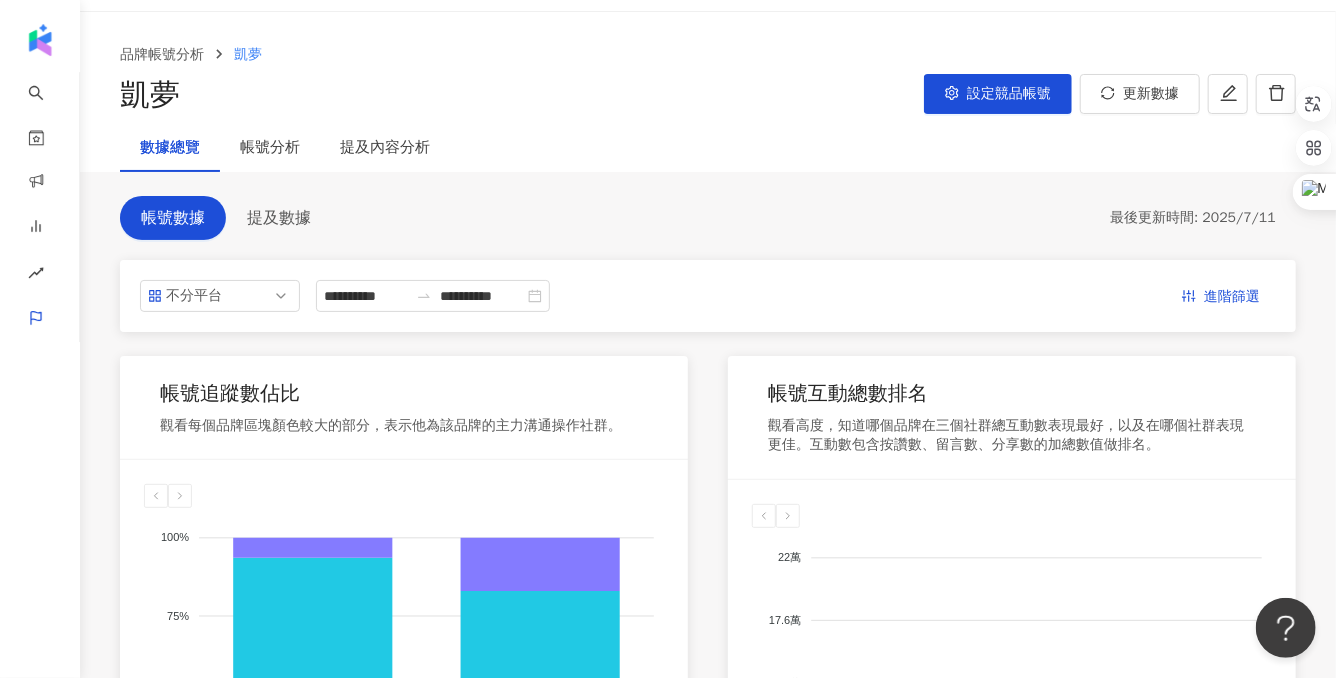 scroll, scrollTop: 51, scrollLeft: 0, axis: vertical 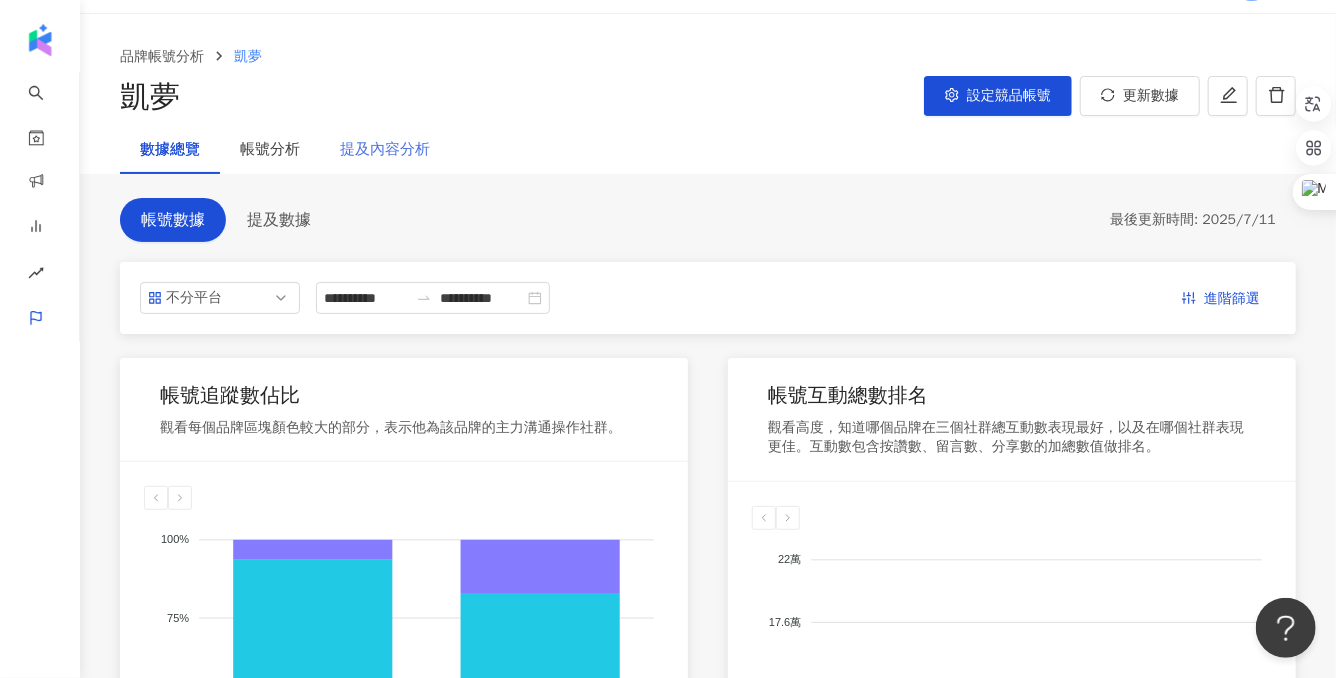 click on "提及內容分析" at bounding box center [385, 150] 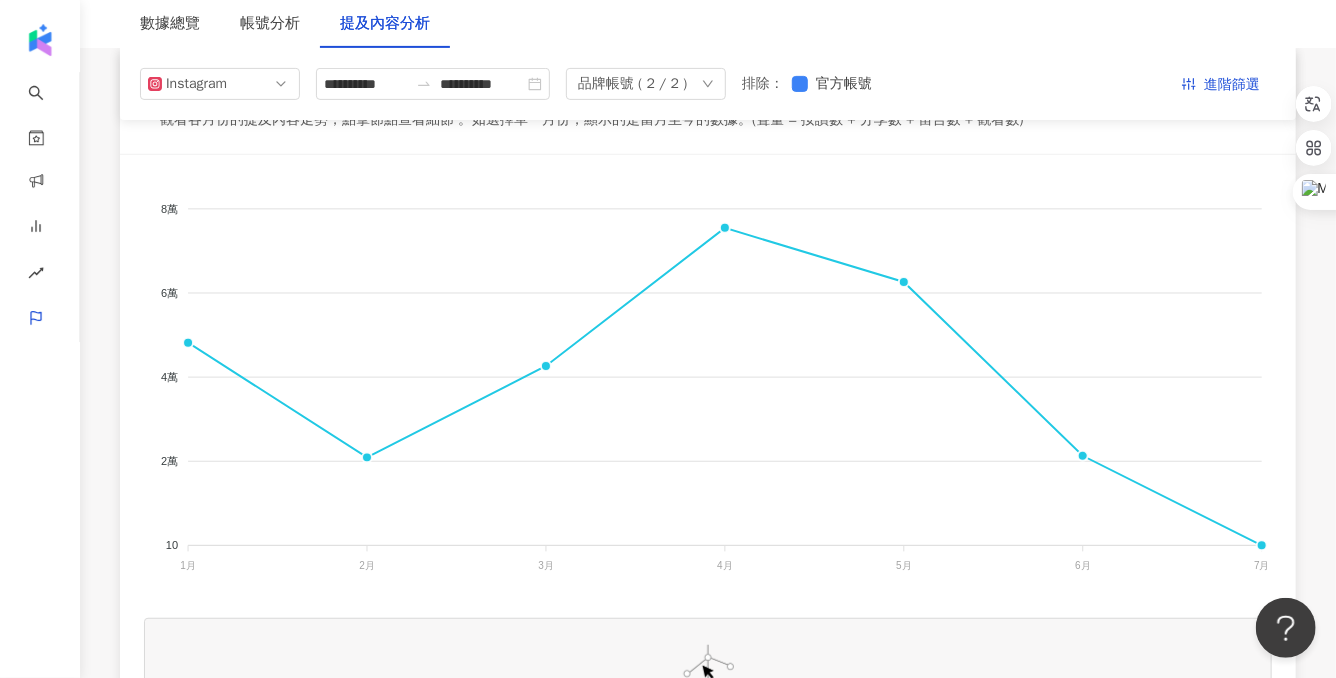 scroll, scrollTop: 0, scrollLeft: 0, axis: both 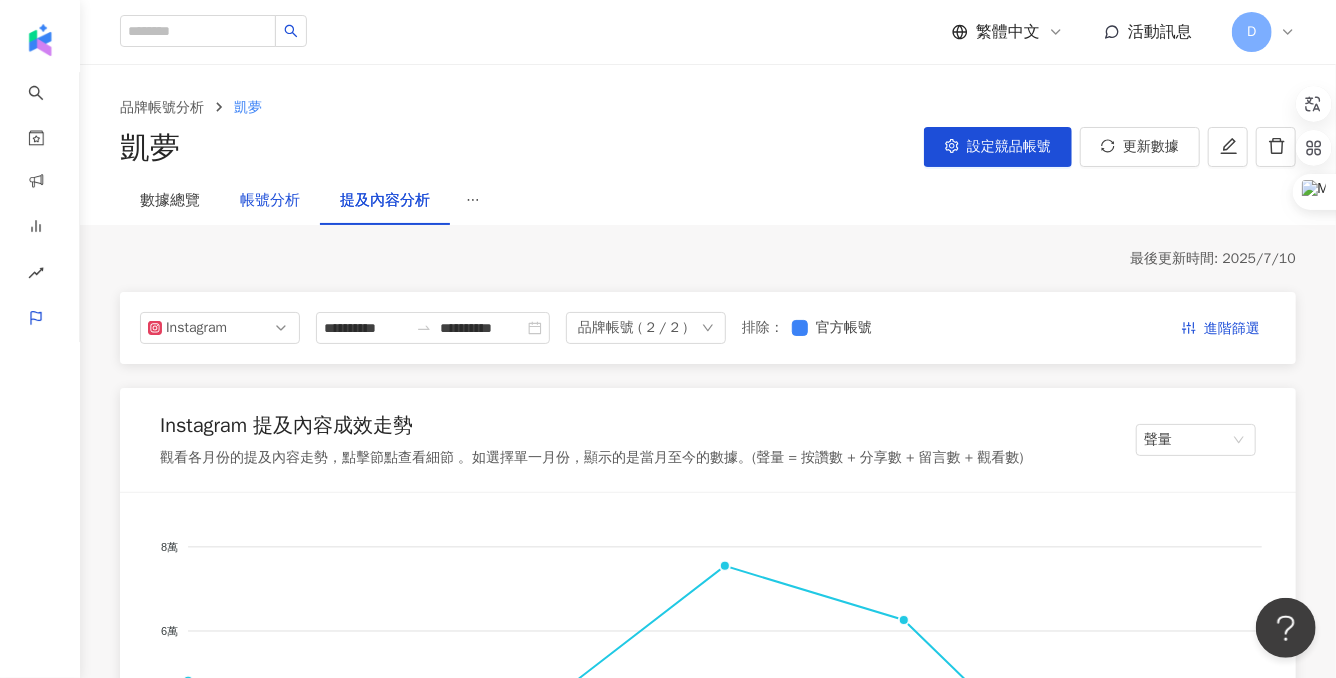click on "帳號分析" at bounding box center [270, 201] 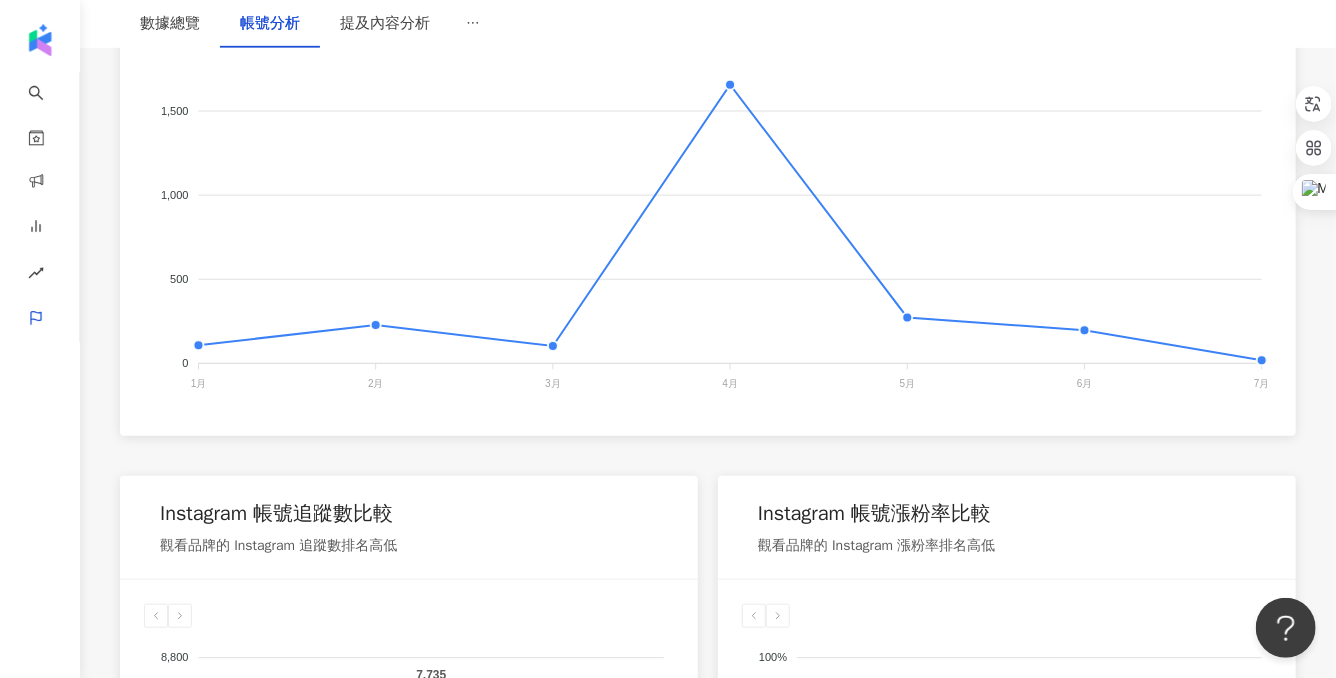 scroll, scrollTop: 546, scrollLeft: 0, axis: vertical 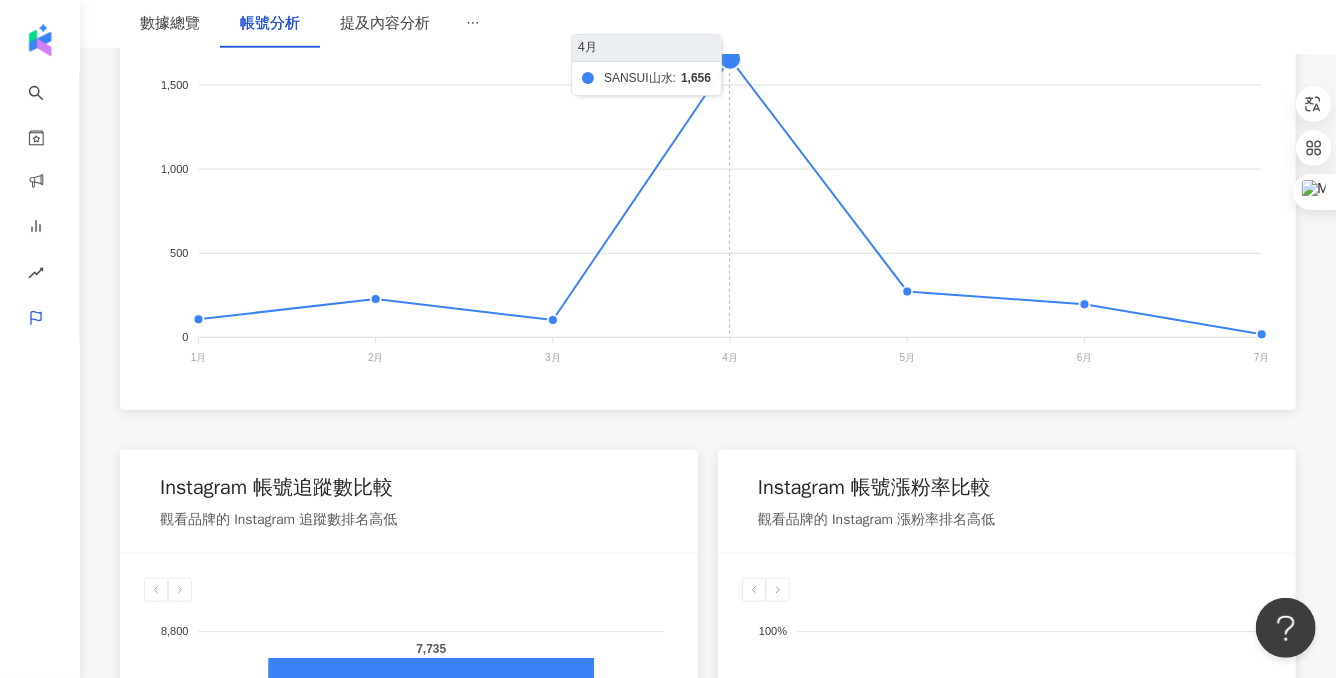 click 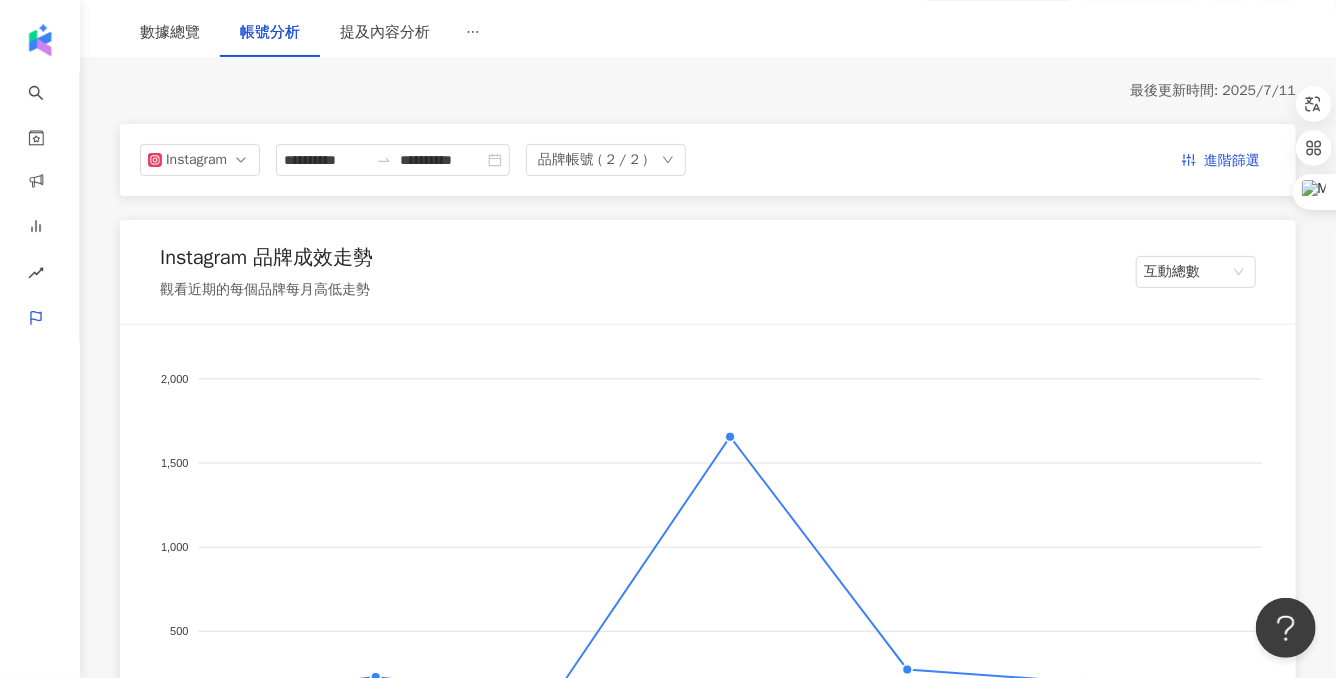 scroll, scrollTop: 0, scrollLeft: 0, axis: both 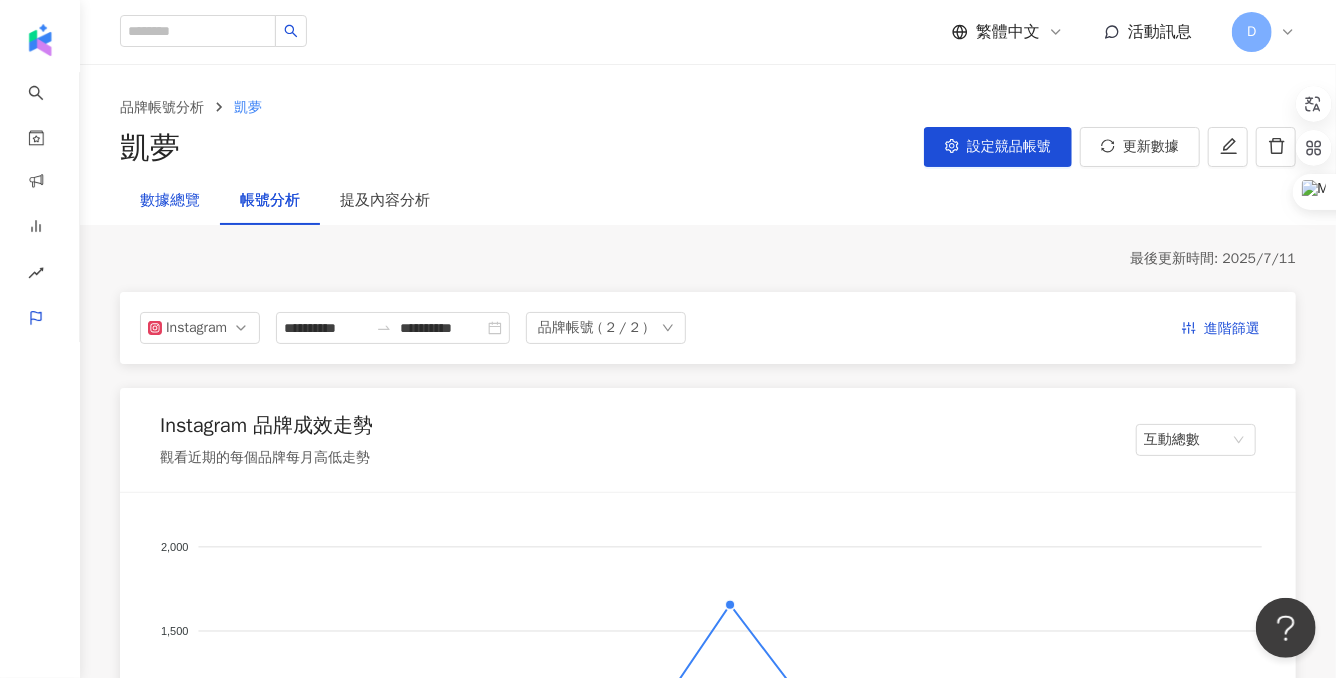 click on "數據總覽" at bounding box center [170, 201] 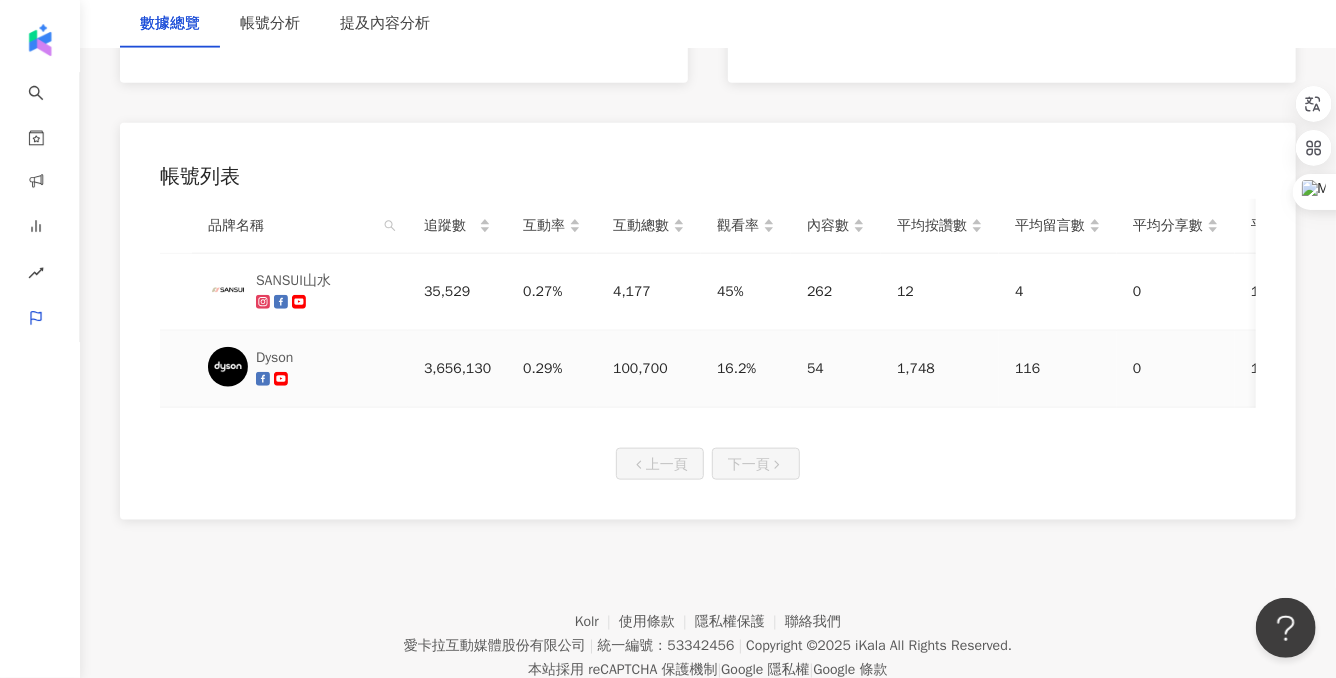 scroll, scrollTop: 949, scrollLeft: 0, axis: vertical 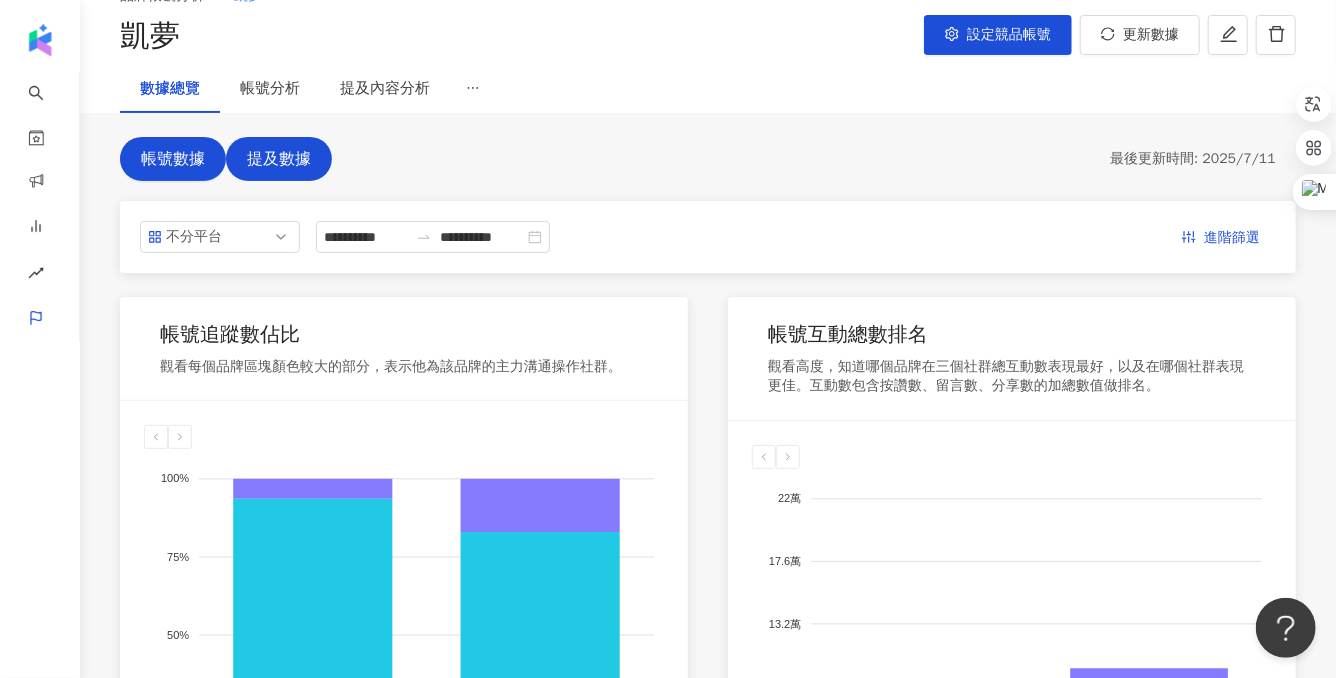 click on "提及數據" at bounding box center [279, 159] 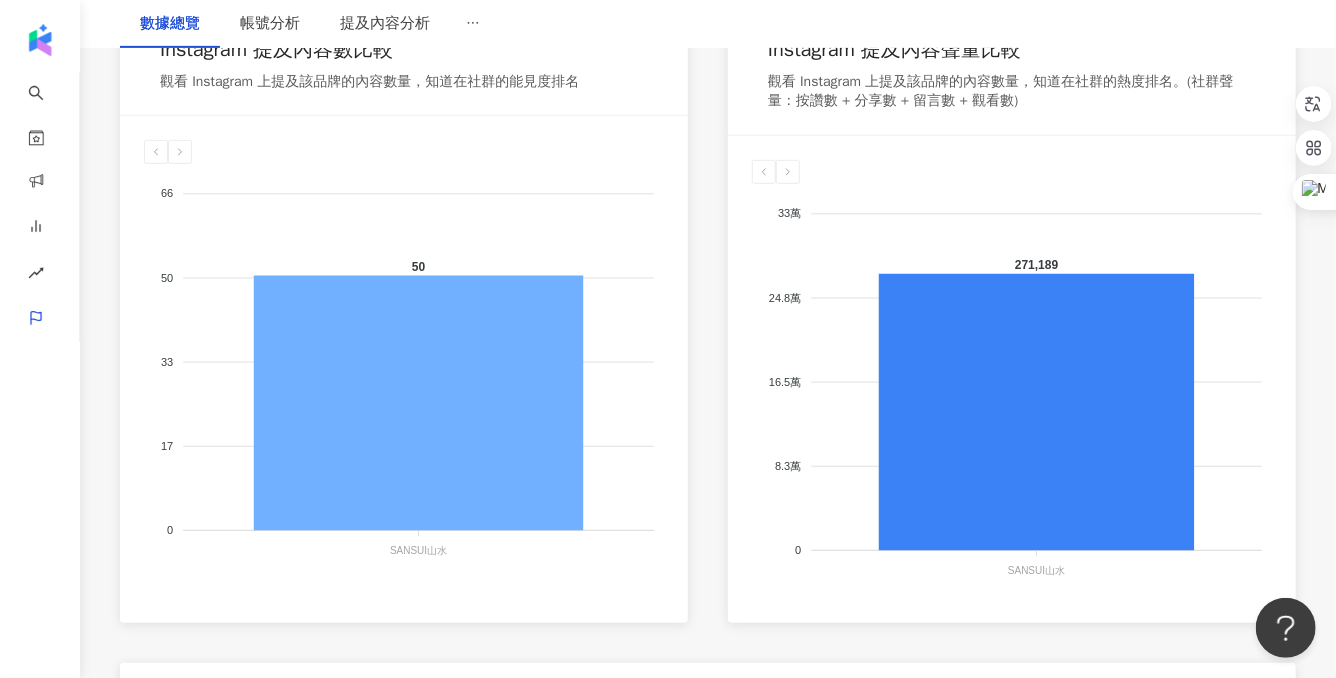 scroll, scrollTop: 398, scrollLeft: 0, axis: vertical 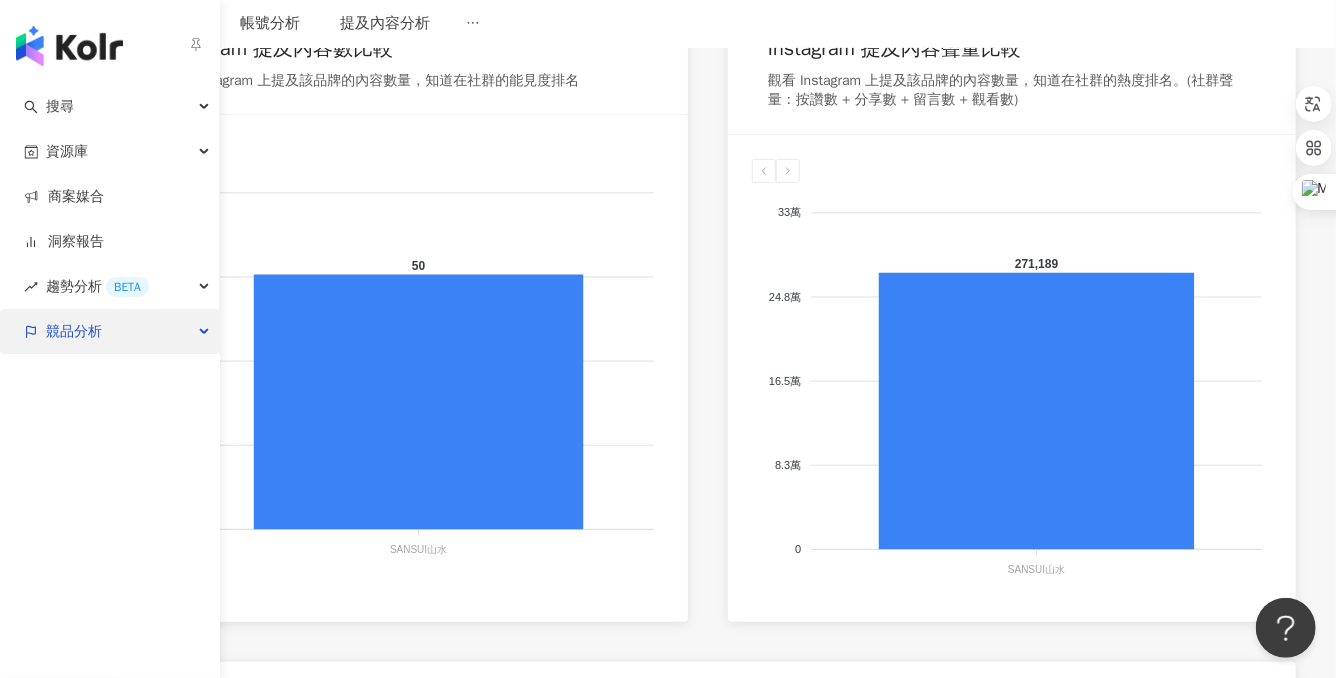click on "競品分析" at bounding box center [74, 331] 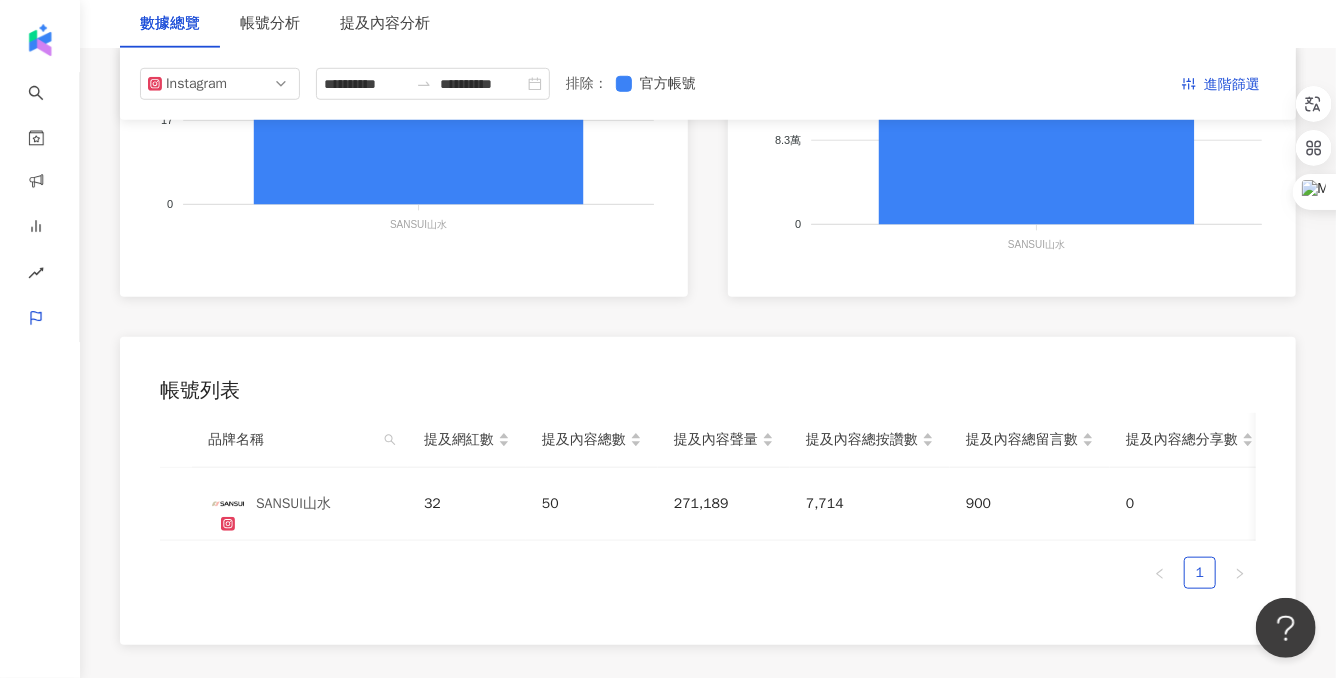 scroll, scrollTop: 677, scrollLeft: 0, axis: vertical 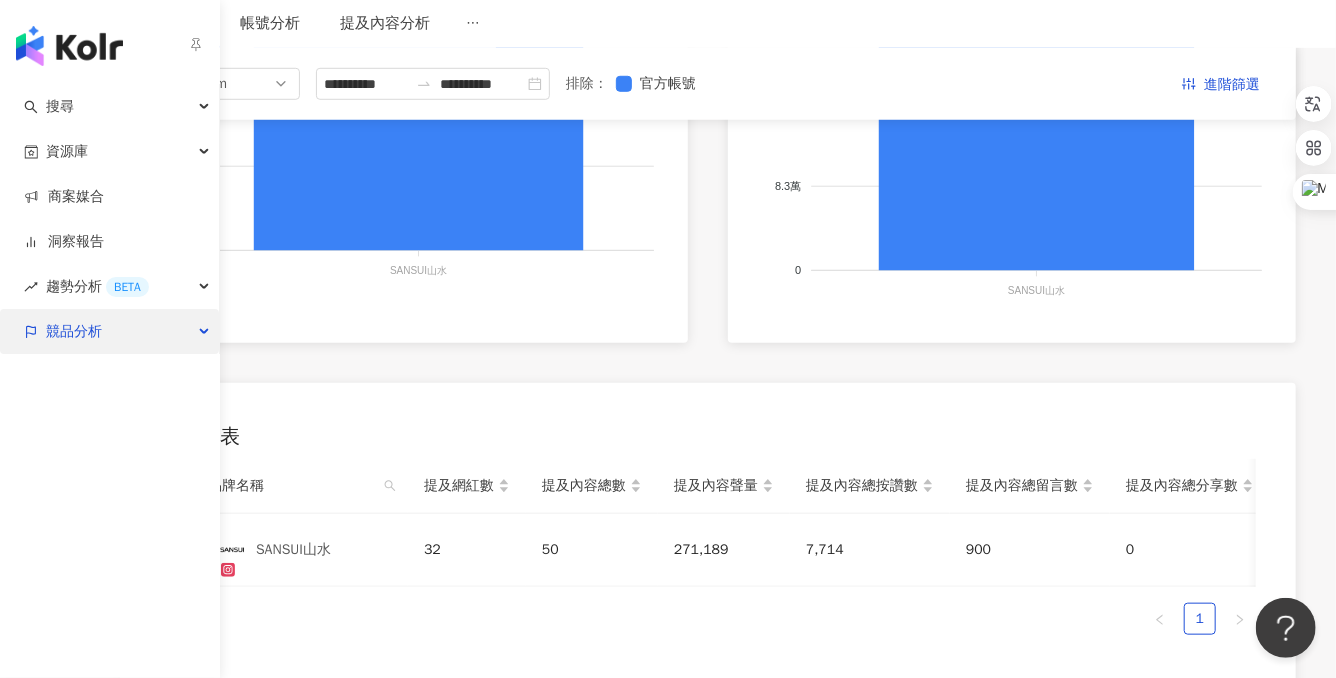 click on "競品分析" at bounding box center (74, 331) 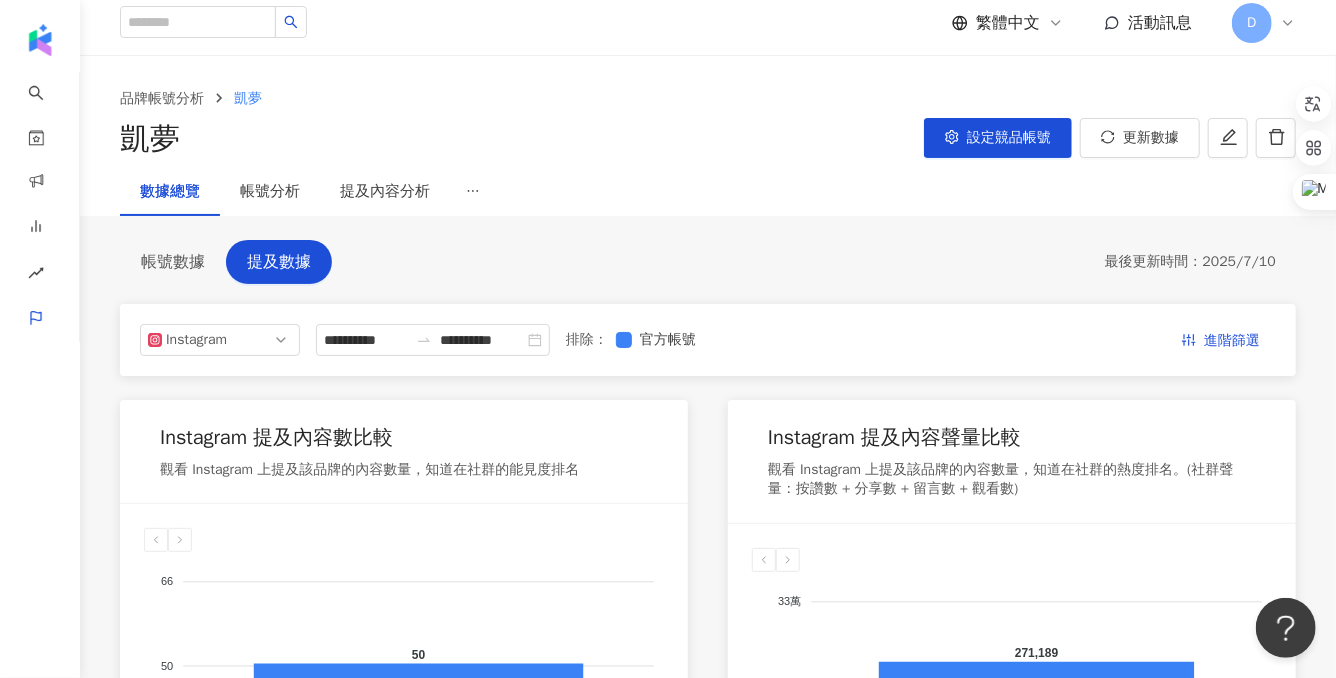 scroll, scrollTop: 2, scrollLeft: 0, axis: vertical 